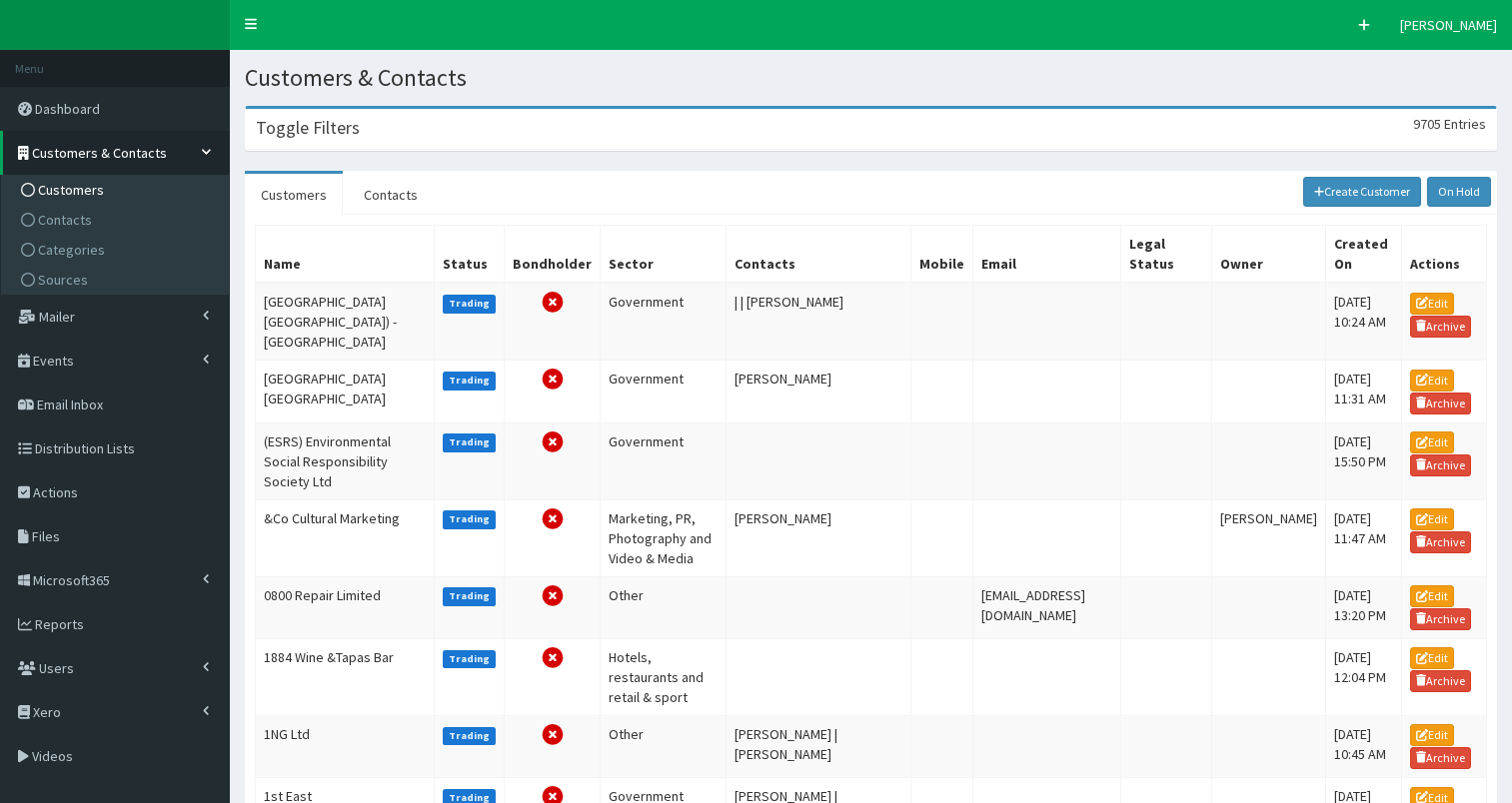 scroll, scrollTop: 0, scrollLeft: 0, axis: both 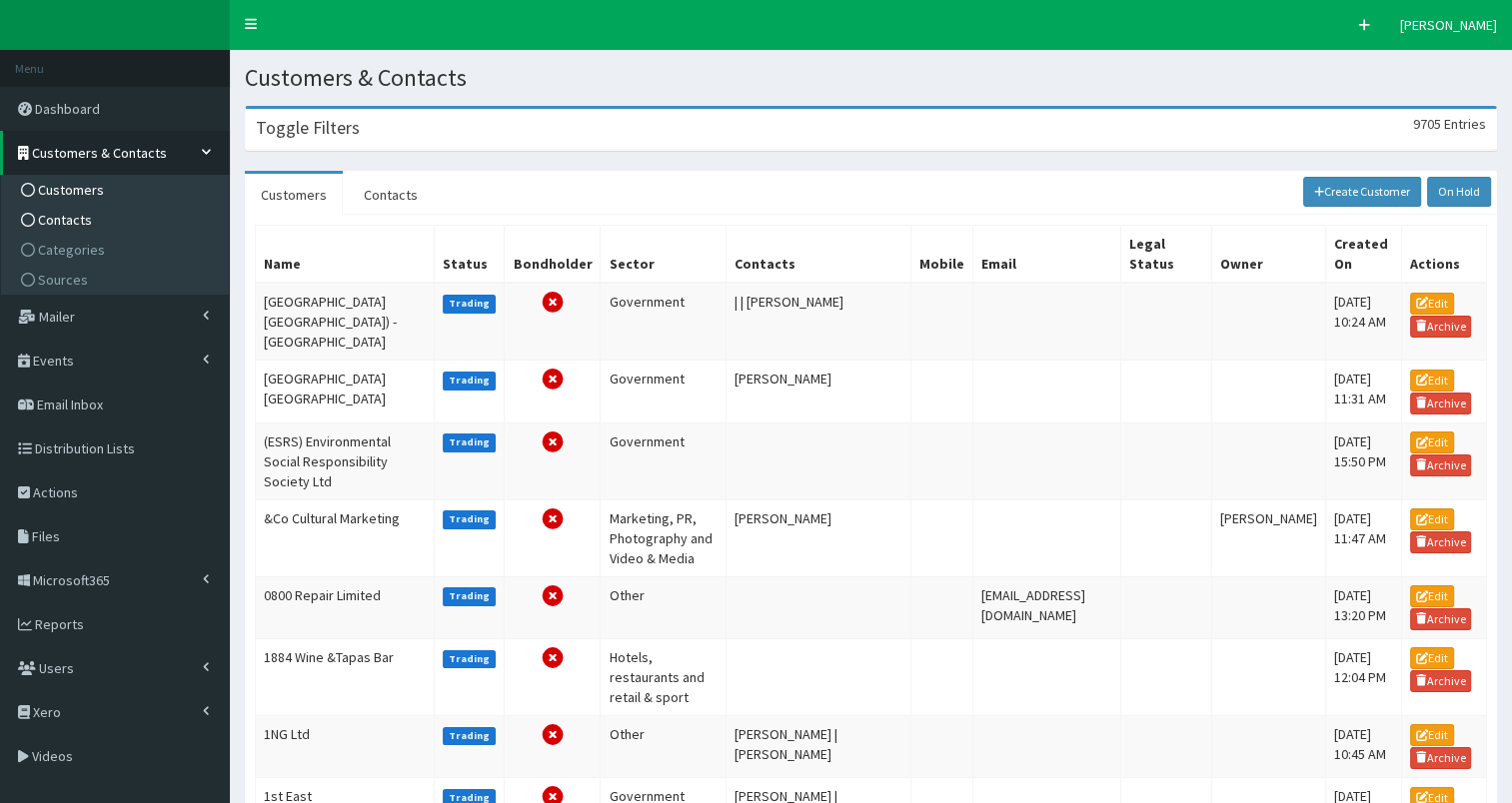 click on "Contacts" at bounding box center (65, 220) 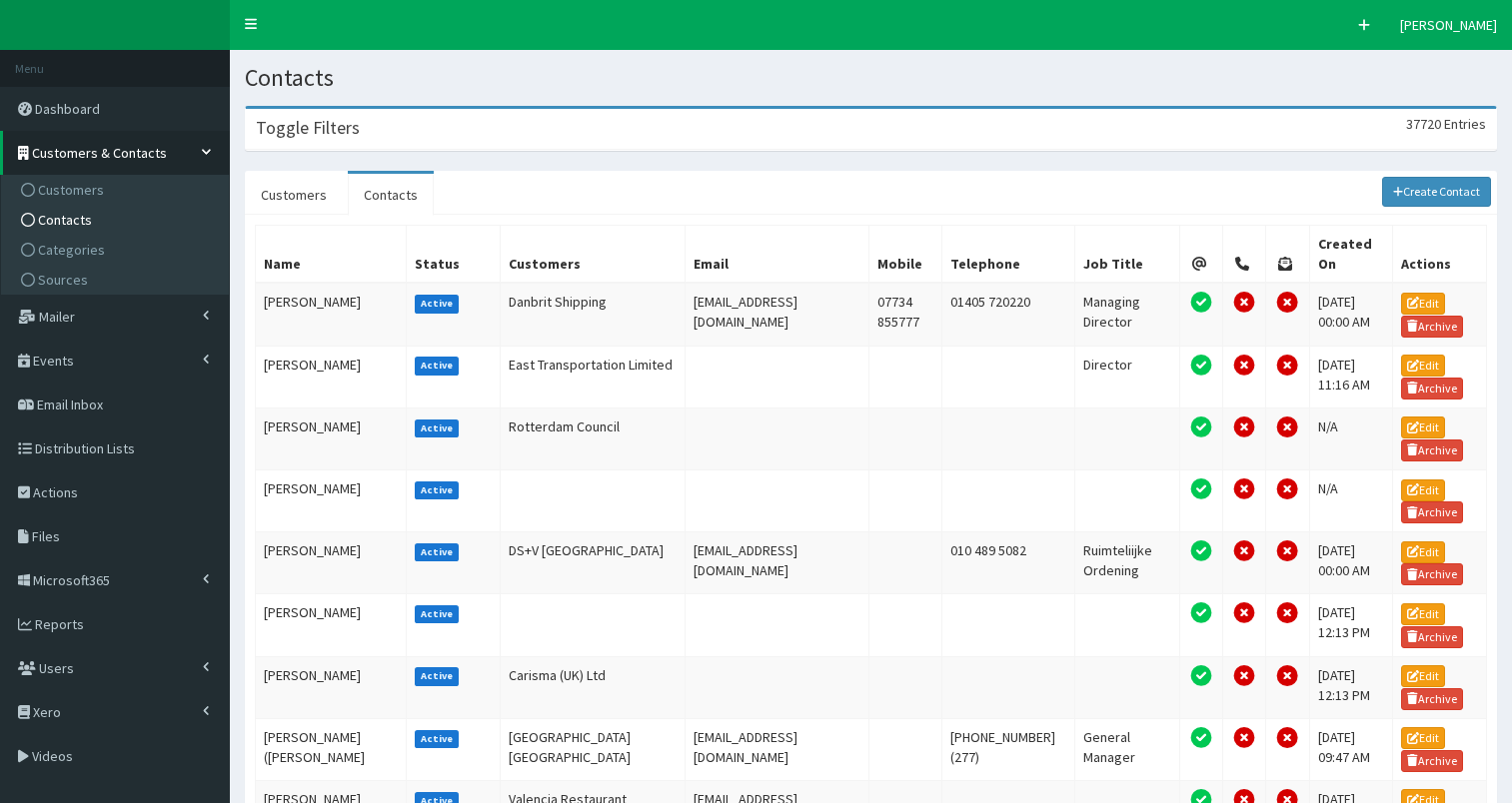 scroll, scrollTop: 0, scrollLeft: 0, axis: both 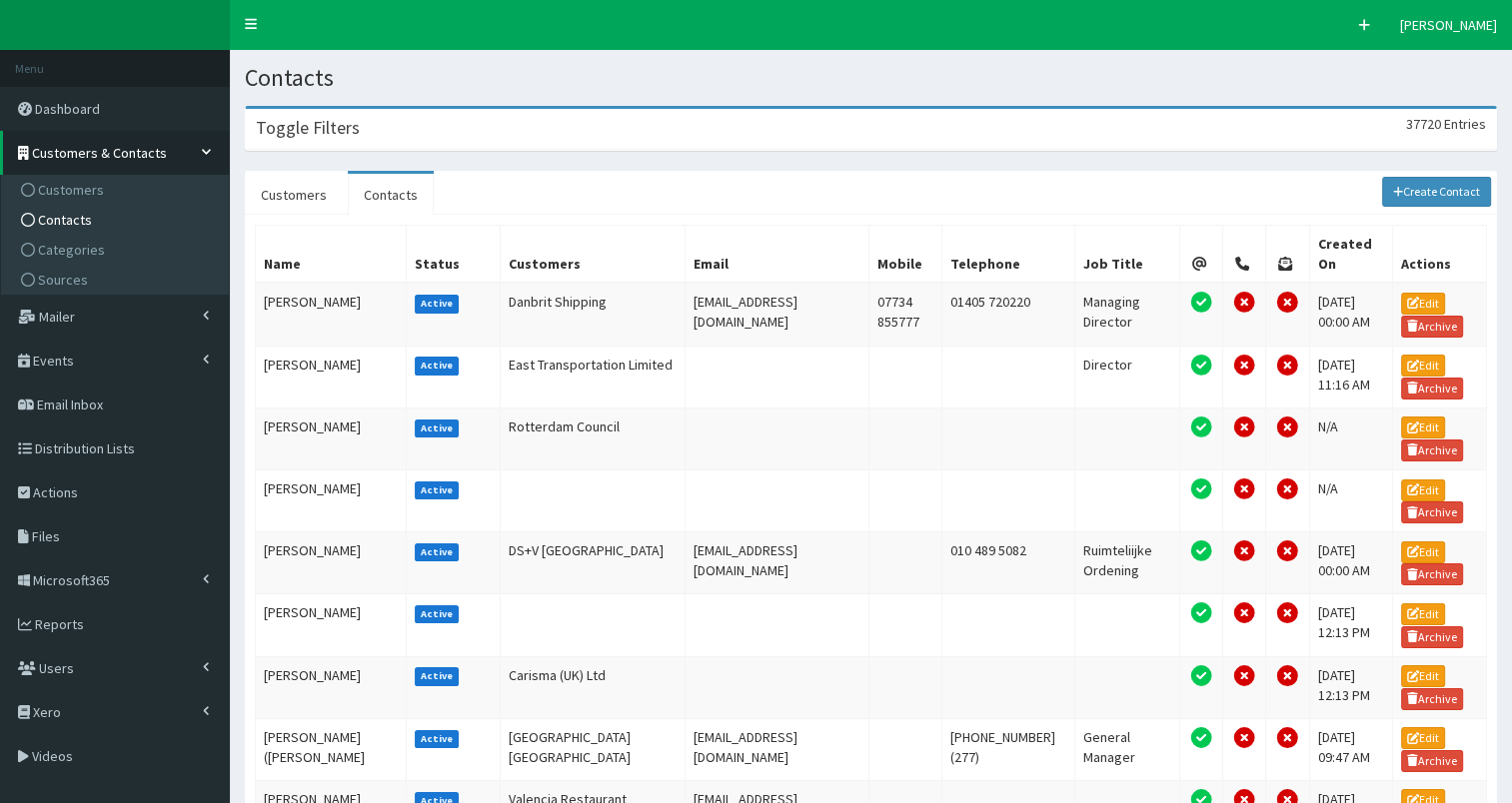 click on "Toggle Filters
37720   Entries" at bounding box center (870, 129) 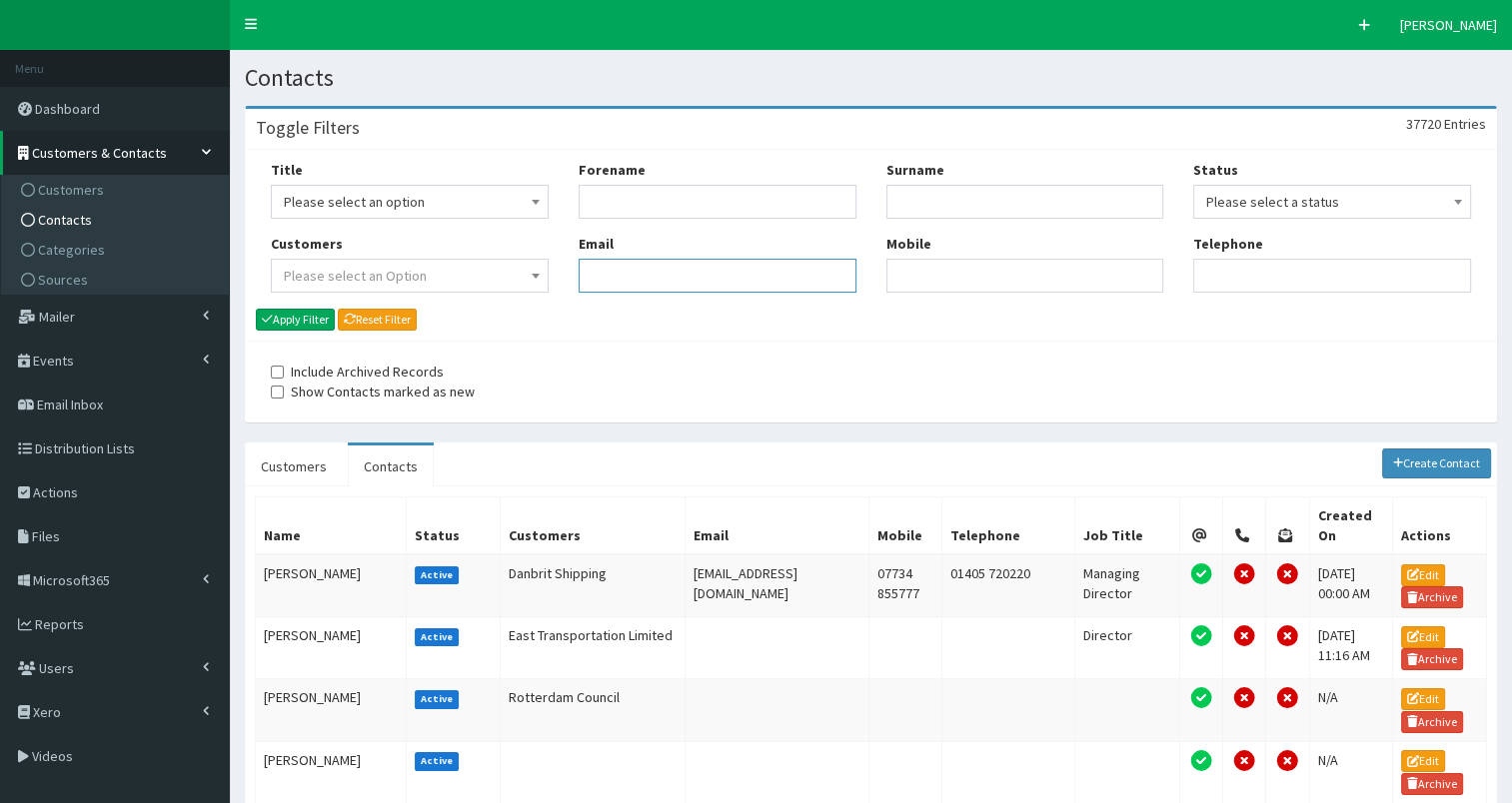 click on "Email" at bounding box center [718, 276] 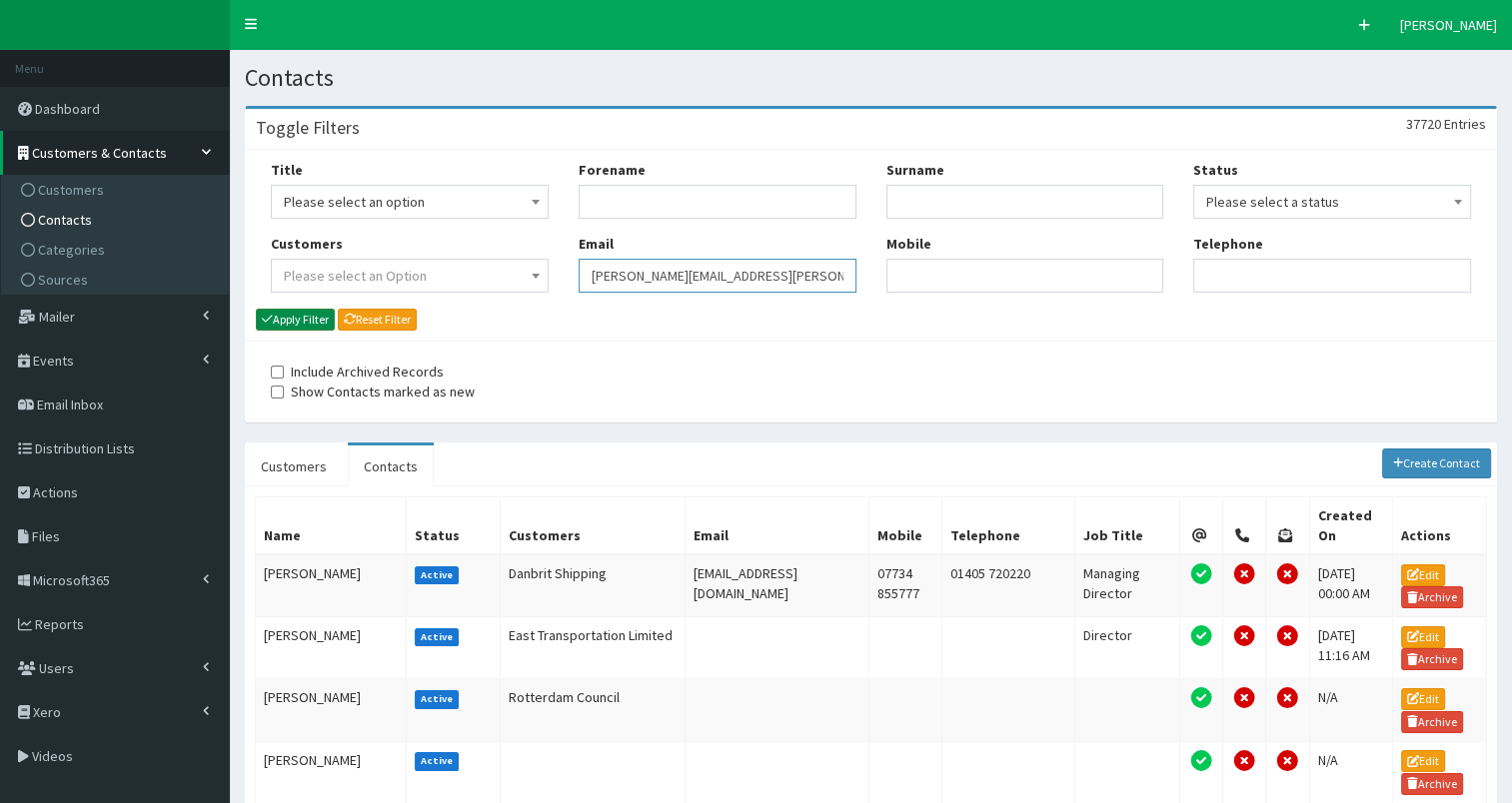 type on "simon.clarke@abports.co.uk" 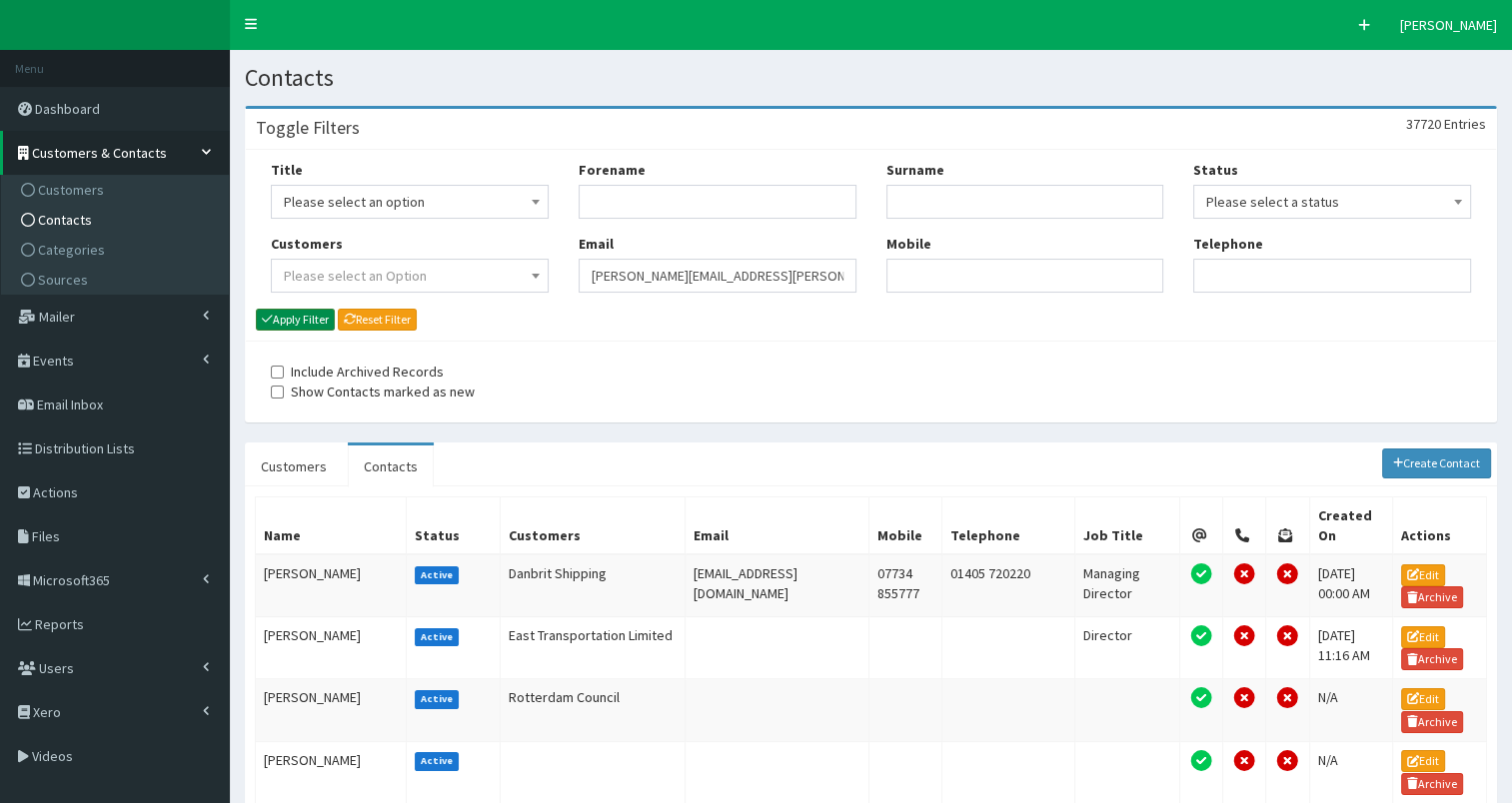 click on "Apply Filter" at bounding box center [295, 320] 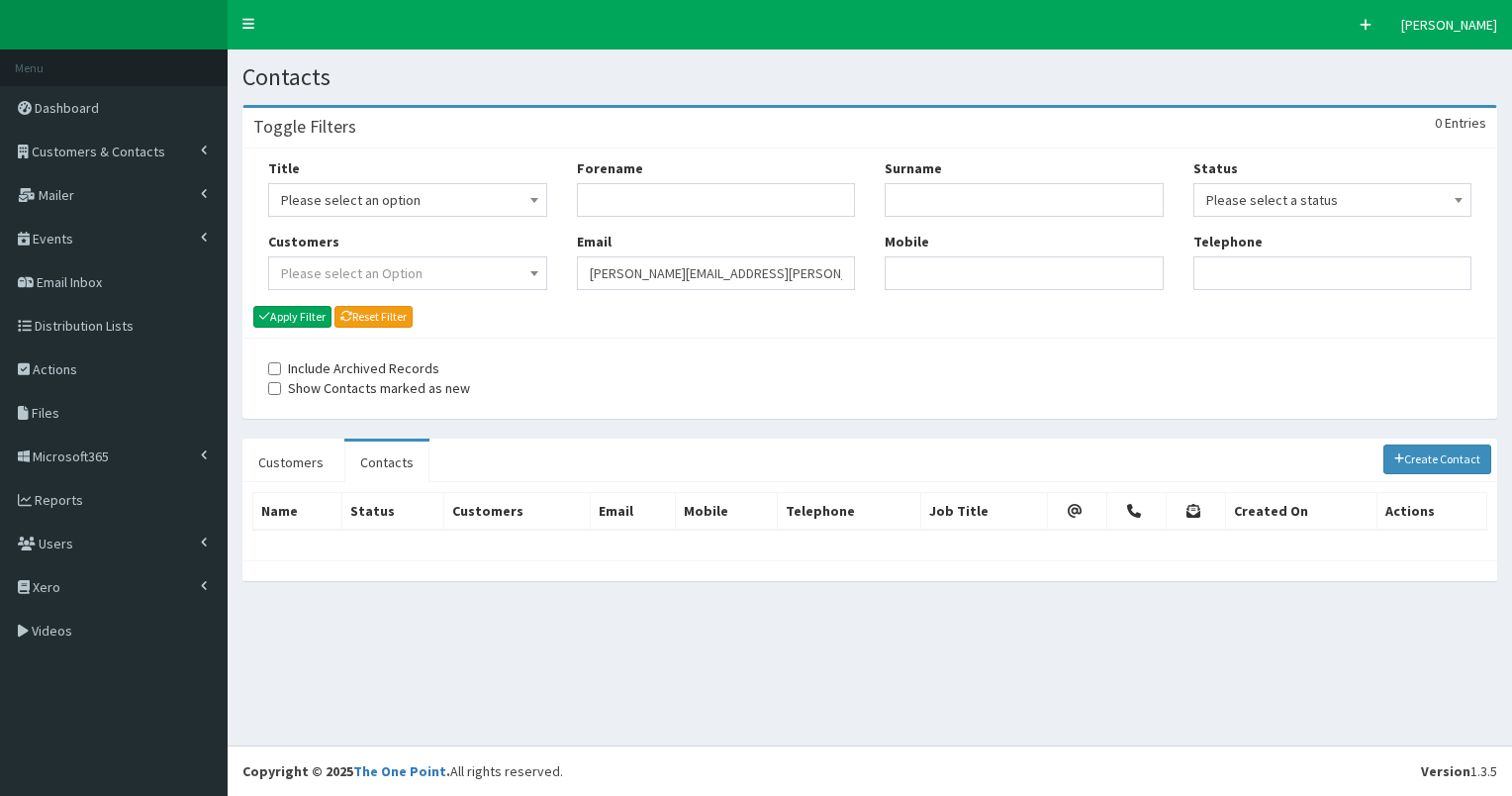 scroll, scrollTop: 0, scrollLeft: 0, axis: both 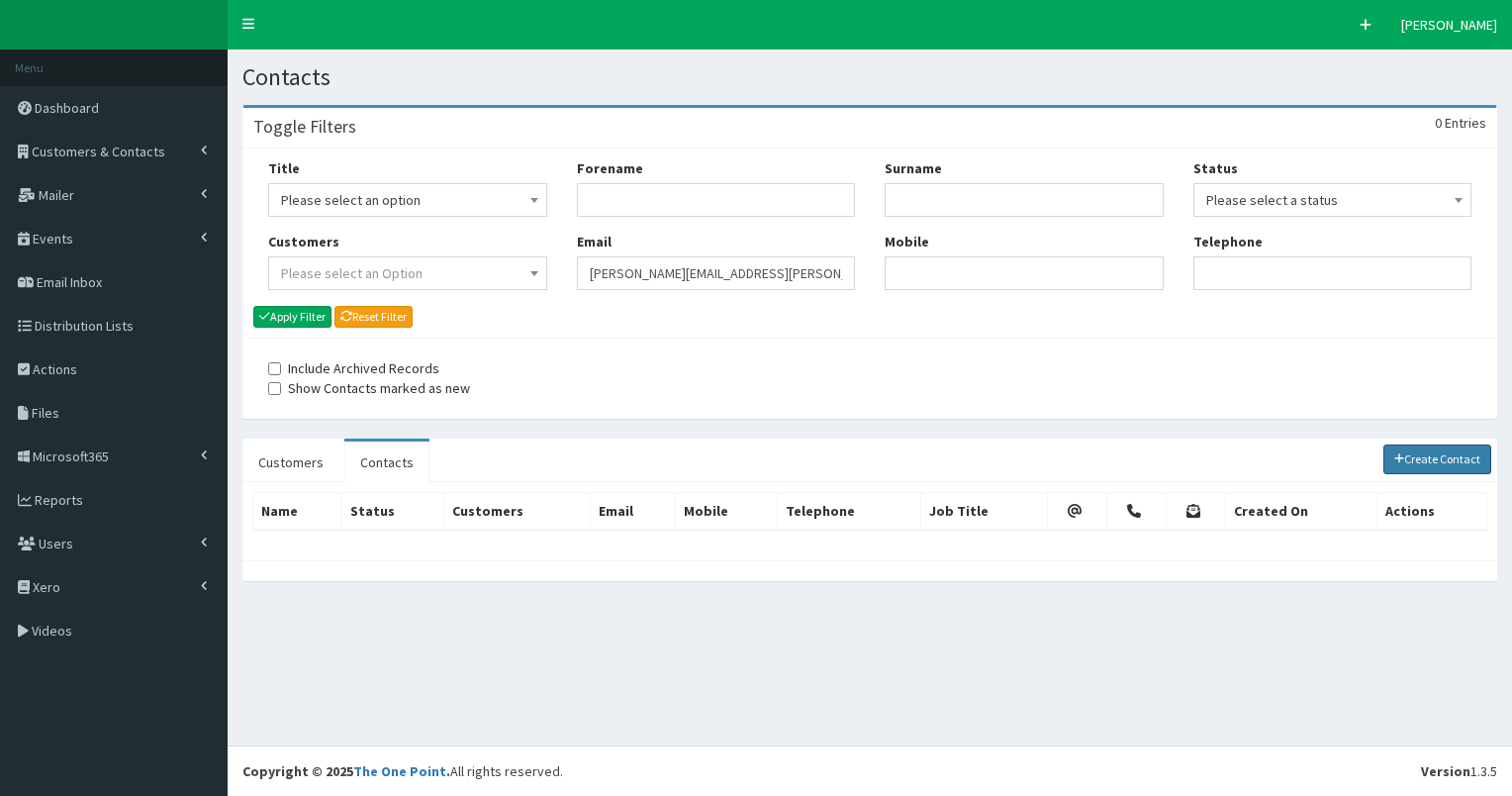 click on "Create Contact" at bounding box center (1438, 459) 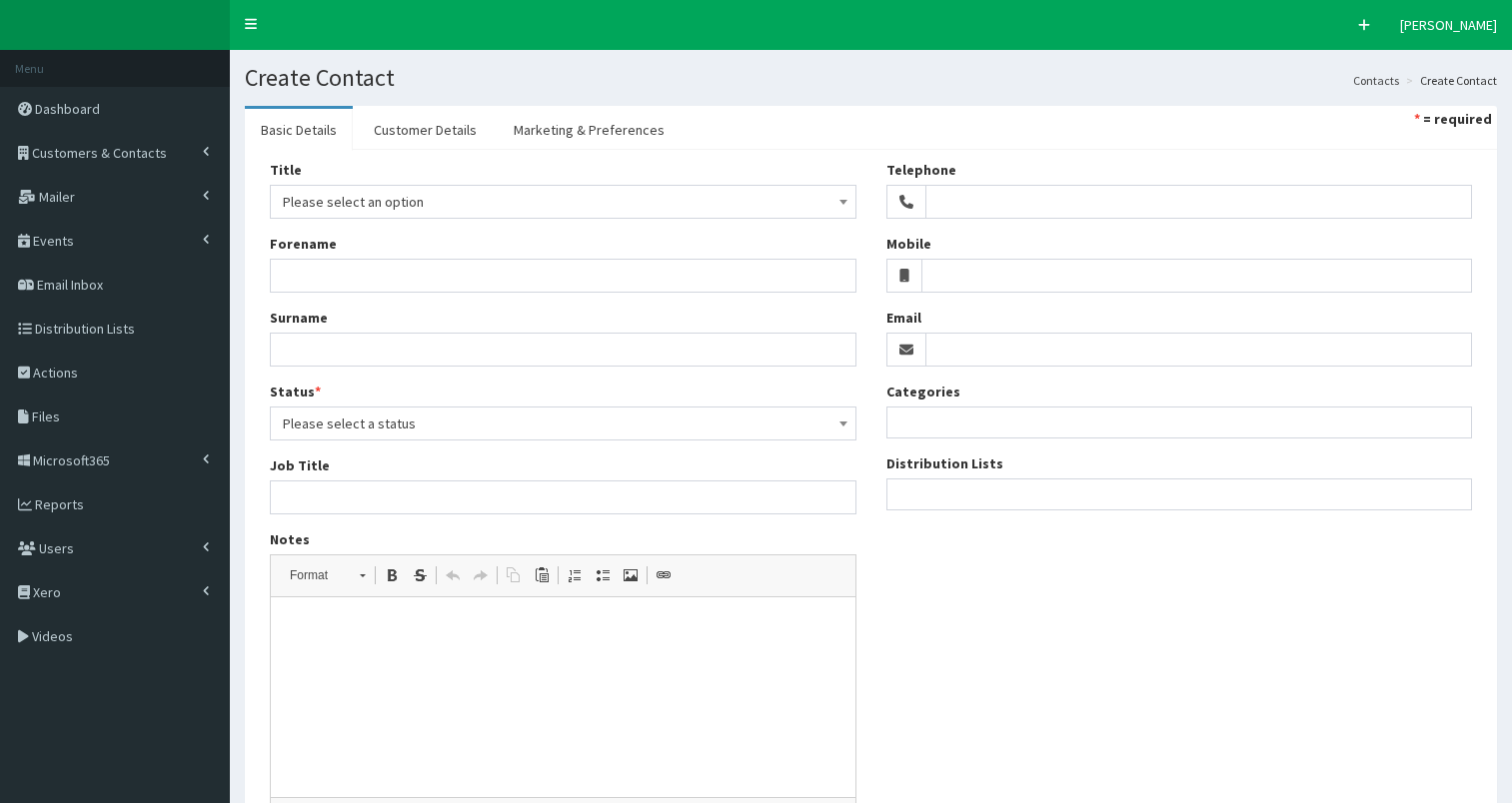 select 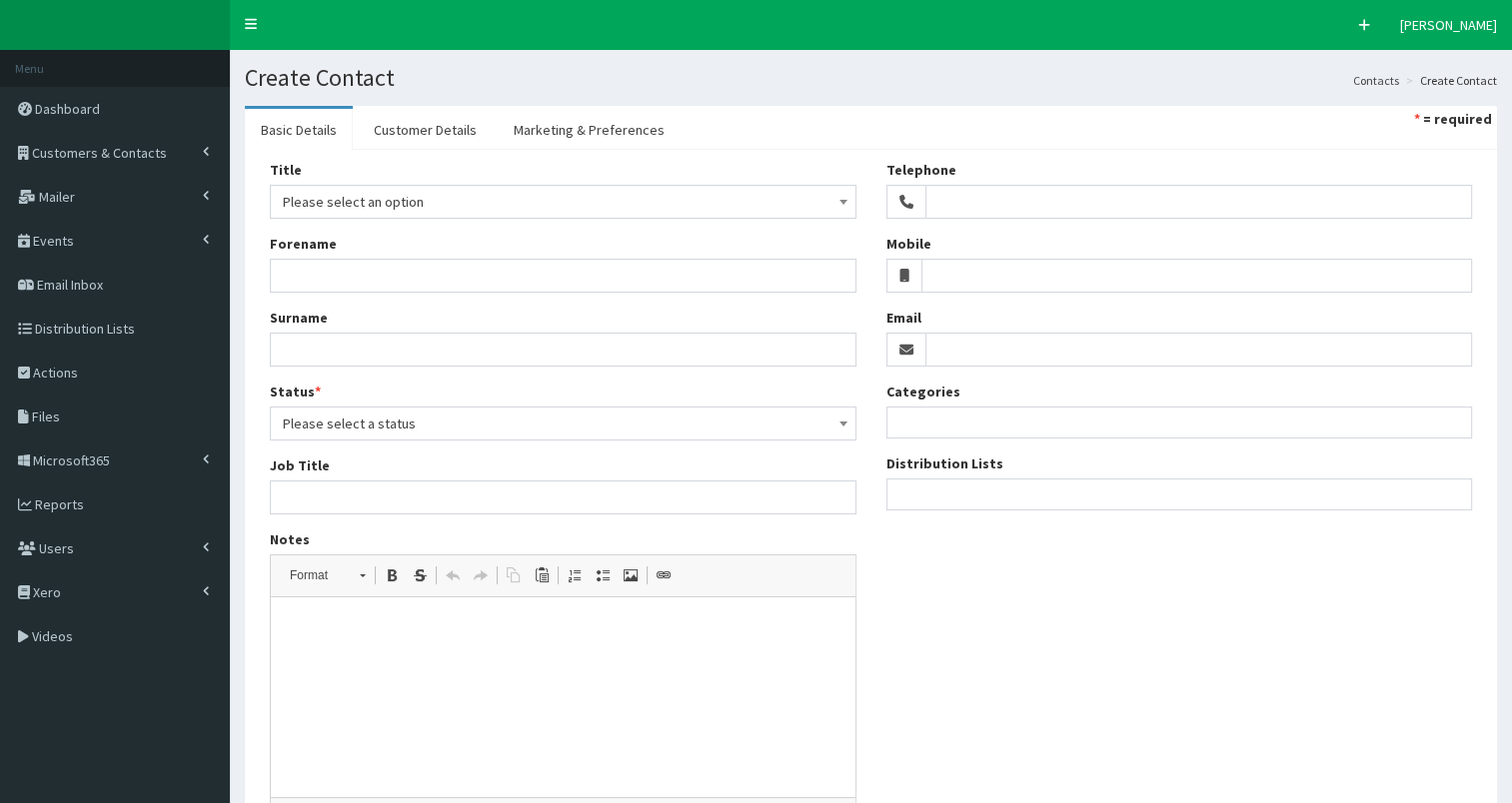 scroll, scrollTop: 0, scrollLeft: 0, axis: both 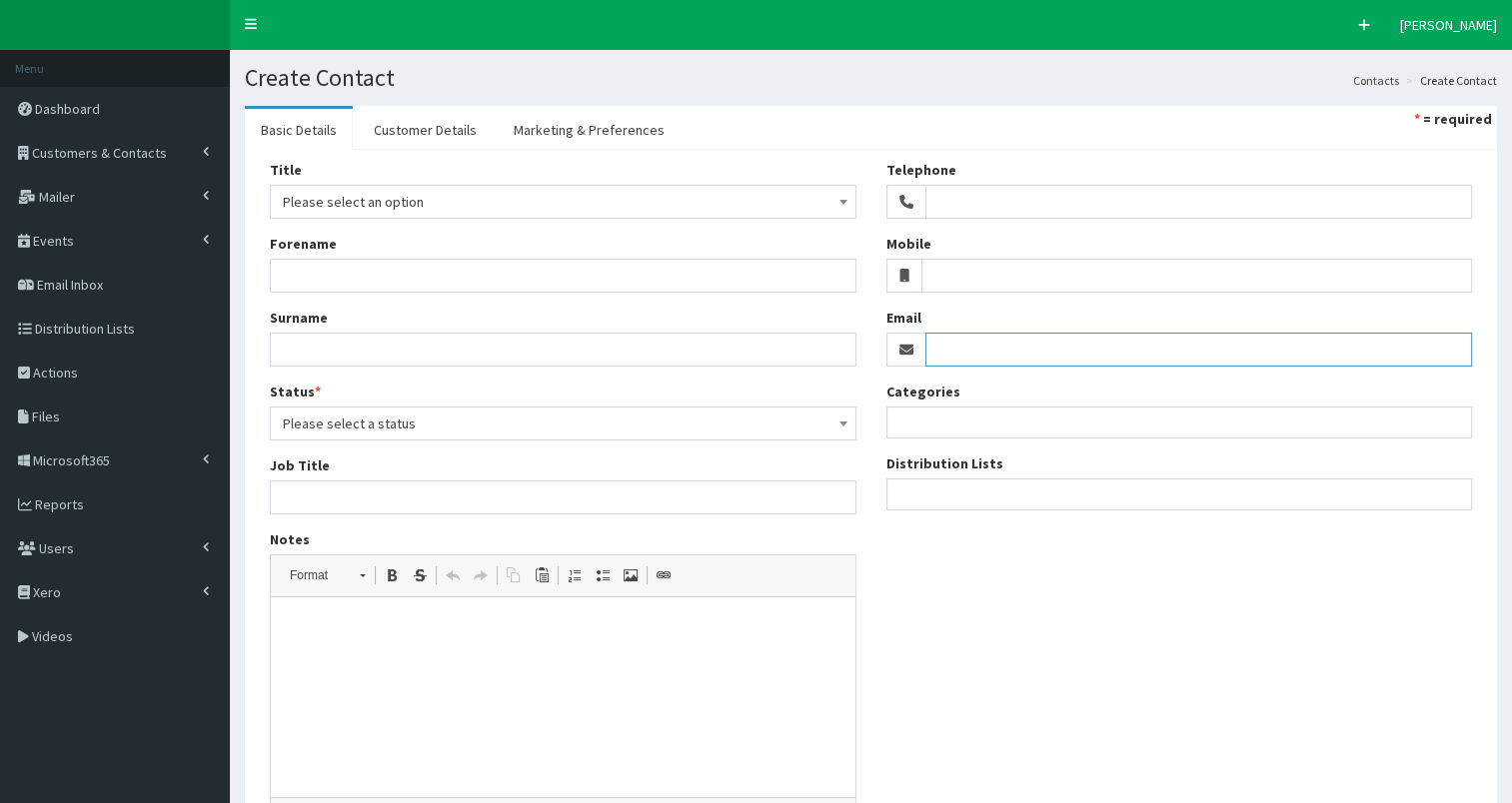 click on "Email" at bounding box center [1199, 350] 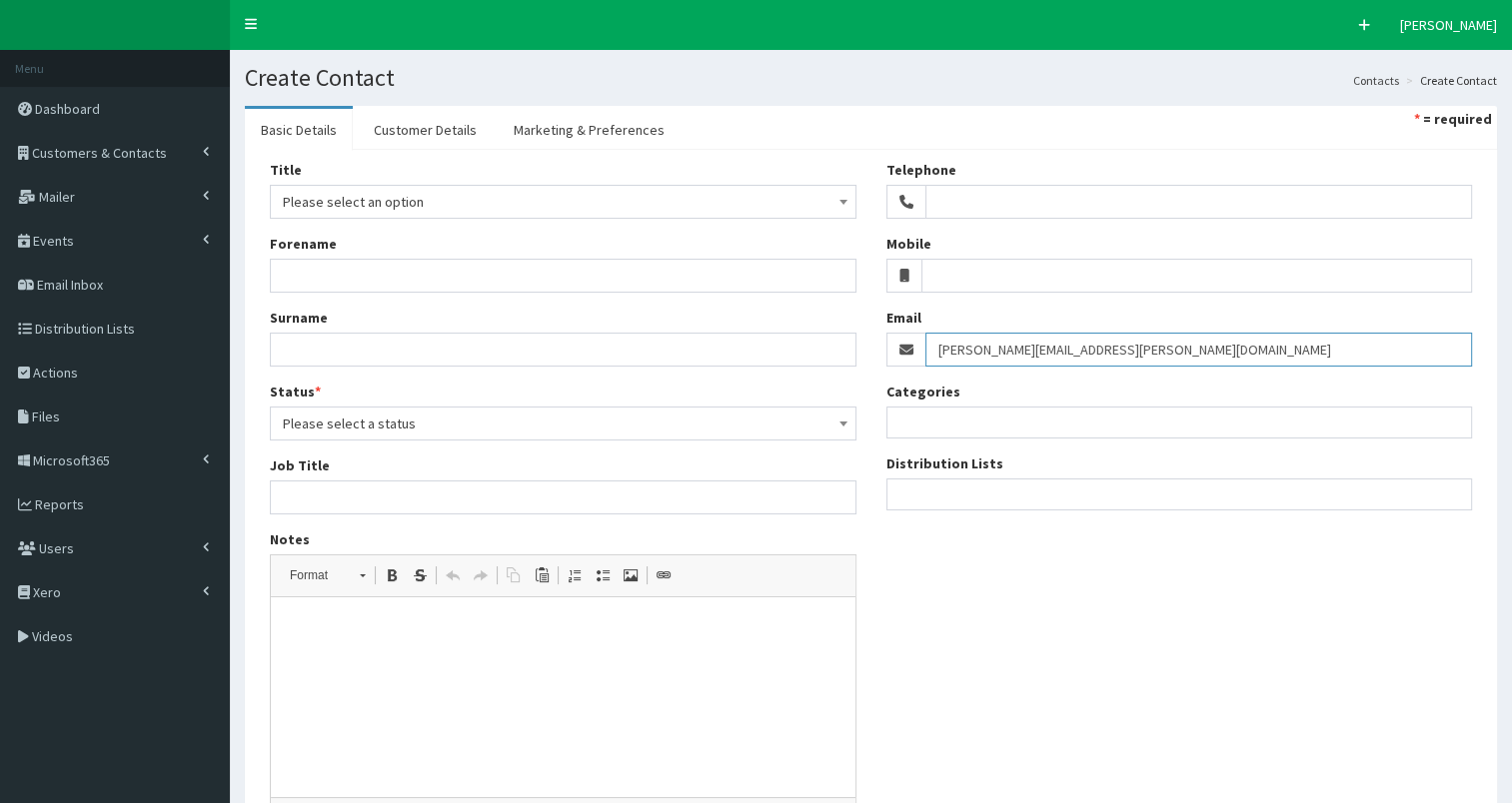 type on "simon.clarke@abports.co.uk" 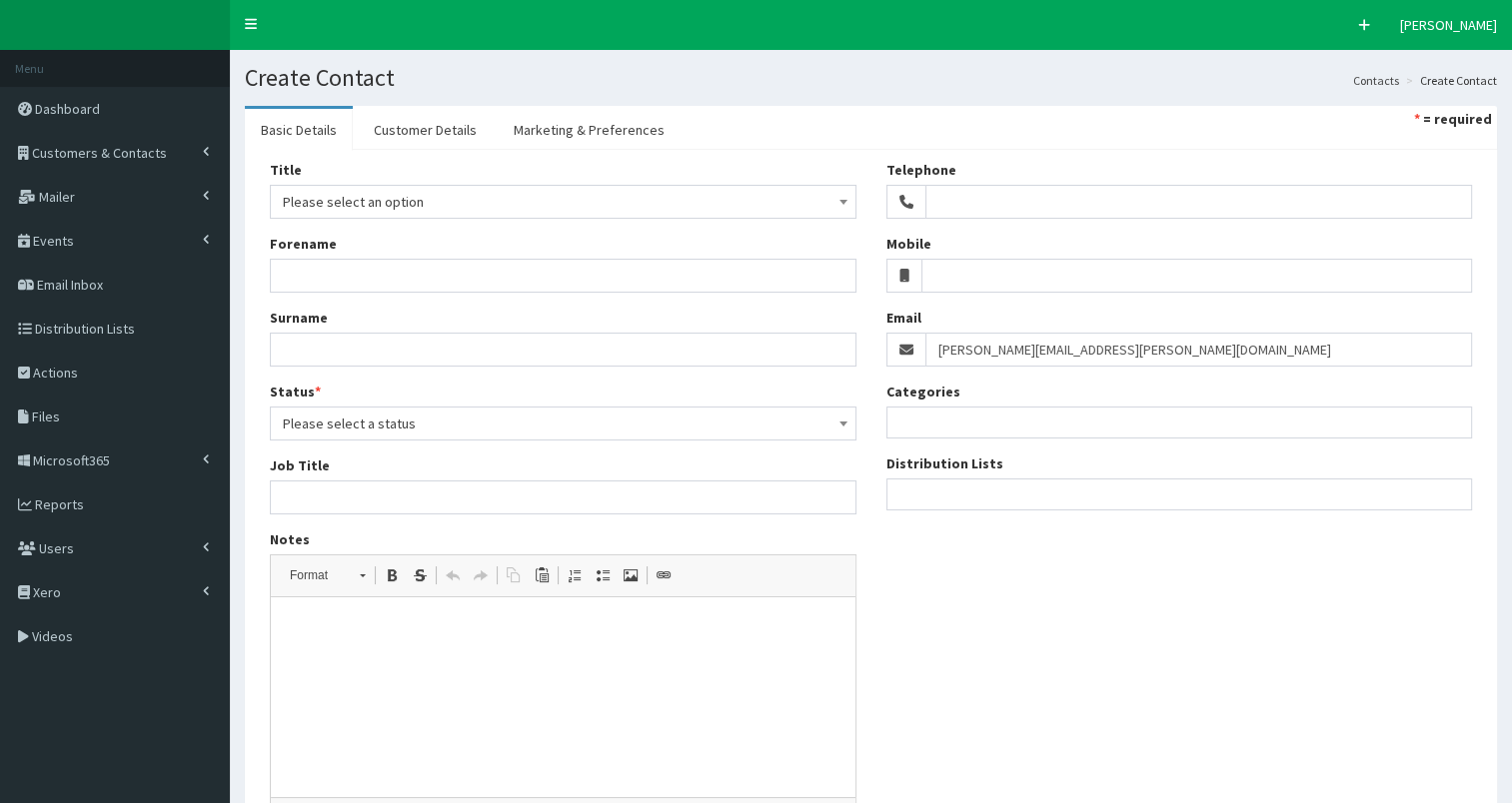 click at bounding box center [1179, 491] 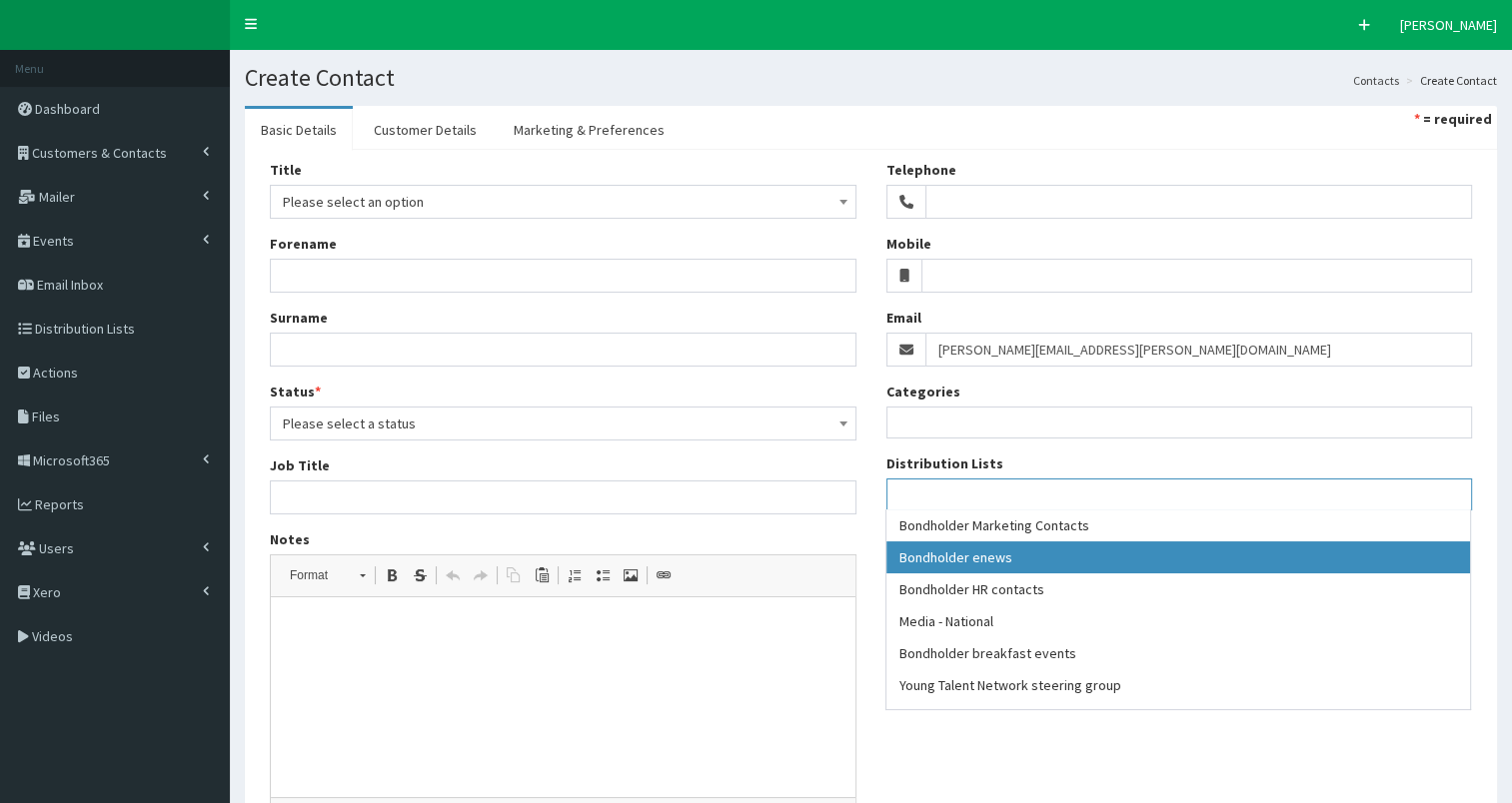 select on "79" 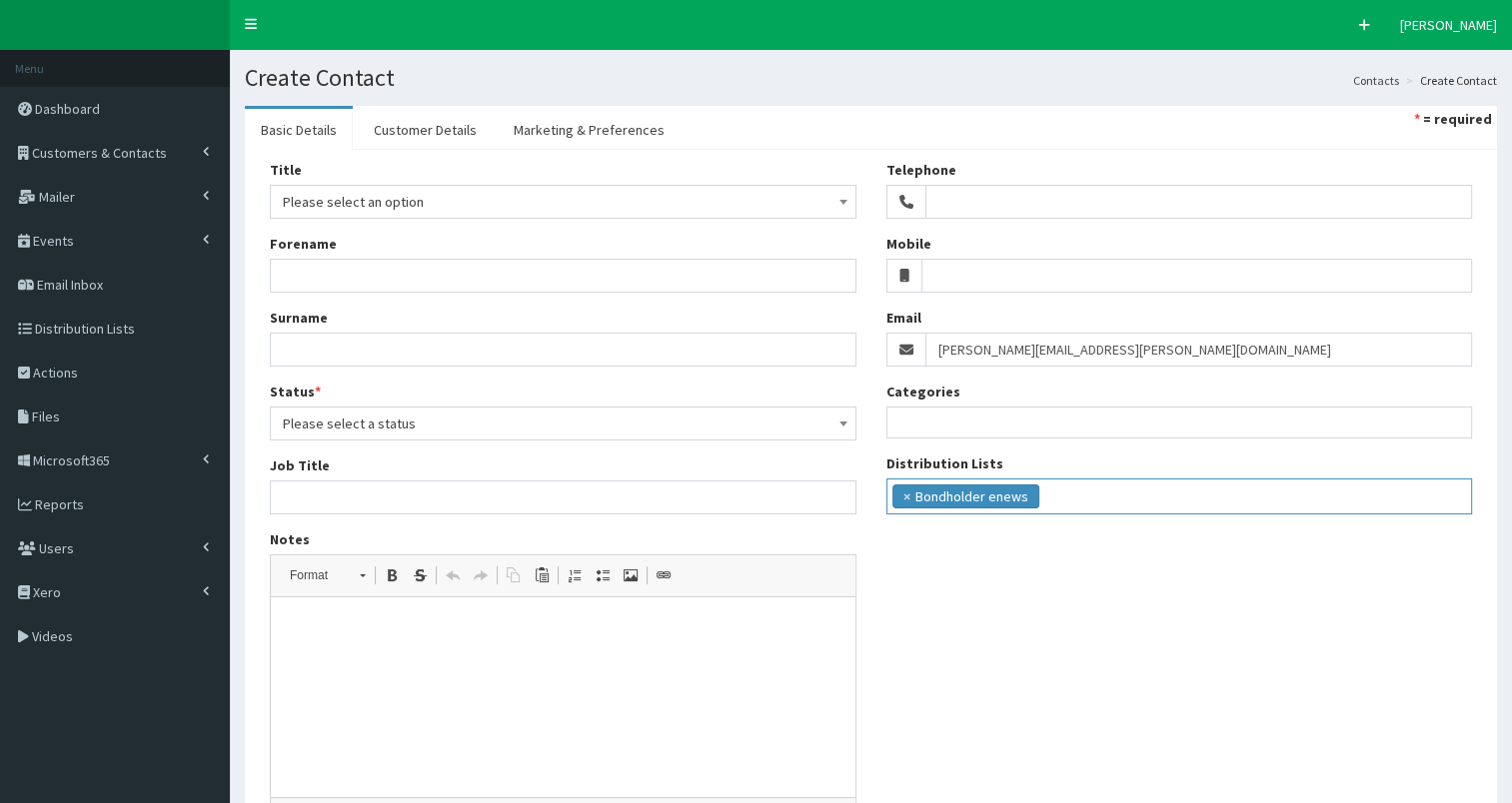 click on "× Bondholder enews" at bounding box center [1179, 493] 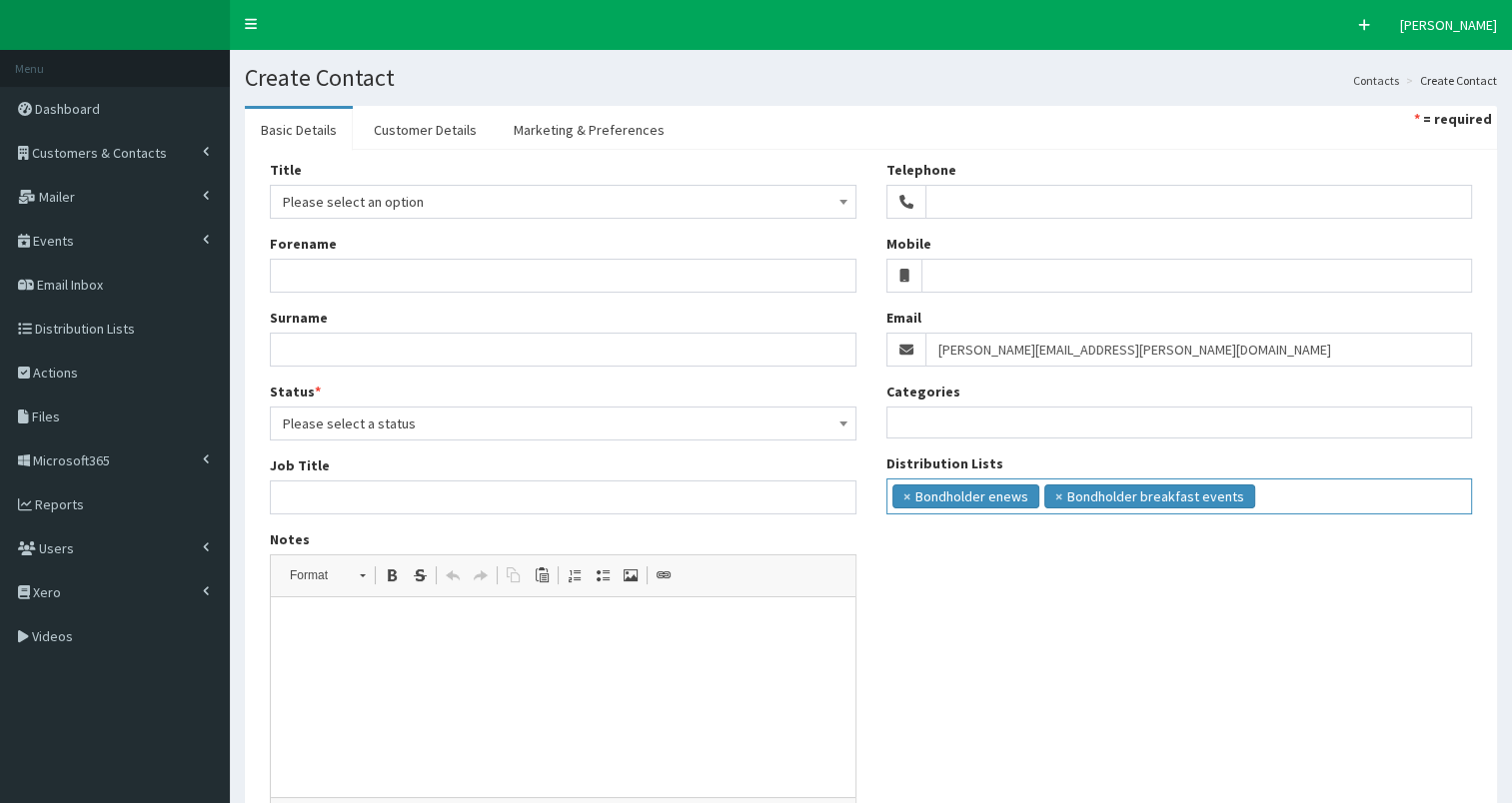 click on "× Bondholder enews × Bondholder breakfast events" at bounding box center [1179, 493] 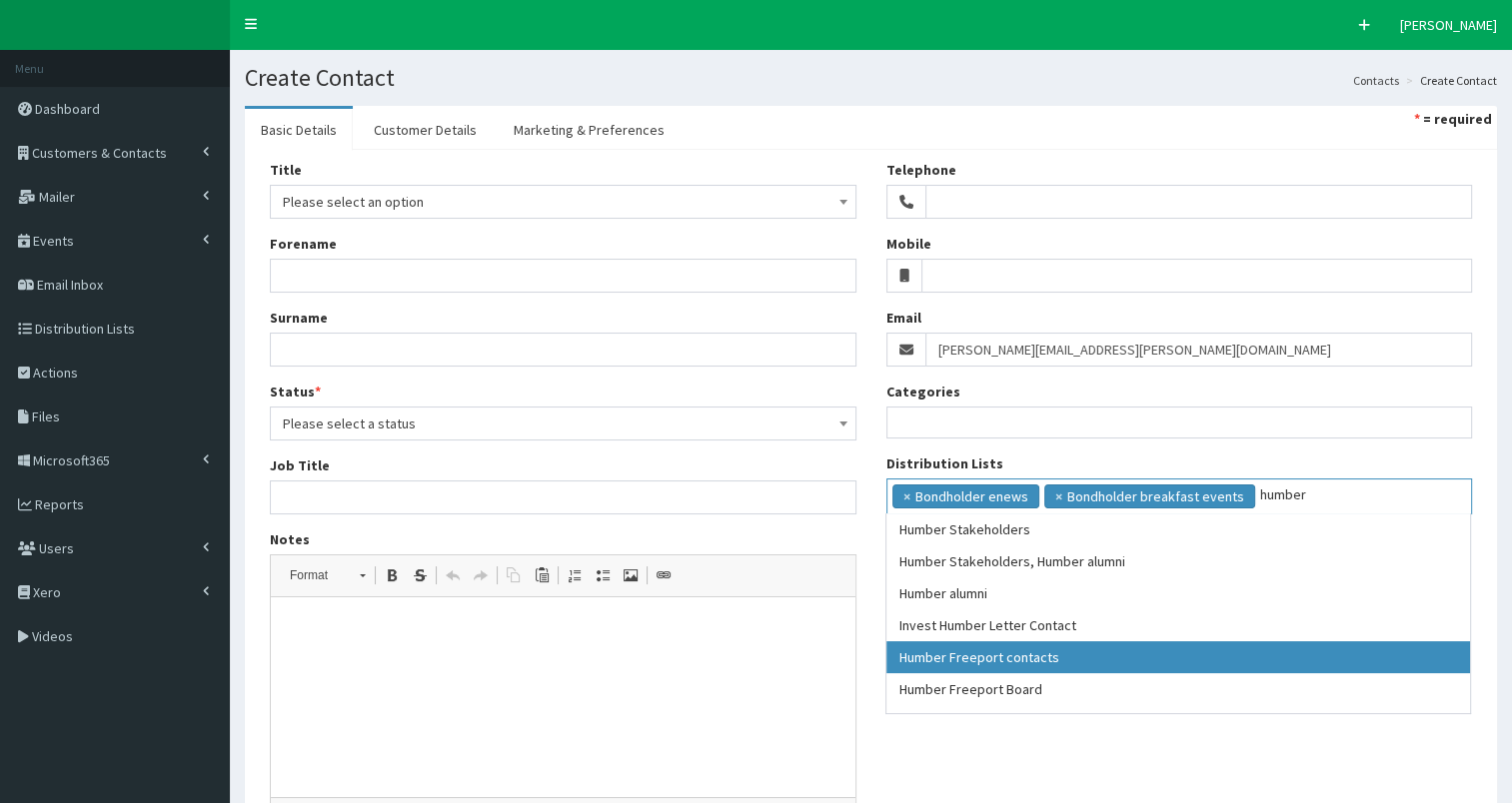 type on "humber" 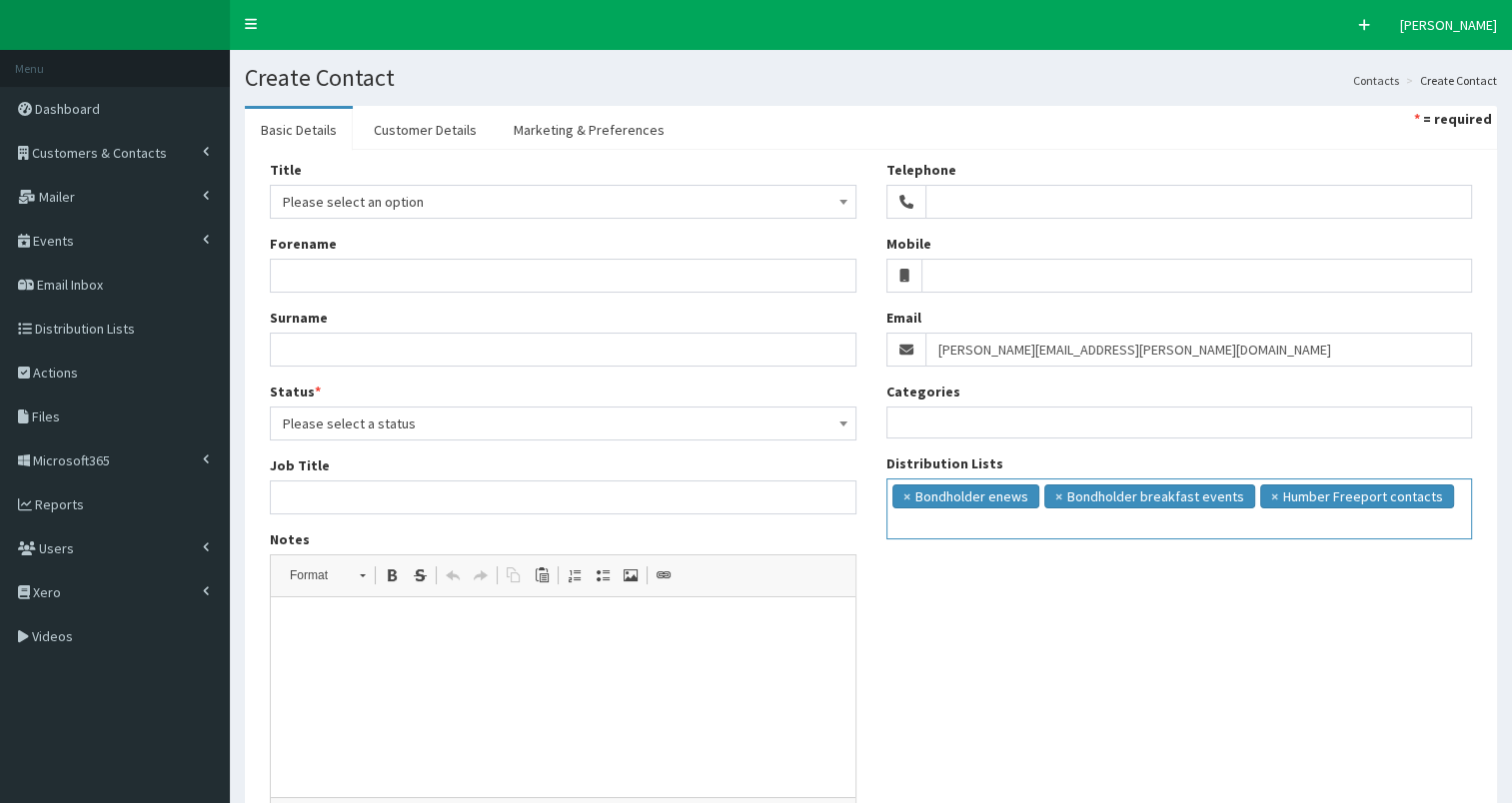 click on "× Bondholder enews × Bondholder breakfast events × Humber Freeport contacts" at bounding box center [1179, 506] 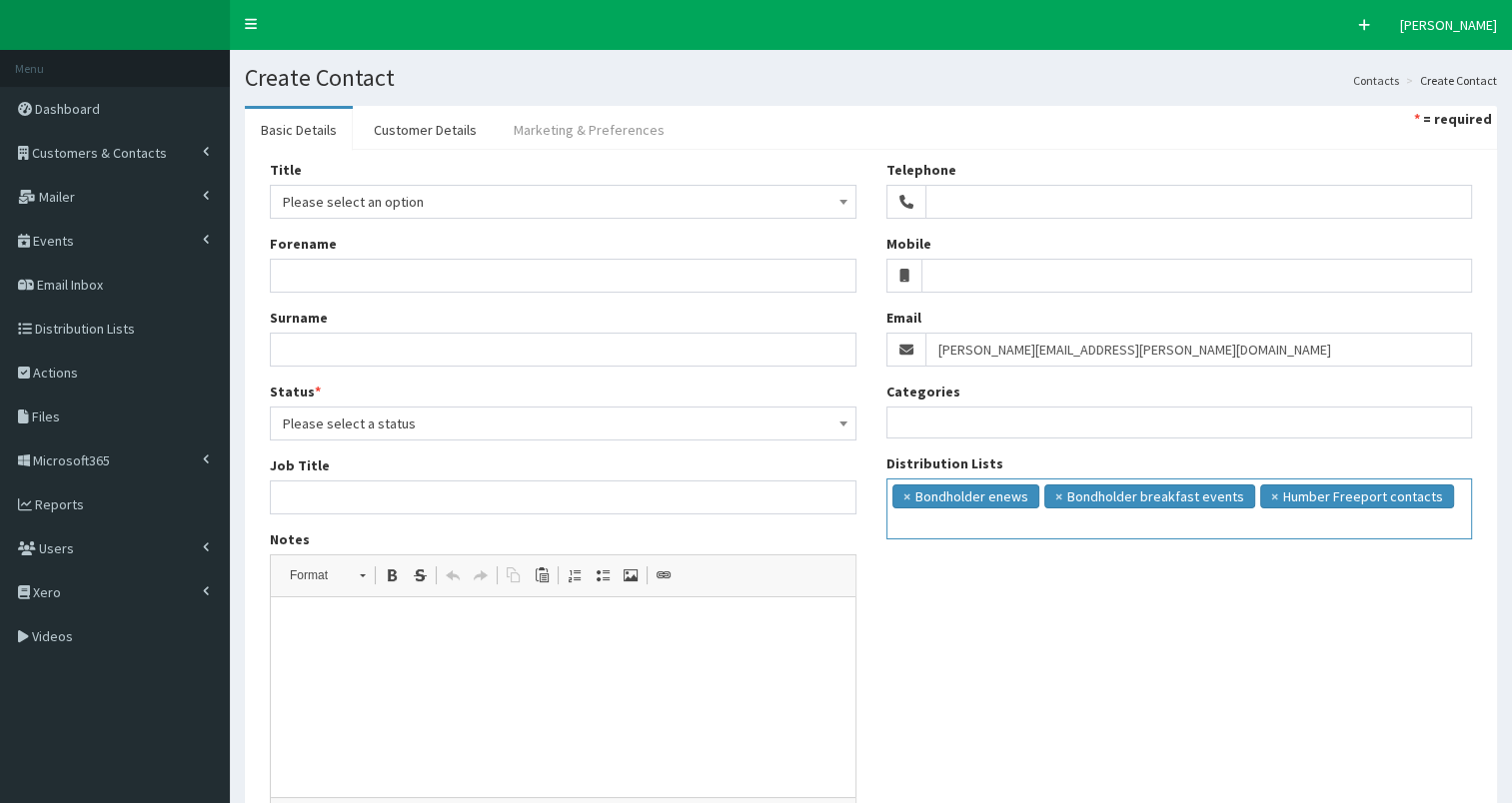 click on "Marketing & Preferences" at bounding box center (589, 130) 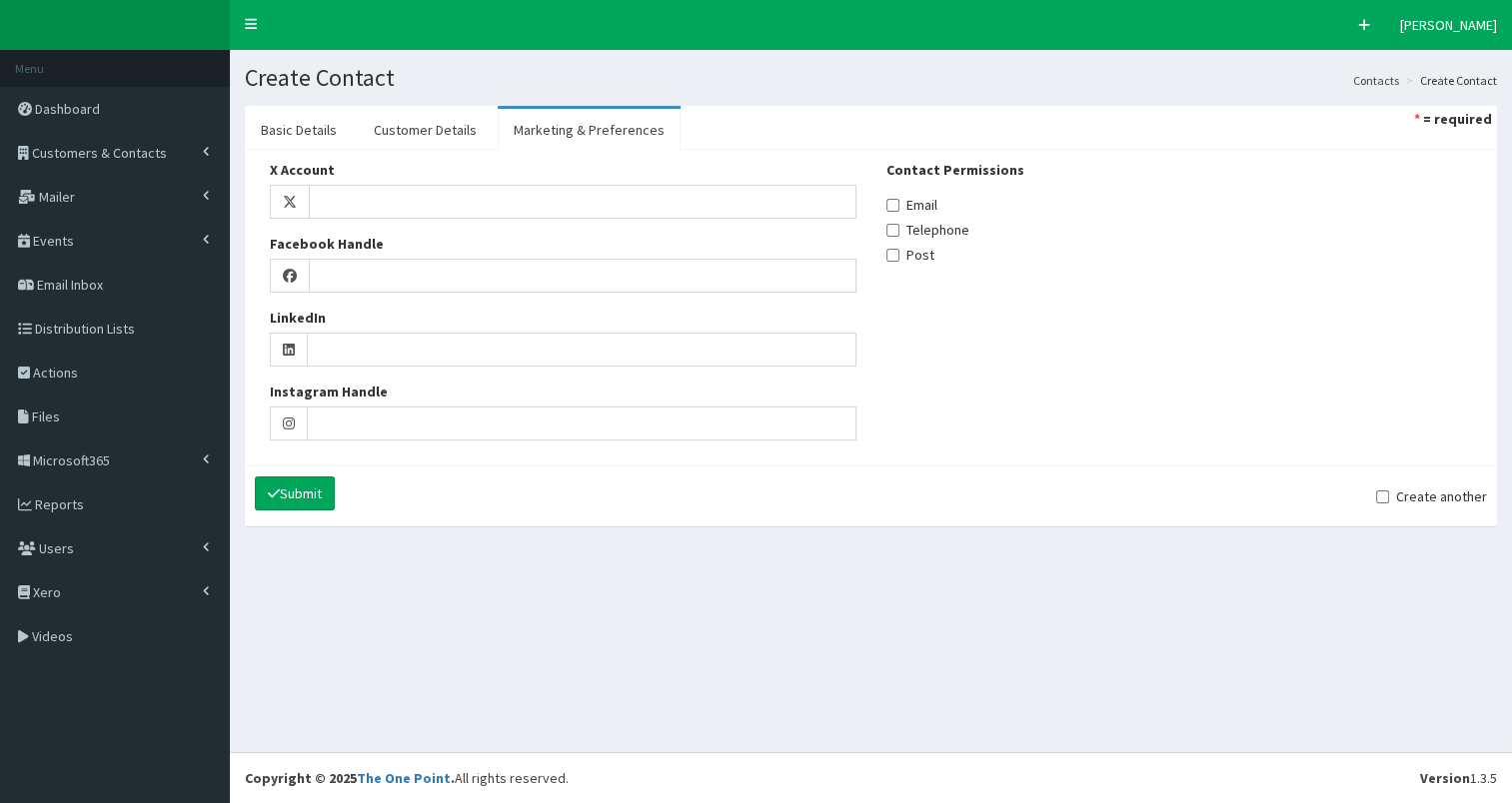 click on "Email" at bounding box center (911, 205) 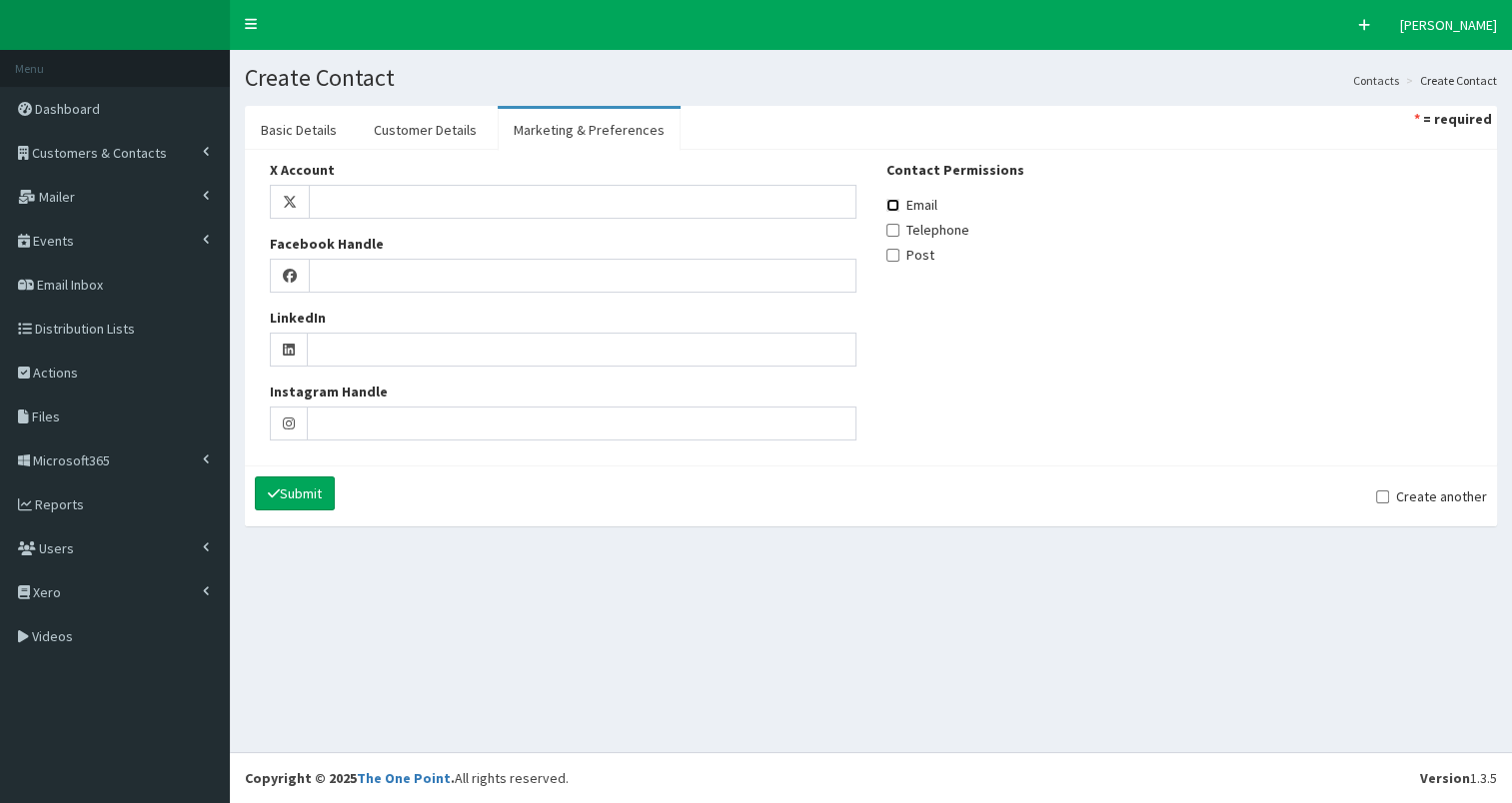 click on "Email" at bounding box center [892, 205] 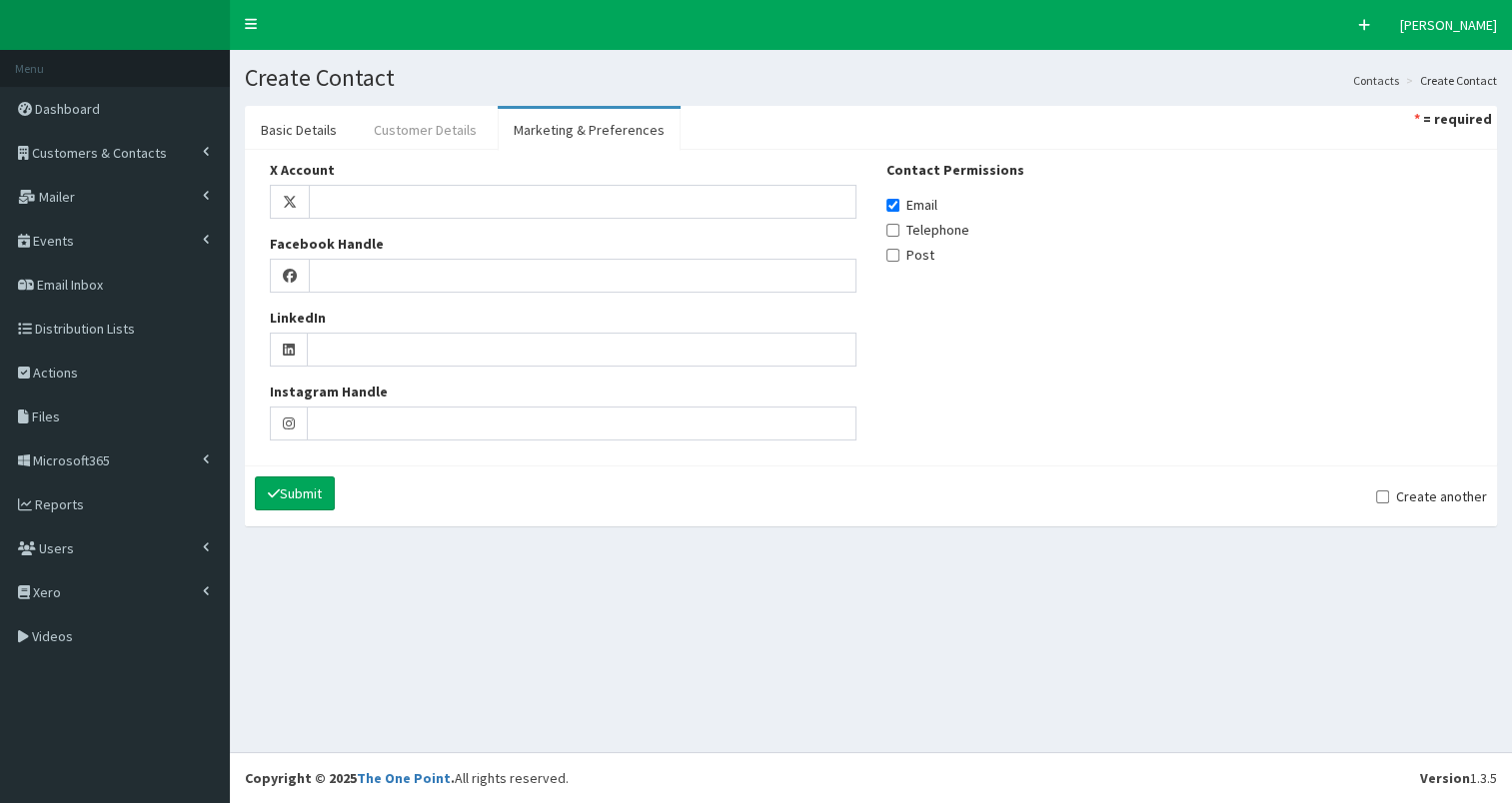 click on "Customer Details" at bounding box center (425, 130) 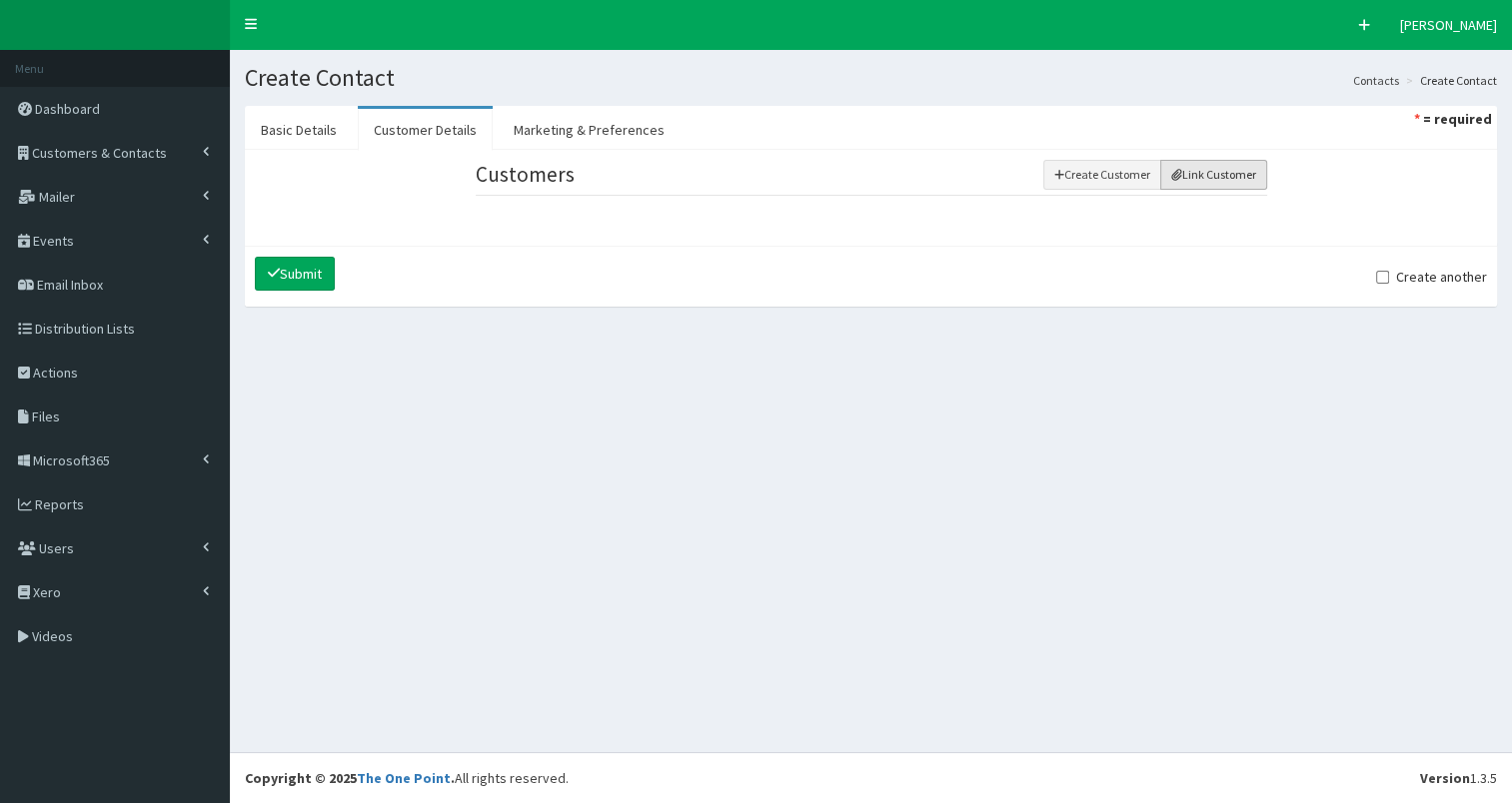 click on "Link Customer" at bounding box center [1213, 175] 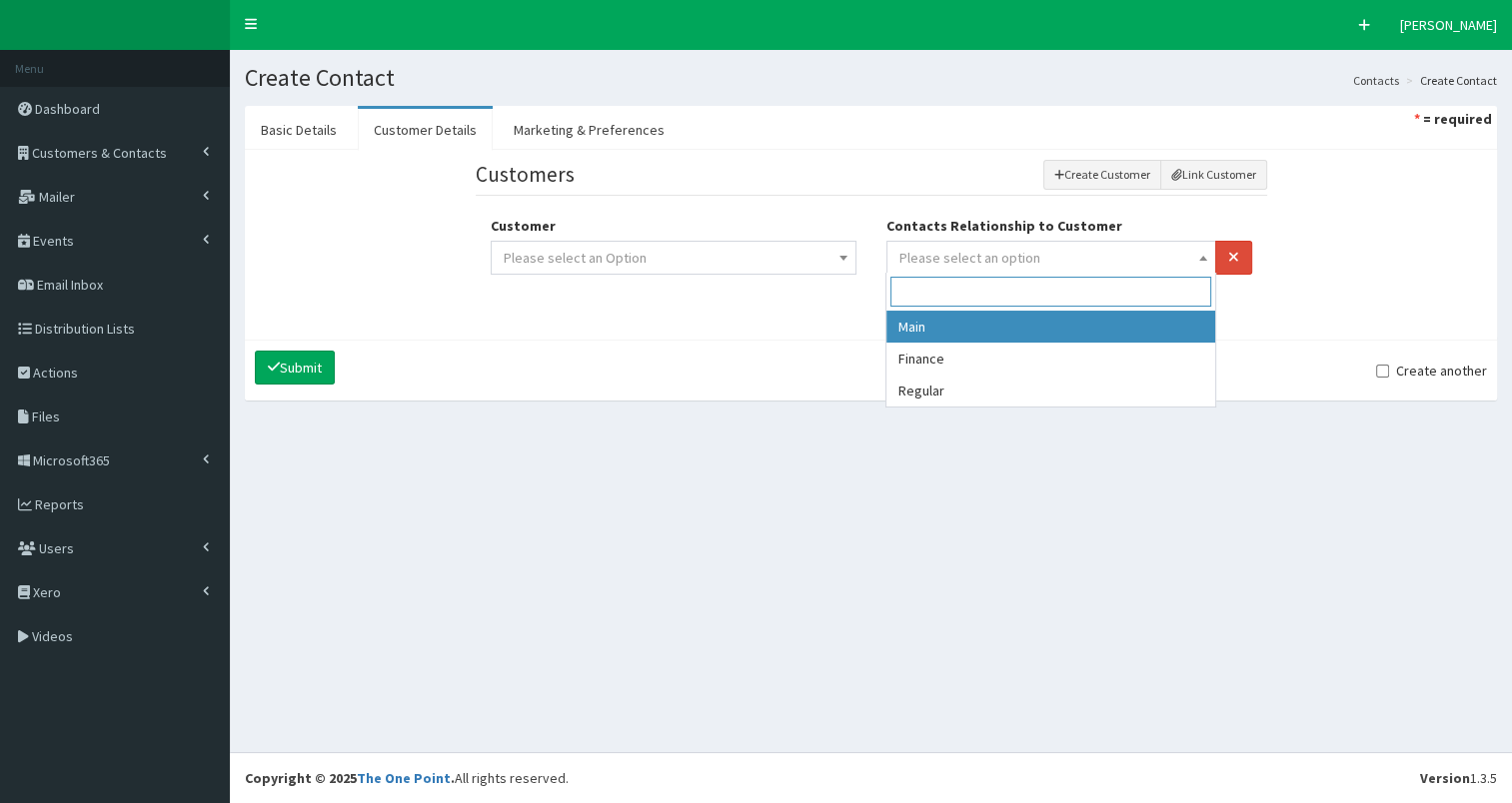 drag, startPoint x: 1061, startPoint y: 247, endPoint x: 1059, endPoint y: 299, distance: 52.03845 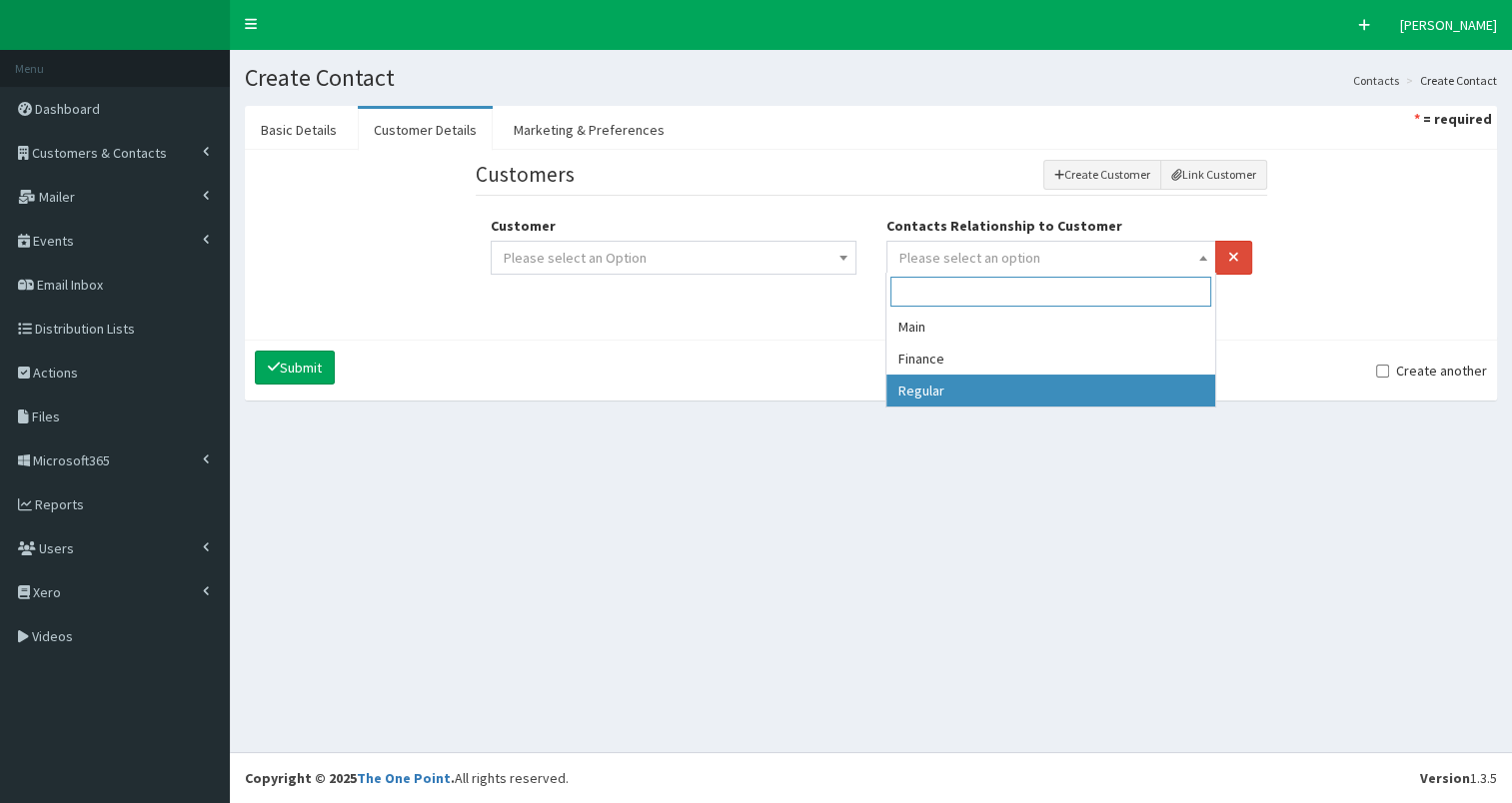 drag, startPoint x: 1028, startPoint y: 392, endPoint x: 1022, endPoint y: 375, distance: 18.027756 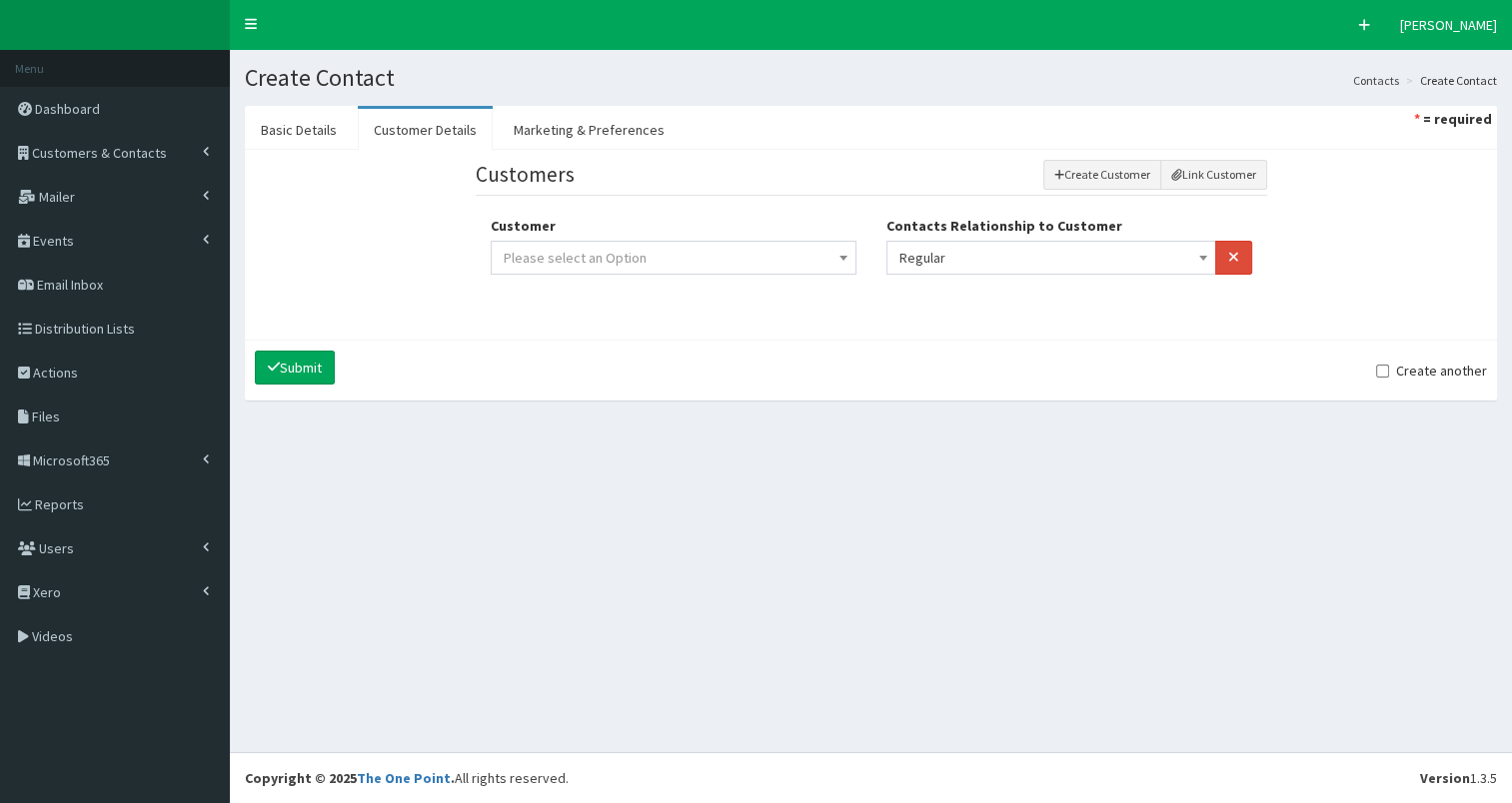 click on "Please select an Option" at bounding box center (674, 258) 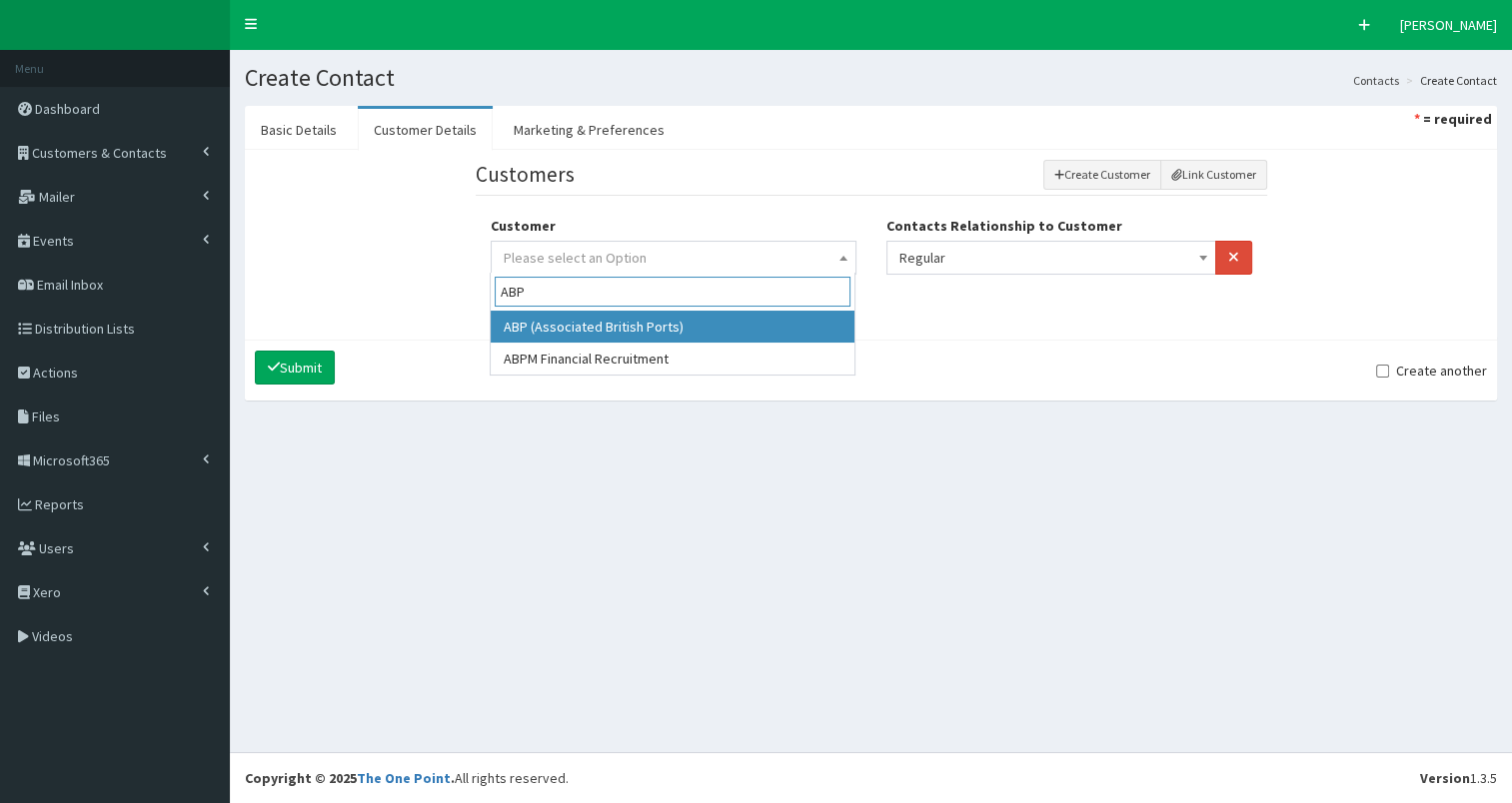 type on "ABP" 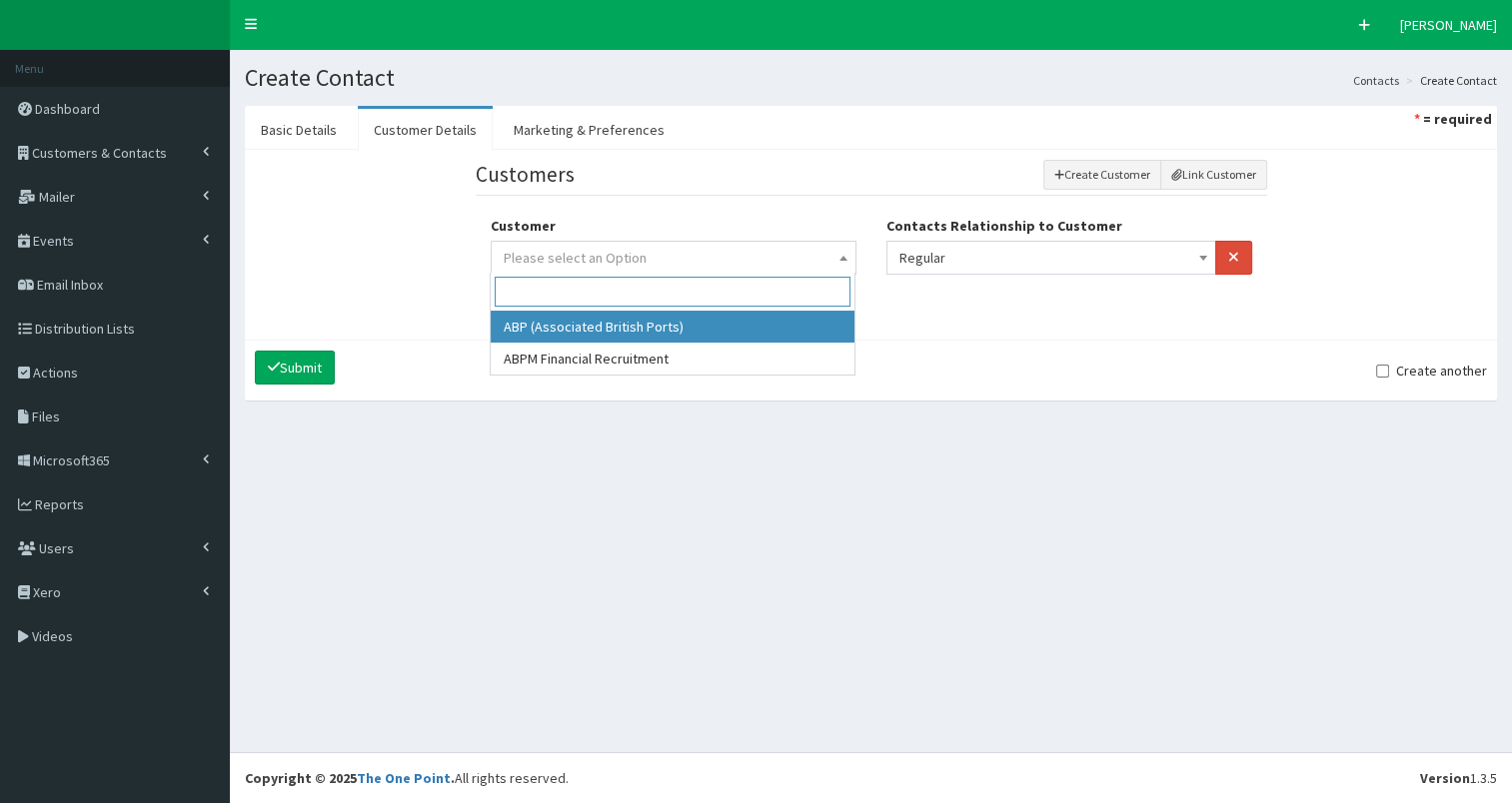 select on "28" 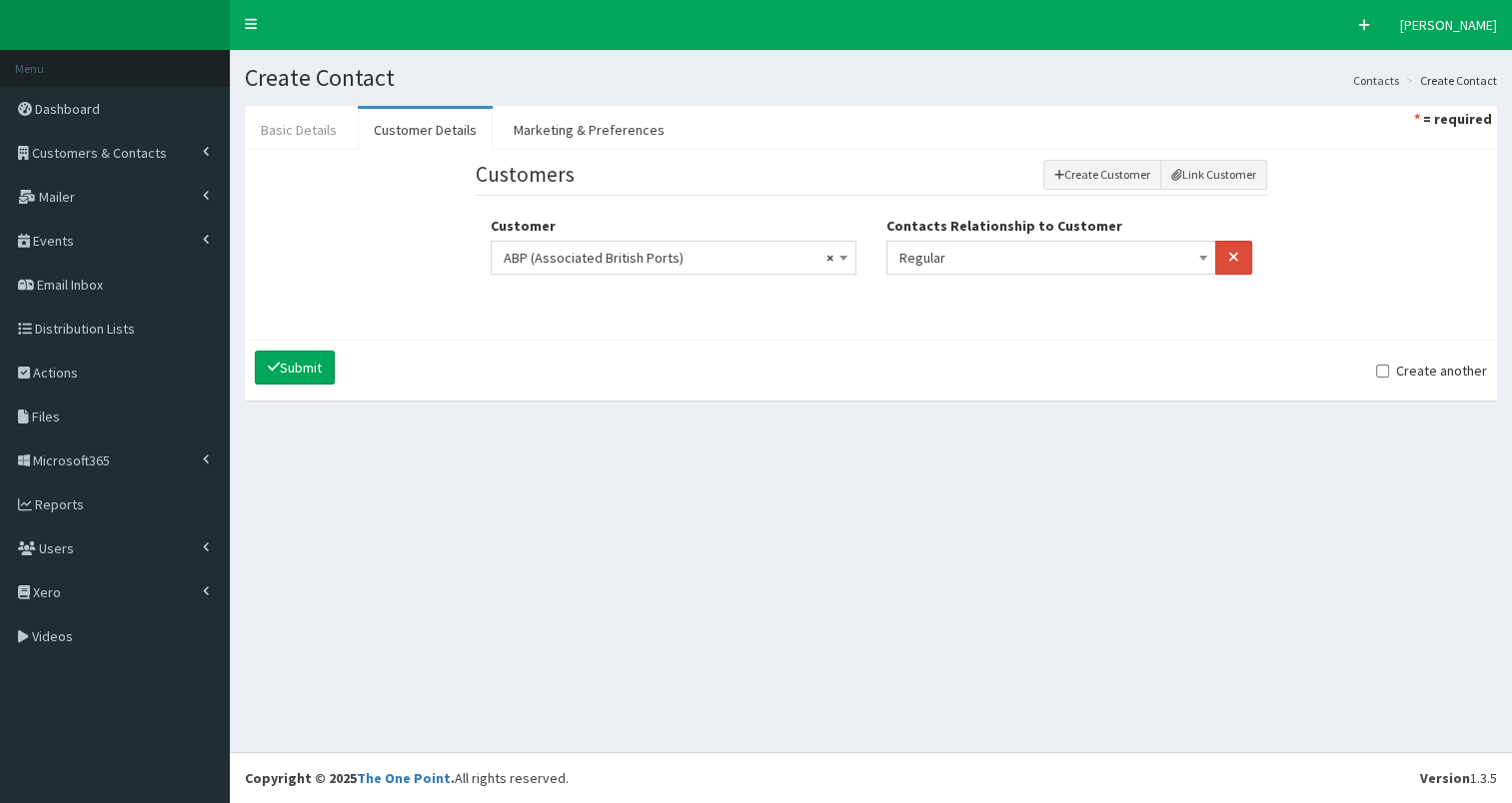 click on "Basic Details" at bounding box center (299, 130) 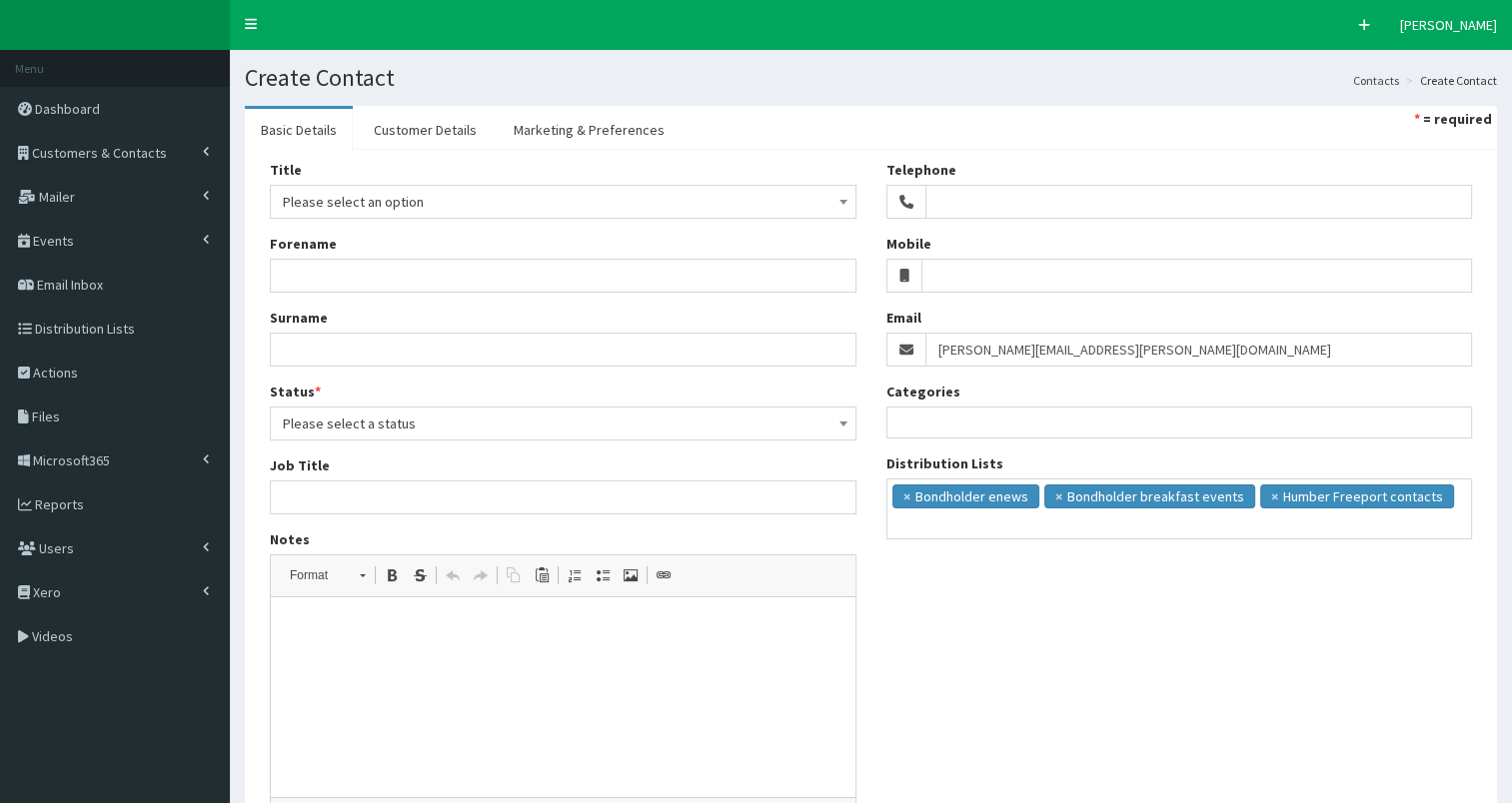 click on "Please select an option" at bounding box center (563, 202) 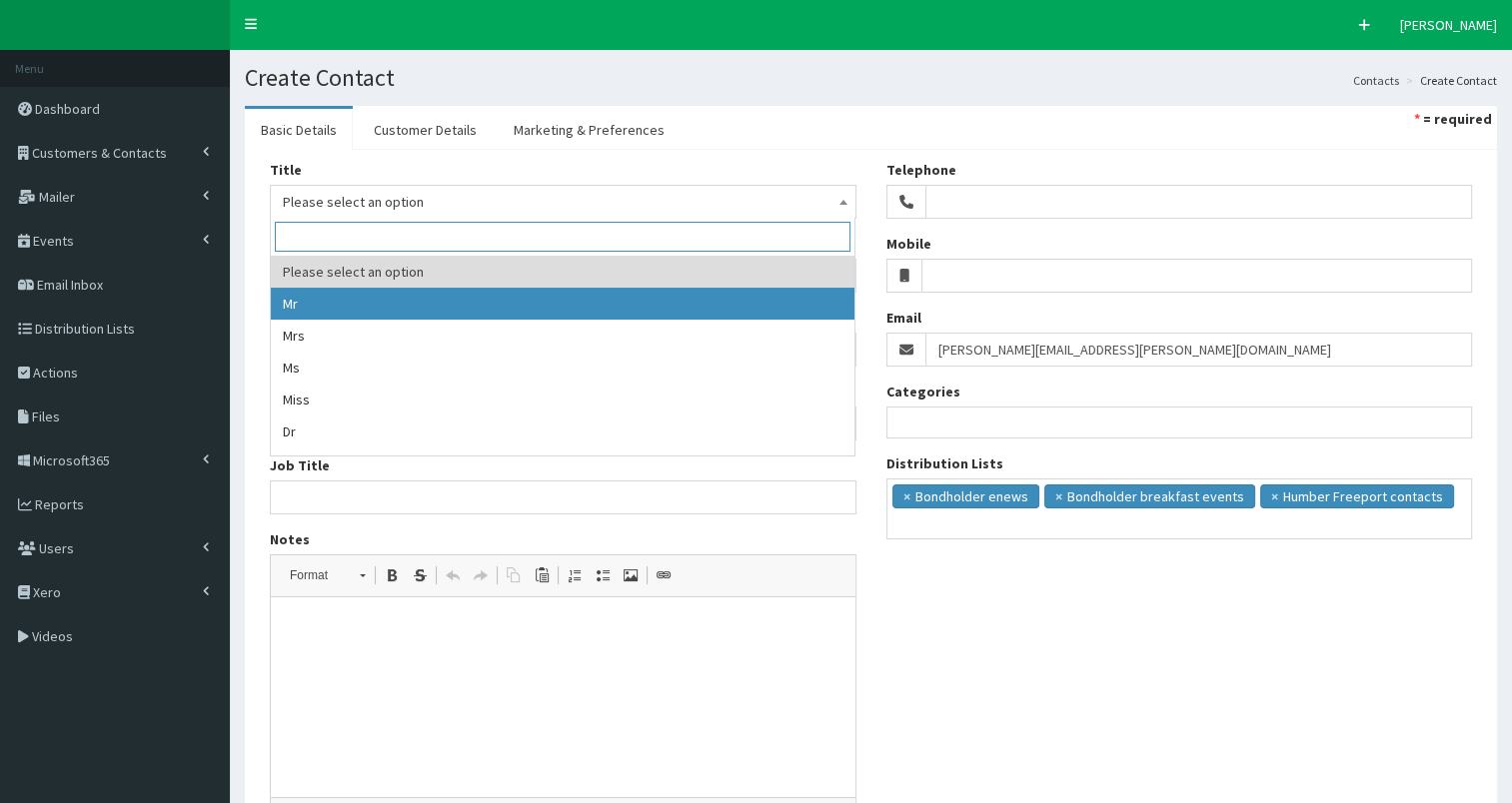 select on "1" 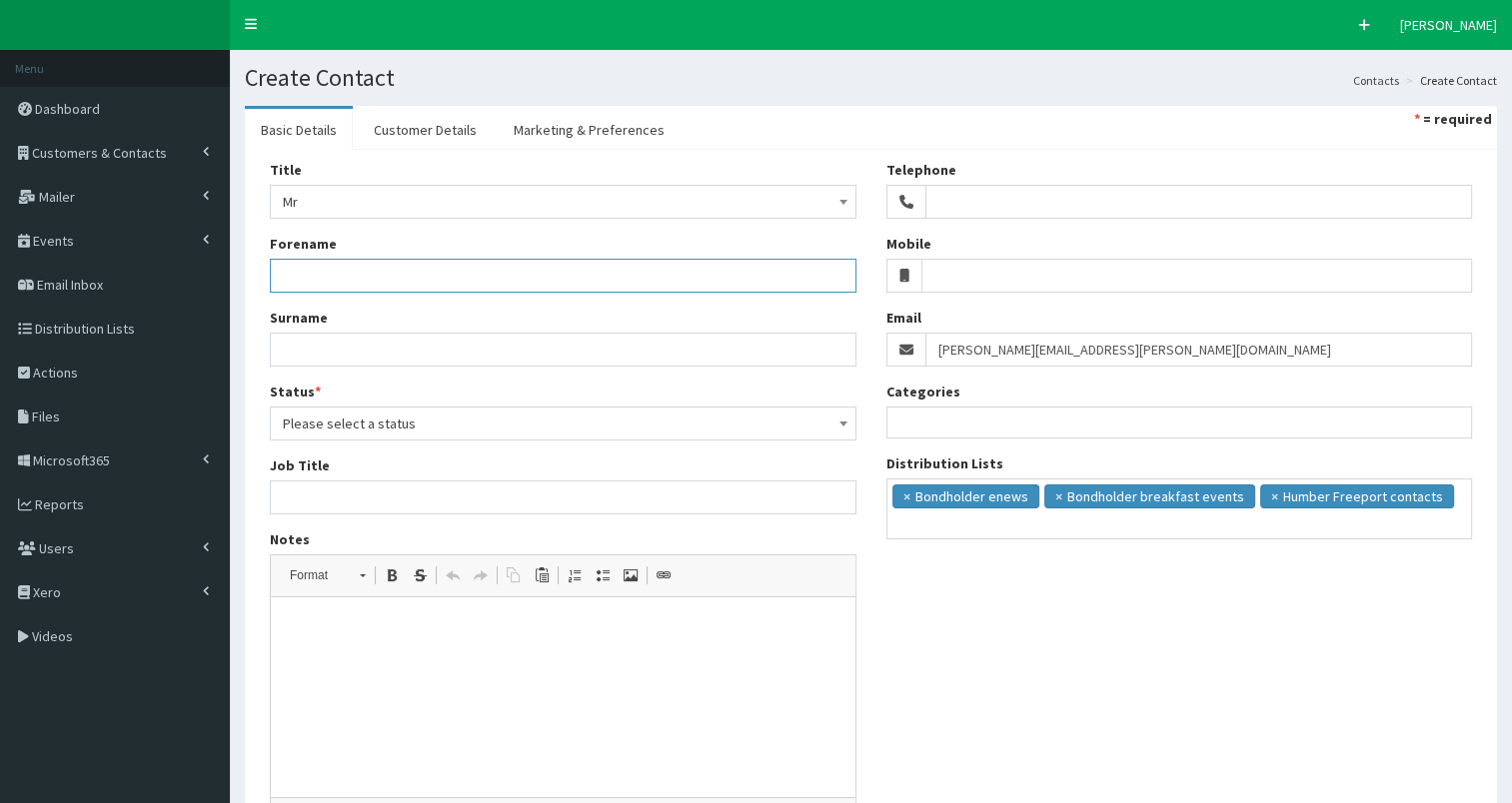 click on "Forename" at bounding box center (563, 276) 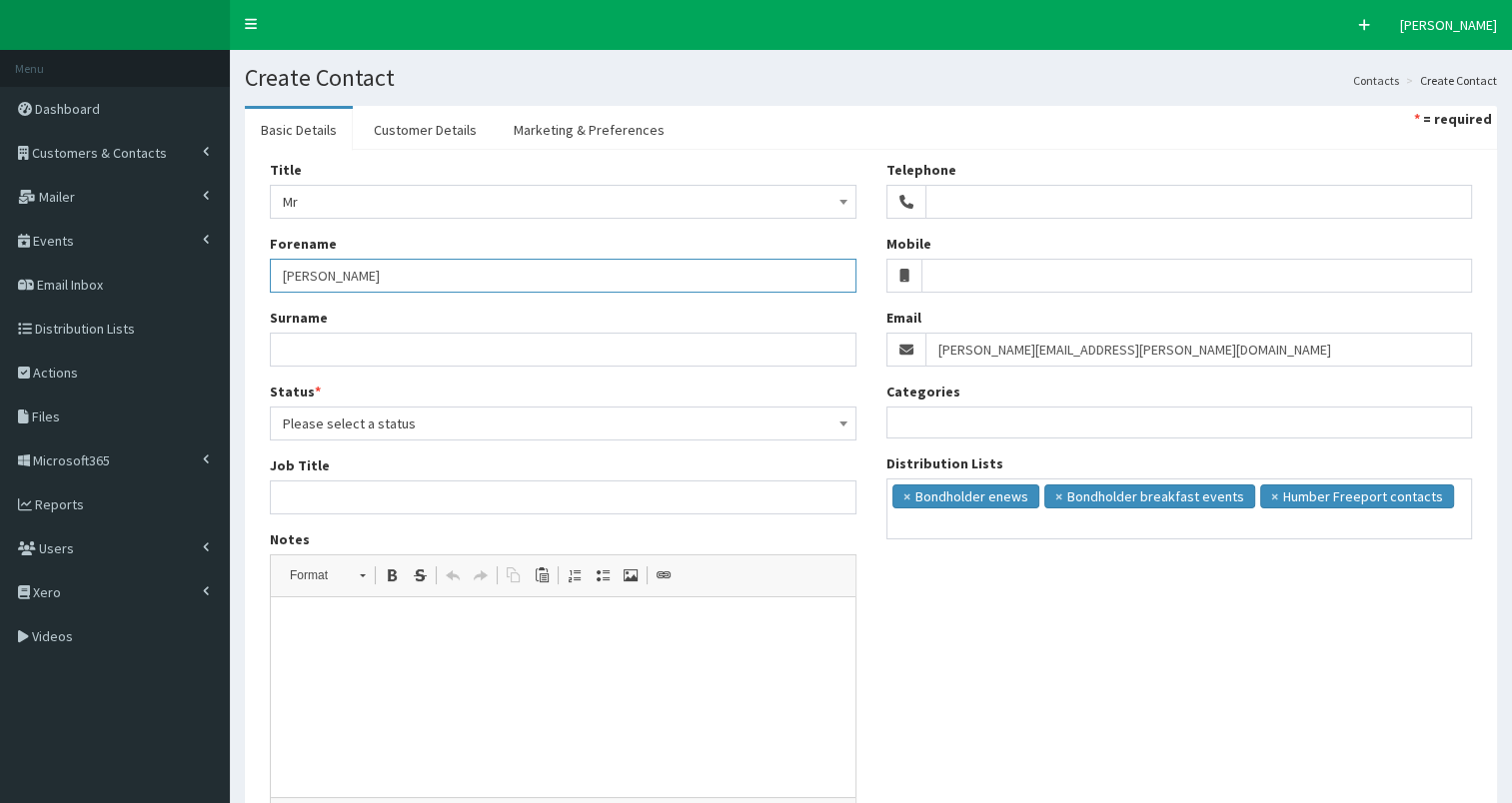 type on "Simon" 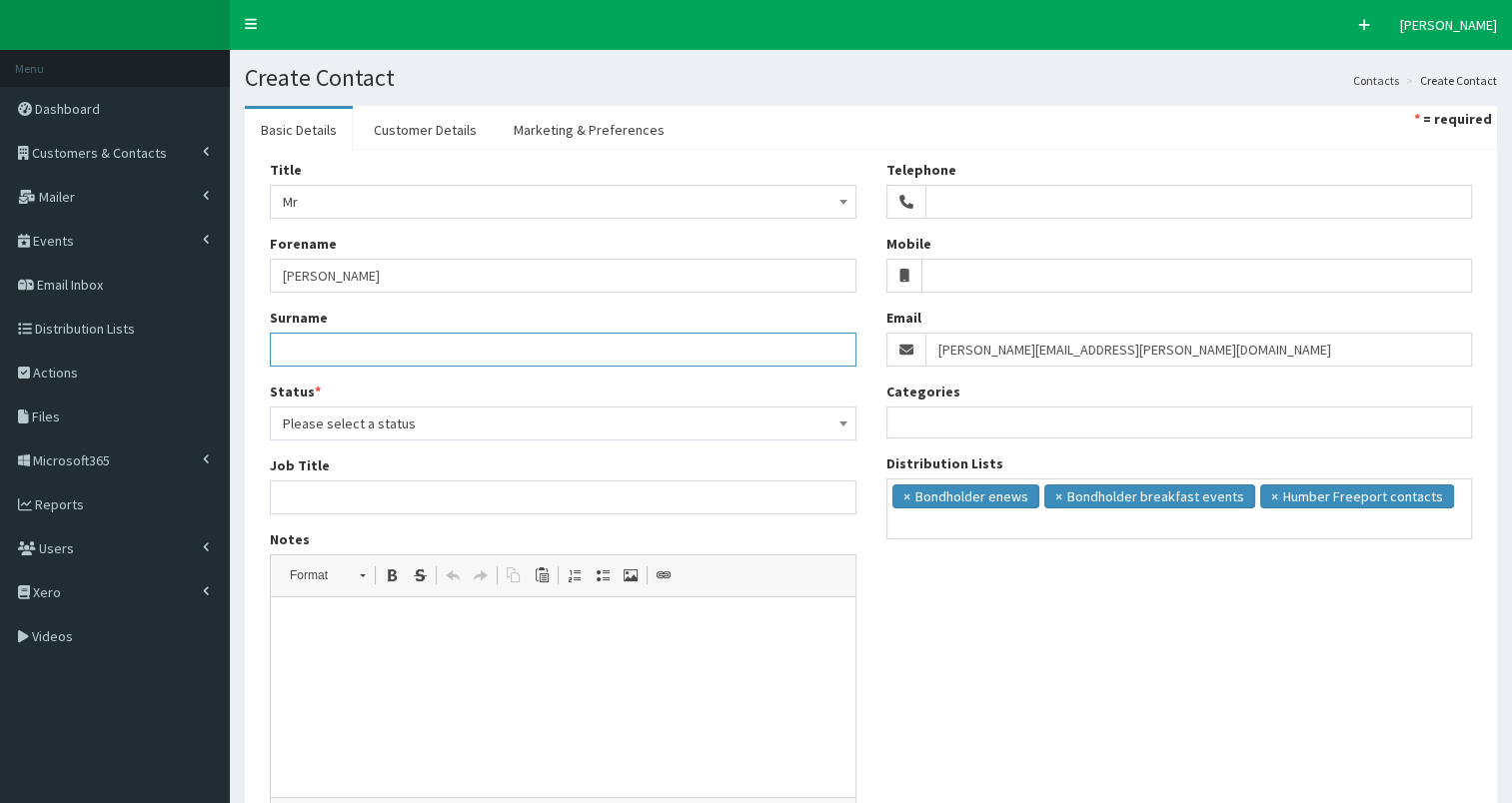 click on "Surname" at bounding box center [563, 350] 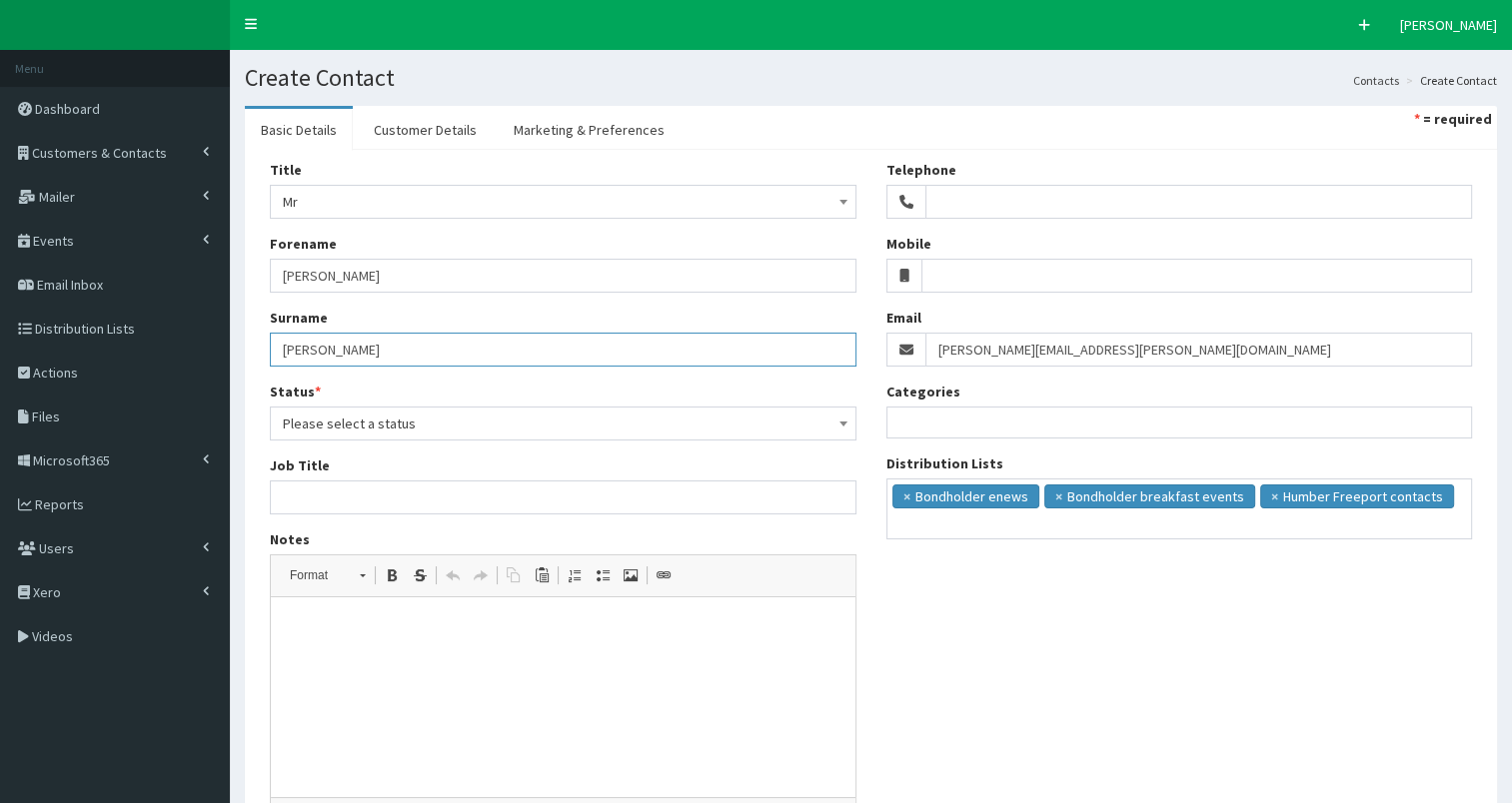 type on "Clarke" 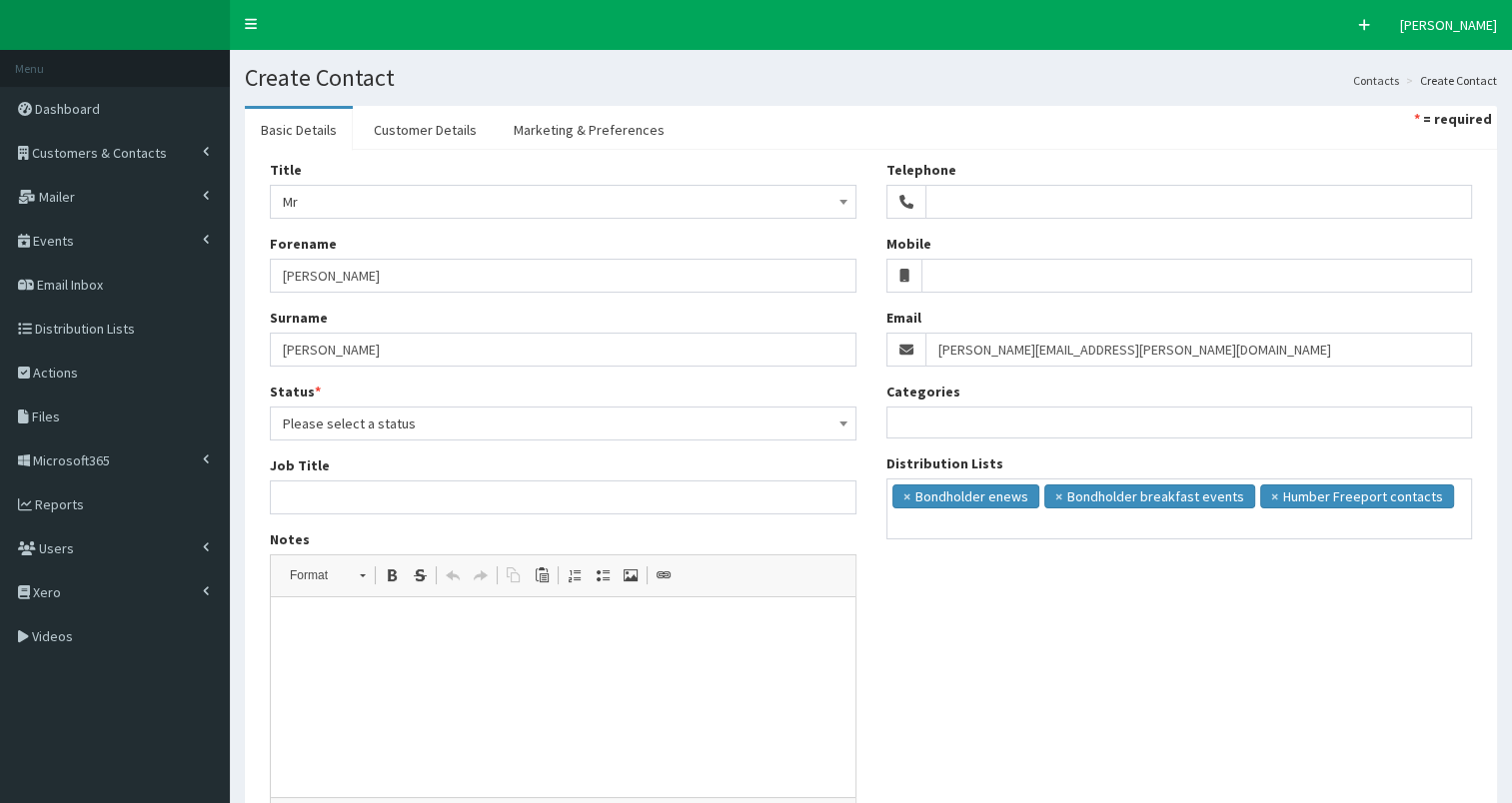 click on "Please select a status" at bounding box center (563, 423) 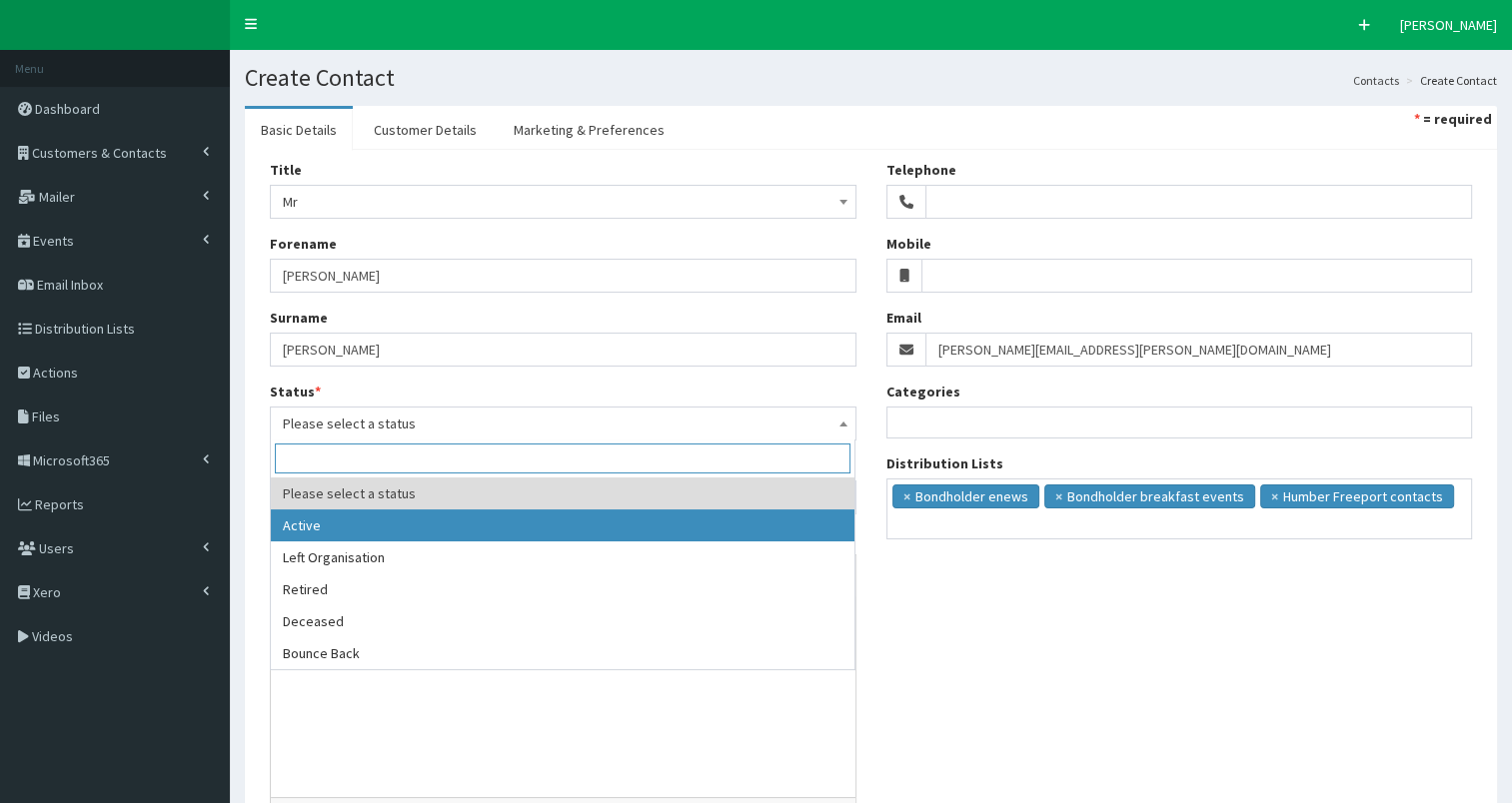 select on "1" 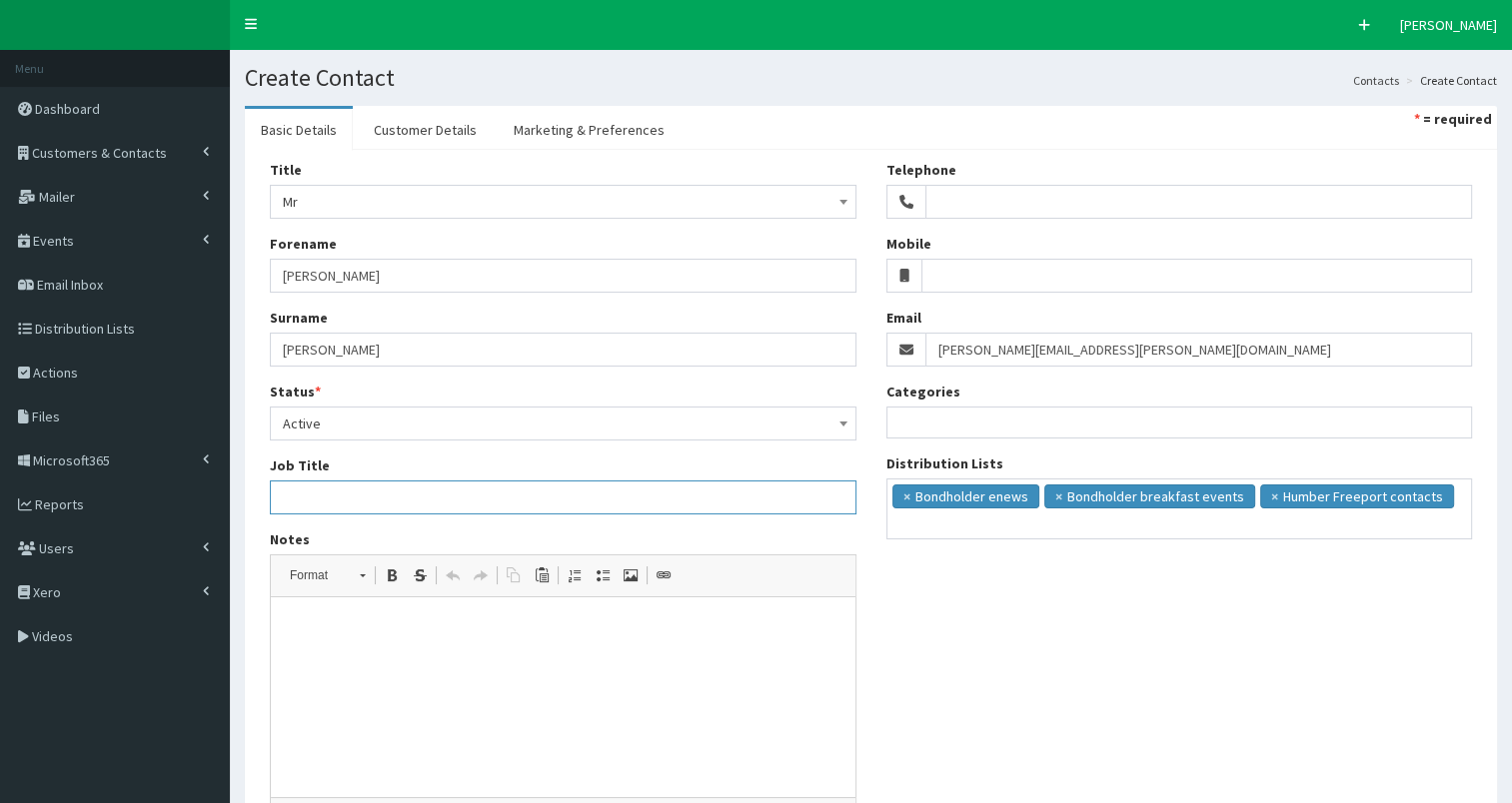 click on "Job Title" at bounding box center (563, 497) 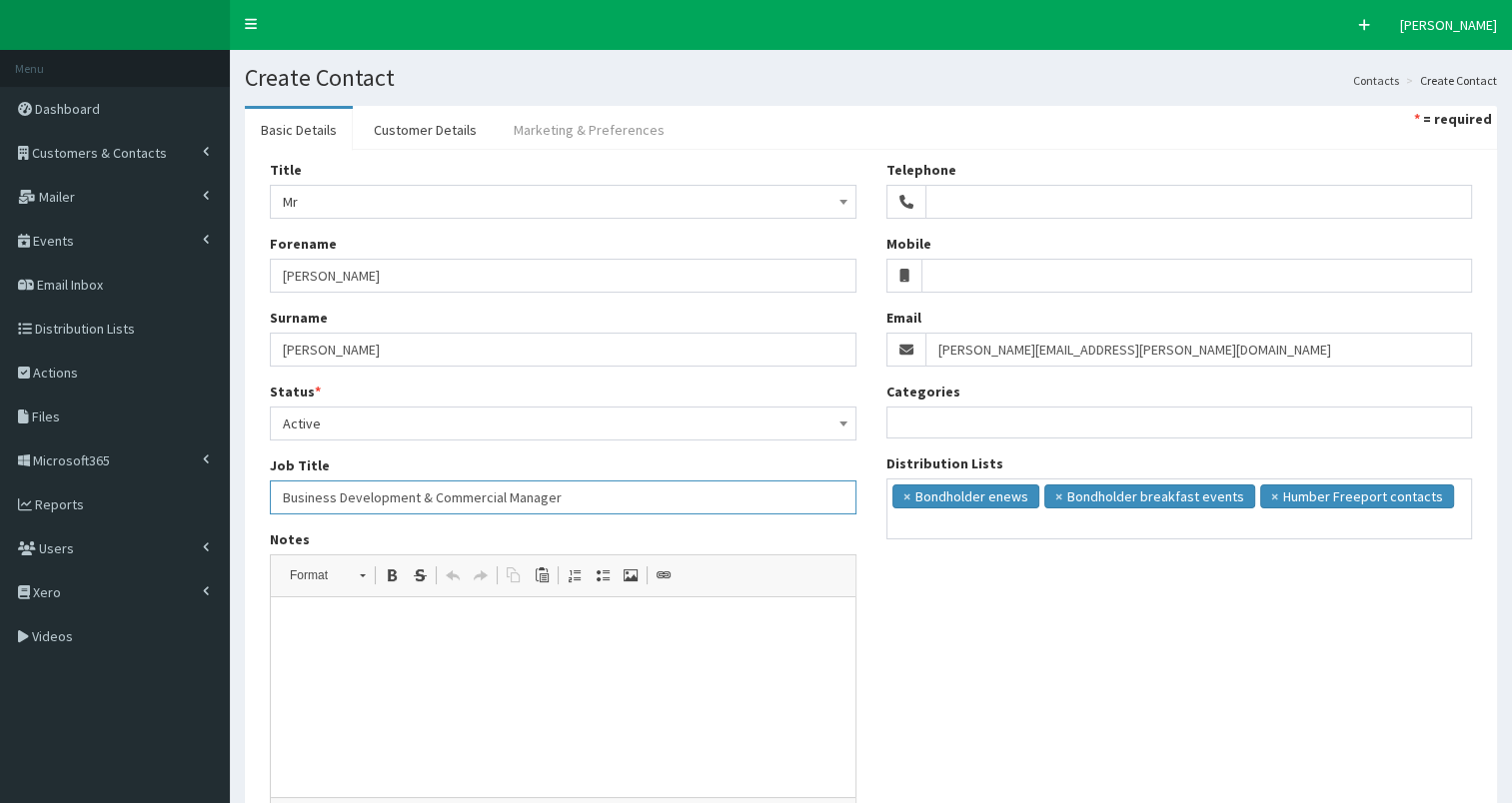 type on "Business Development & Commercial Manager" 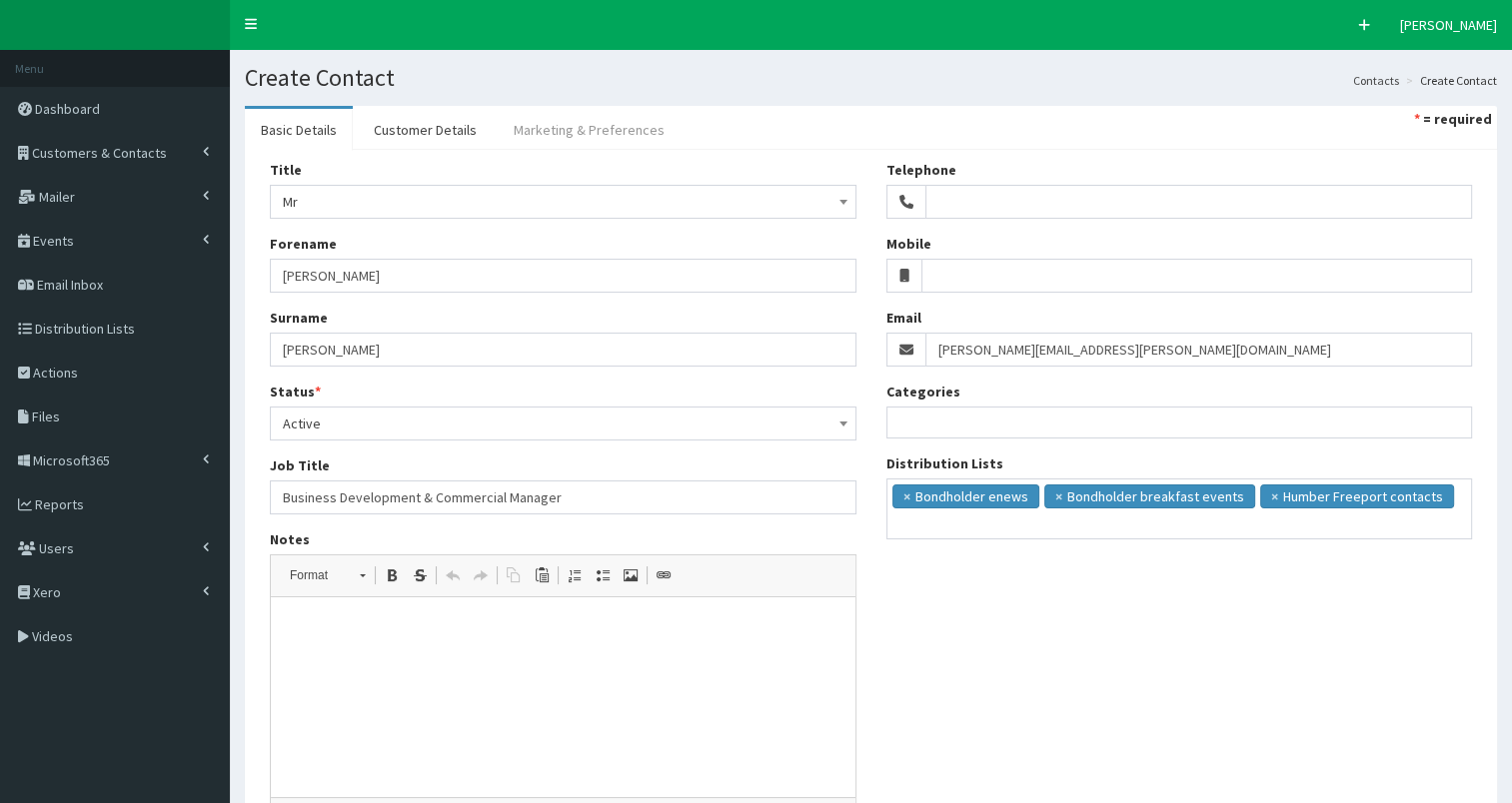click on "Marketing & Preferences" at bounding box center [589, 130] 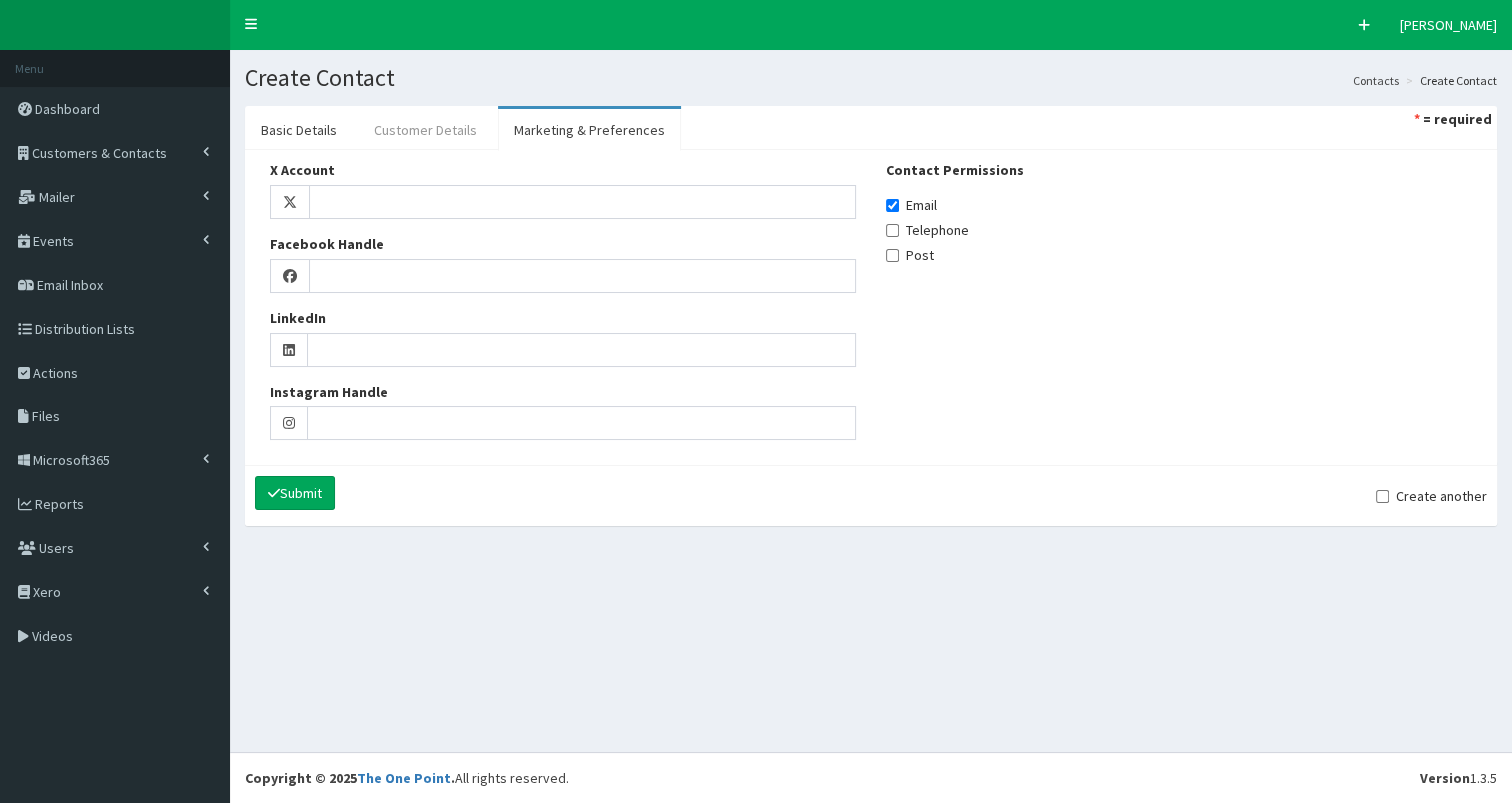 click on "Customer Details" at bounding box center [425, 130] 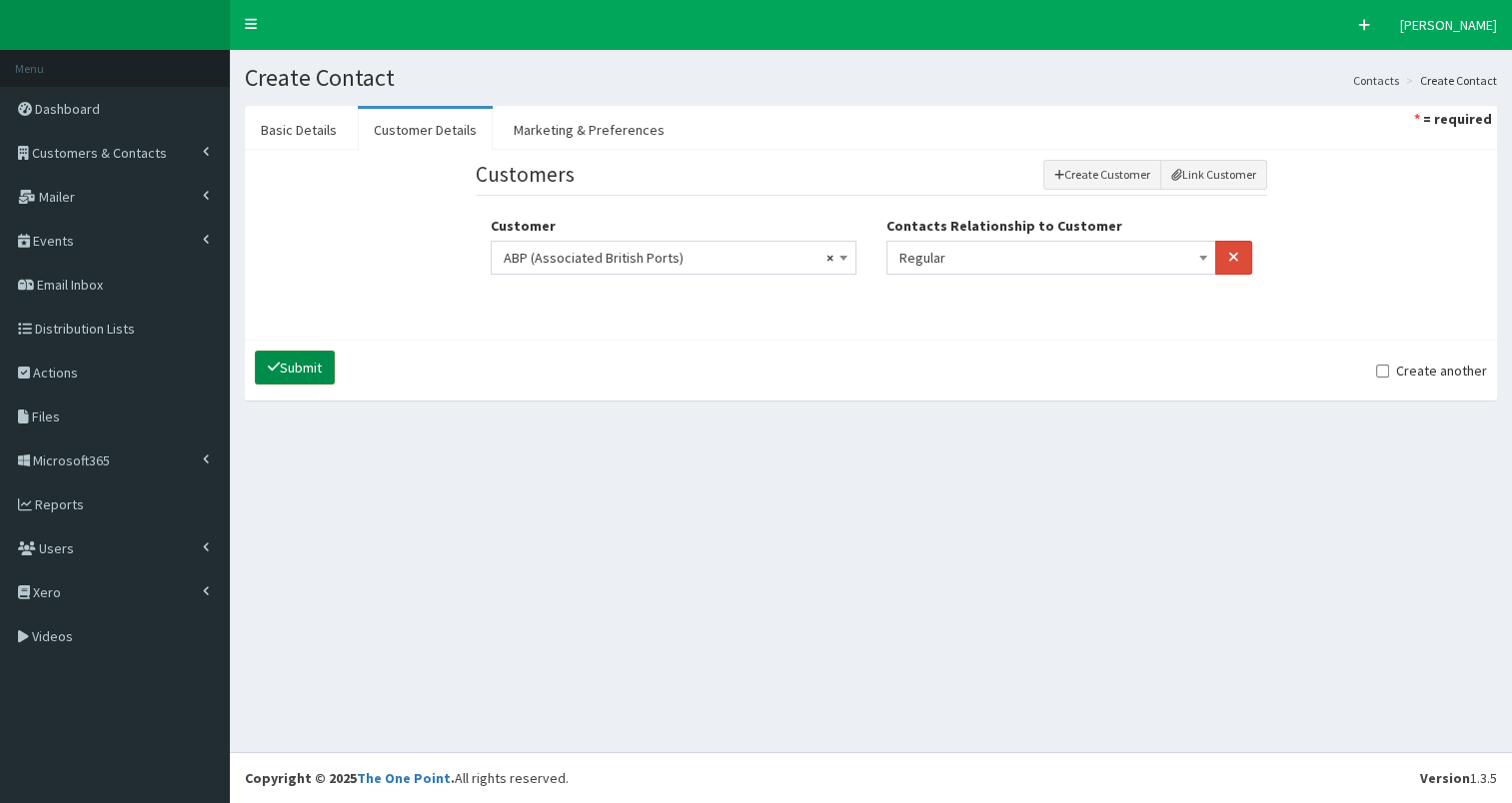 click on "Submit" at bounding box center (295, 368) 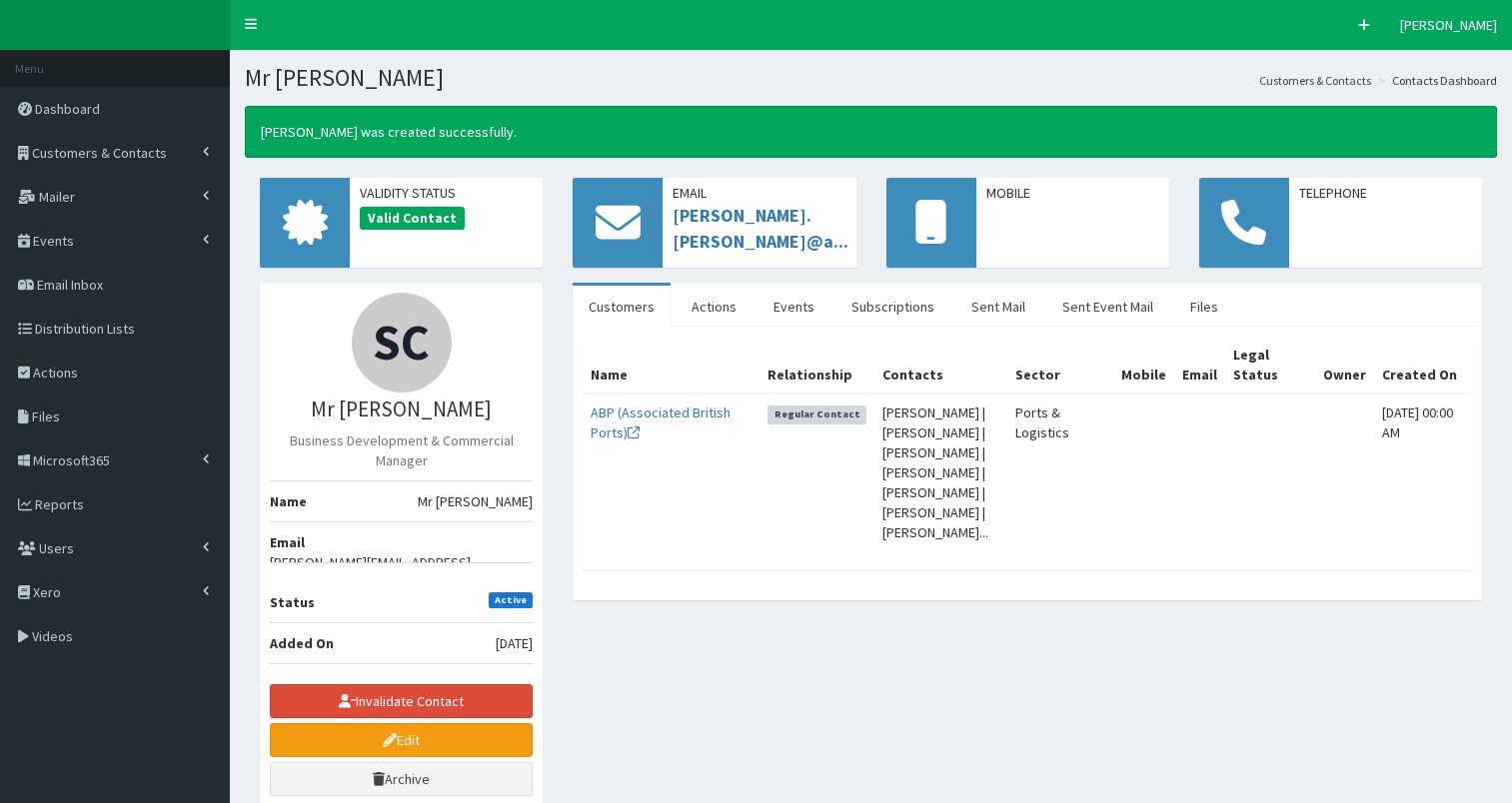 scroll, scrollTop: 0, scrollLeft: 0, axis: both 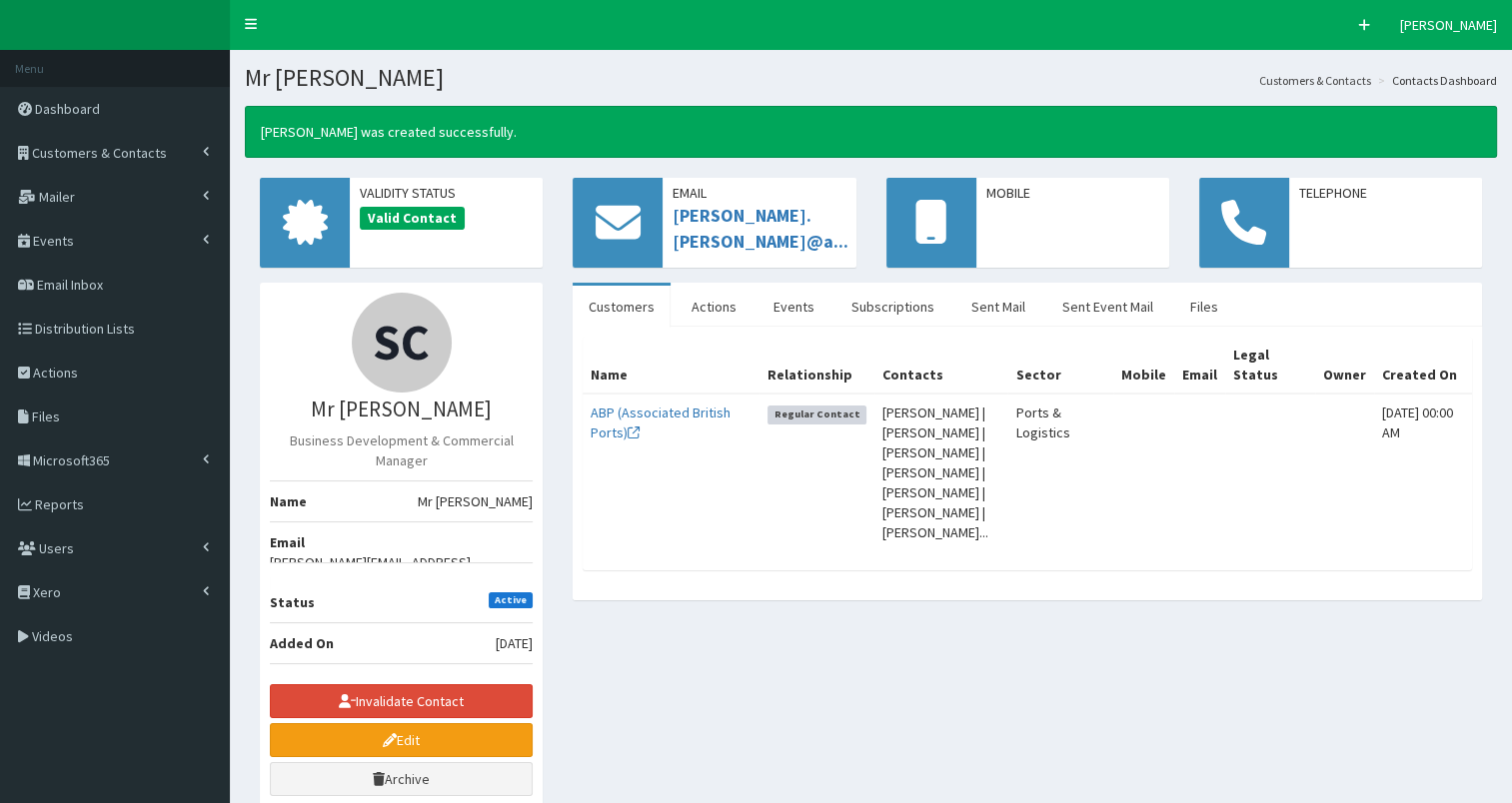 click on "Events" at bounding box center [53, 241] 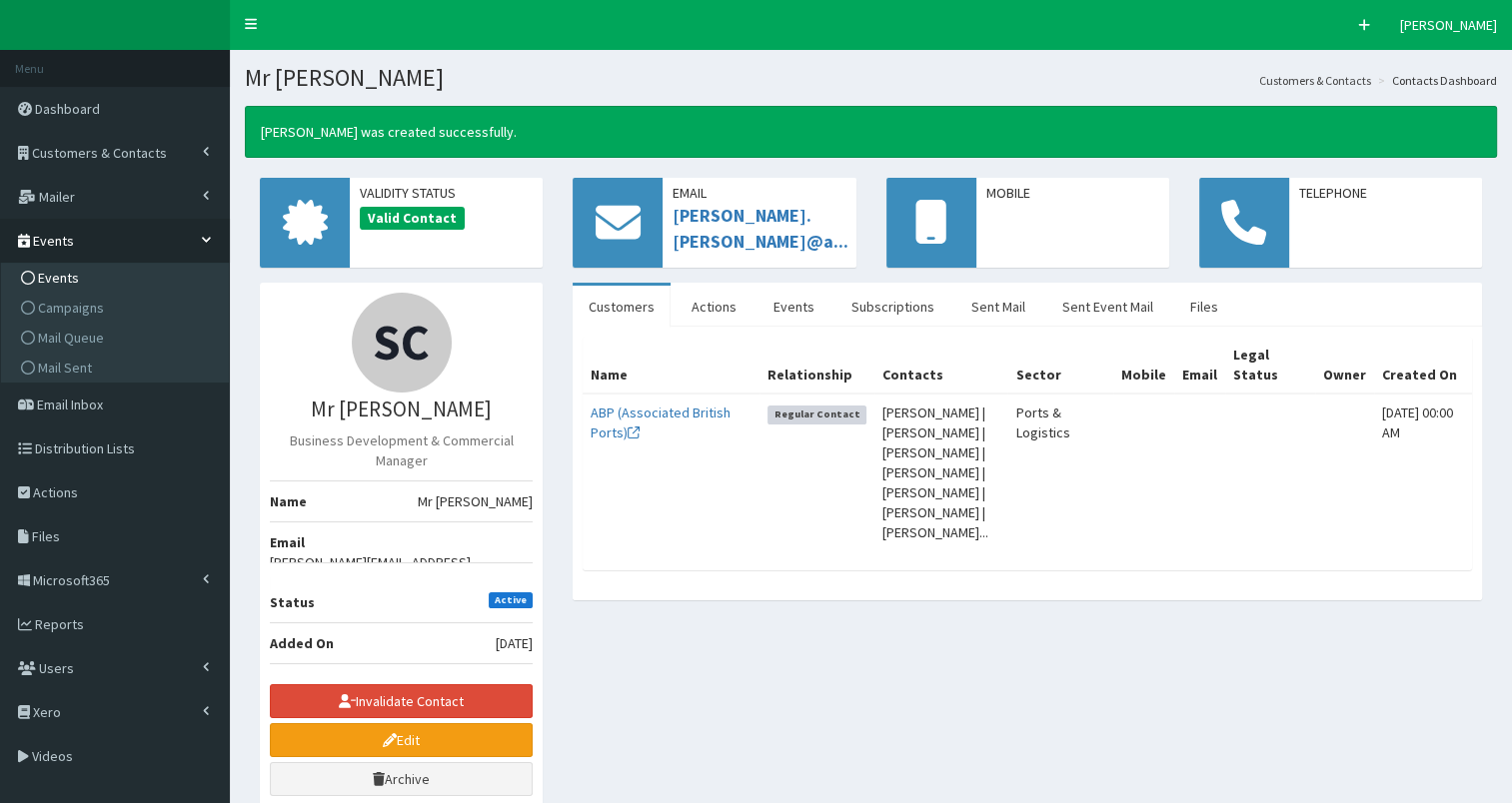 click on "Events" at bounding box center (58, 278) 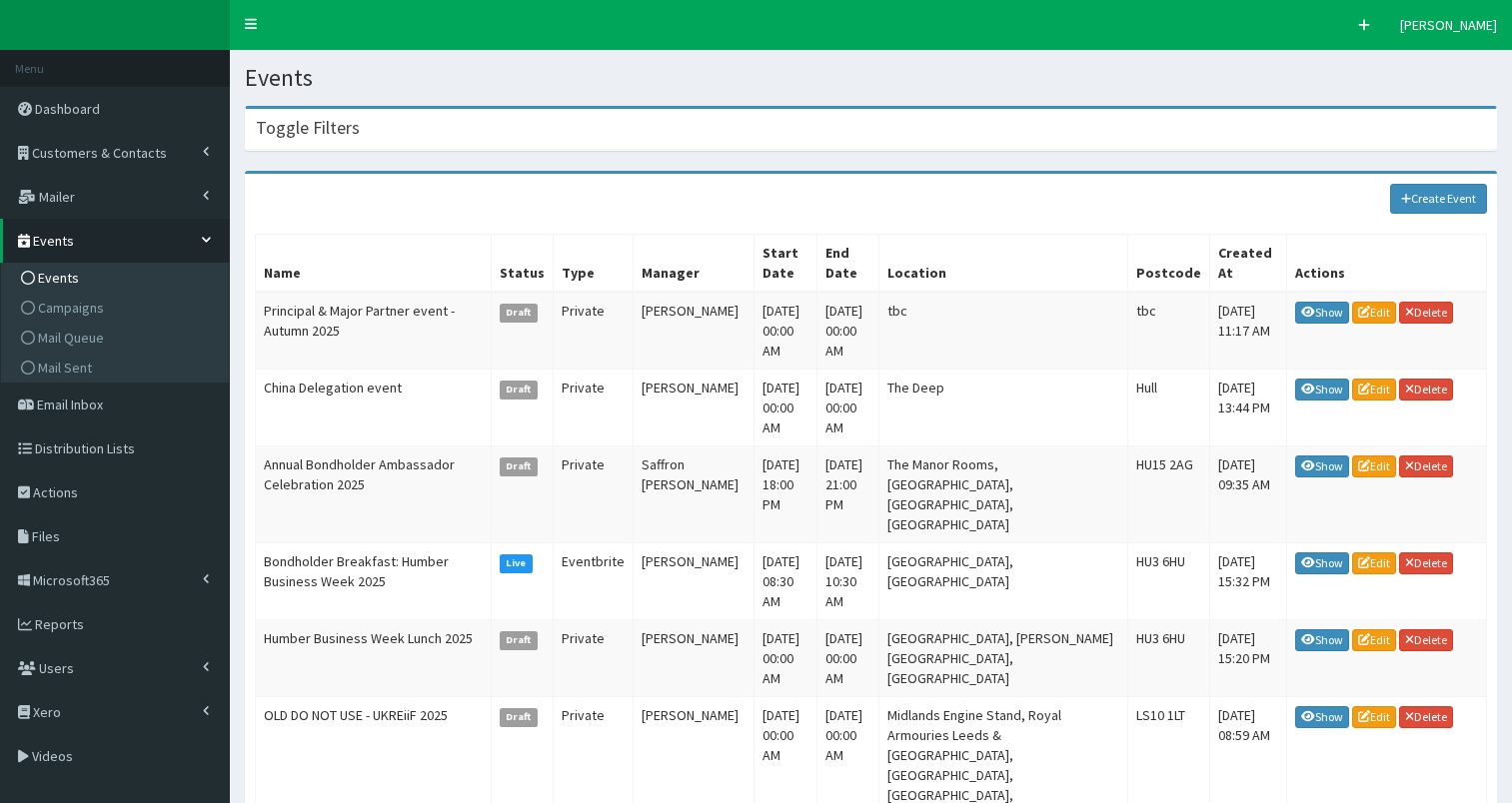 scroll, scrollTop: 0, scrollLeft: 0, axis: both 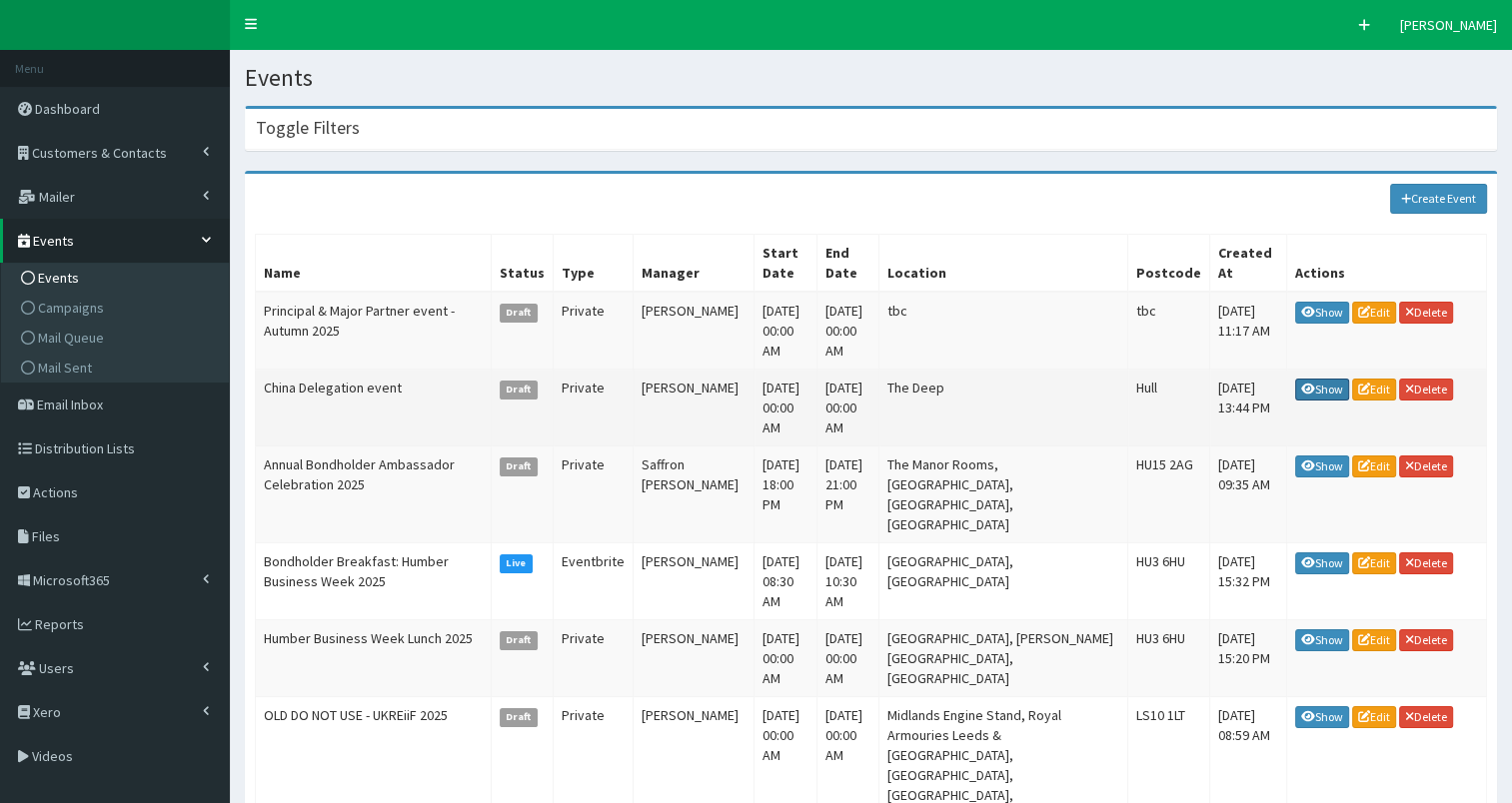 click on "Show" at bounding box center [1322, 390] 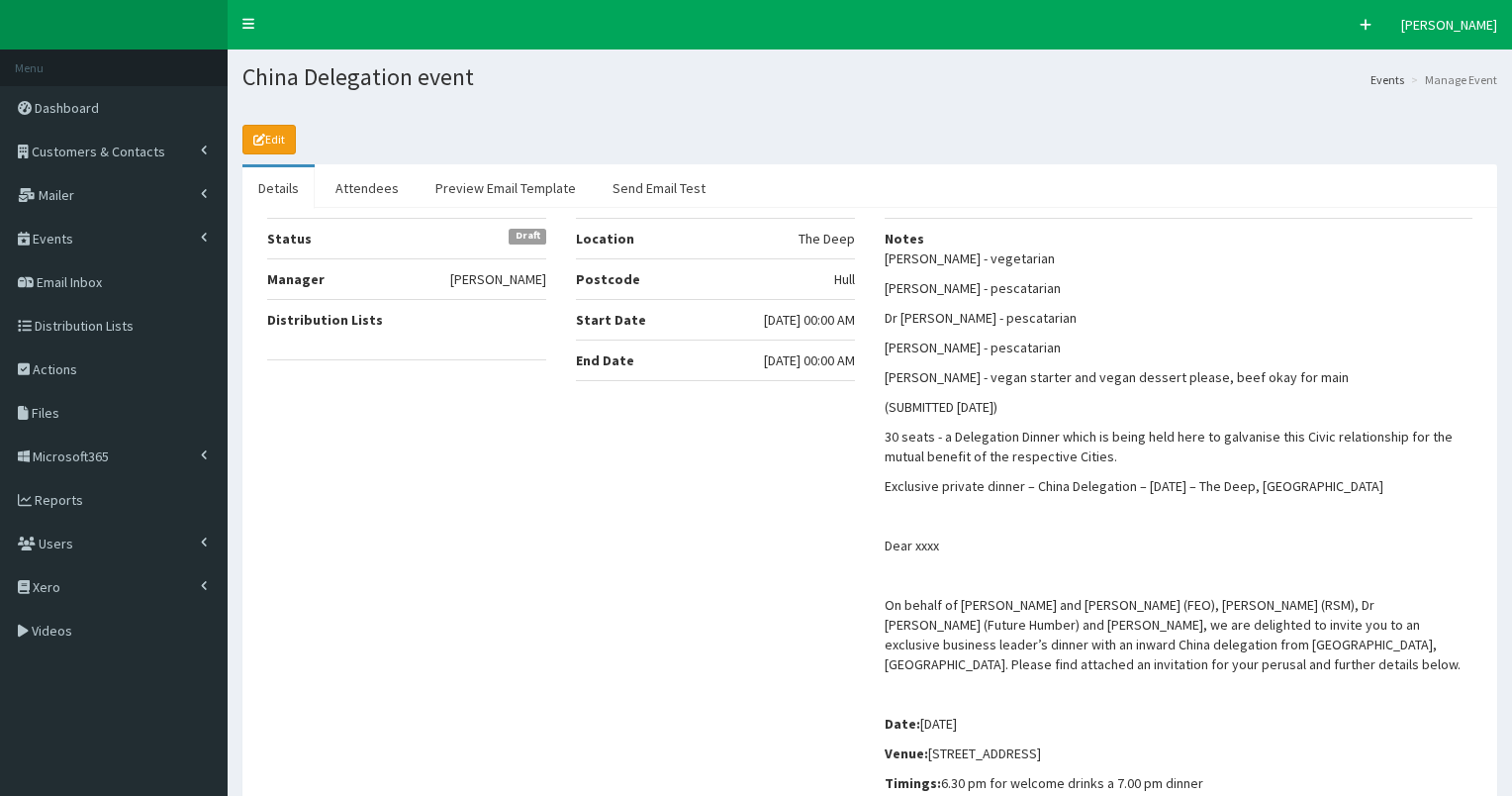 select on "50" 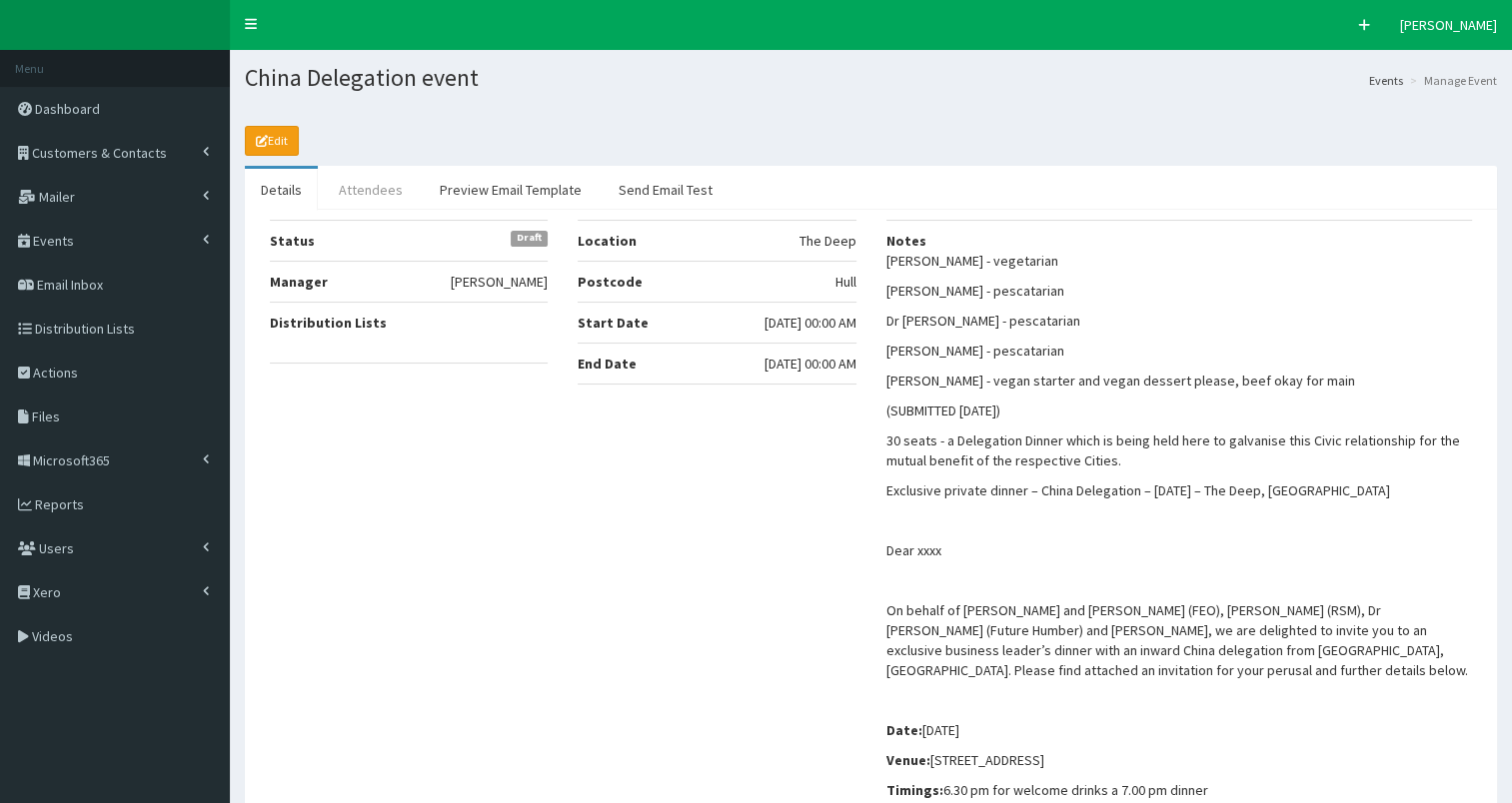 click on "Attendees" at bounding box center [371, 190] 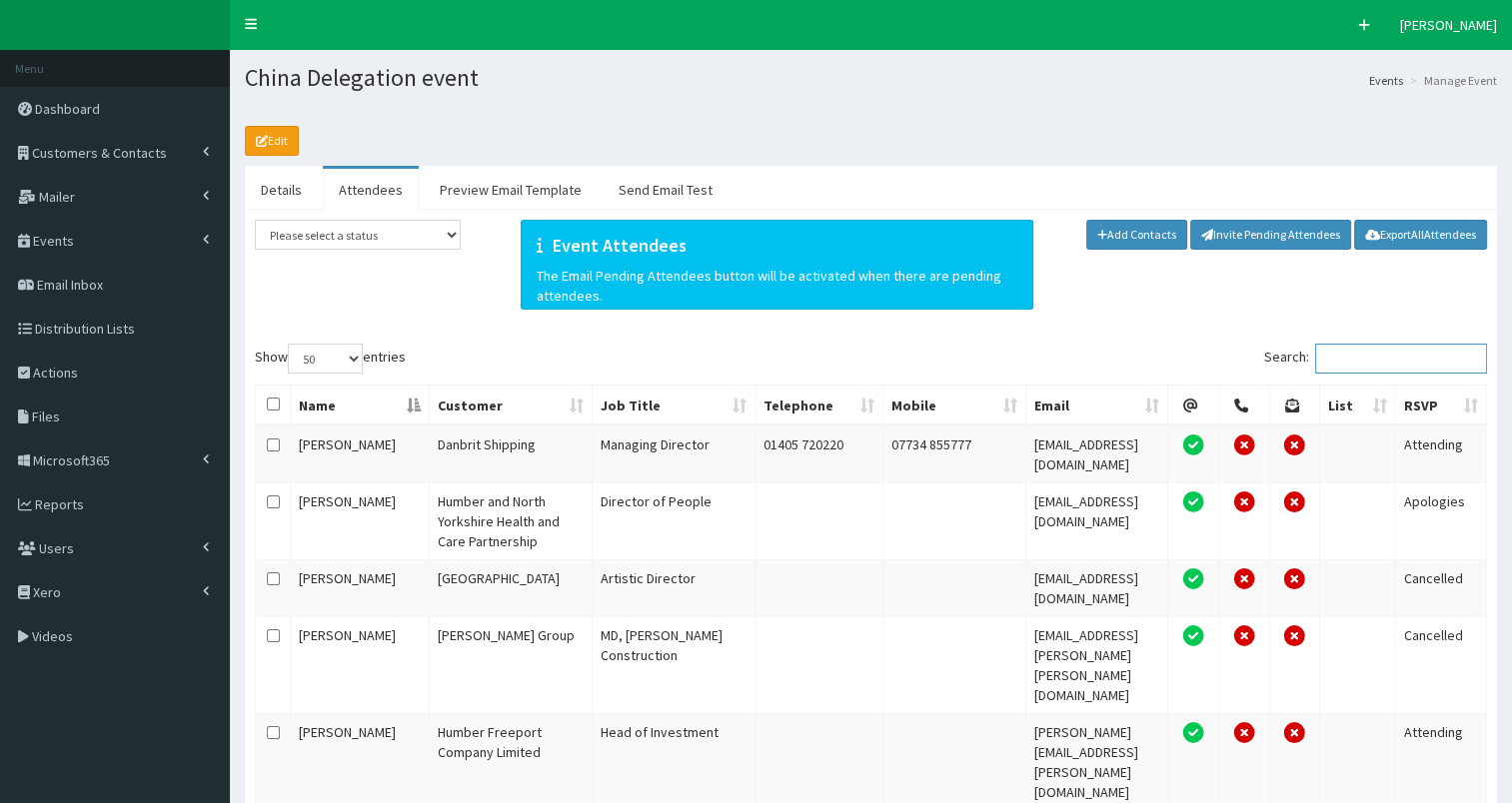 click on "Search:" at bounding box center [1401, 359] 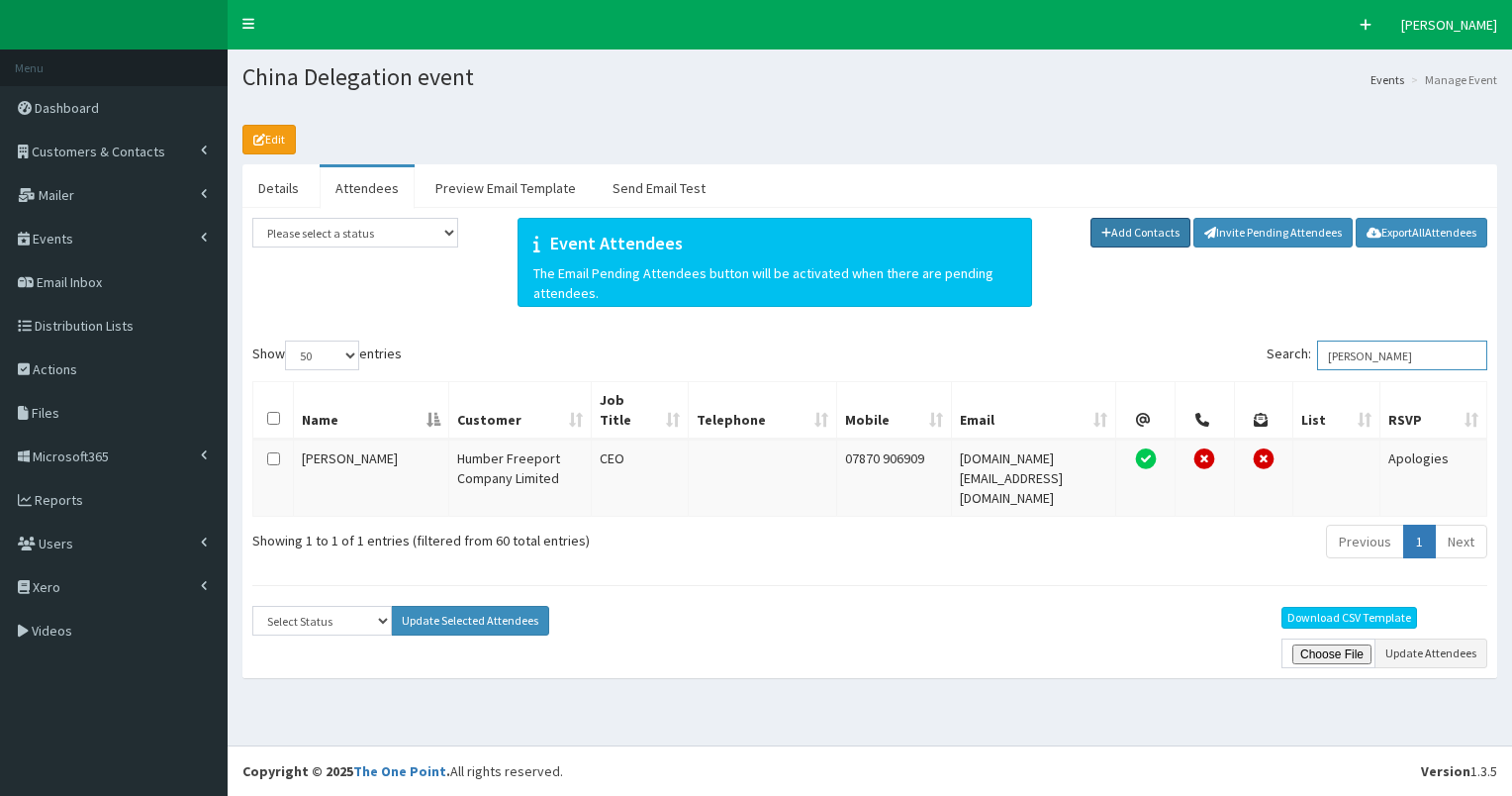 type on "simon" 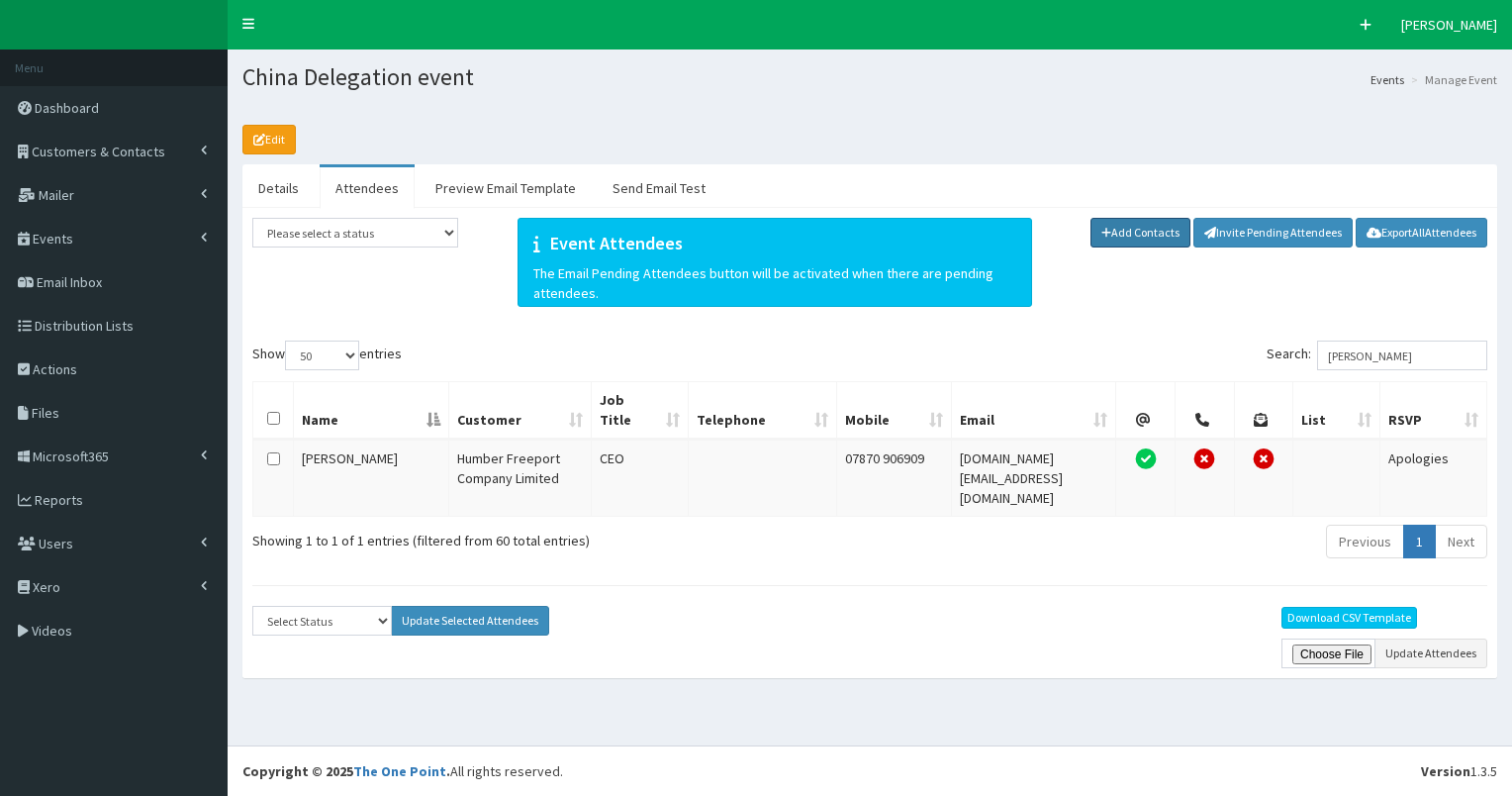click on "Add Contacts" at bounding box center (1141, 233) 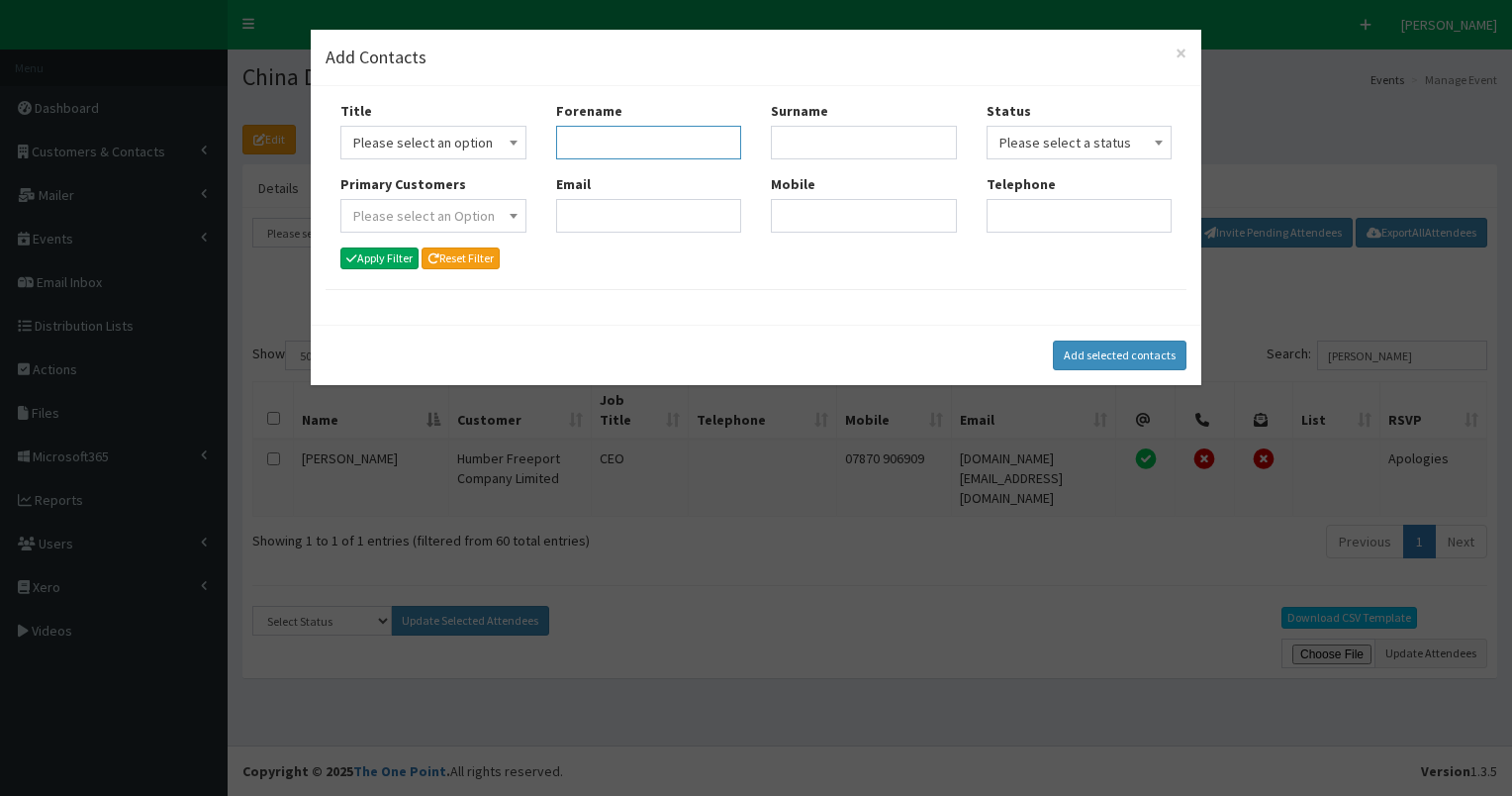 click on "Forename" at bounding box center (649, 143) 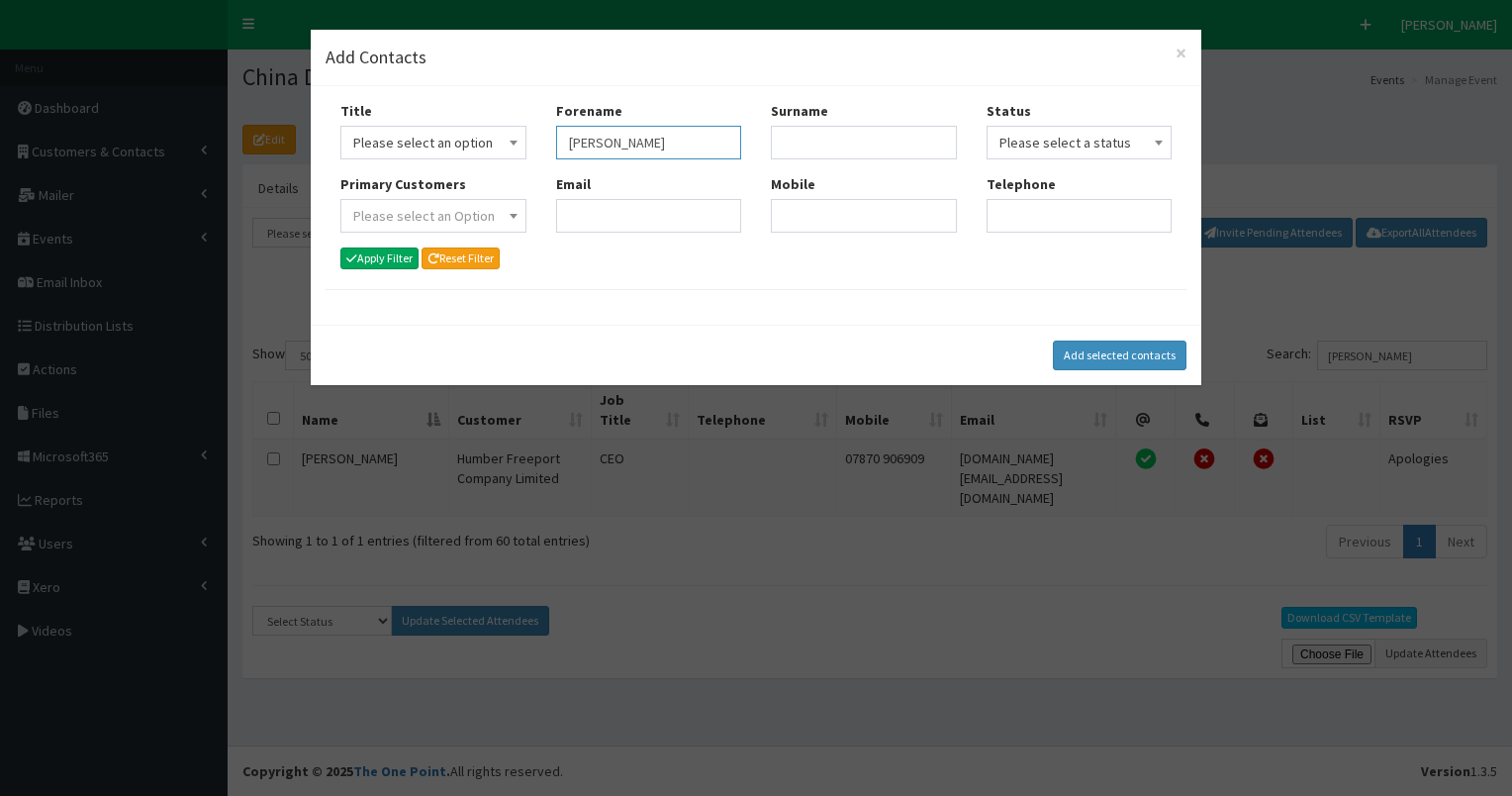 type on "simon" 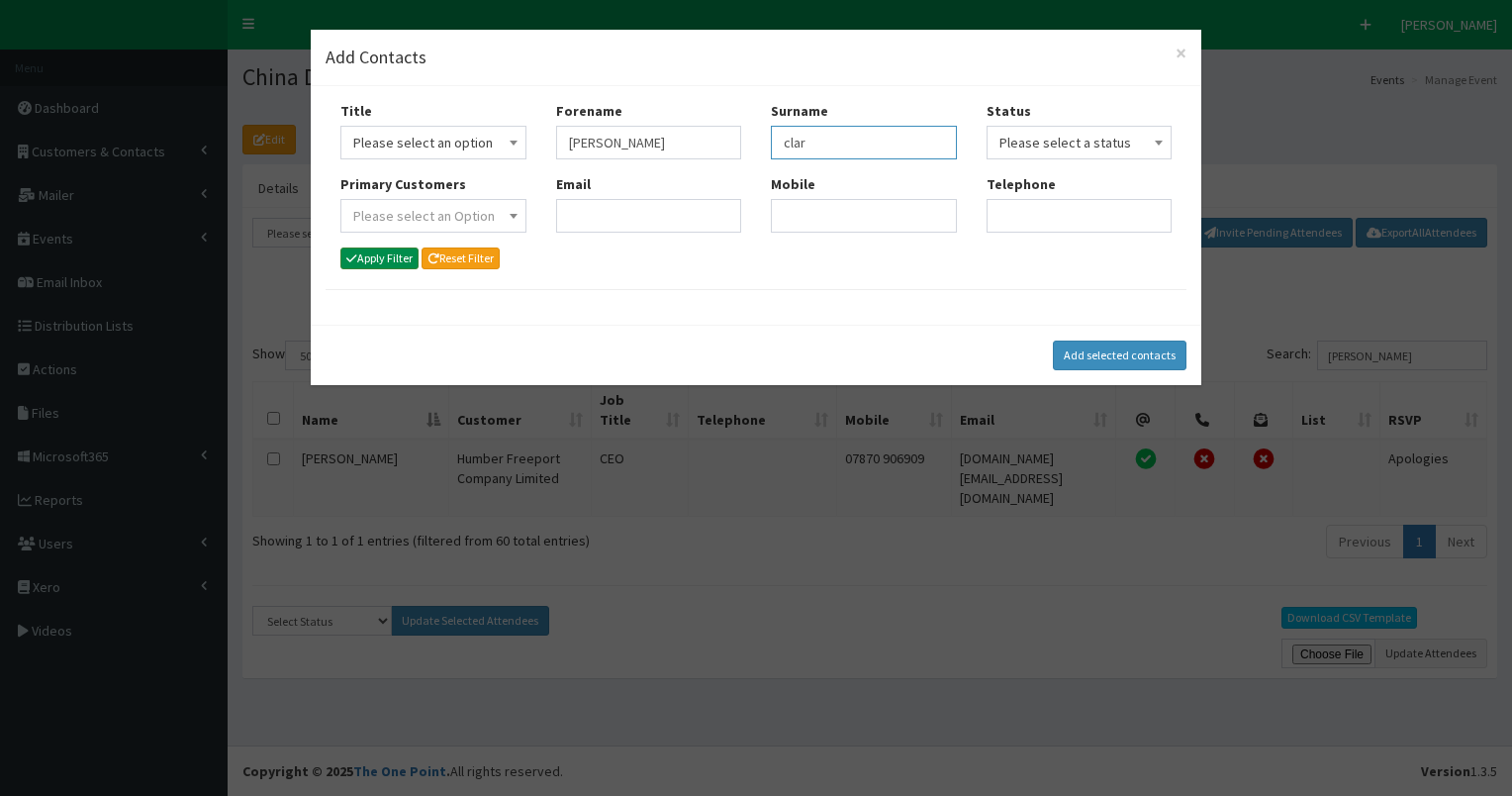 type on "clar" 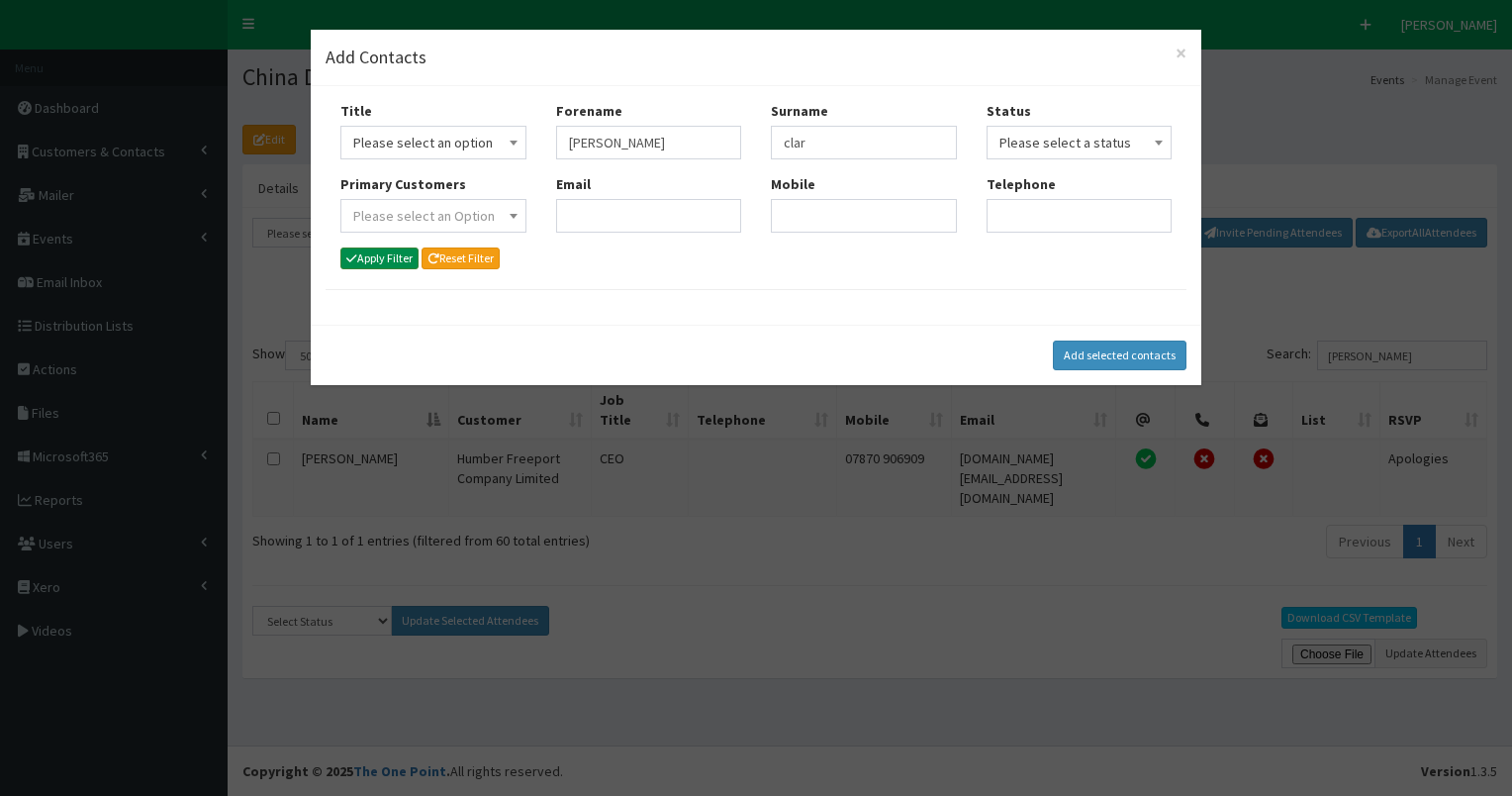 click on "Apply Filter" at bounding box center [379, 258] 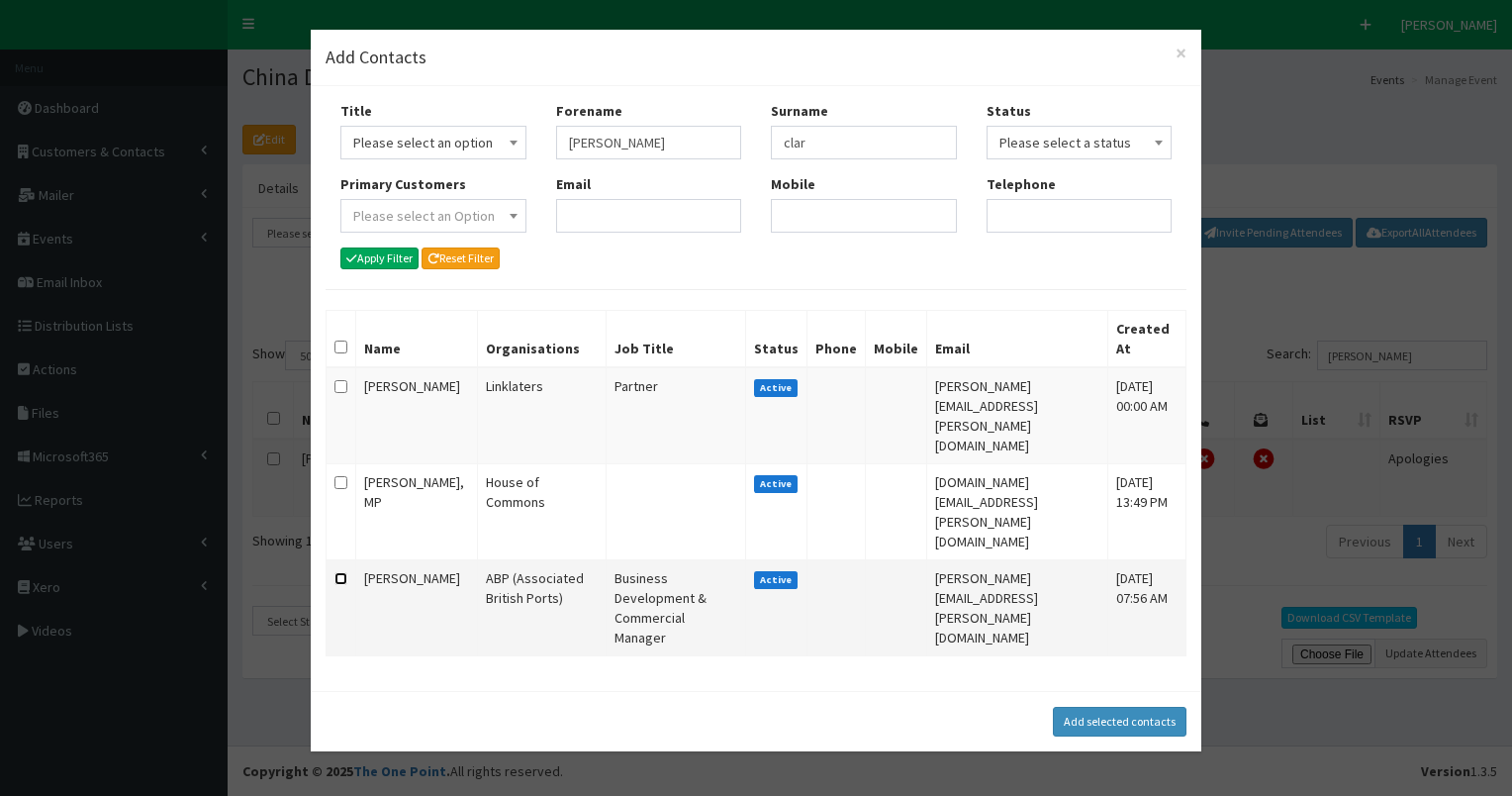 click at bounding box center (340, 578) 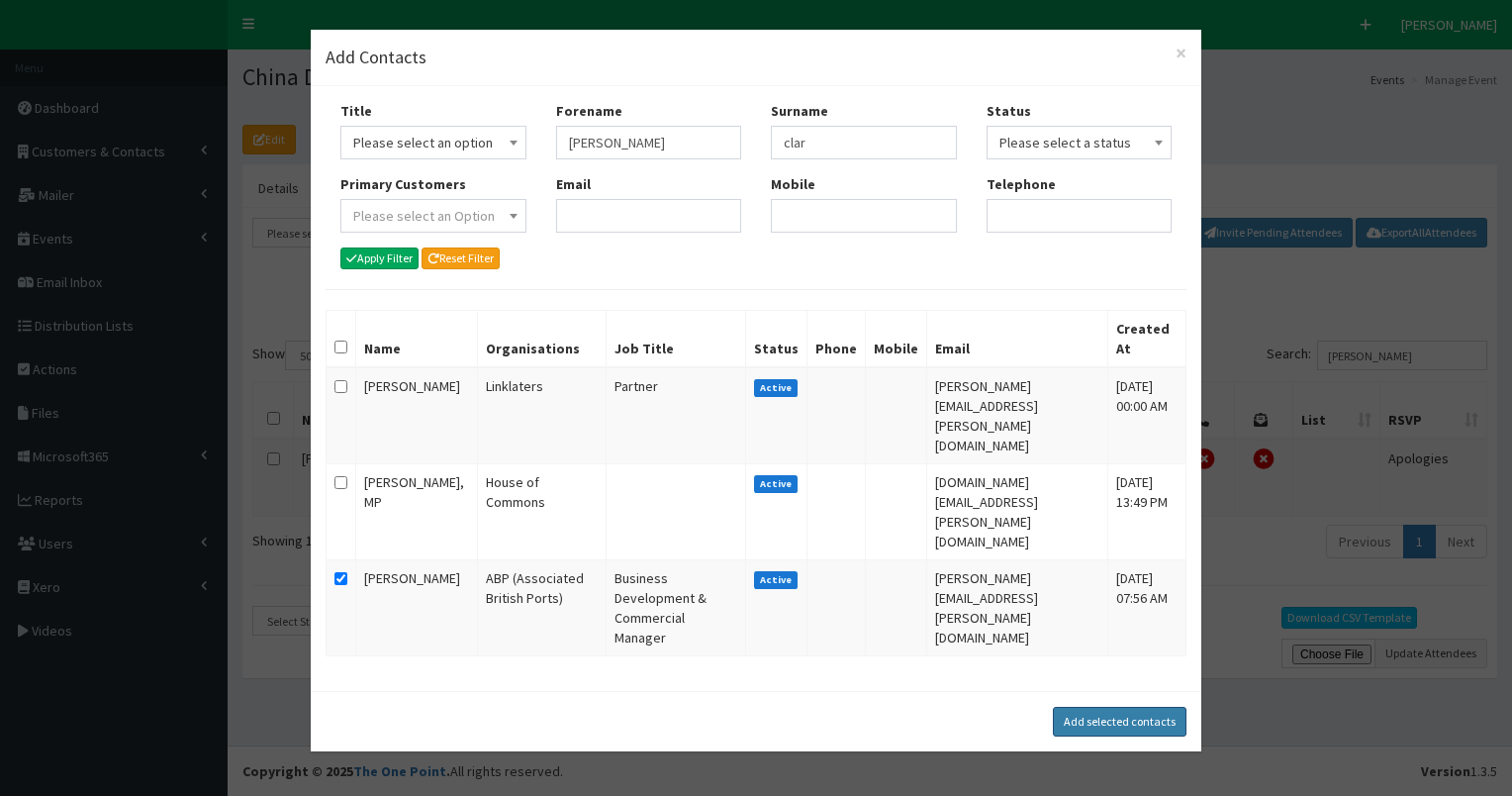 click on "Add selected contacts" at bounding box center [1119, 722] 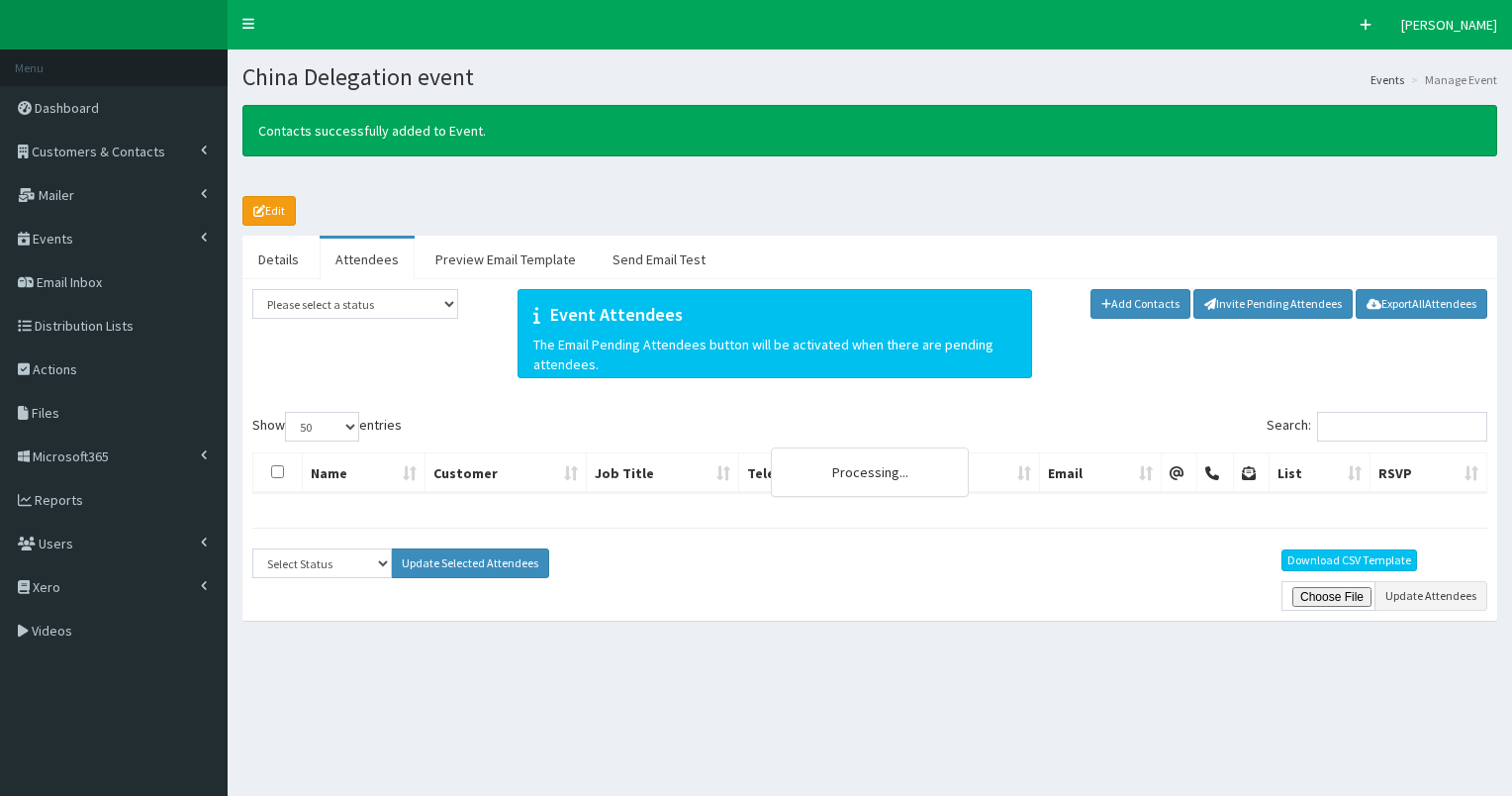 select on "50" 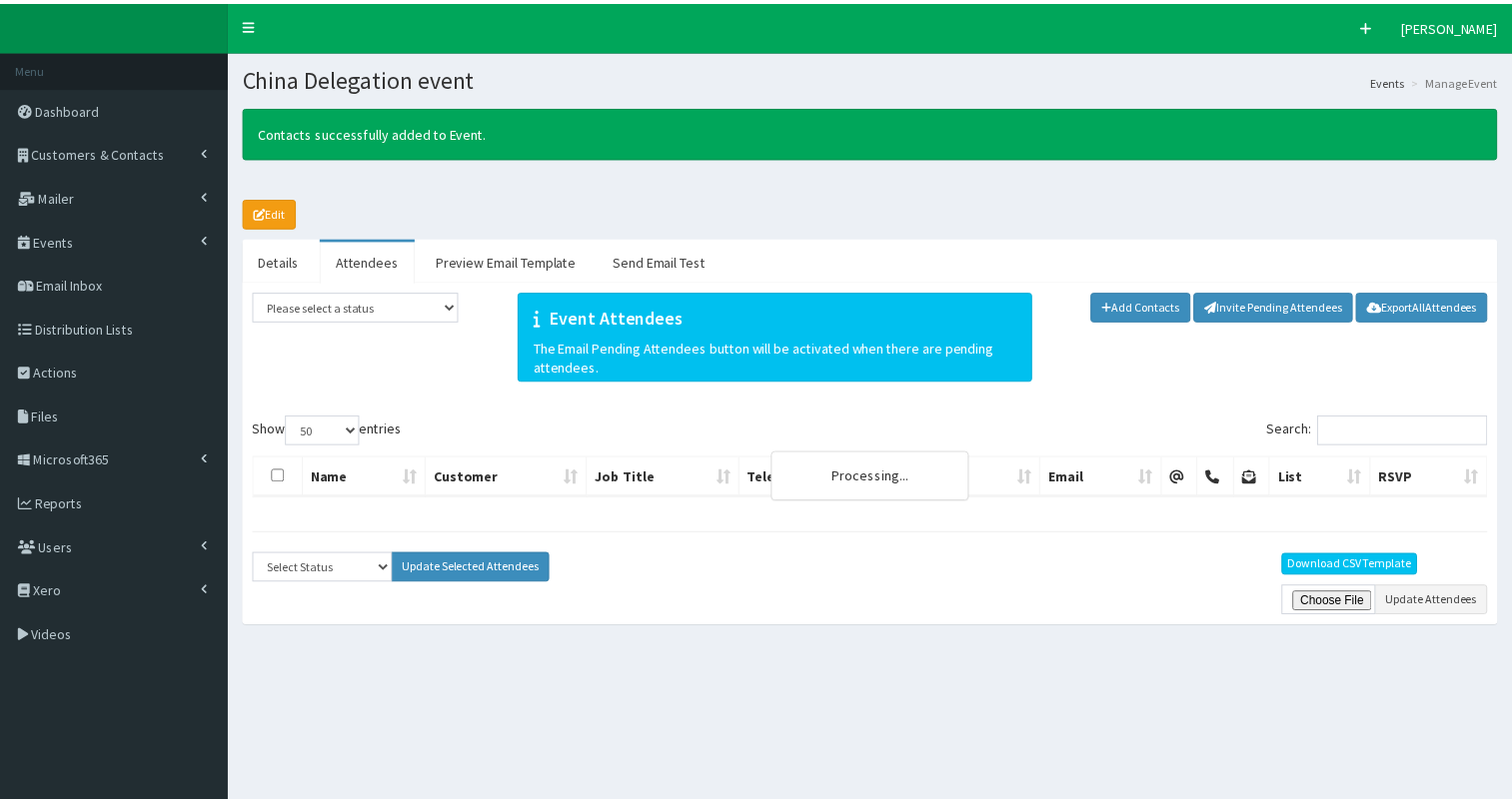 scroll, scrollTop: 0, scrollLeft: 0, axis: both 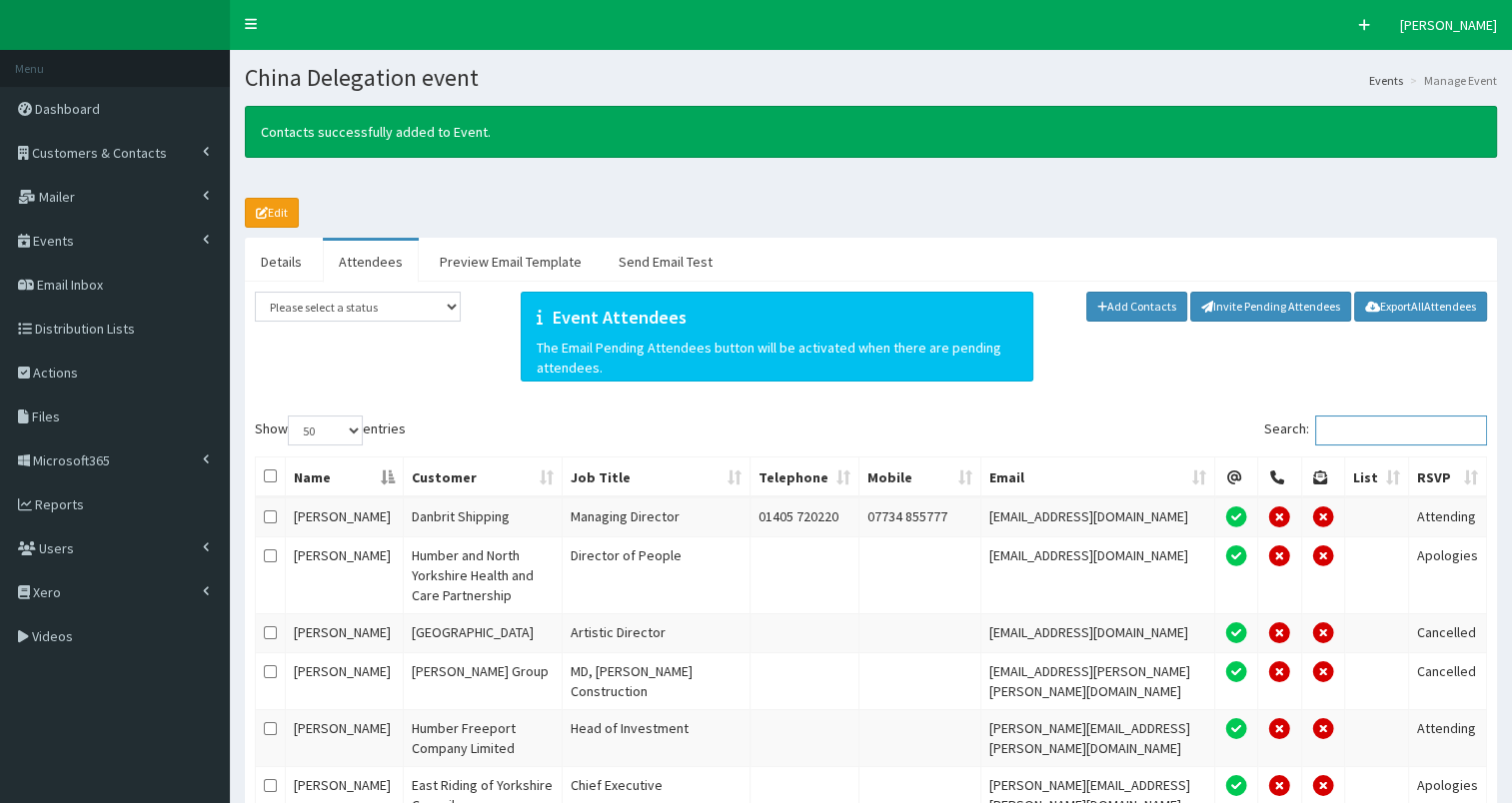 click on "Search:" at bounding box center [1401, 430] 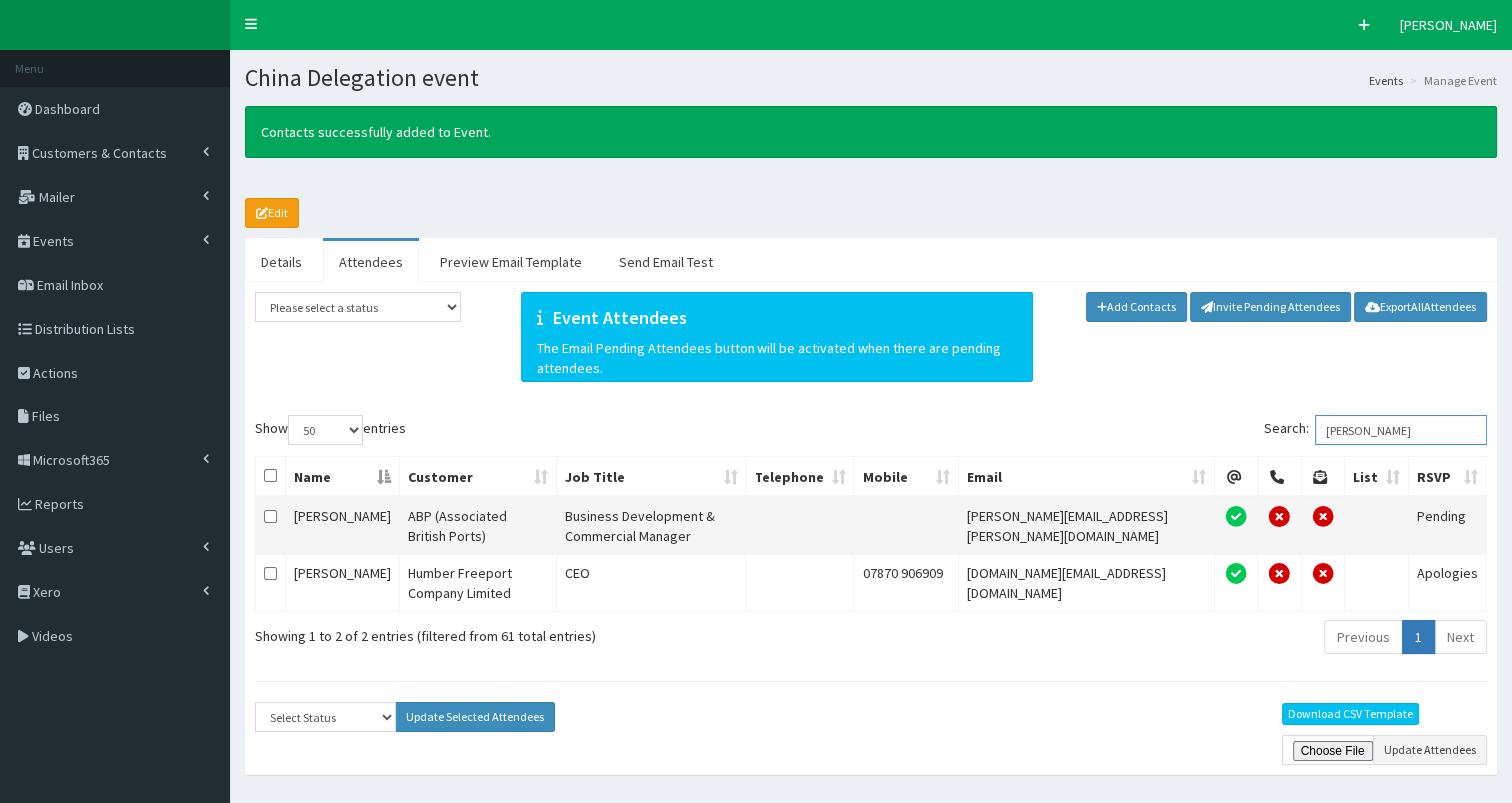 type on "simon" 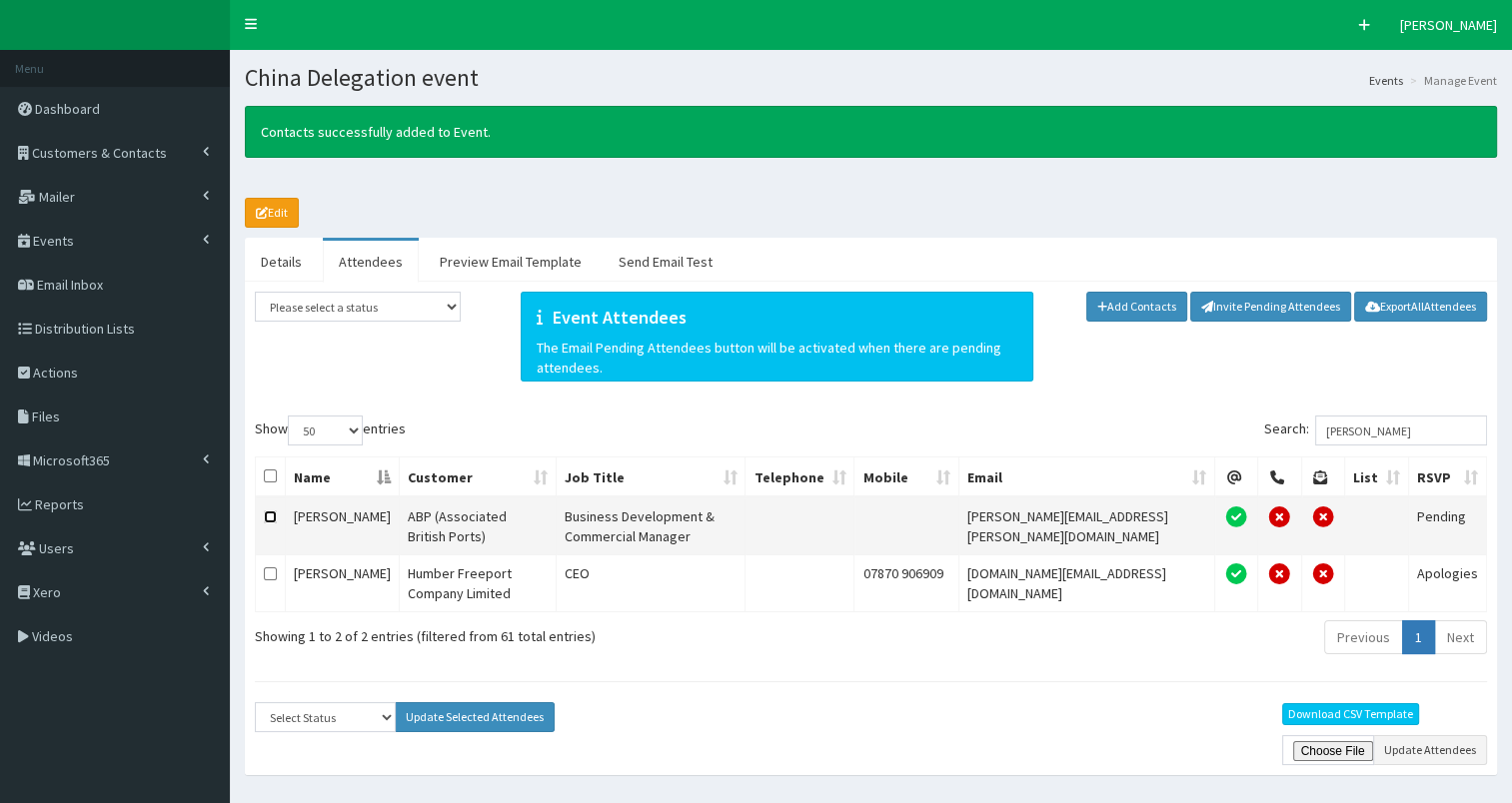 click at bounding box center (270, 516) 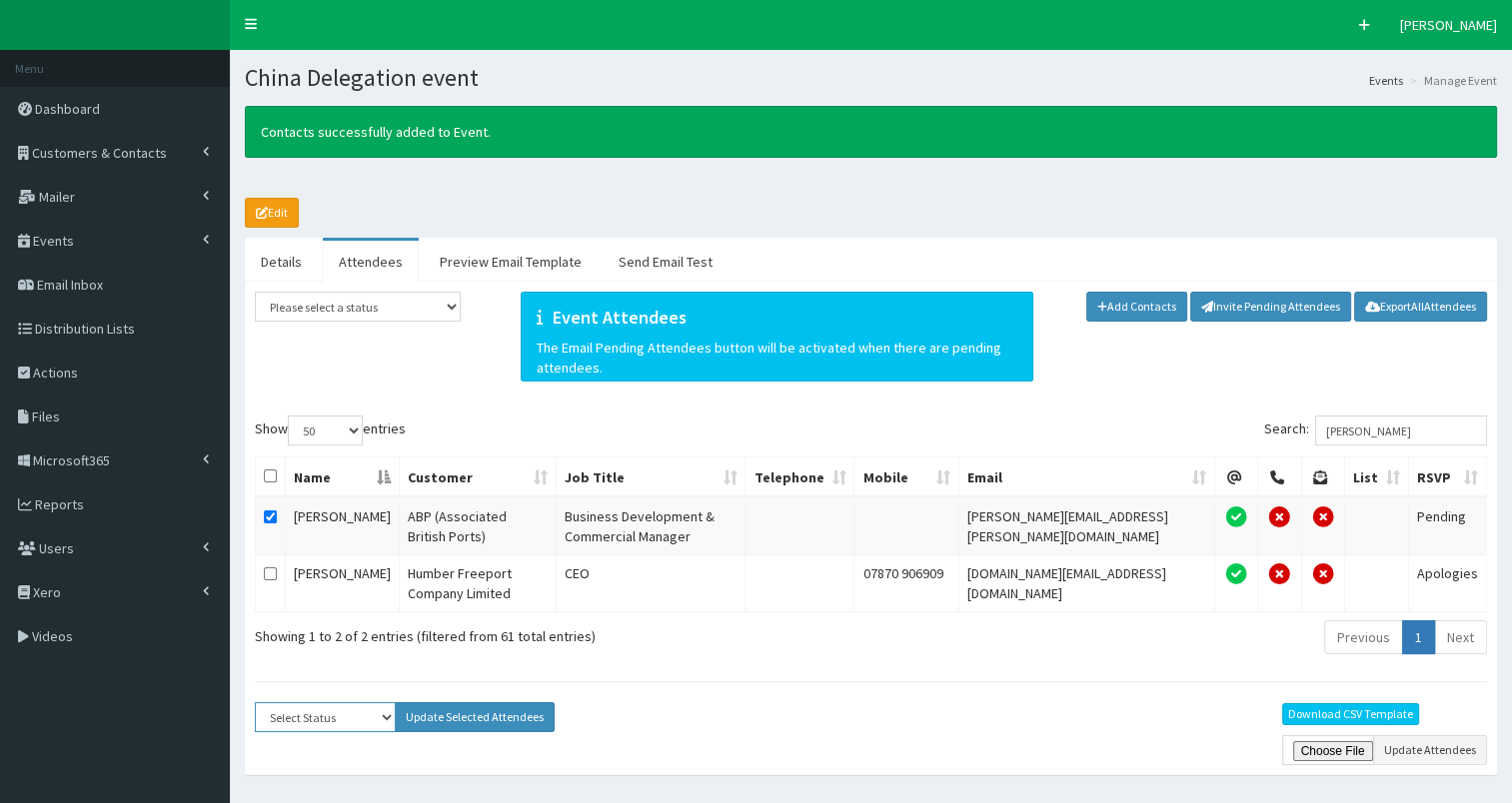click on "Select Status
Apologies
Attended
Attending
Cancelled
Declined
Did Not Attend
Invited
Pending" at bounding box center (325, 717) 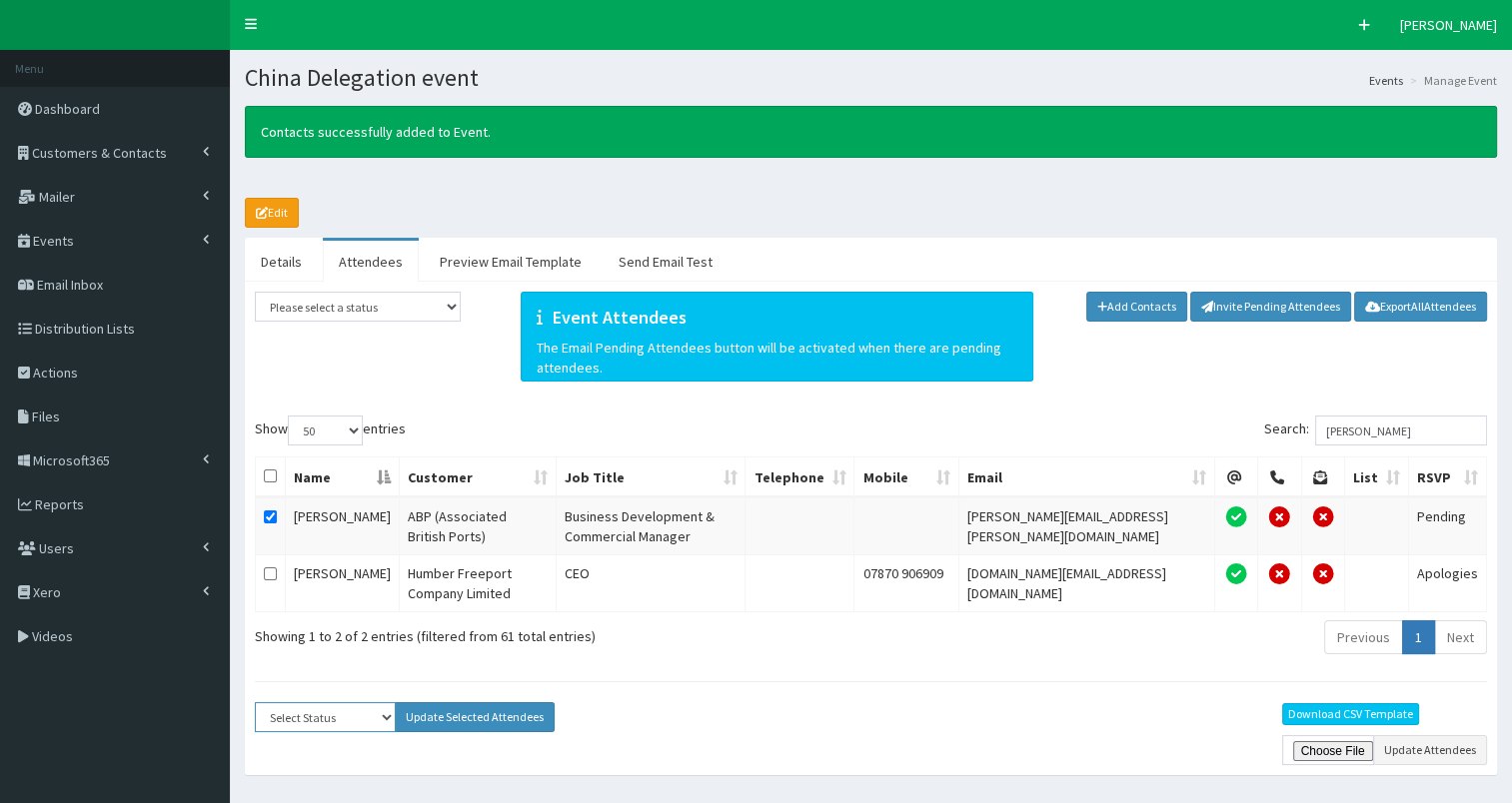 select on "Attending" 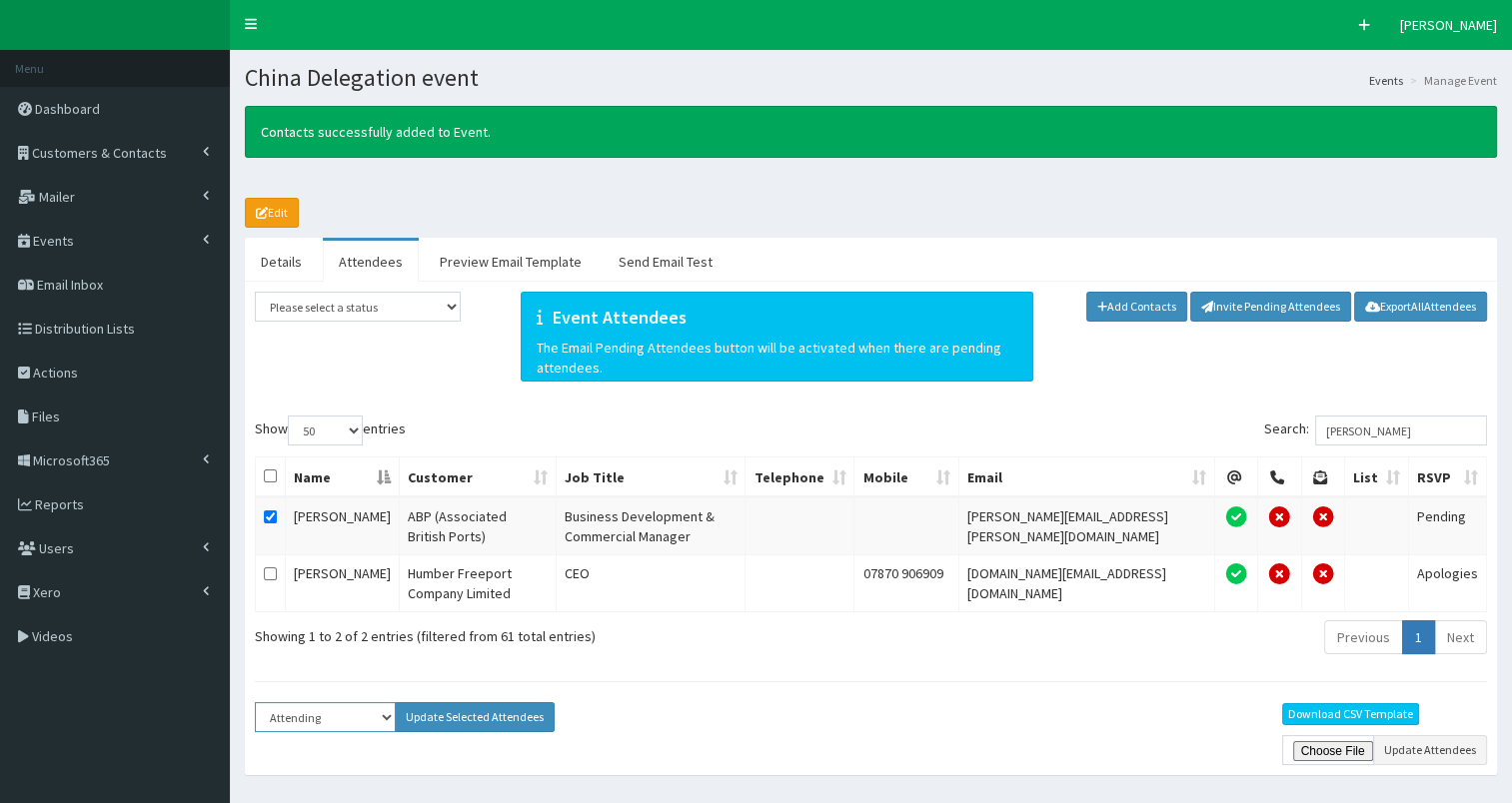 click on "Select Status
Apologies
Attended
Attending
Cancelled
Declined
Did Not Attend
Invited
Pending" at bounding box center [325, 717] 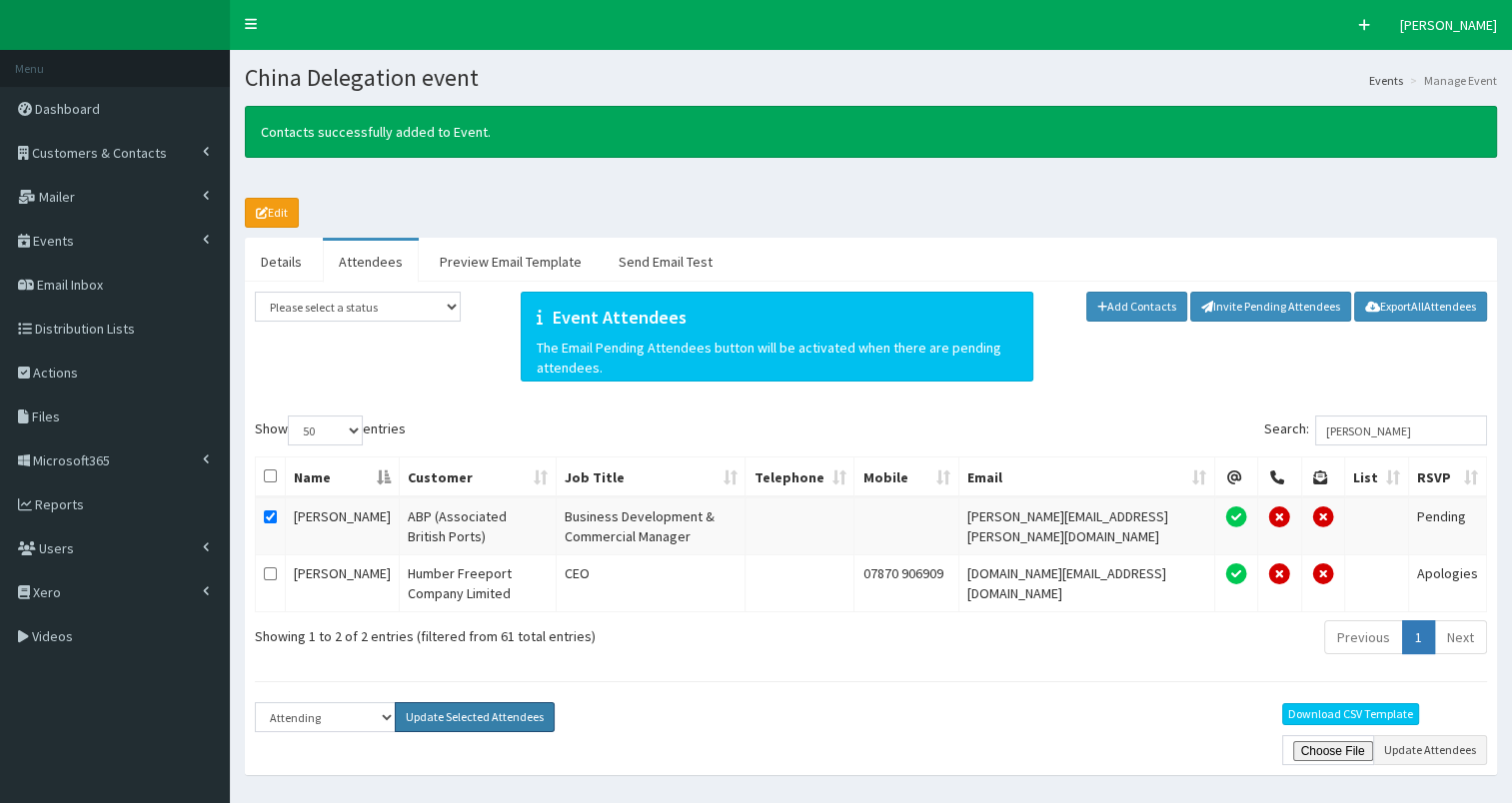 click on "Update Selected Attendees" at bounding box center [475, 717] 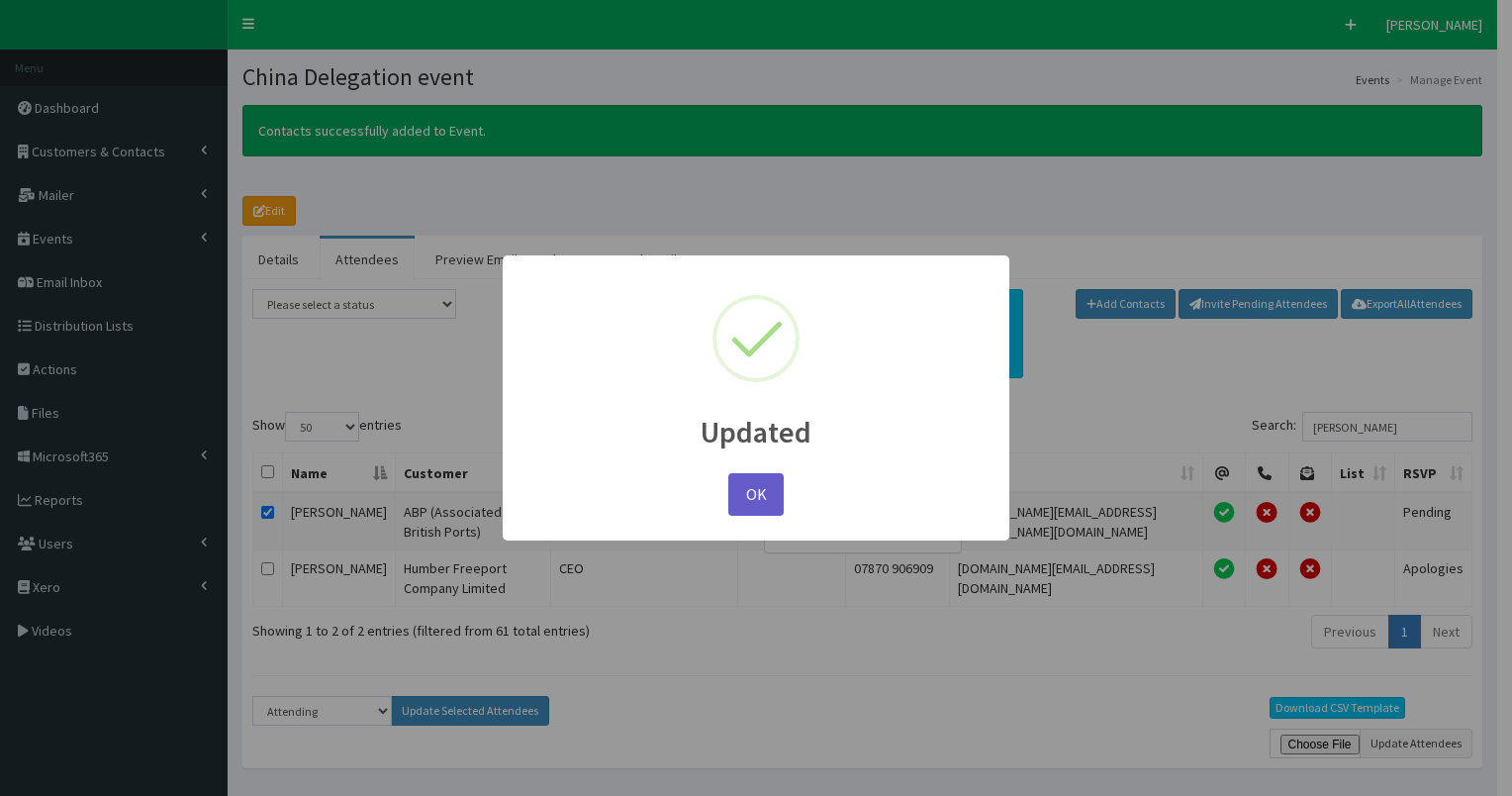 click on "OK" at bounding box center [756, 494] 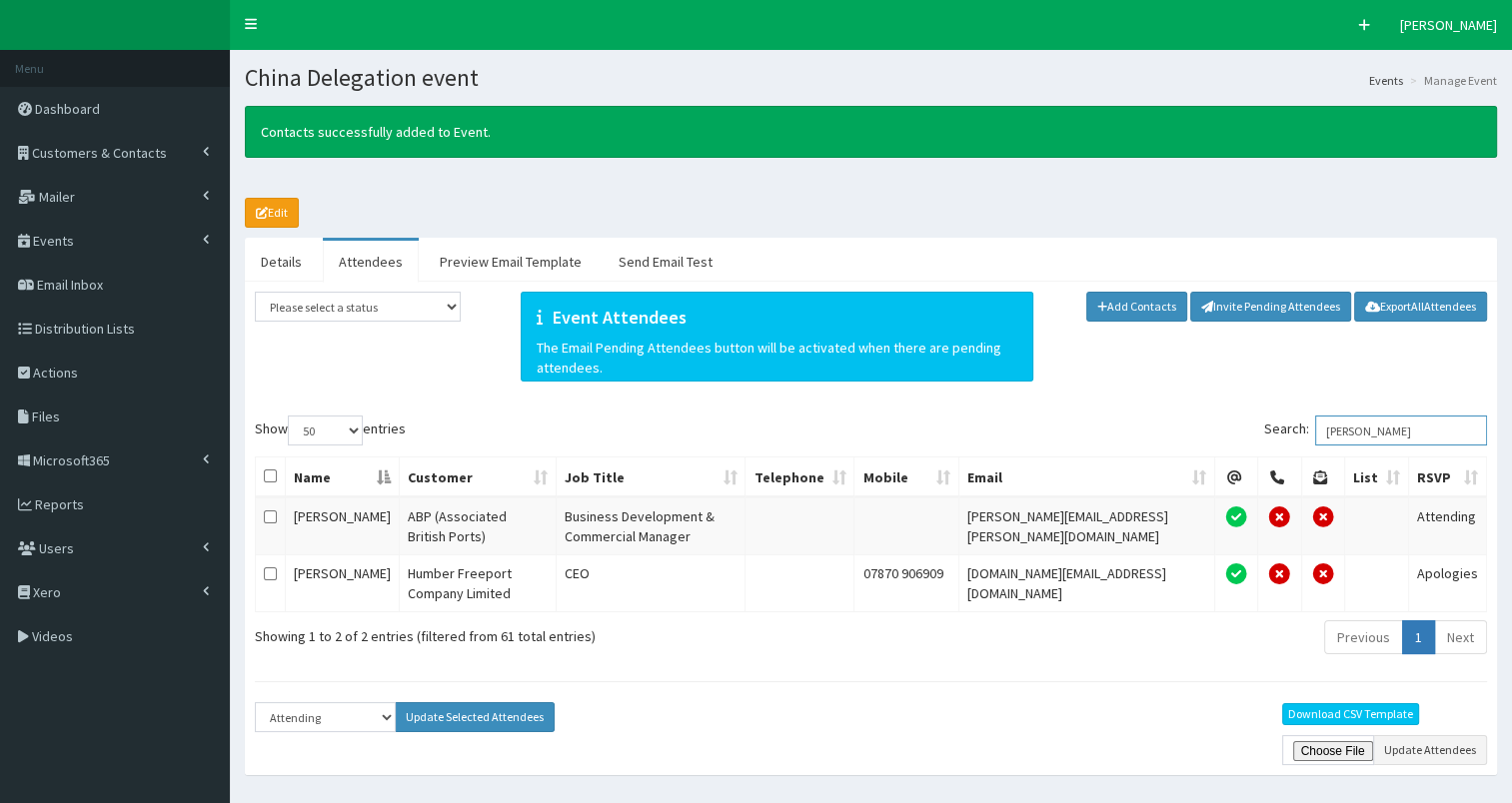drag, startPoint x: 1335, startPoint y: 427, endPoint x: 1416, endPoint y: 427, distance: 81 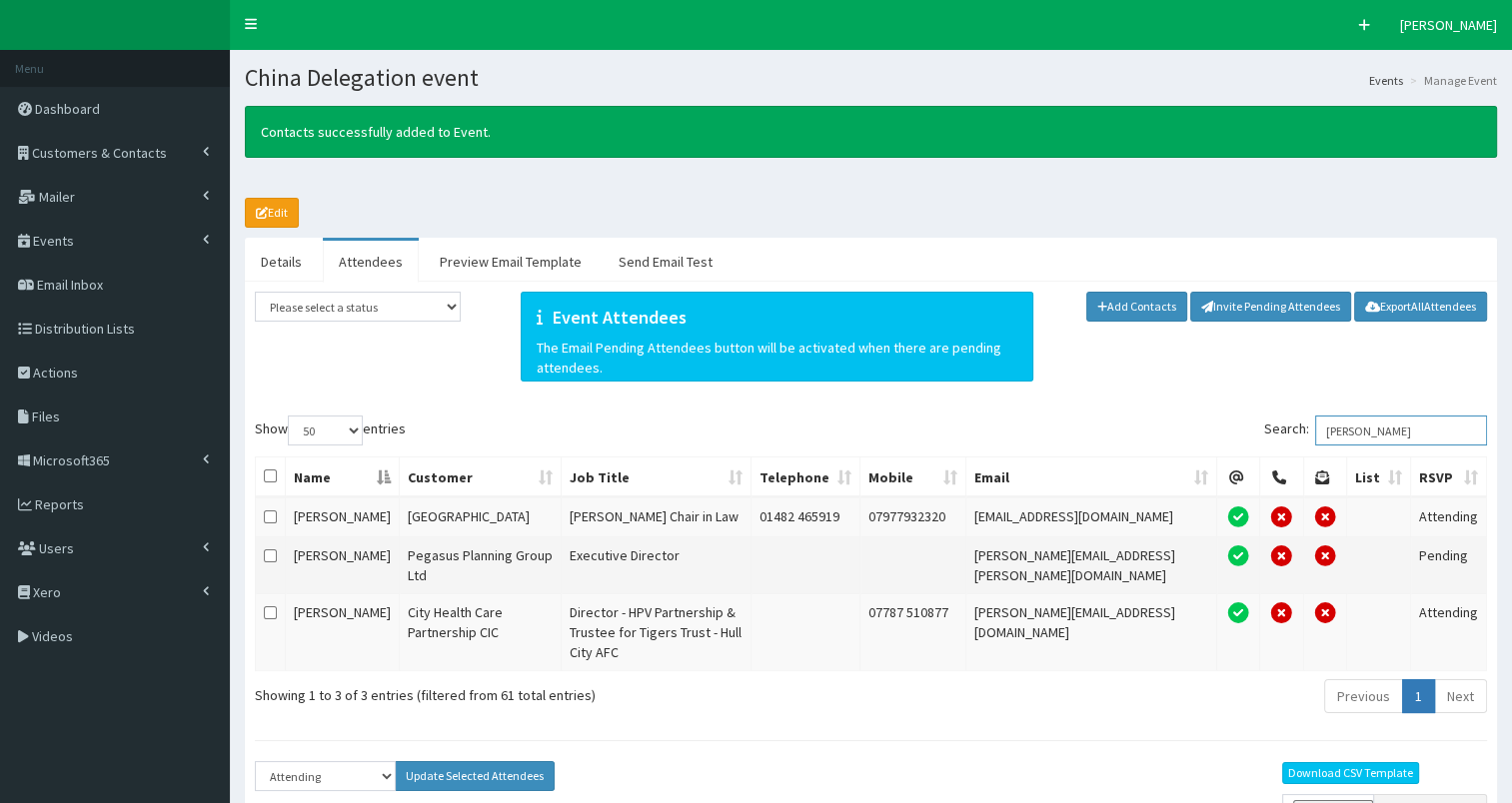 type on "chris" 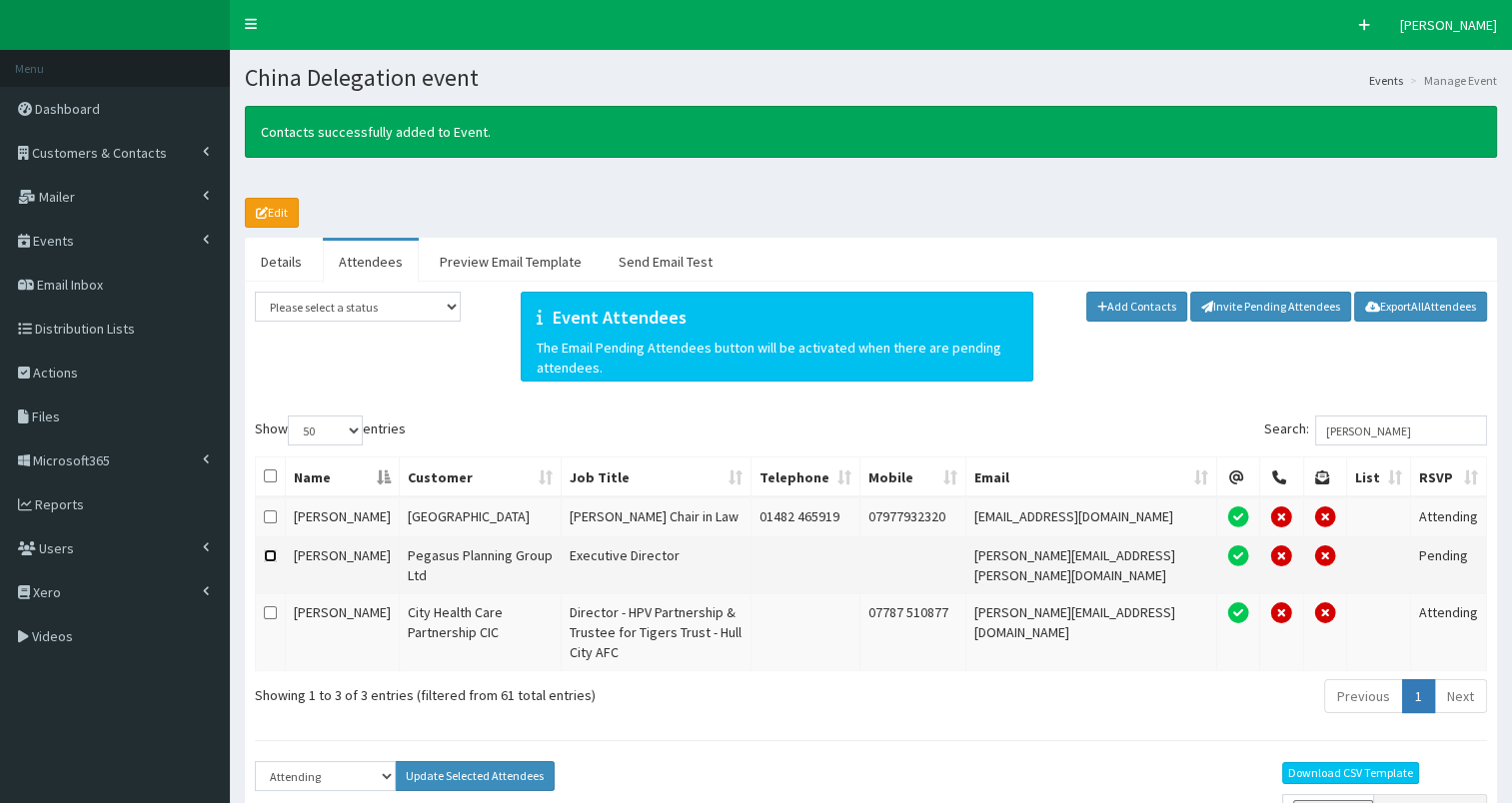 click at bounding box center (270, 555) 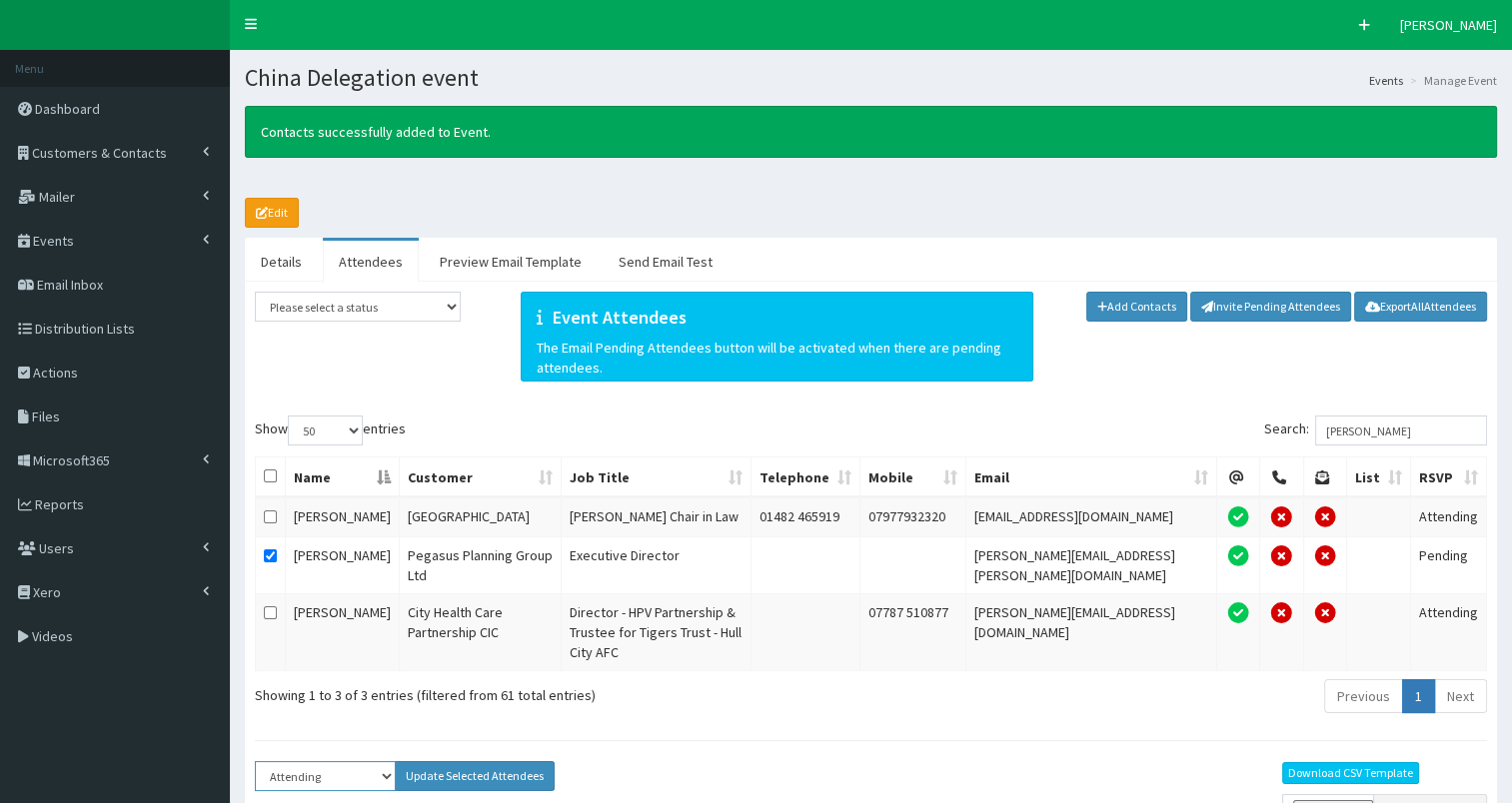 click on "Select Status
Apologies
Attended
Attending
Cancelled
Declined
Did Not Attend
Invited
Pending" at bounding box center (325, 776) 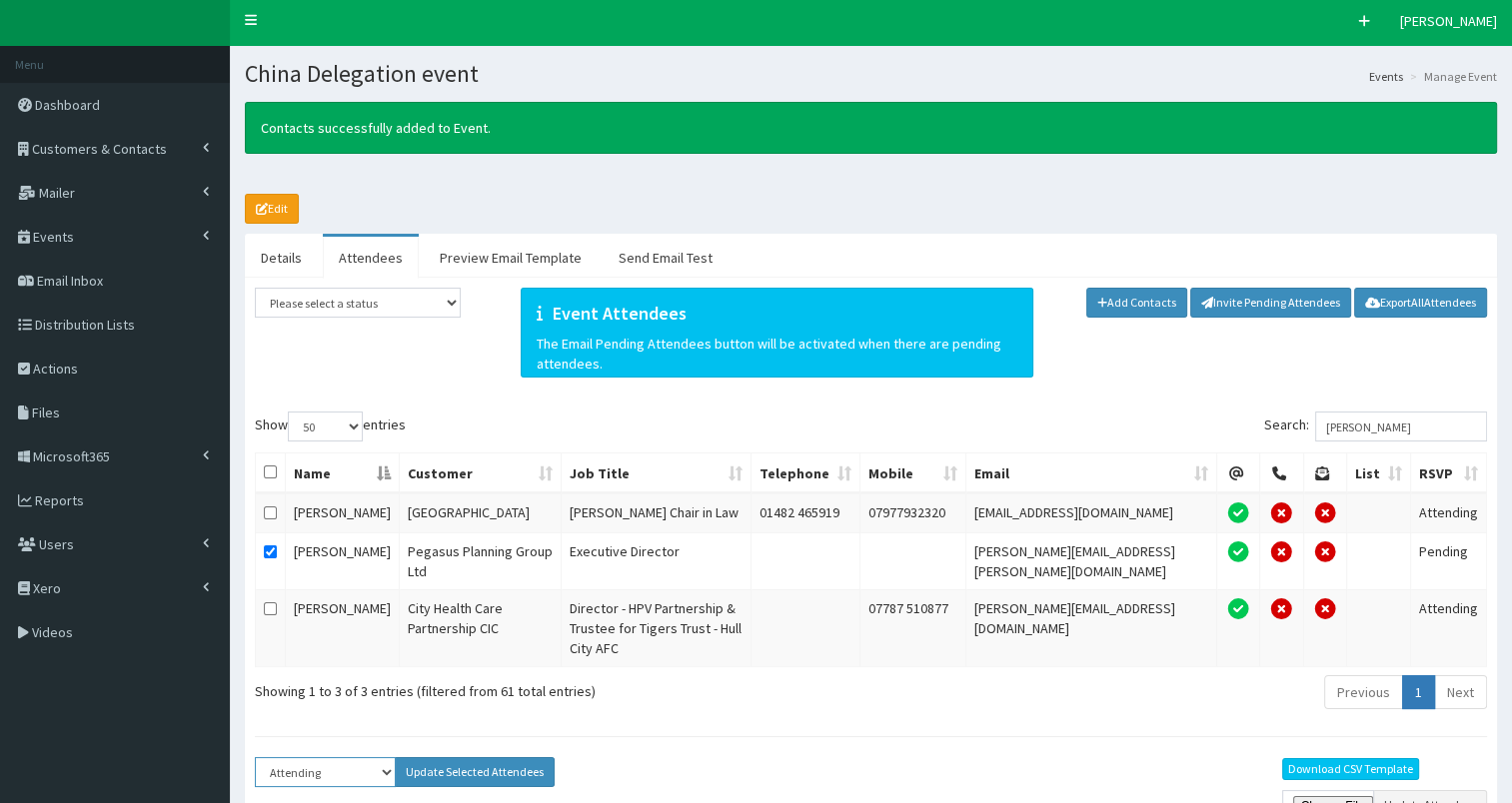 select on "Apologies" 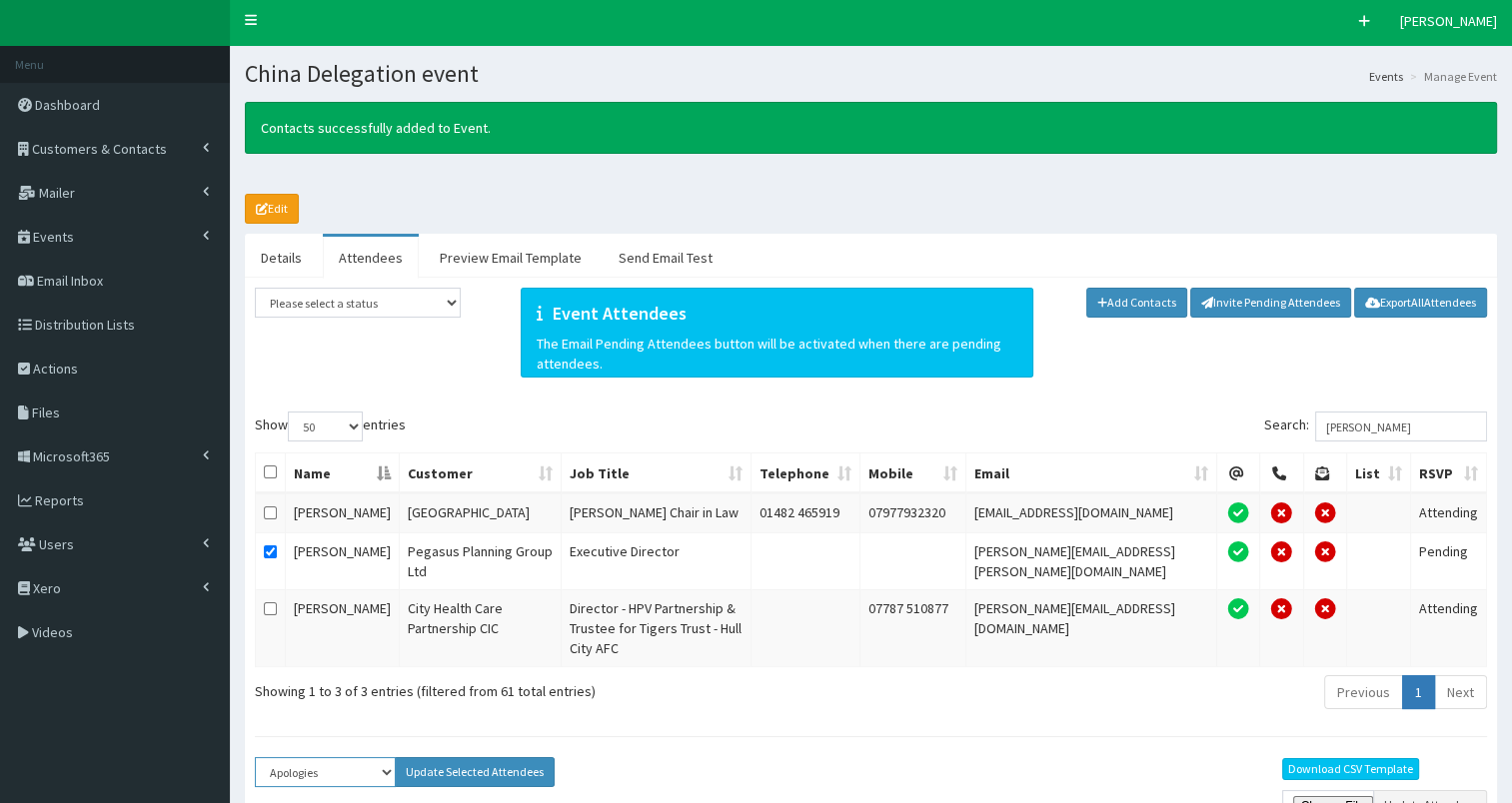click on "Select Status
Apologies
Attended
Attending
Cancelled
Declined
Did Not Attend
Invited
Pending" at bounding box center [325, 772] 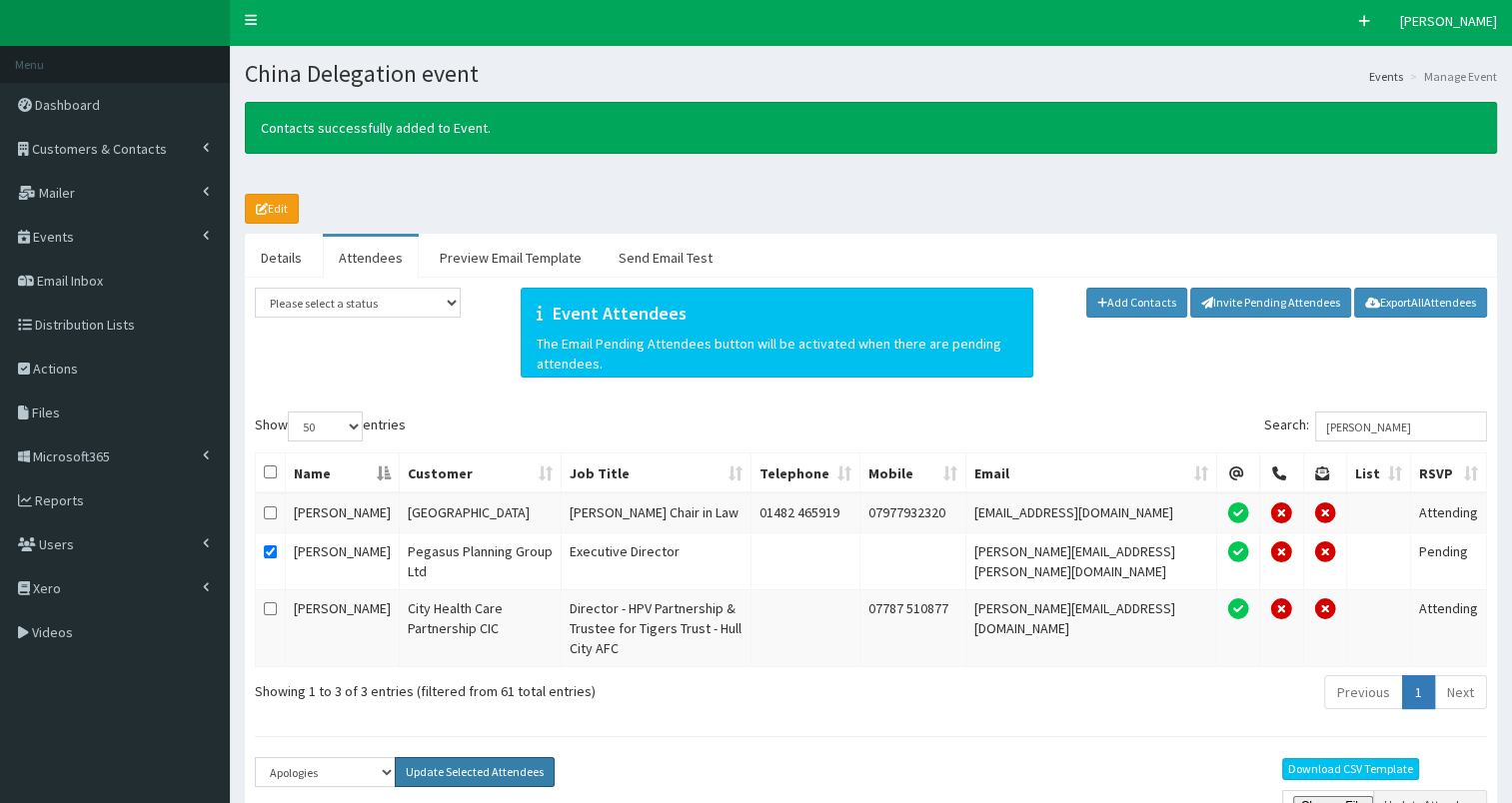 click on "Update Selected Attendees" at bounding box center (475, 772) 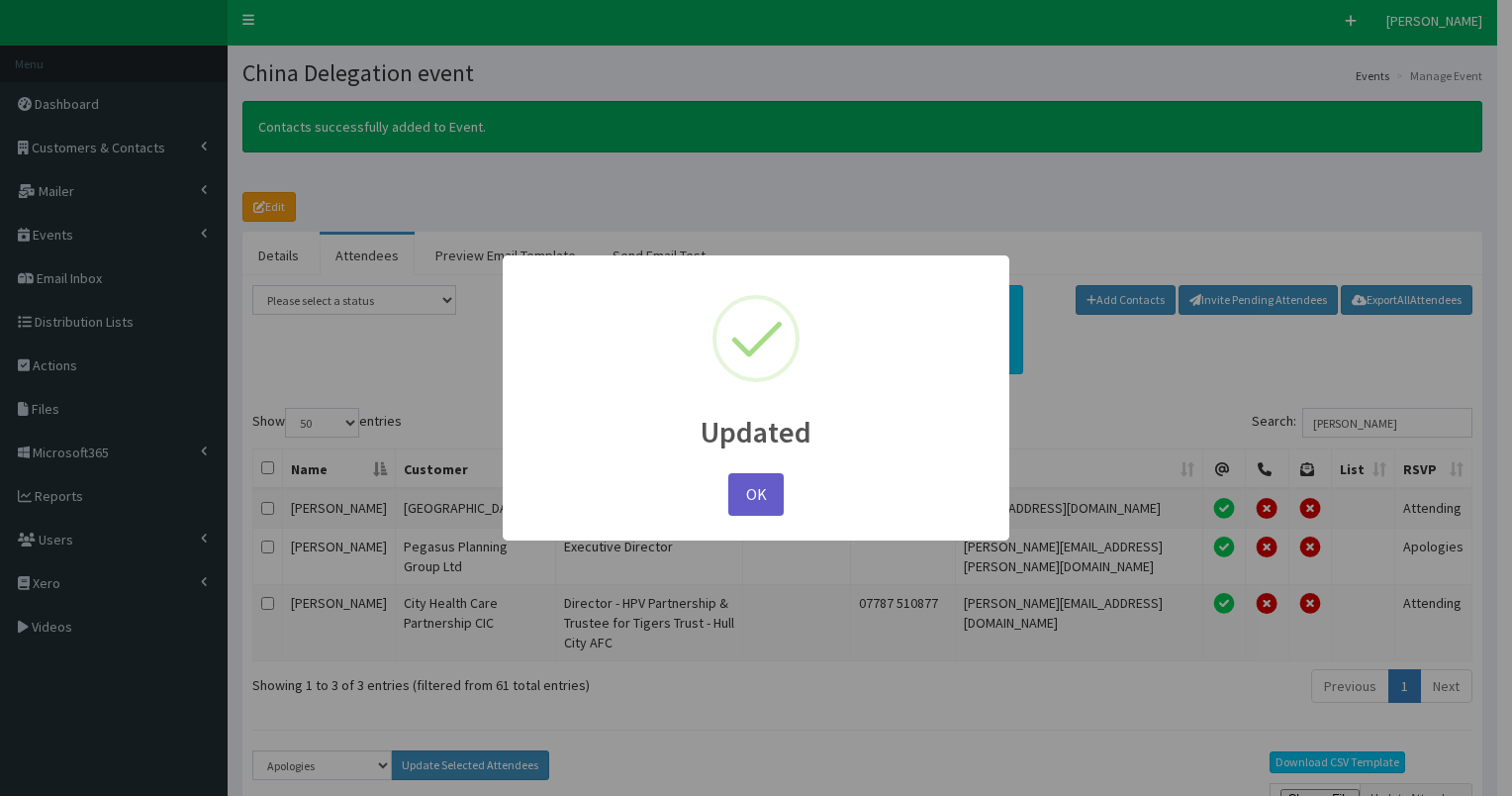 click on "OK" at bounding box center [756, 494] 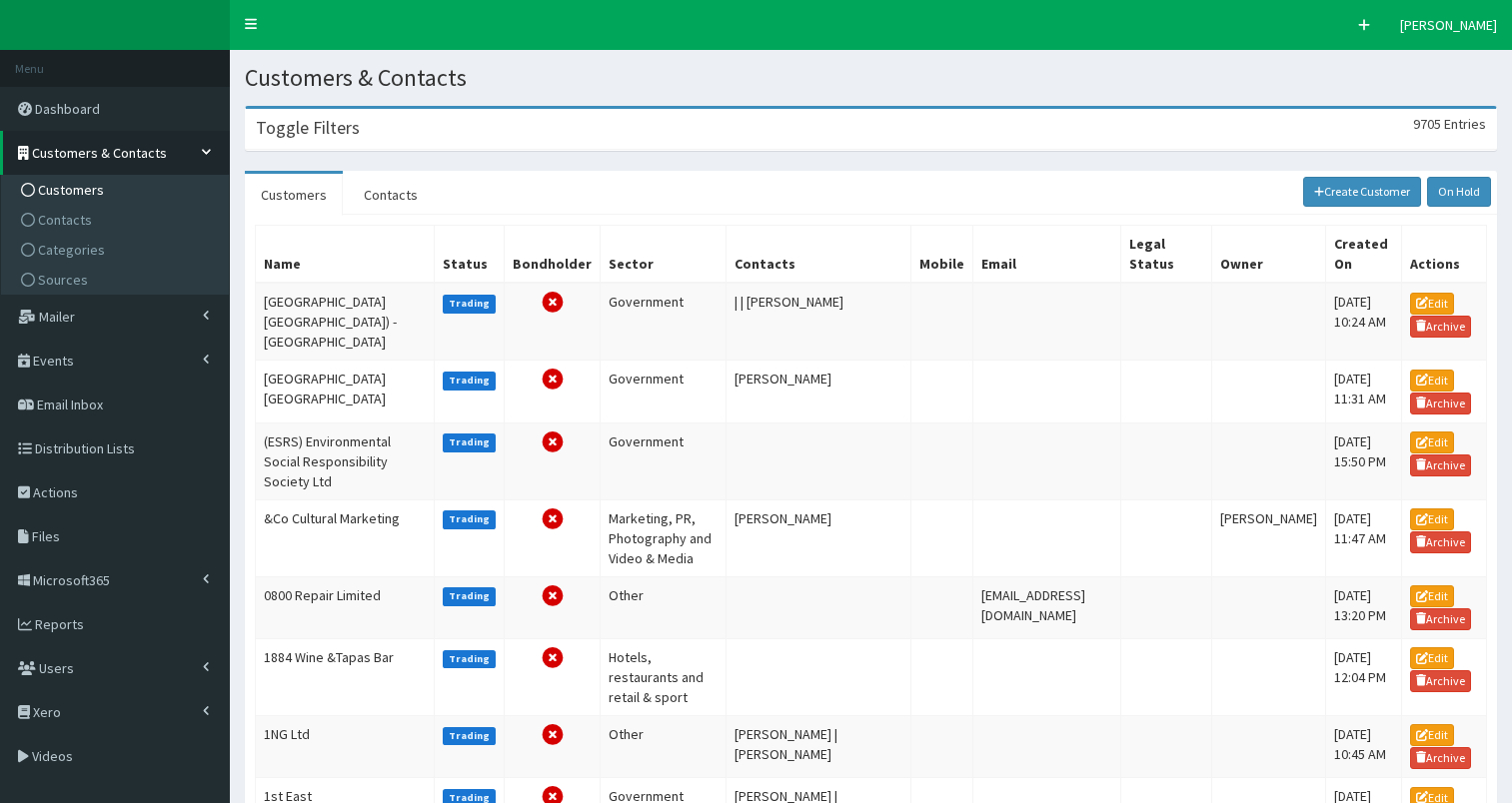 scroll, scrollTop: 0, scrollLeft: 0, axis: both 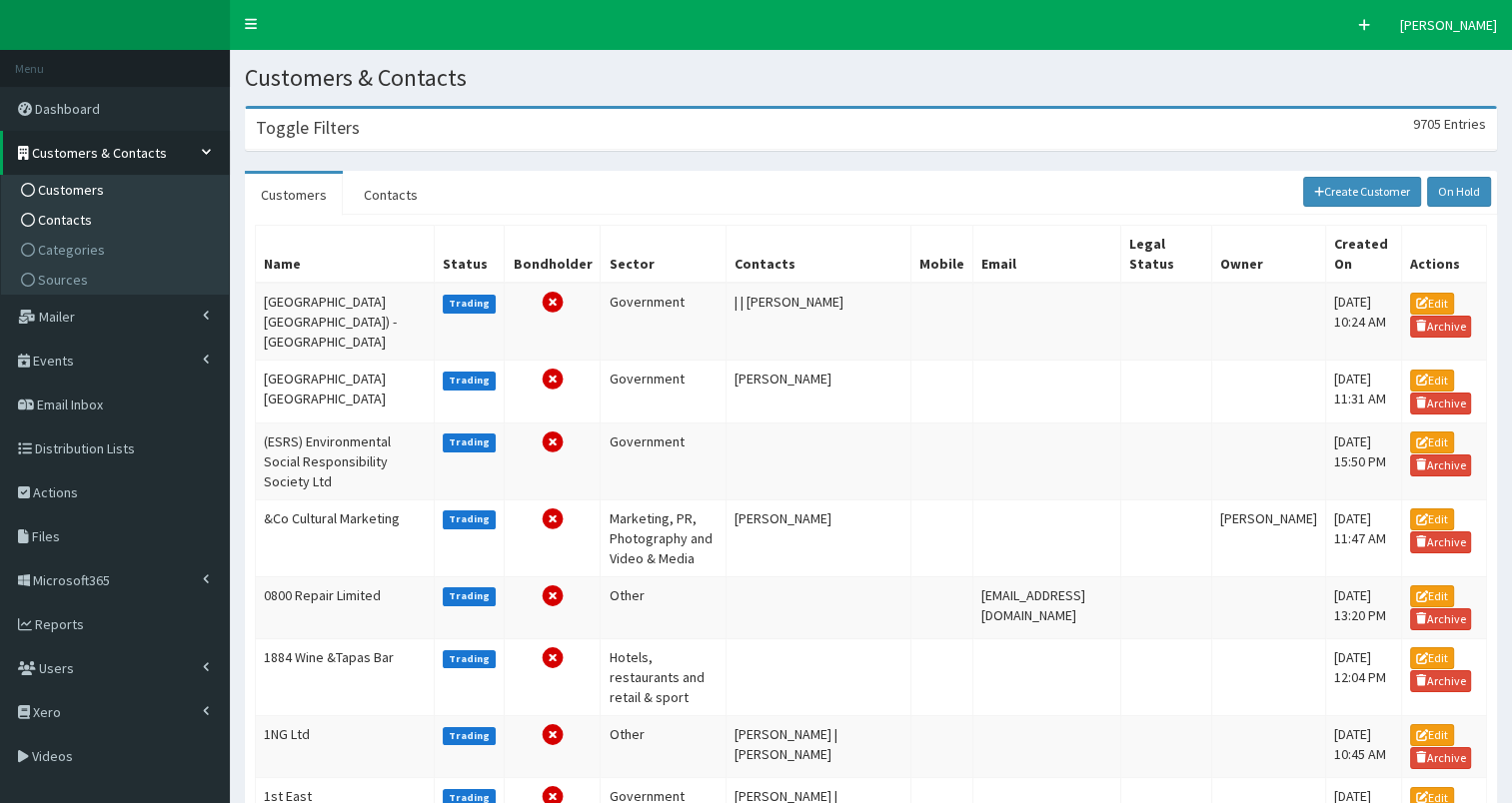 click on "Contacts" at bounding box center (117, 220) 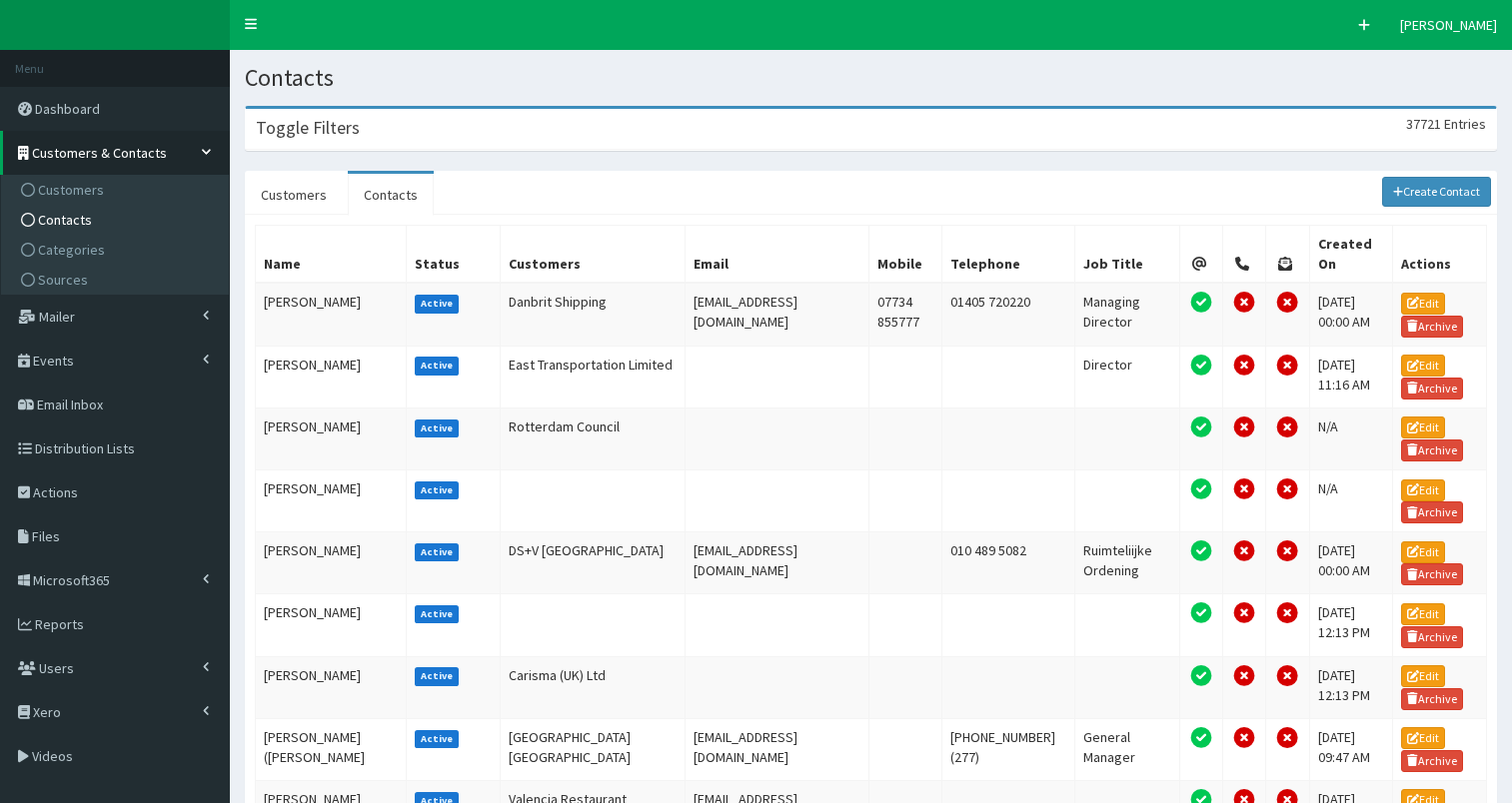 scroll, scrollTop: 0, scrollLeft: 0, axis: both 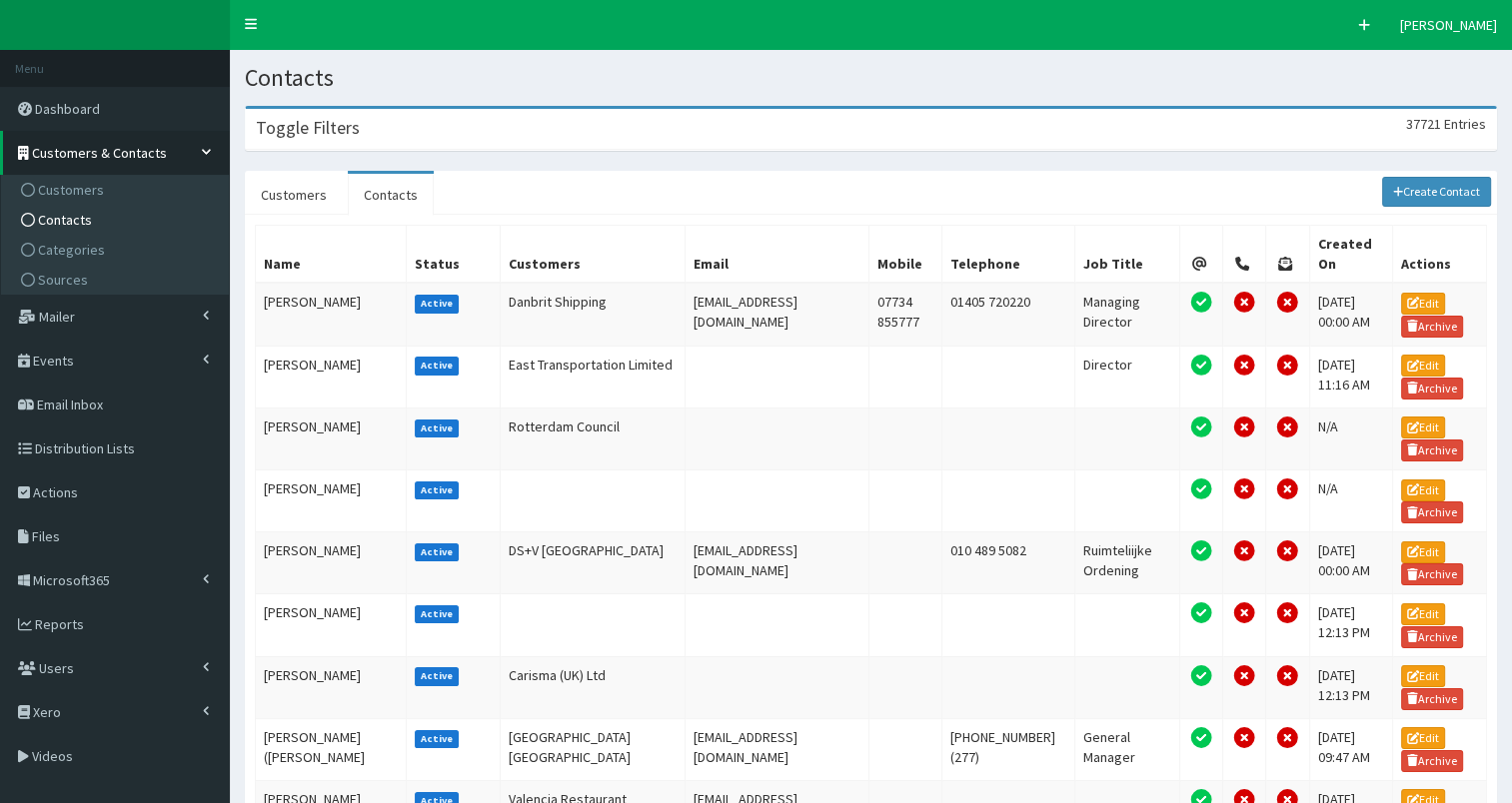 click on "Toggle Filters
37721   Entries" at bounding box center [870, 129] 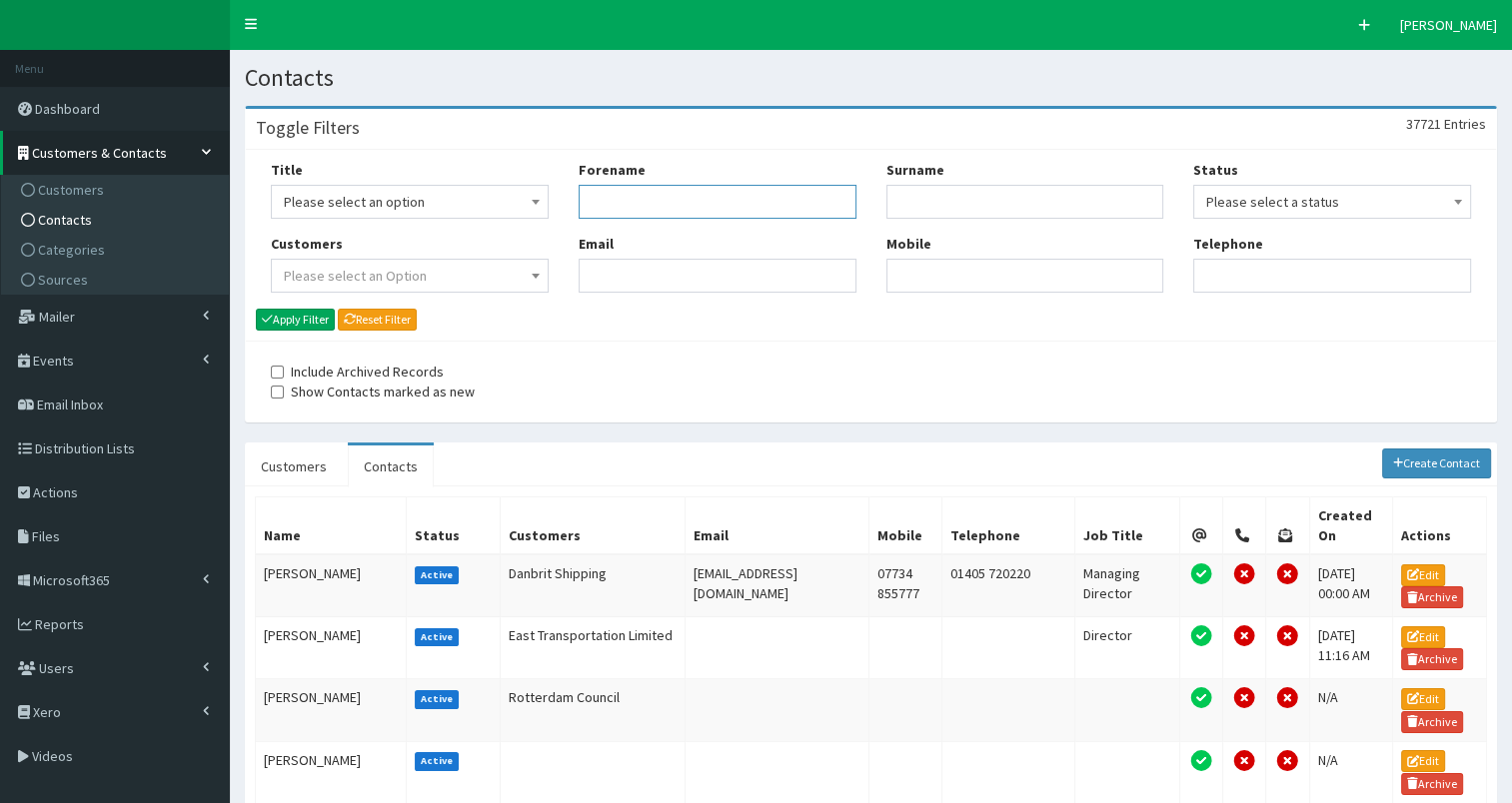 click on "Forename" at bounding box center (718, 202) 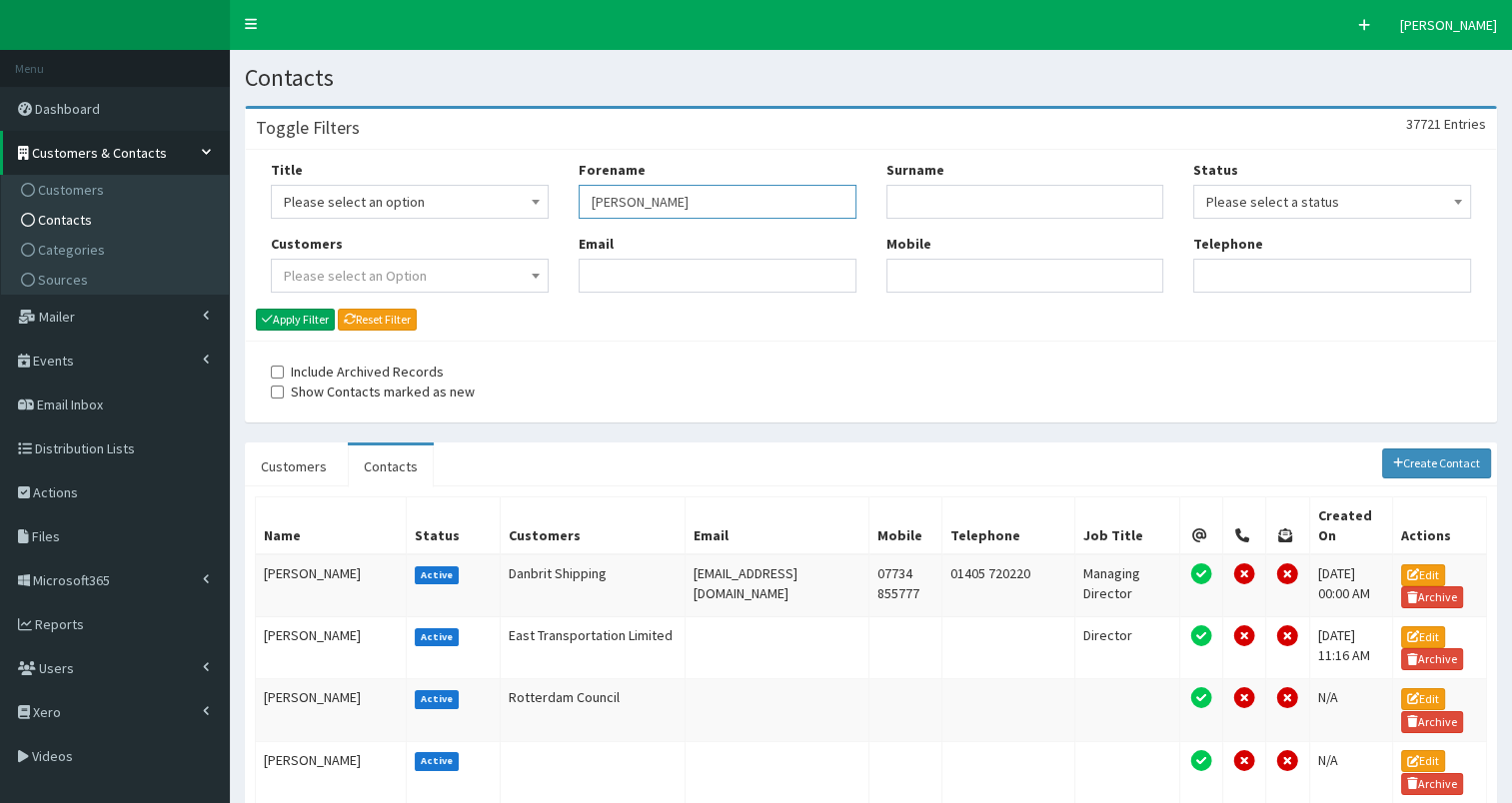 type on "[PERSON_NAME]" 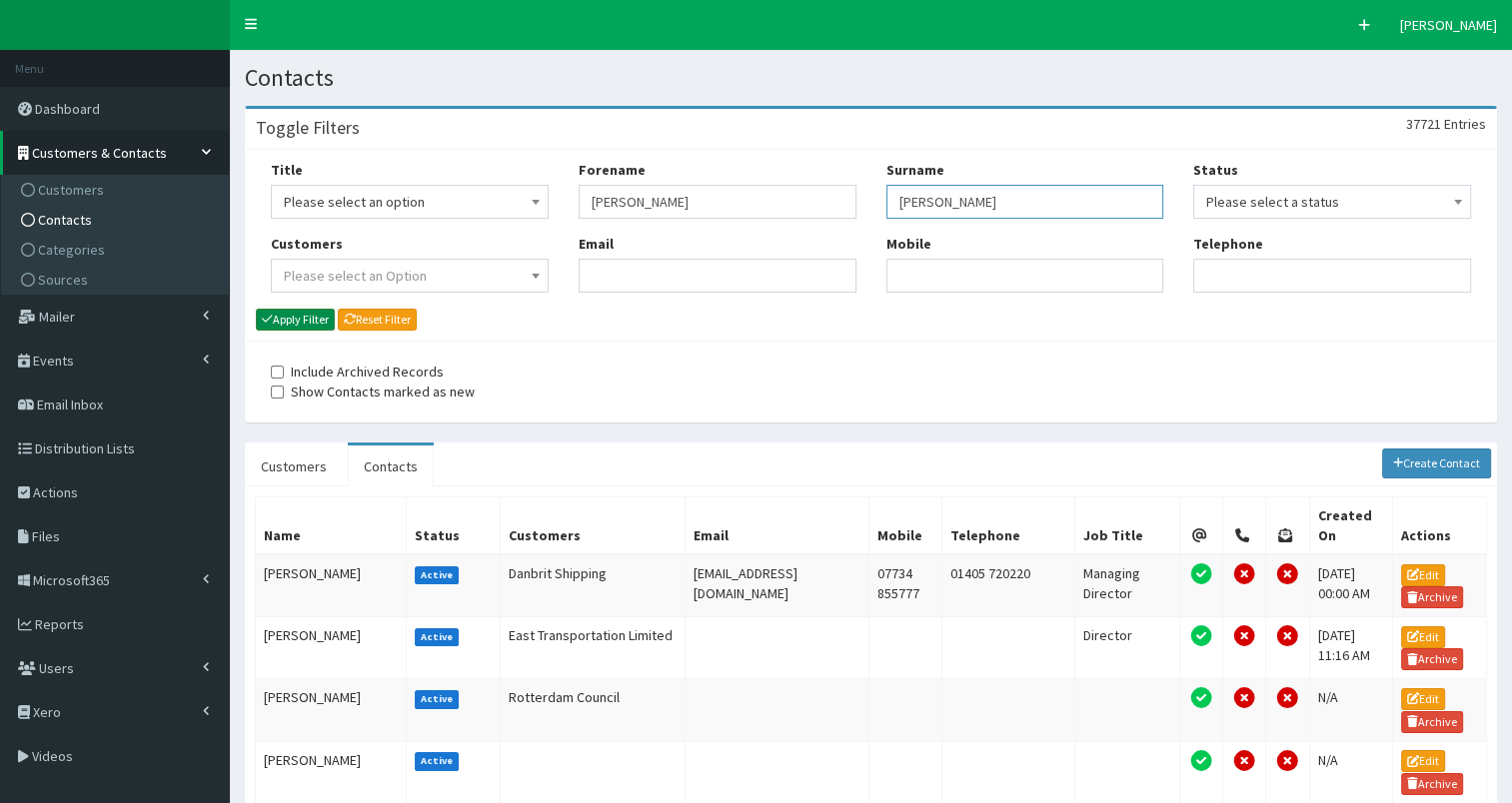 type on "clark" 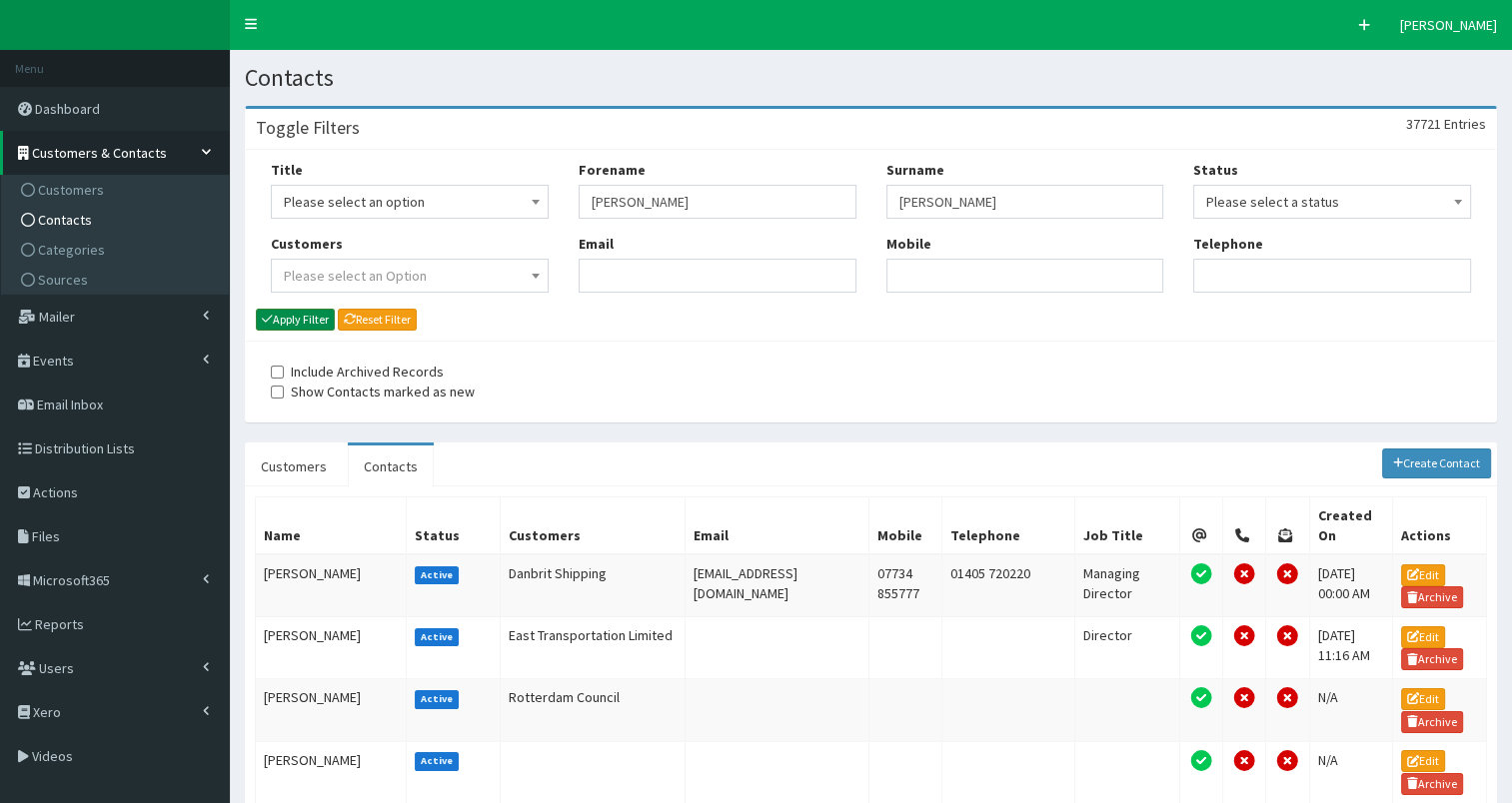 click on "Apply Filter" at bounding box center [295, 320] 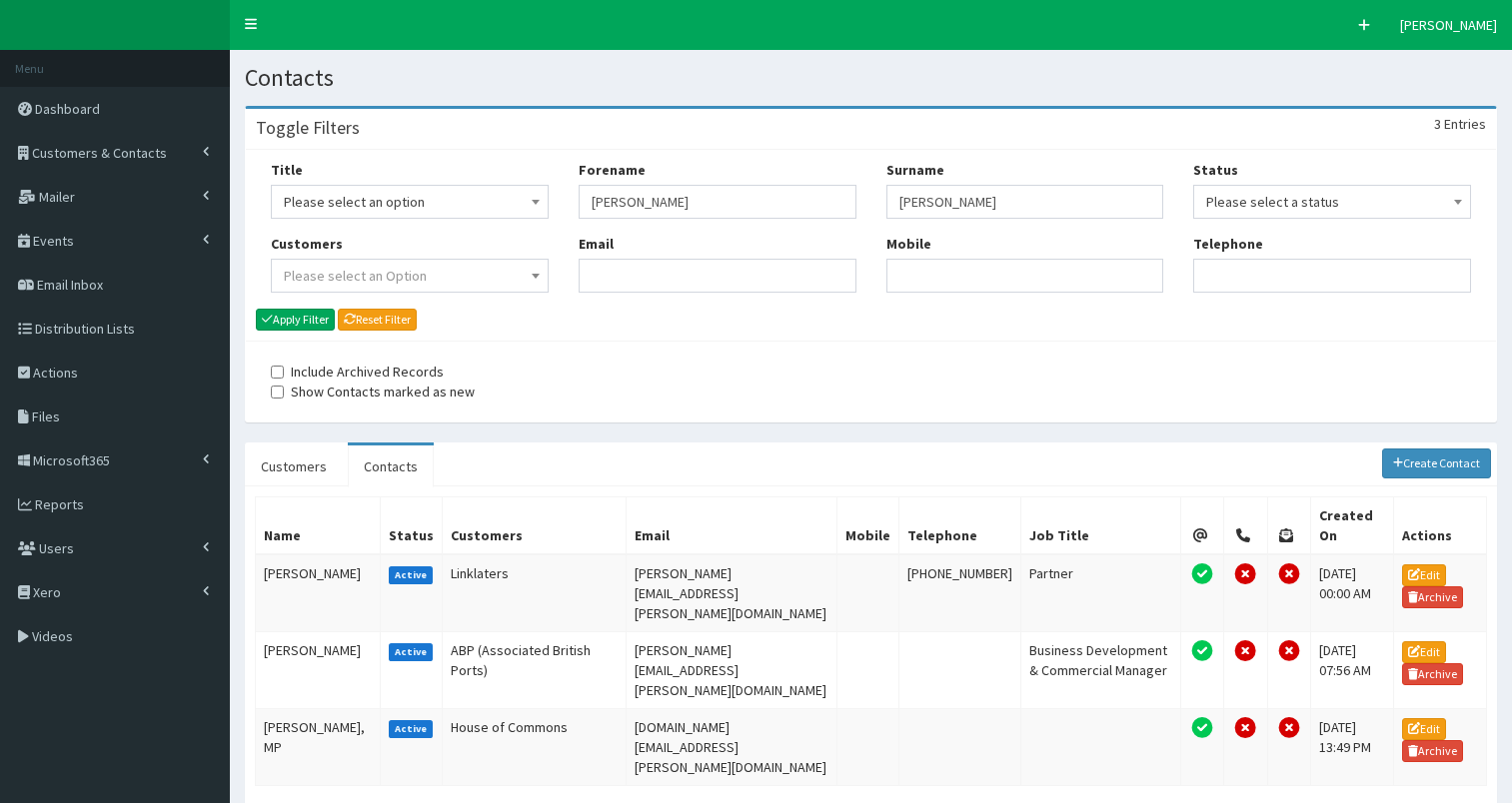 scroll, scrollTop: 0, scrollLeft: 0, axis: both 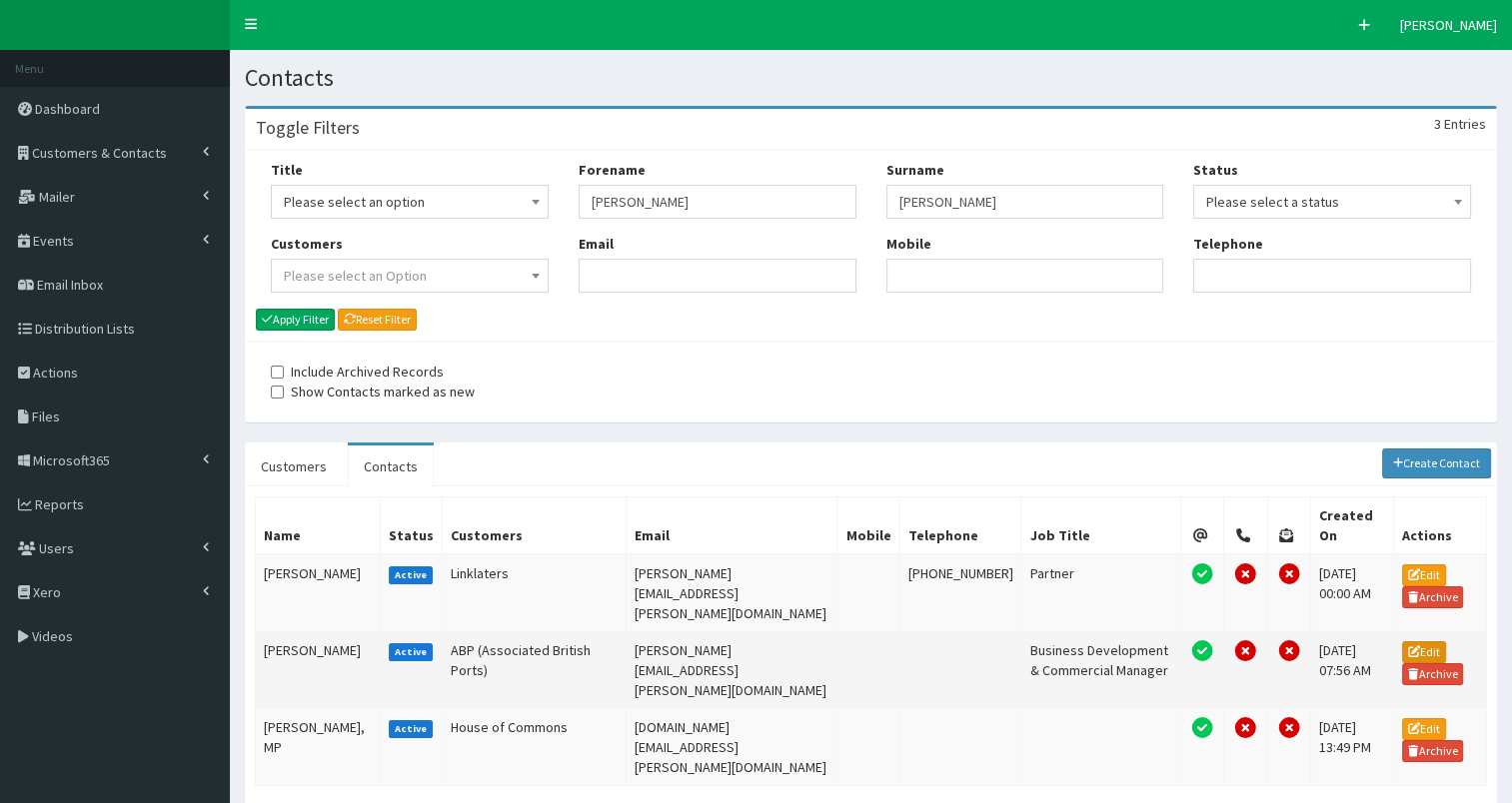click on "Edit" at bounding box center (1424, 652) 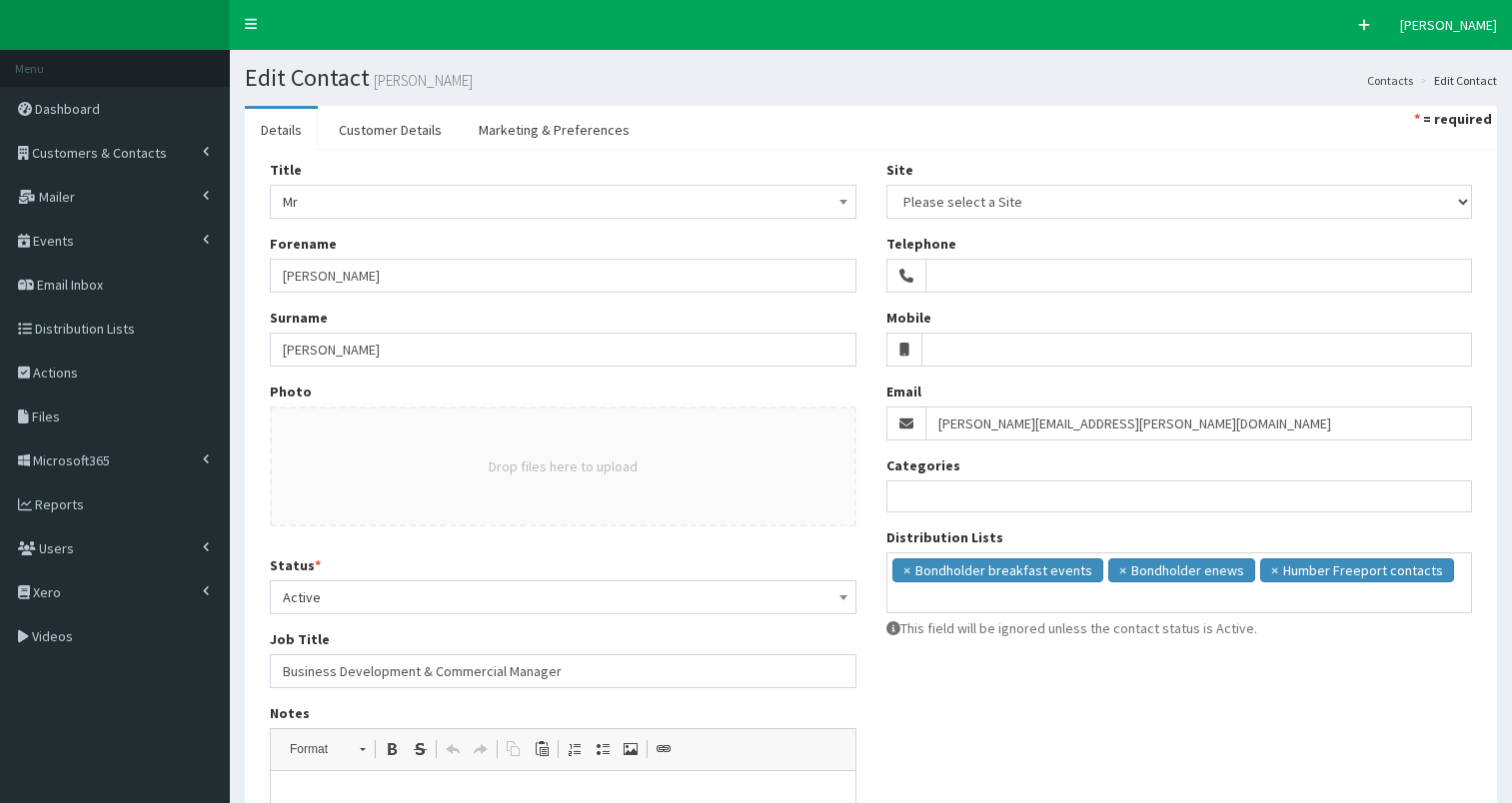 select 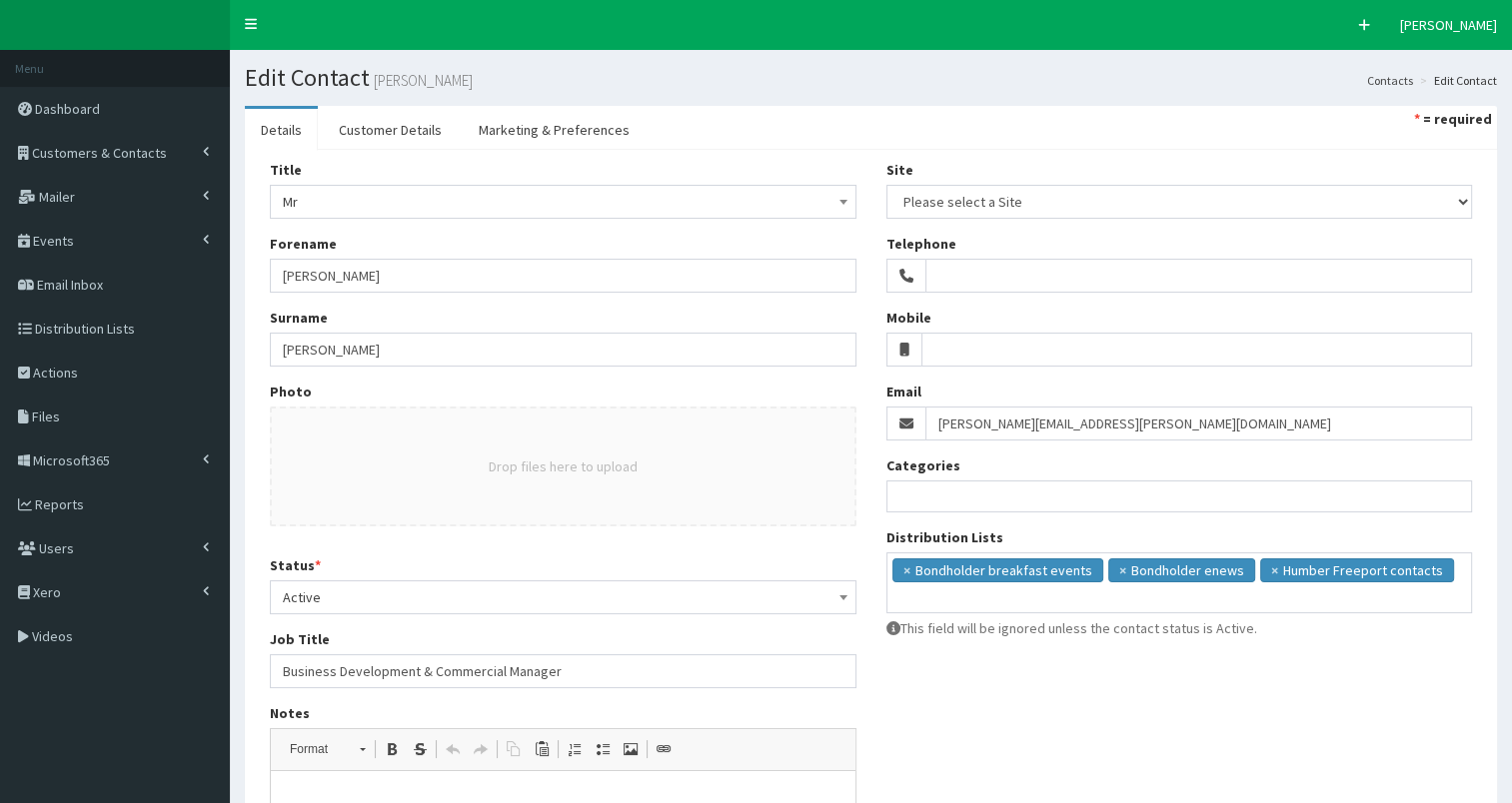 scroll, scrollTop: 0, scrollLeft: 0, axis: both 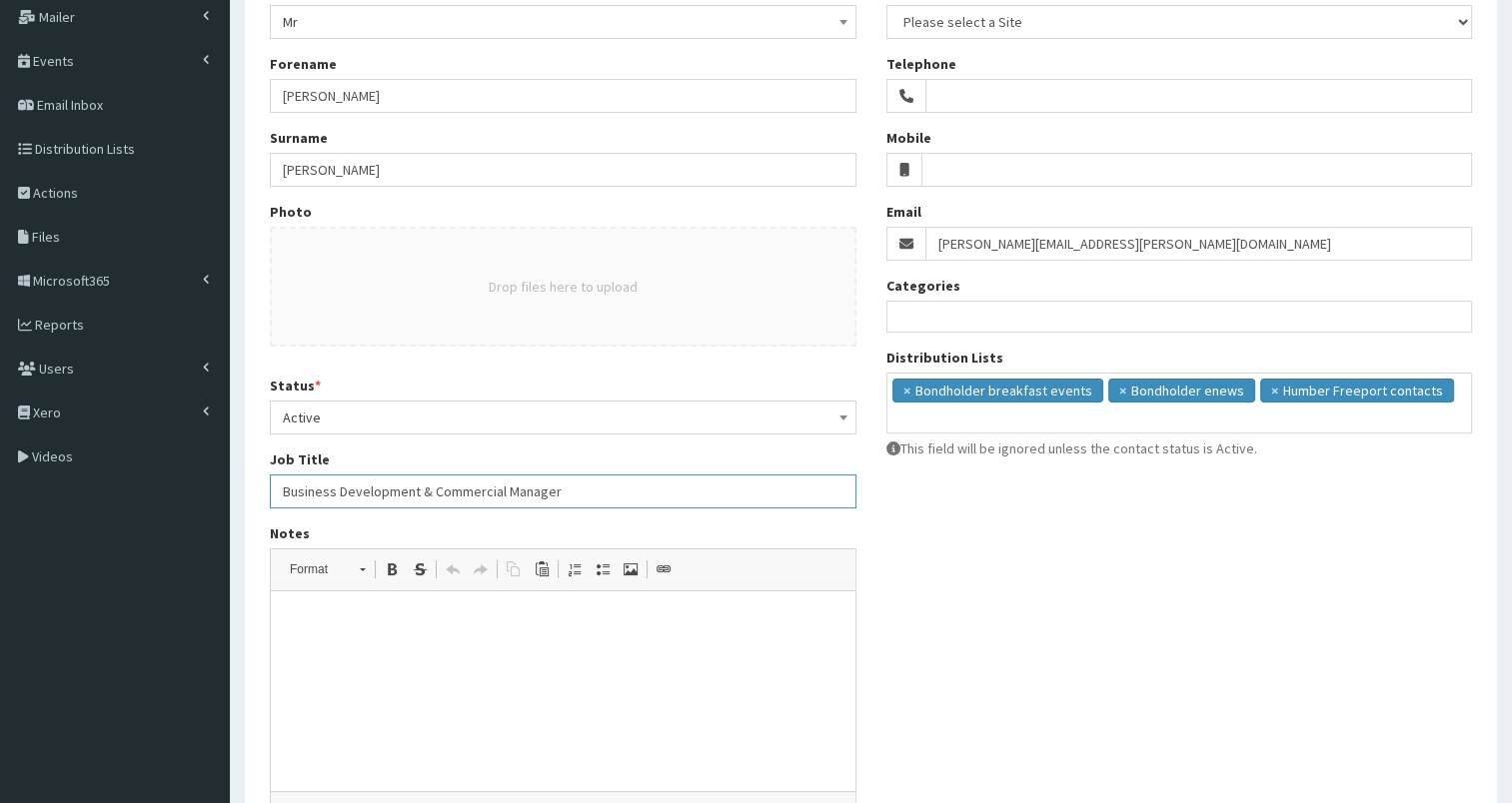 drag, startPoint x: 284, startPoint y: 491, endPoint x: 697, endPoint y: 486, distance: 413.03027 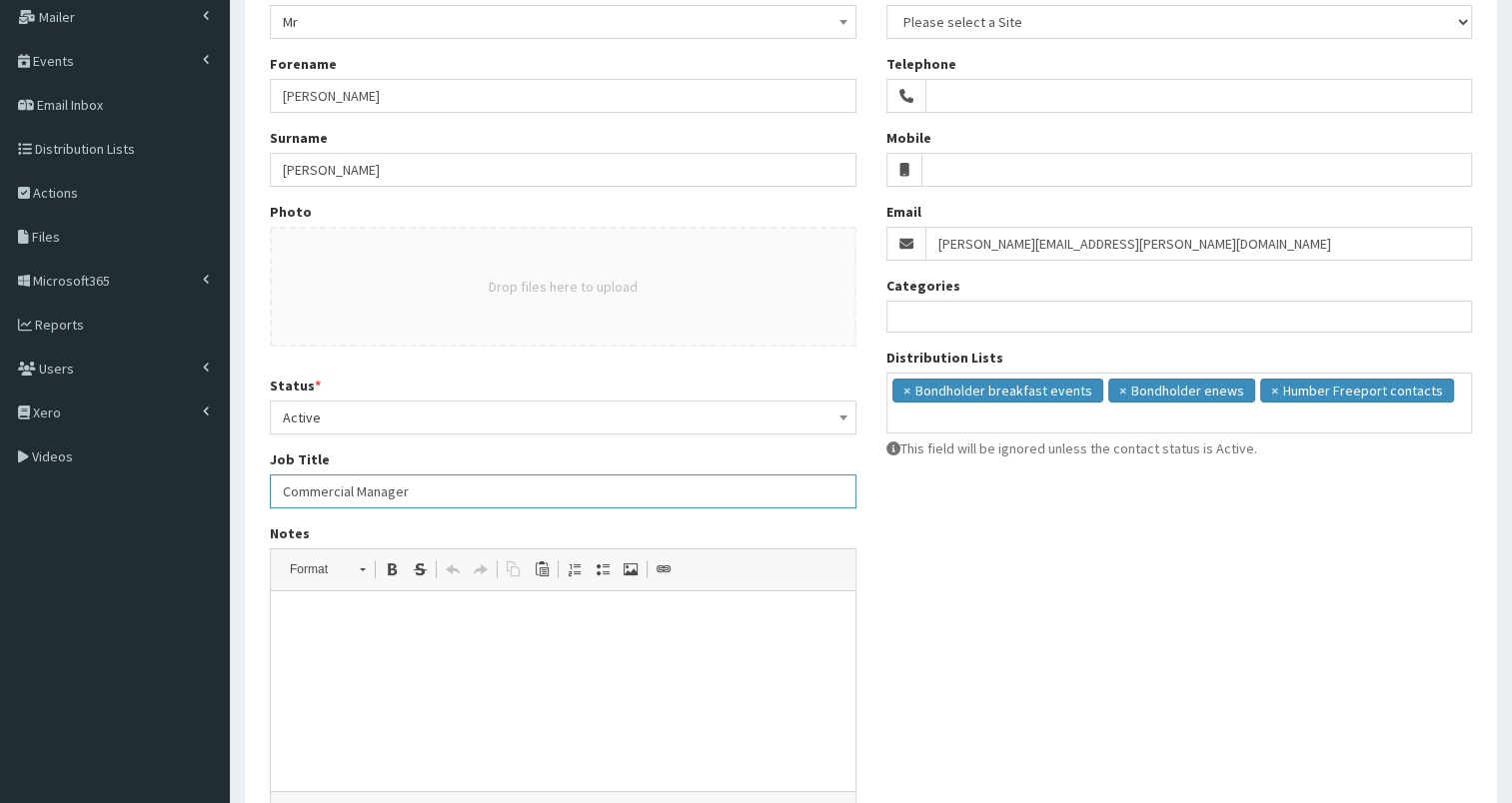 scroll, scrollTop: 360, scrollLeft: 0, axis: vertical 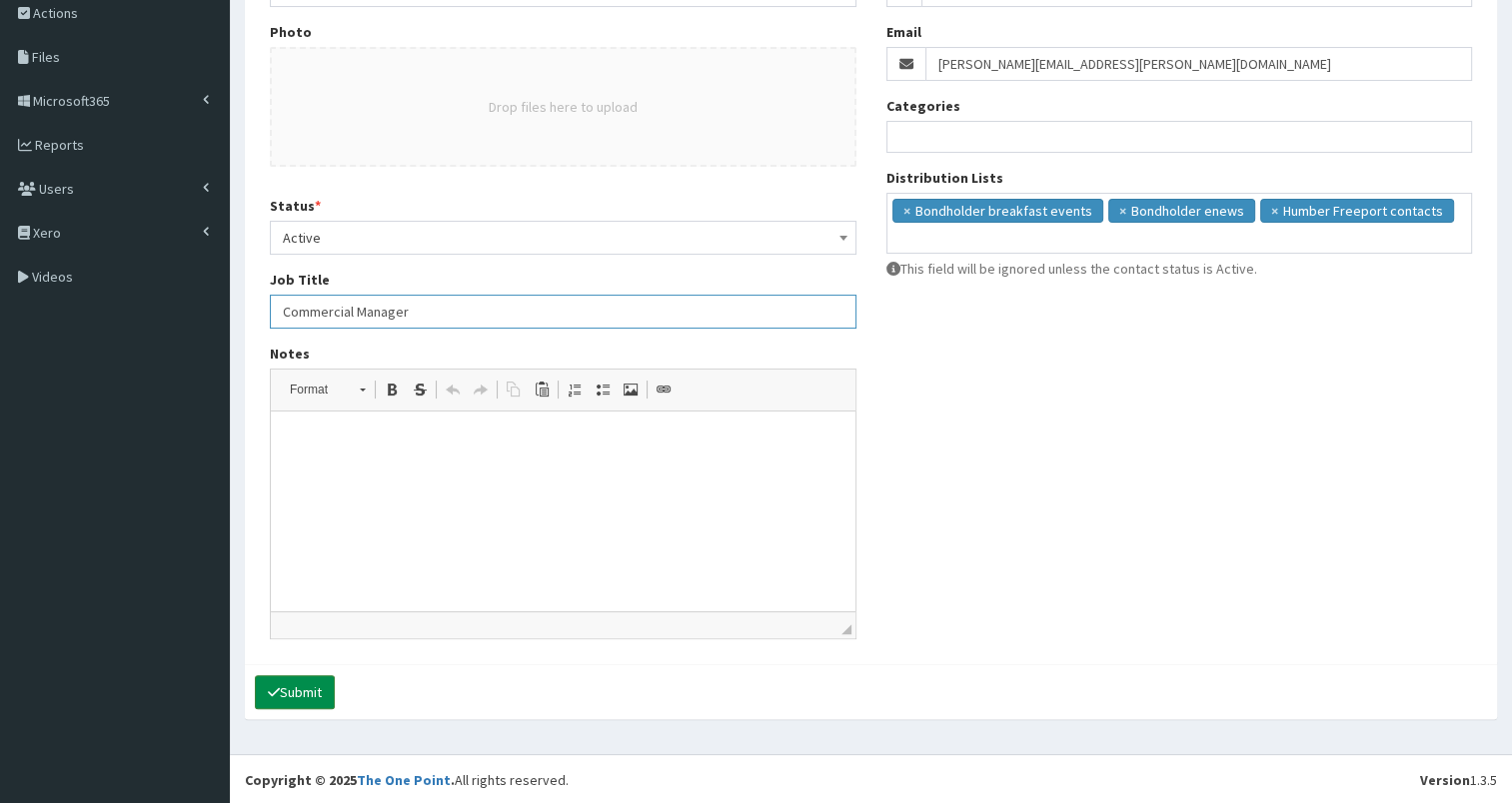 type on "Commercial Manager" 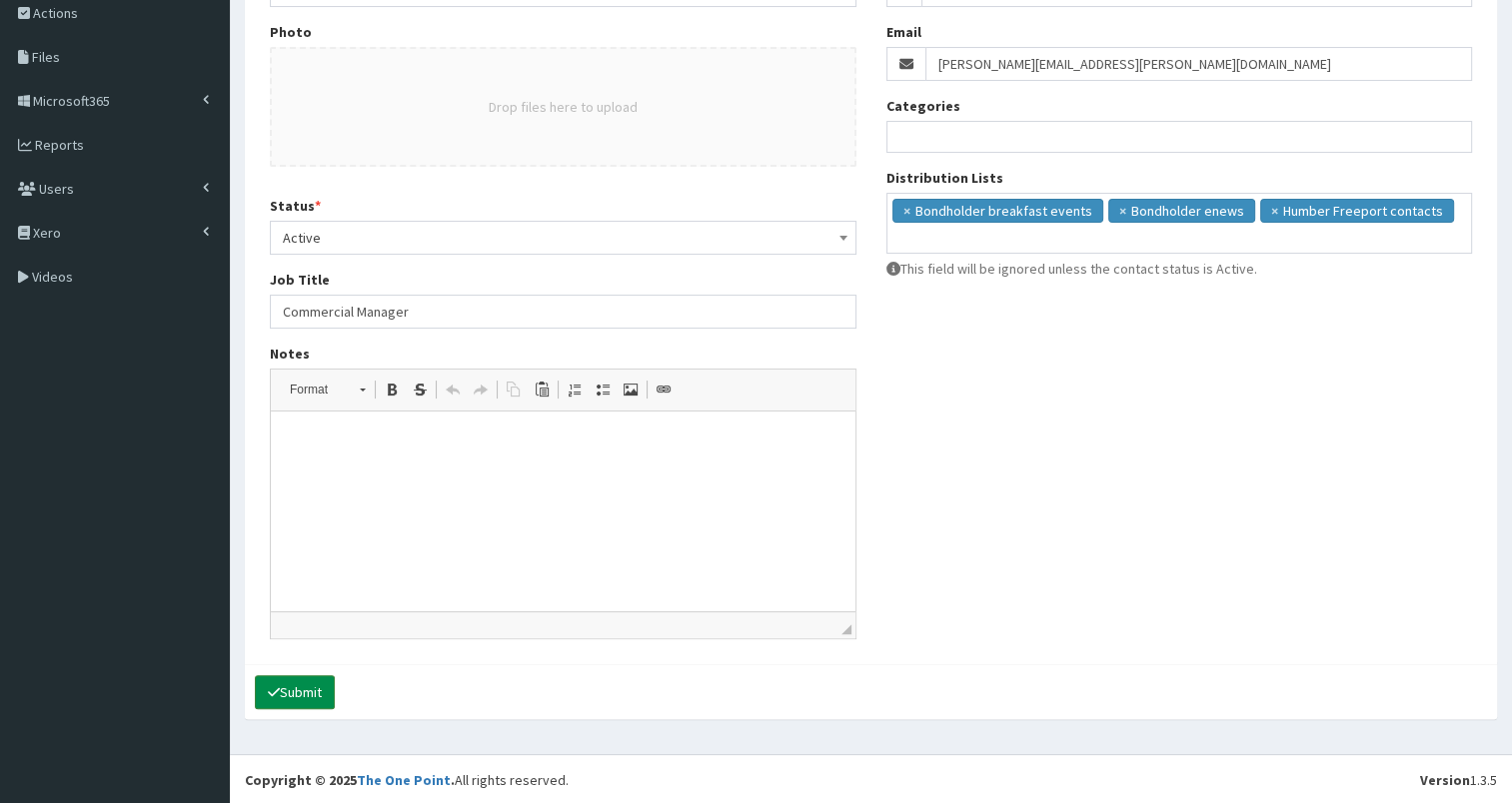 click on "Submit" at bounding box center (295, 692) 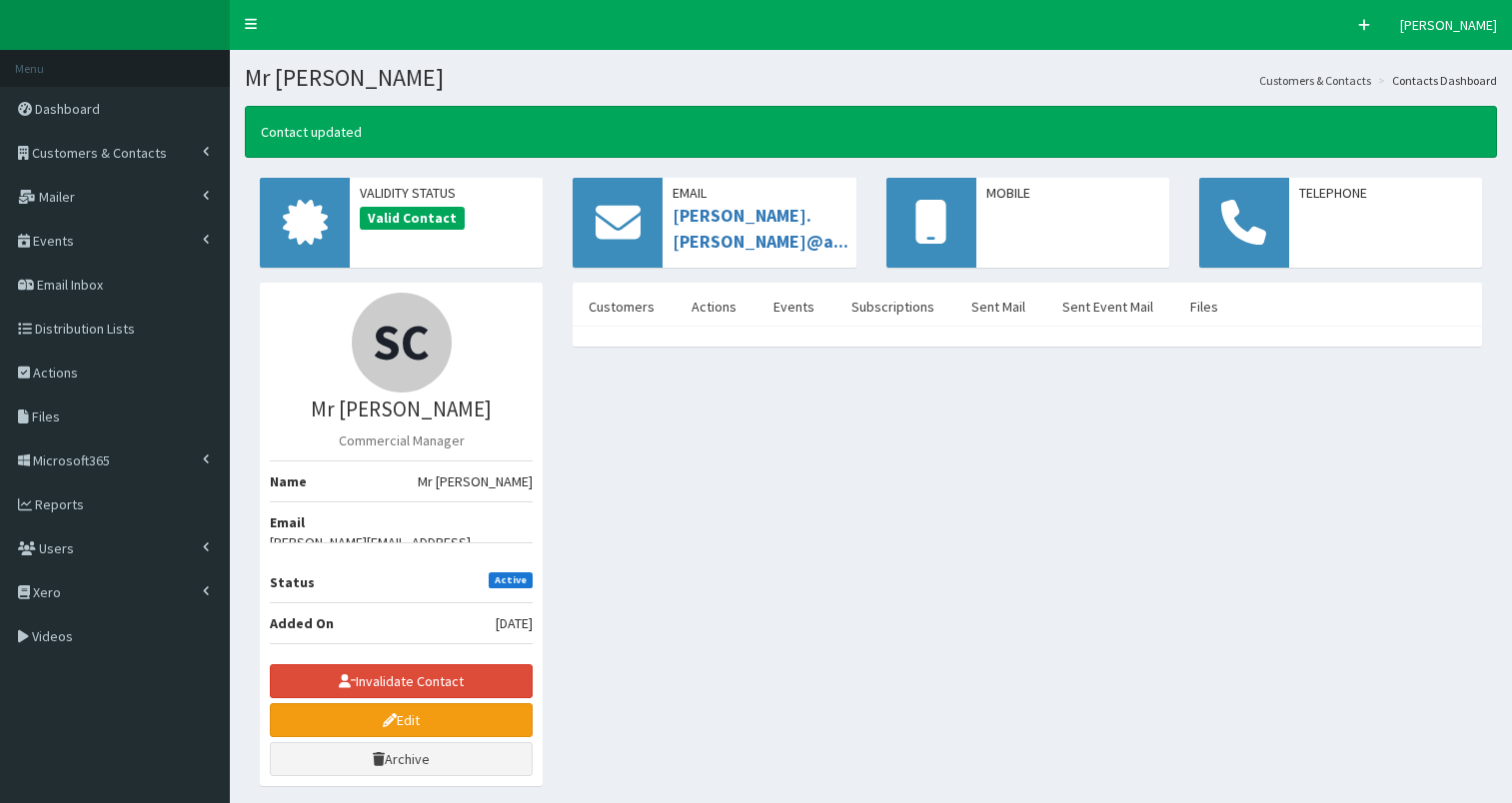 scroll, scrollTop: 0, scrollLeft: 0, axis: both 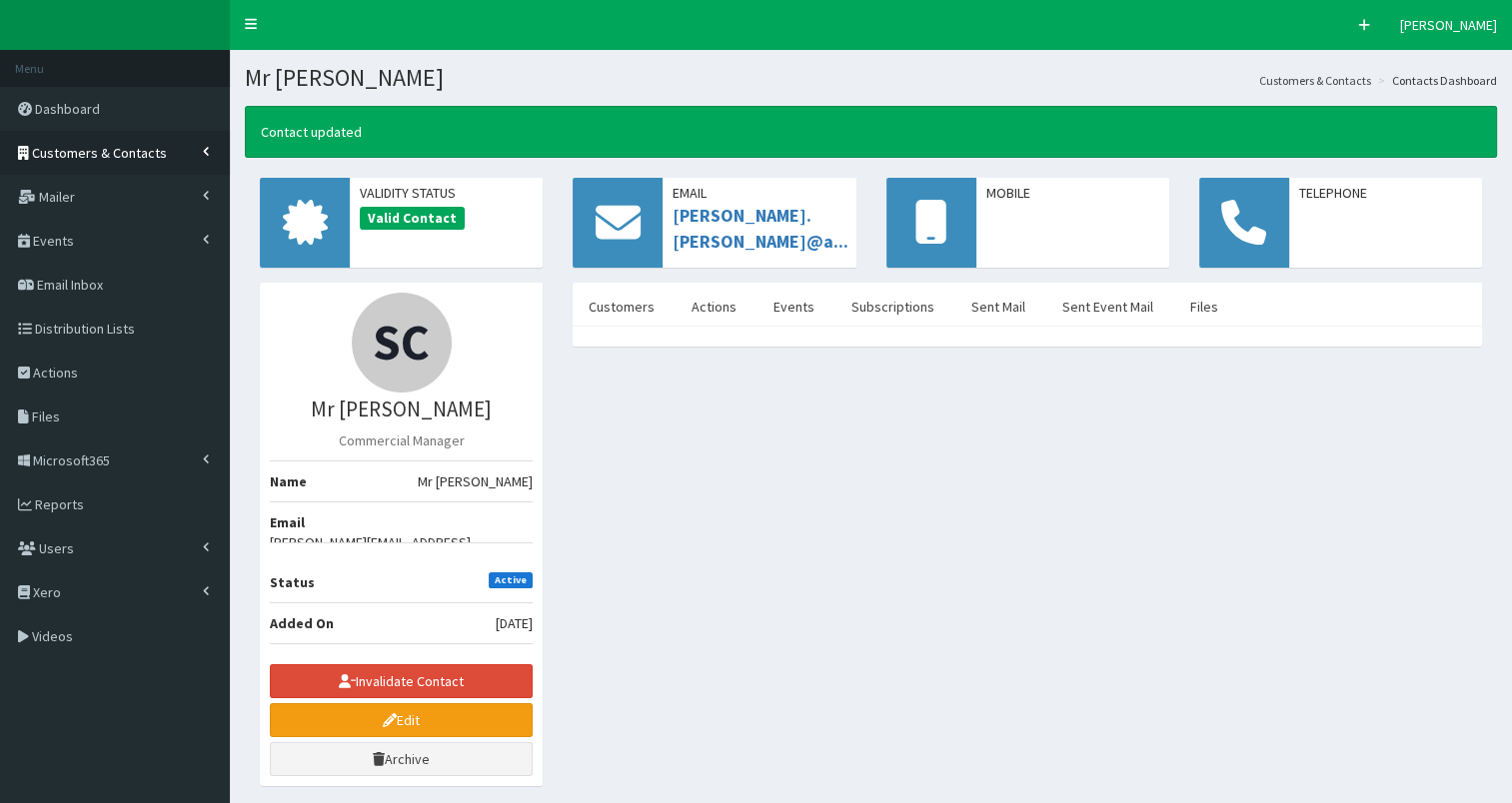 click on "Customers & Contacts" at bounding box center [99, 153] 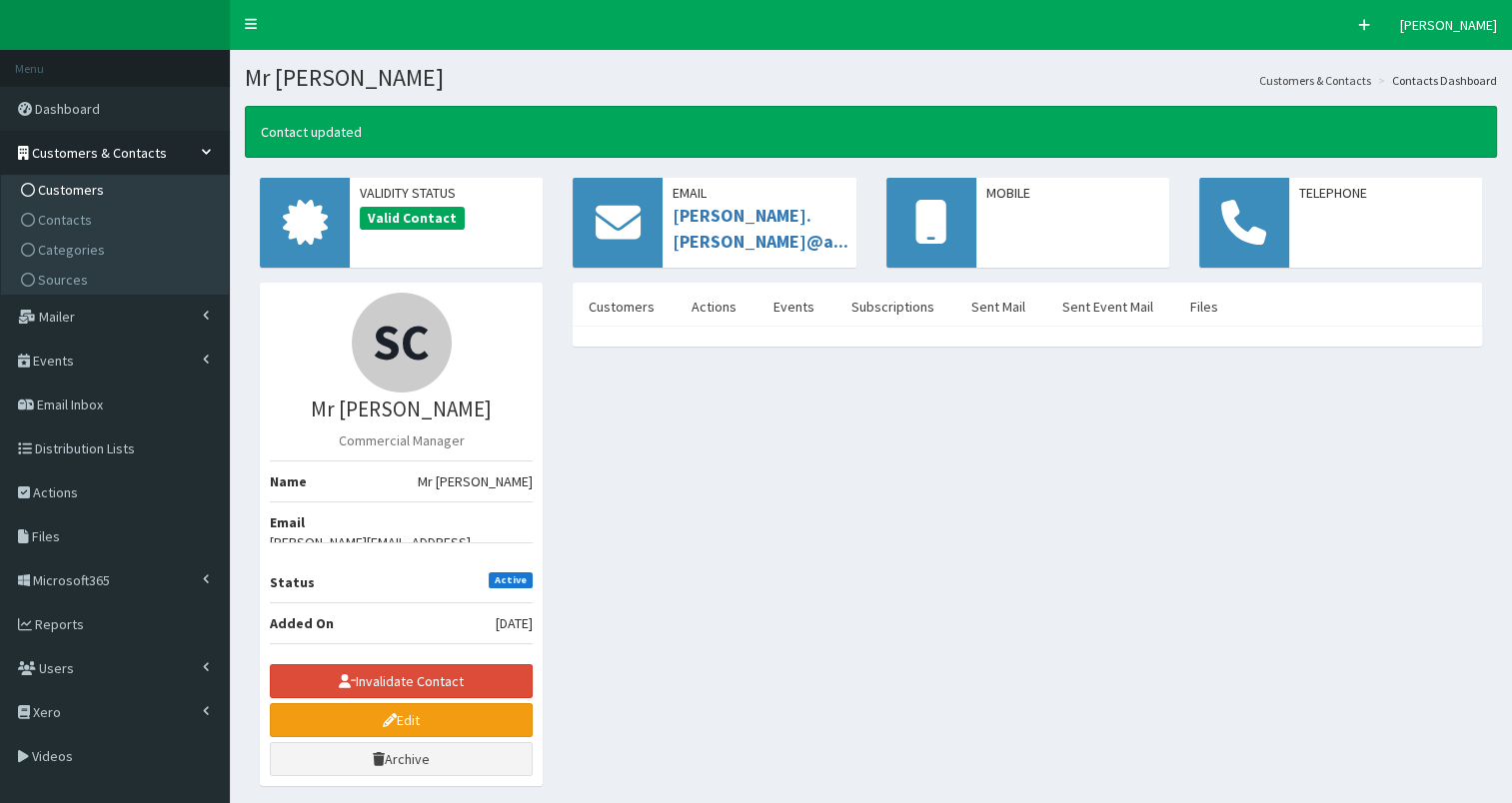 click on "Customers" at bounding box center [71, 190] 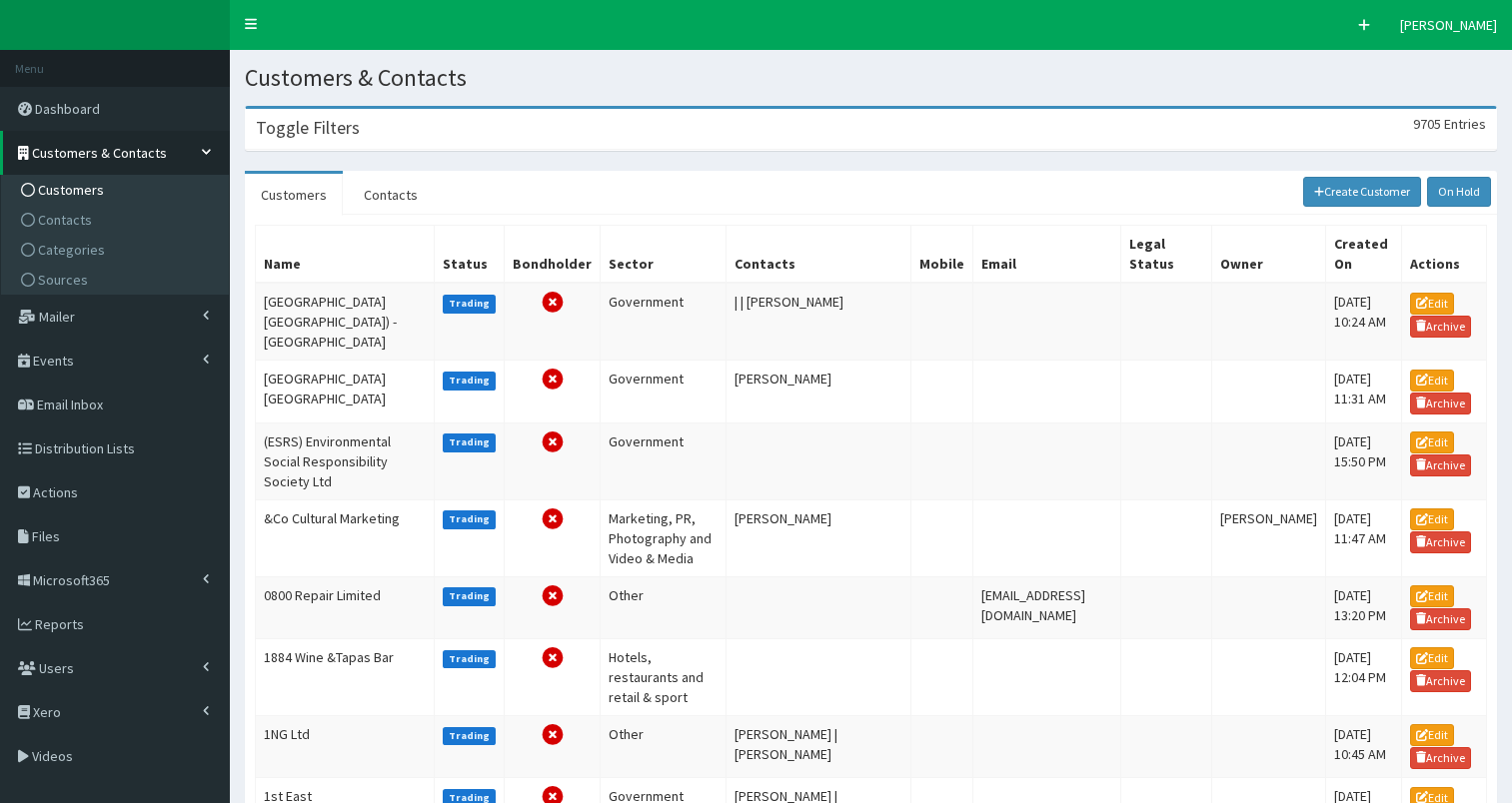 scroll, scrollTop: 0, scrollLeft: 0, axis: both 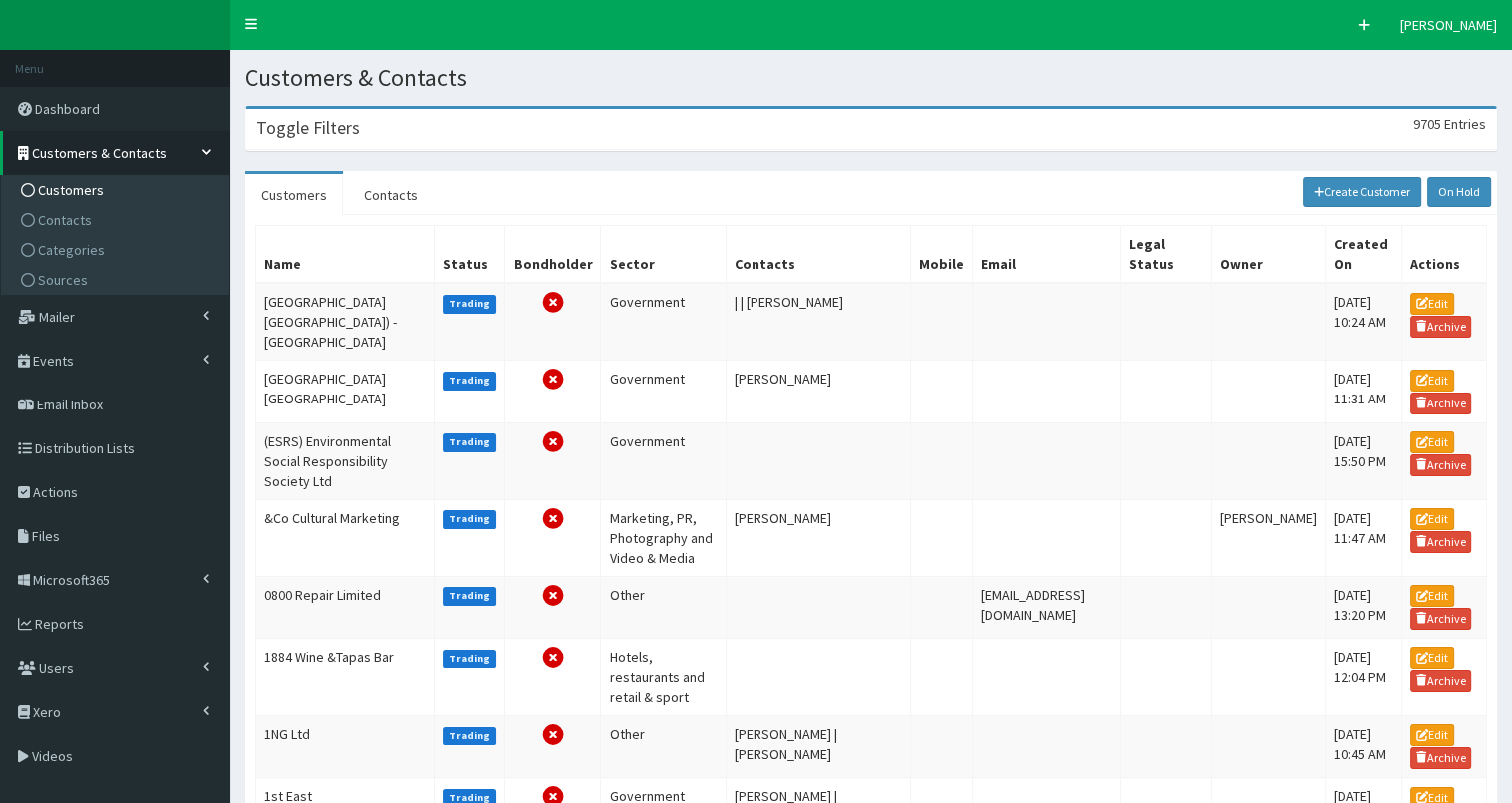click on "Toggle Filters
9705   Entries" at bounding box center [870, 129] 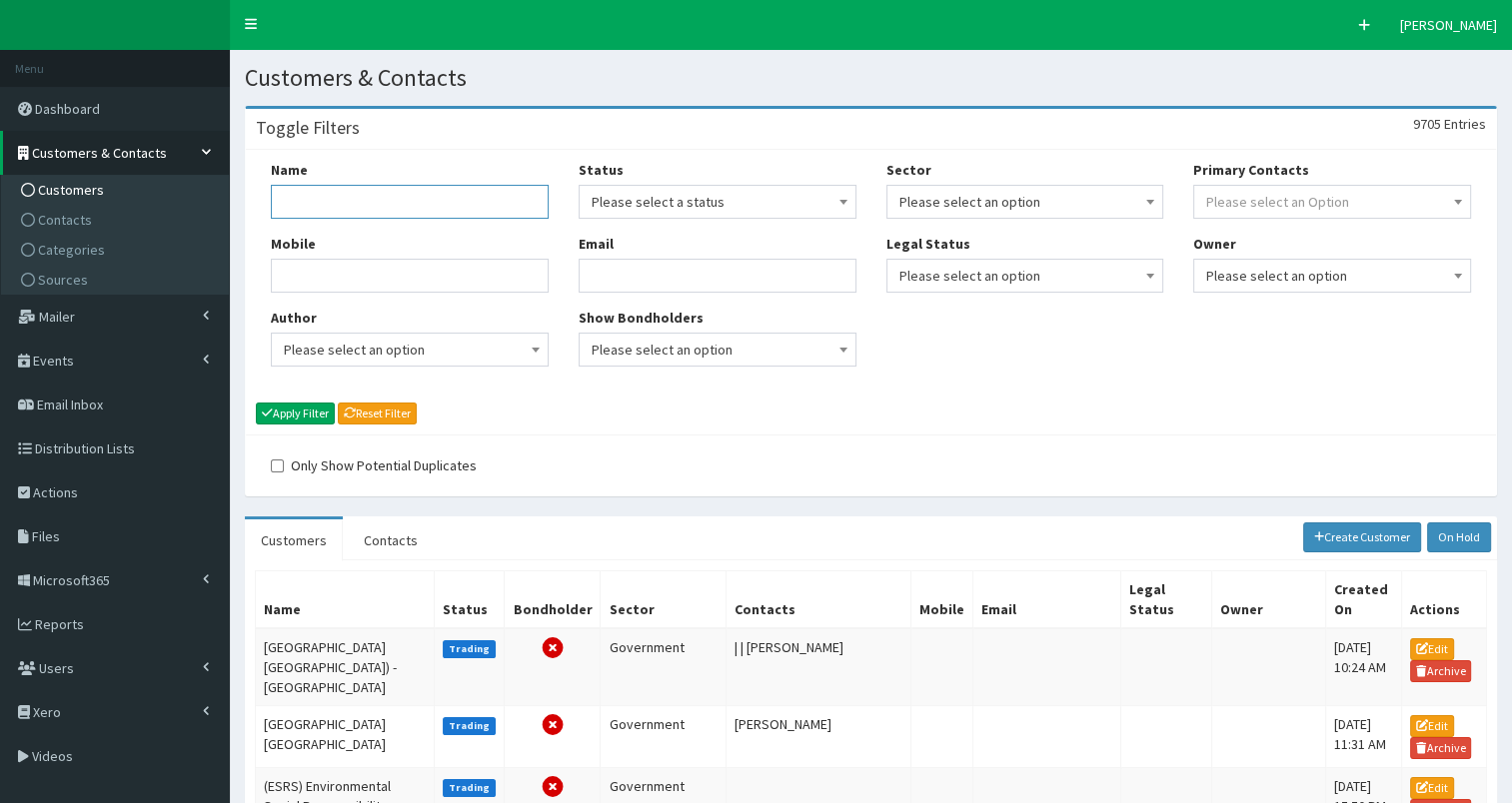 click on "Name" at bounding box center (410, 202) 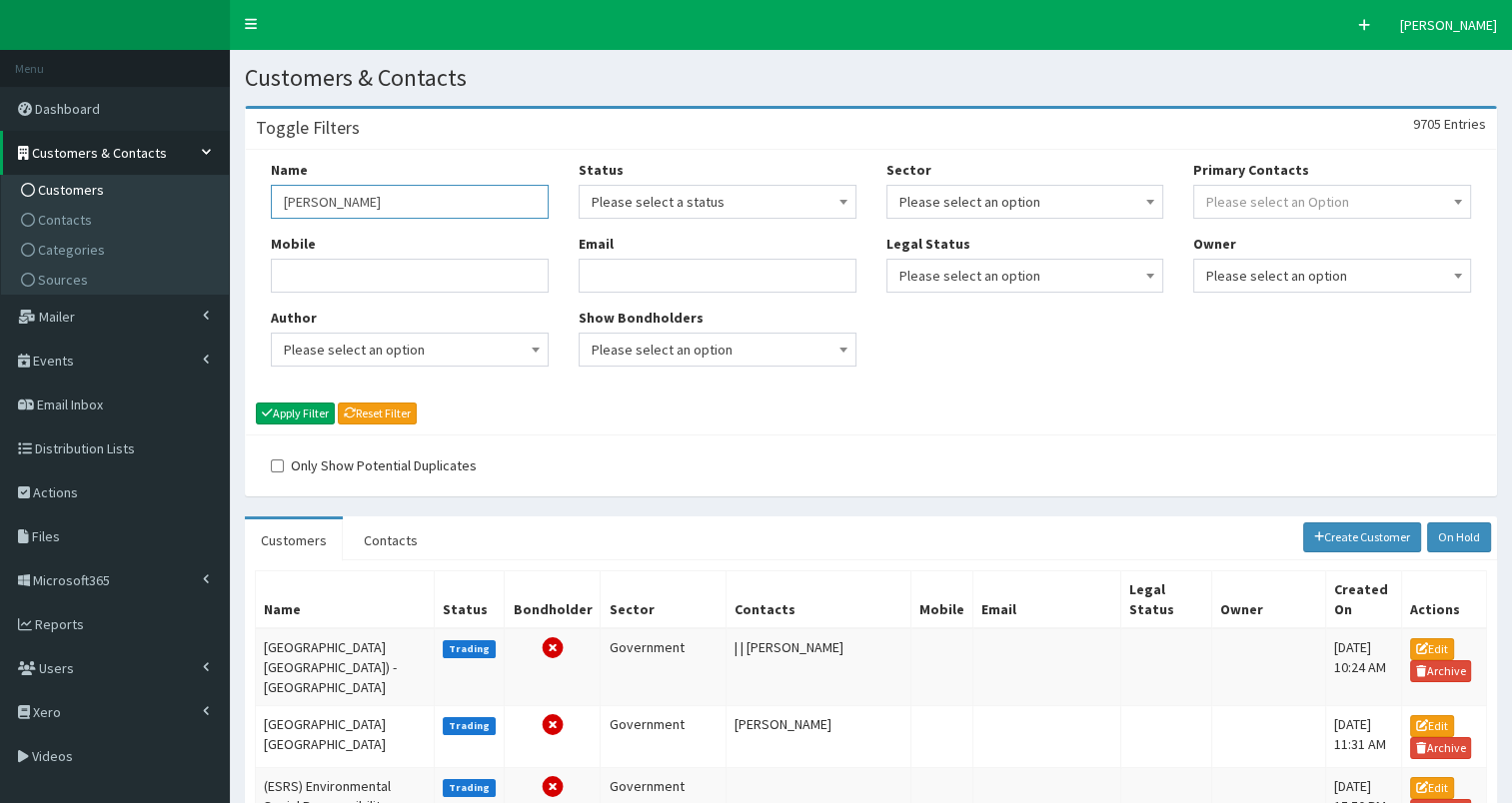 click on "nat west" at bounding box center (410, 202) 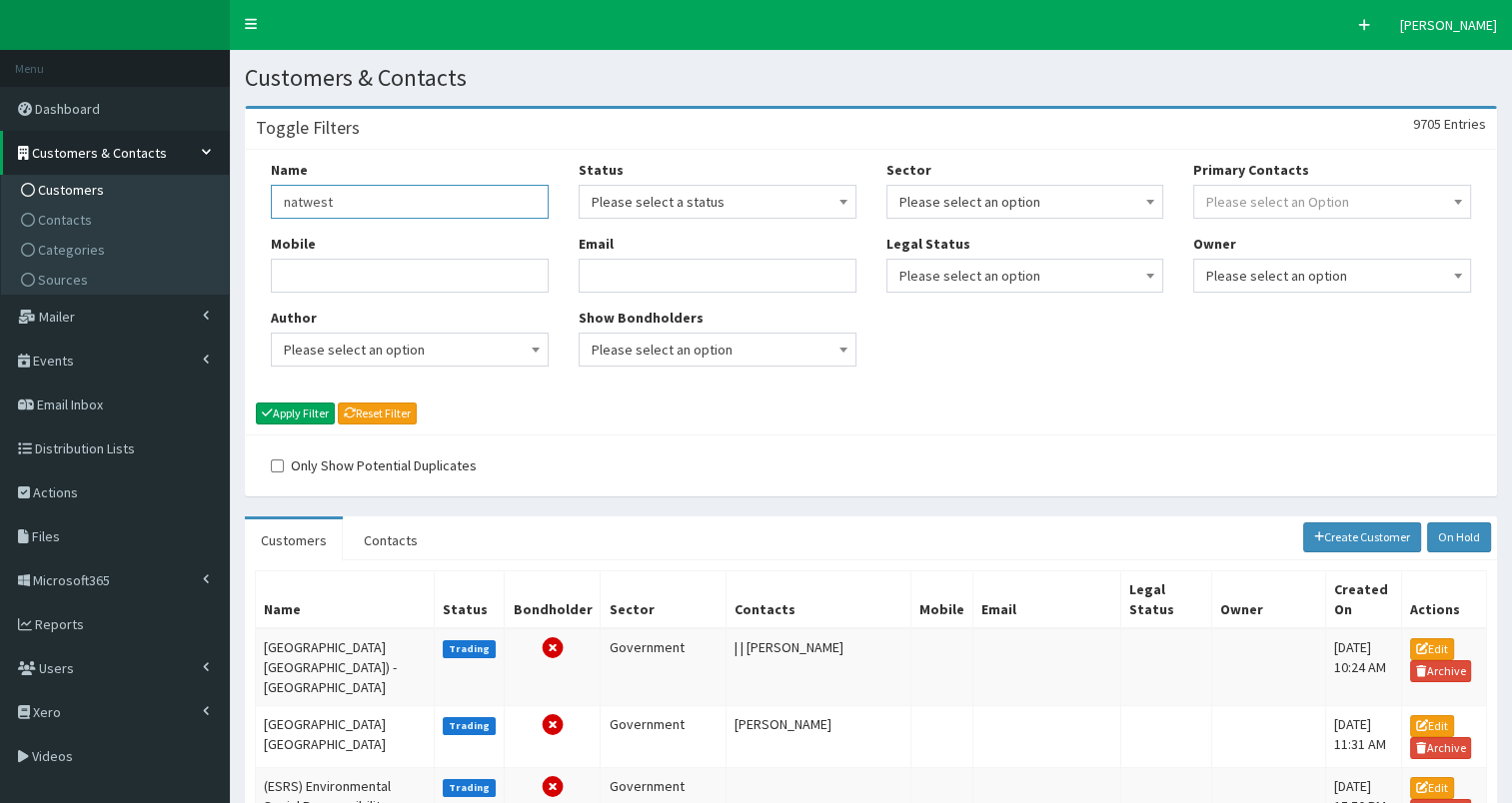 type on "natwest" 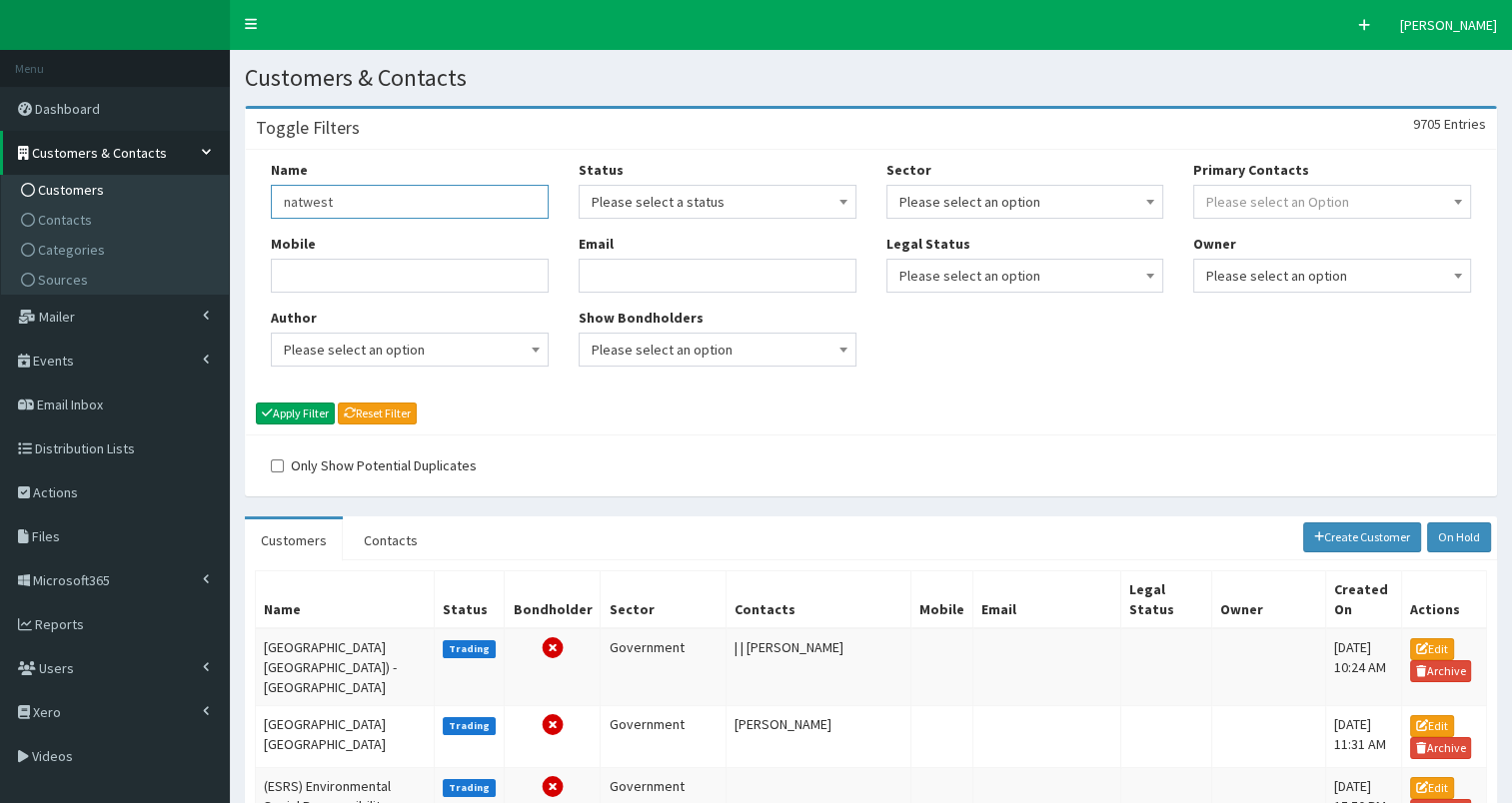 click on "Apply Filter" at bounding box center [295, 413] 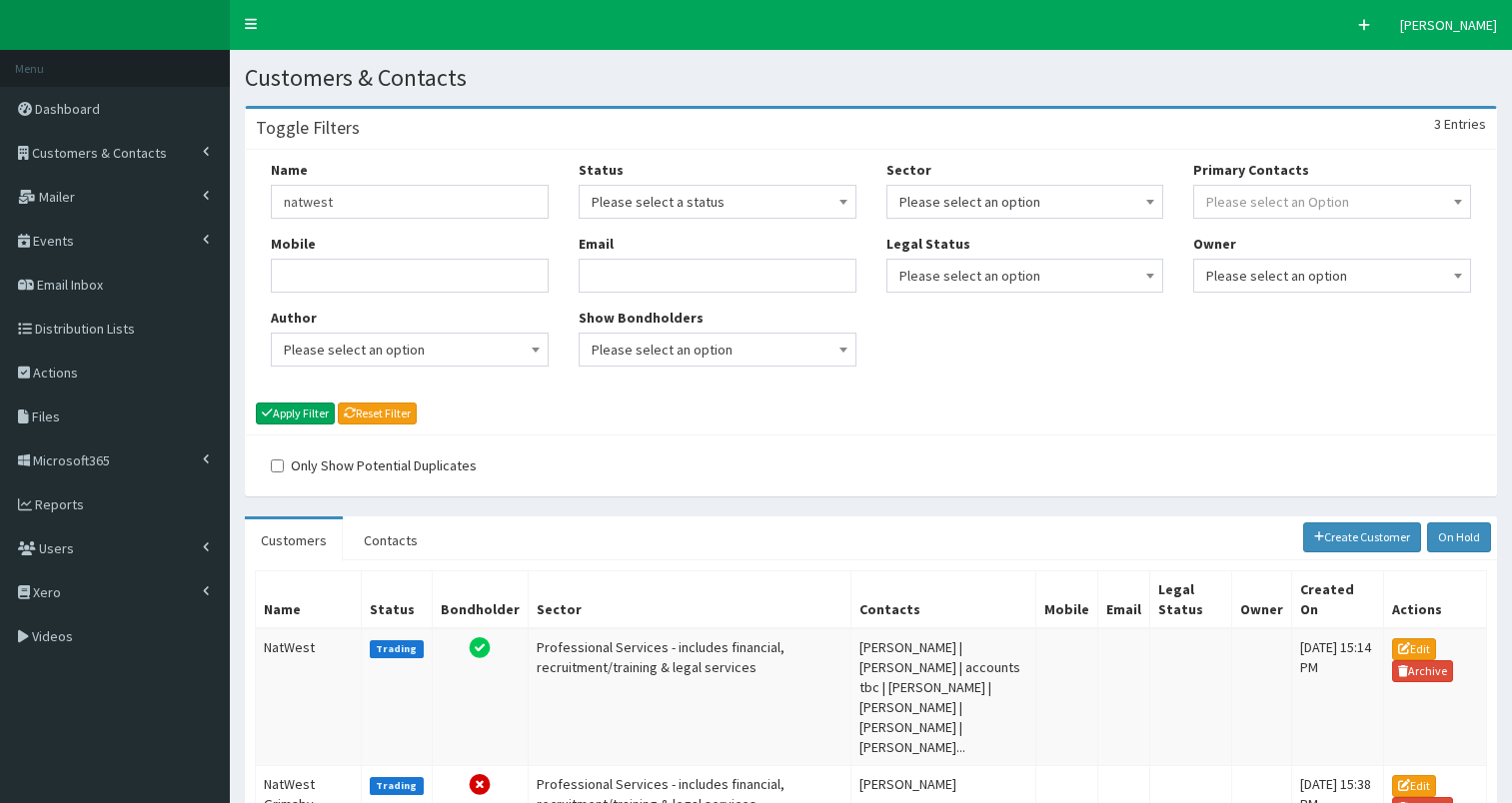 scroll, scrollTop: 0, scrollLeft: 0, axis: both 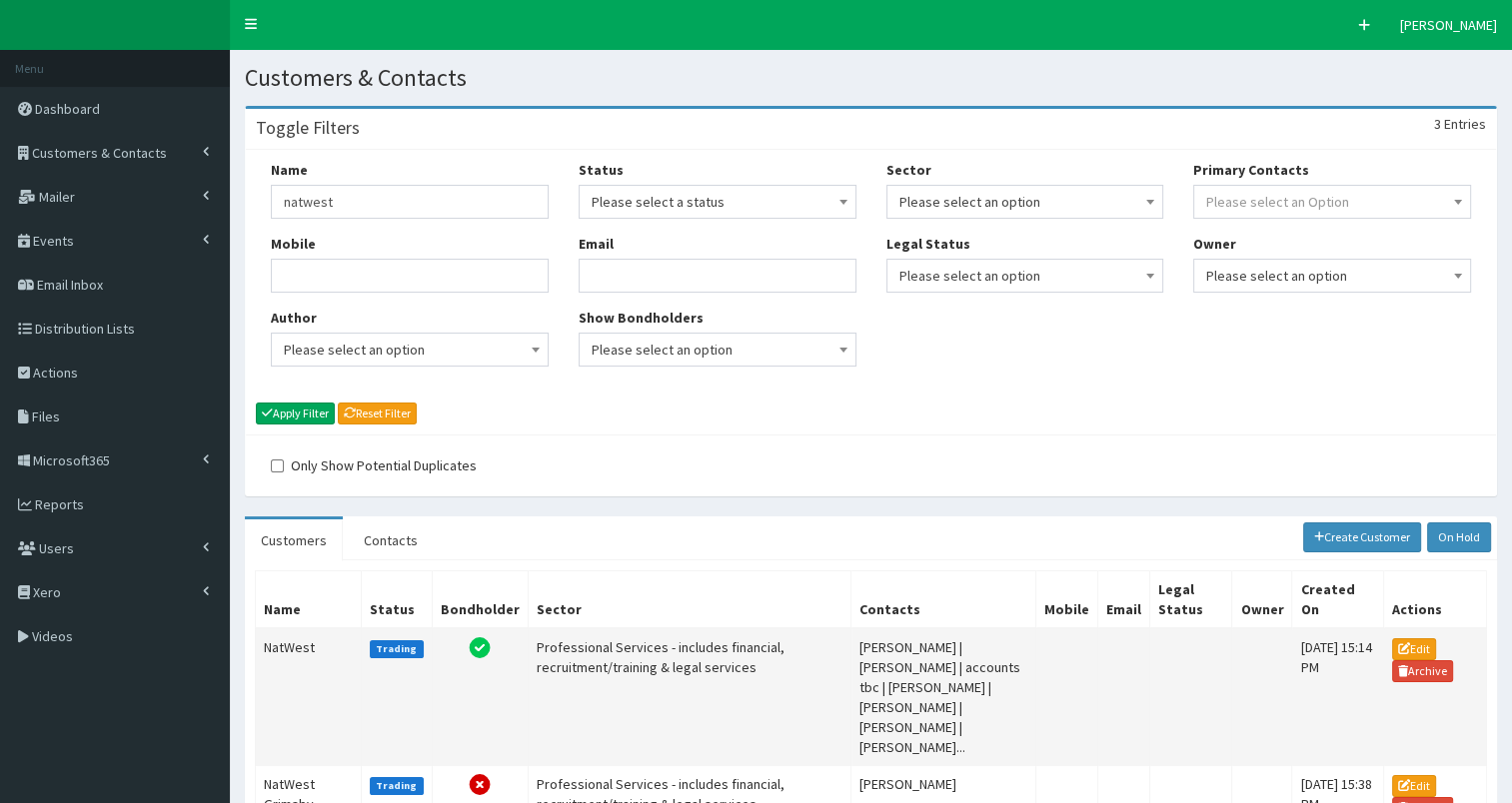 click on "NatWest" at bounding box center [309, 697] 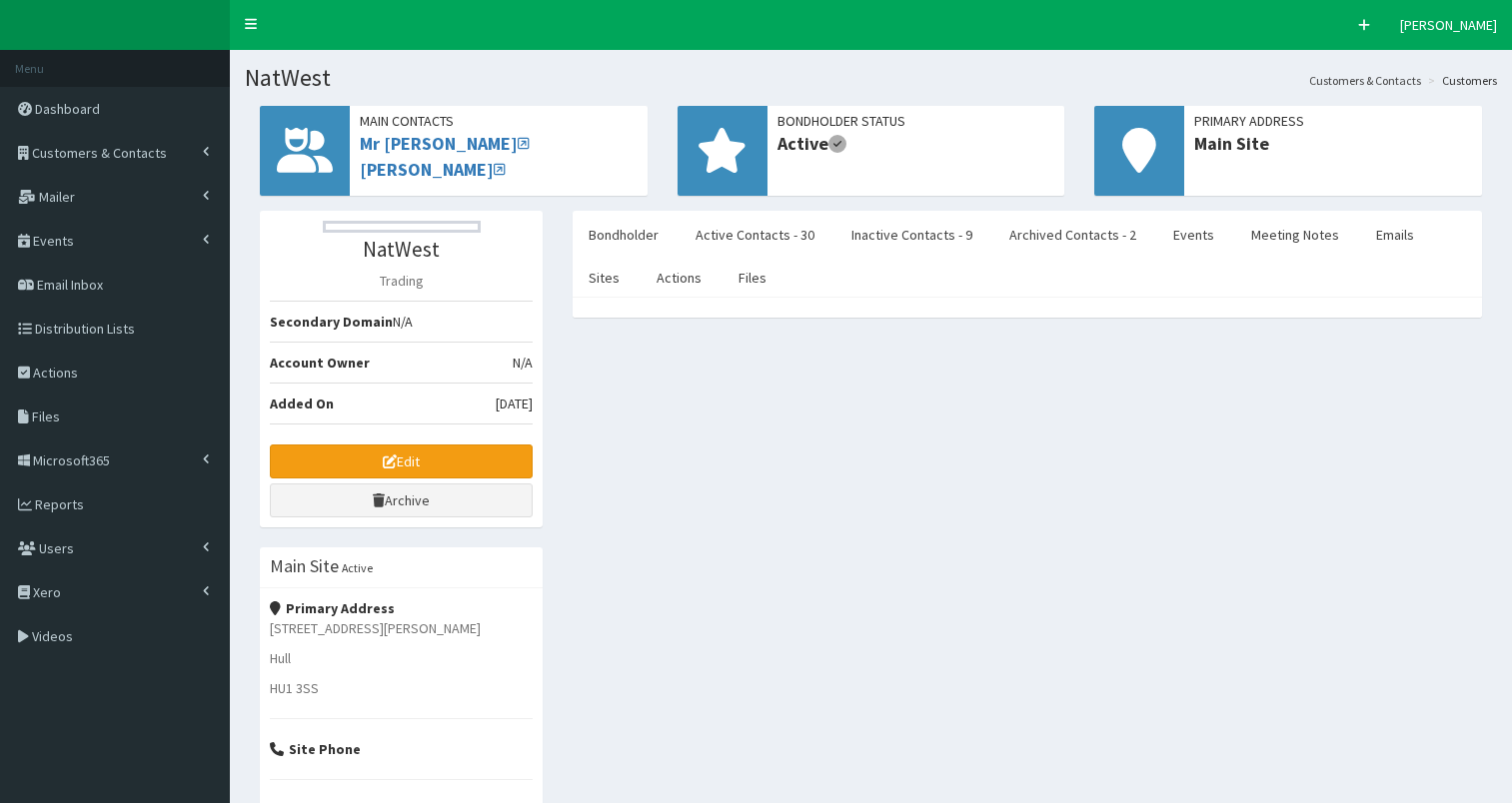 scroll, scrollTop: 0, scrollLeft: 0, axis: both 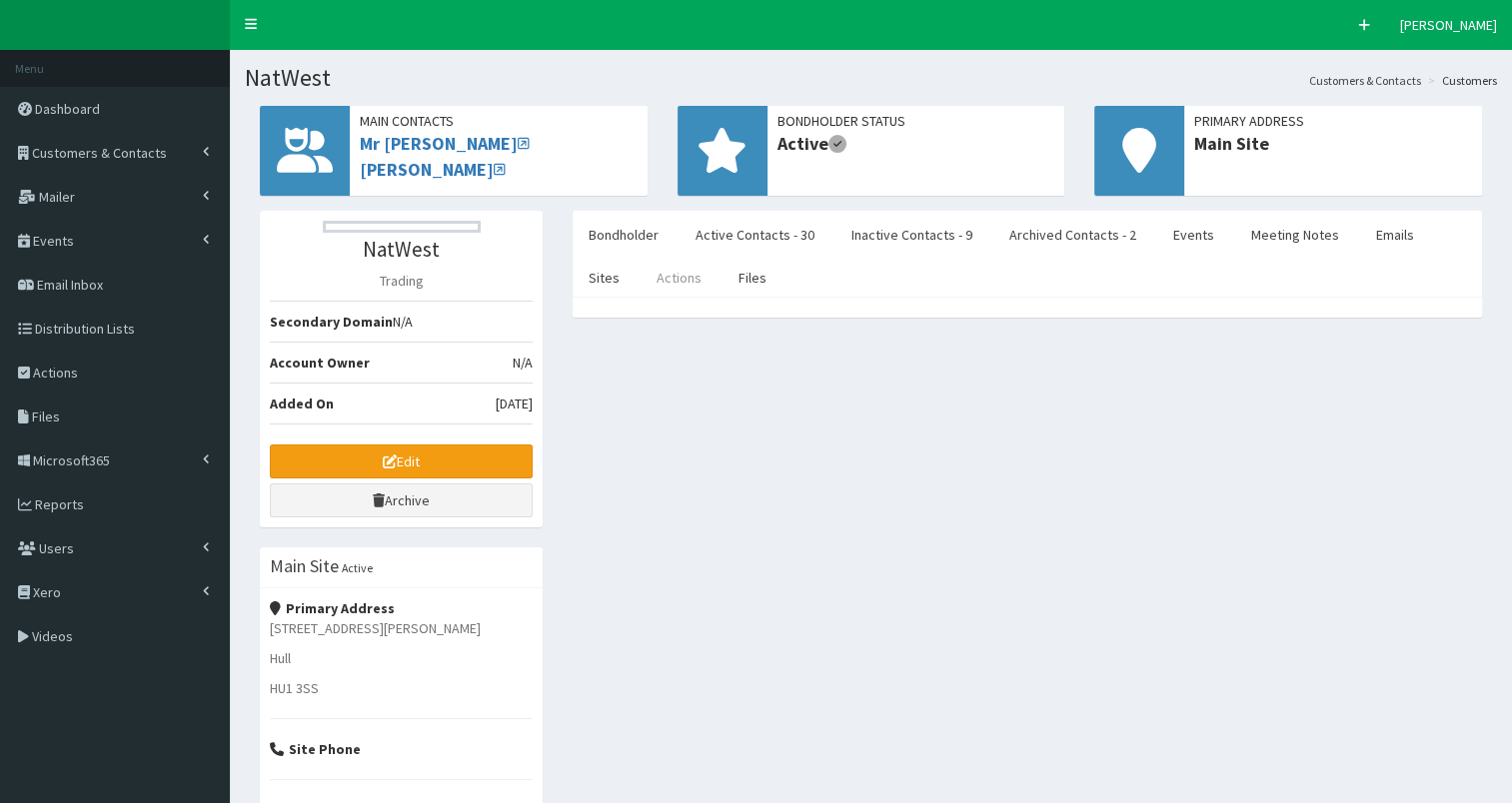 click on "Actions" at bounding box center (679, 278) 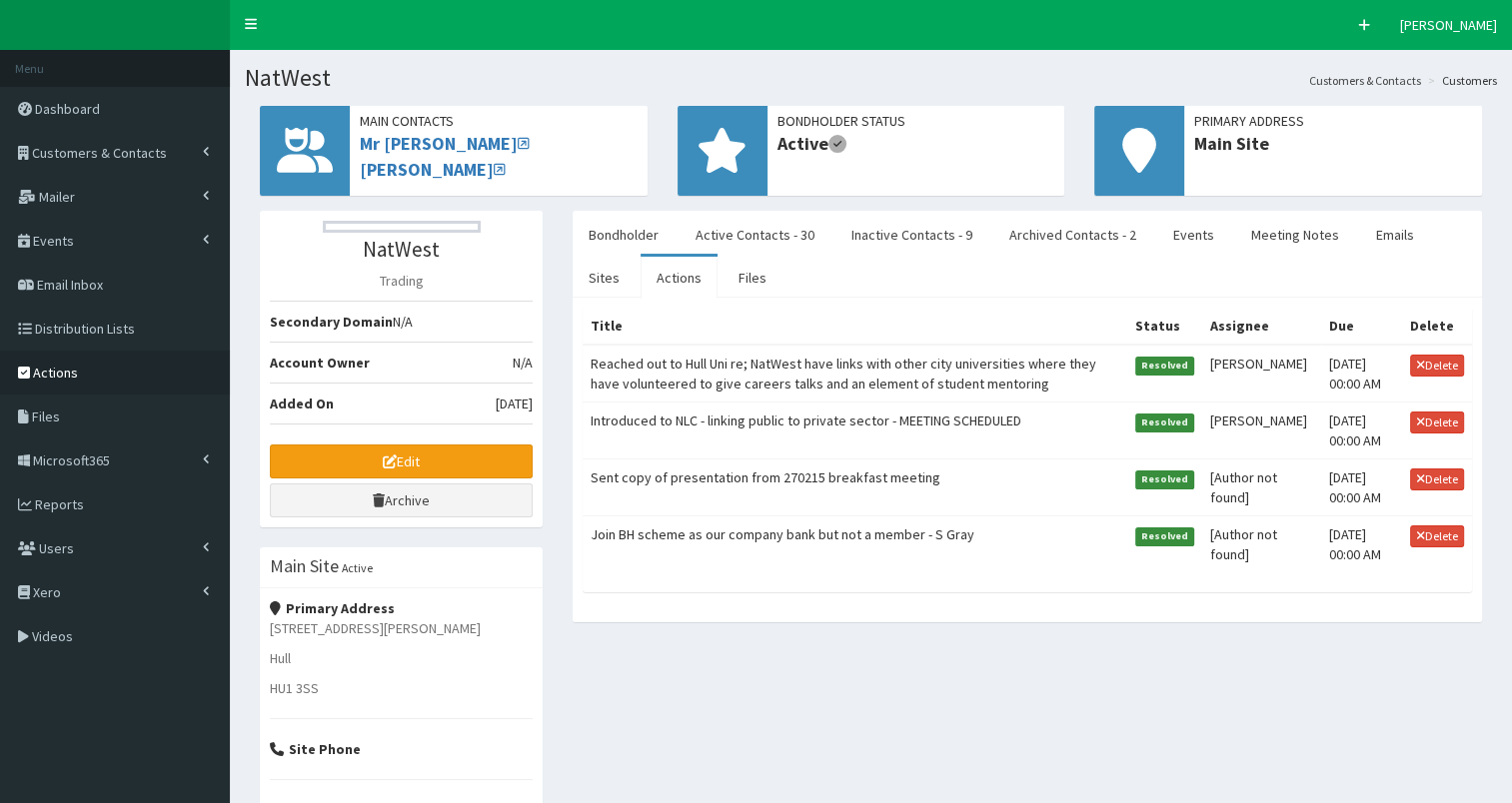 click on "Actions" at bounding box center (55, 373) 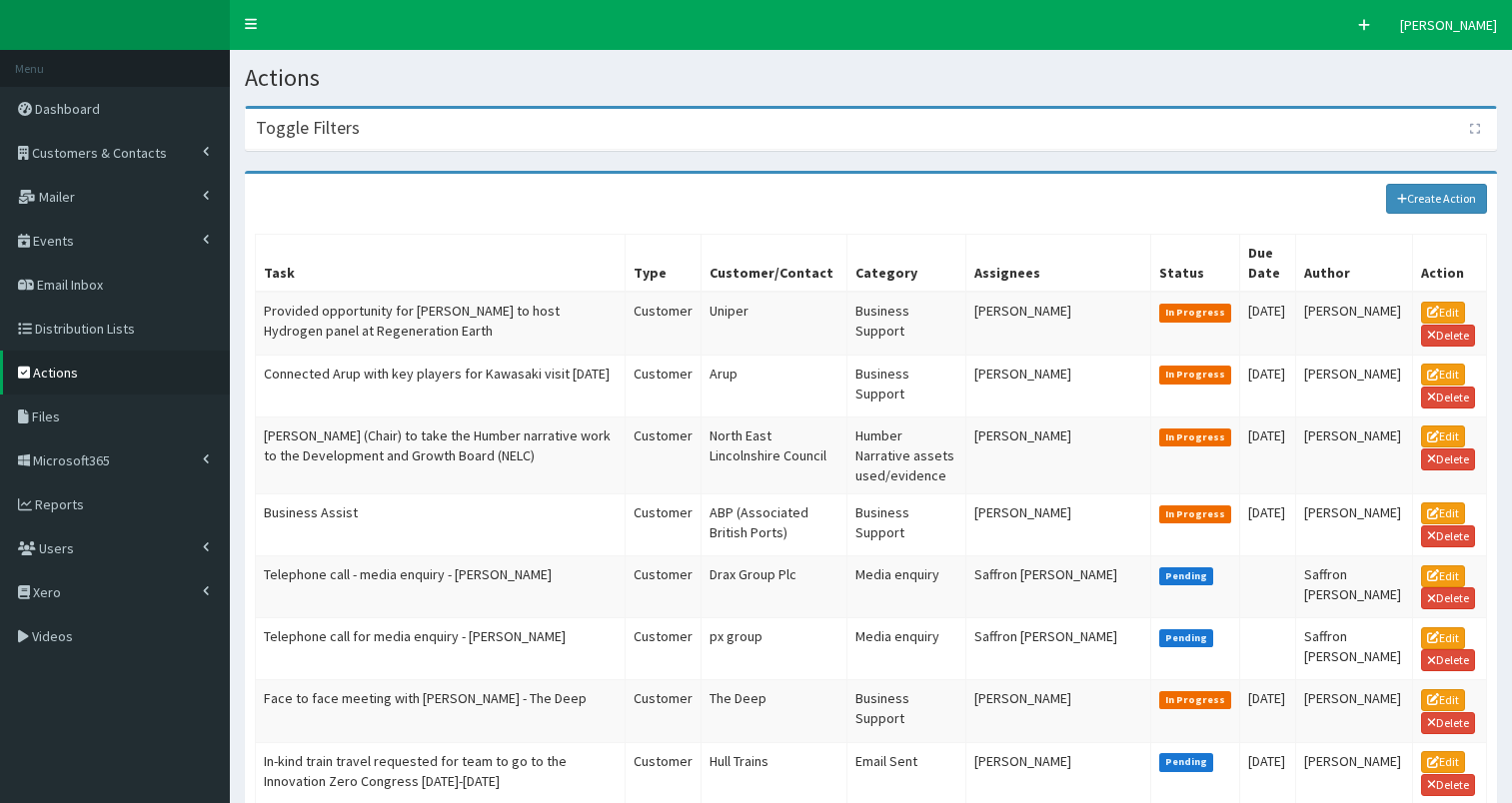 scroll, scrollTop: 0, scrollLeft: 0, axis: both 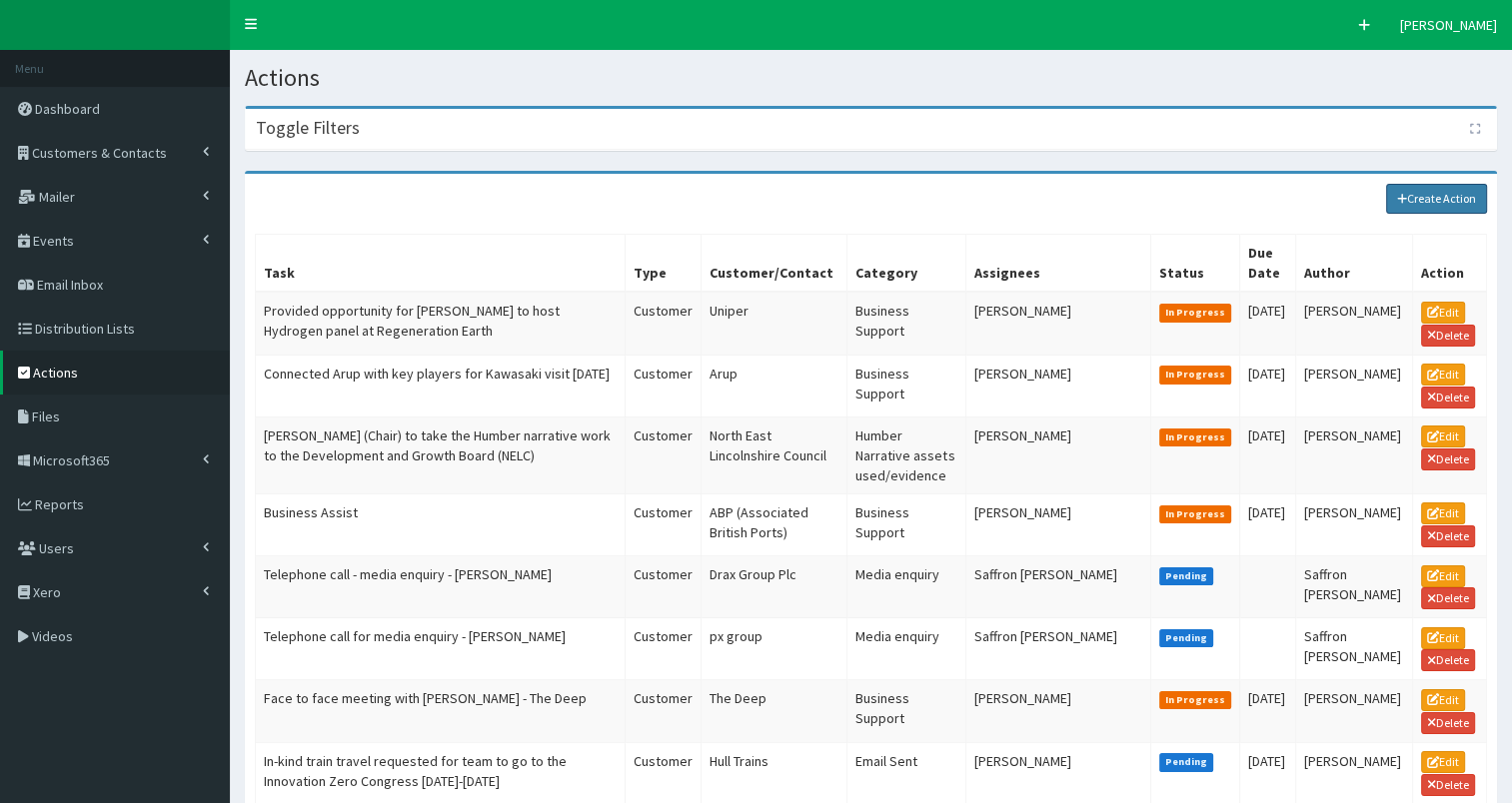 click on "Create Action" at bounding box center [1437, 199] 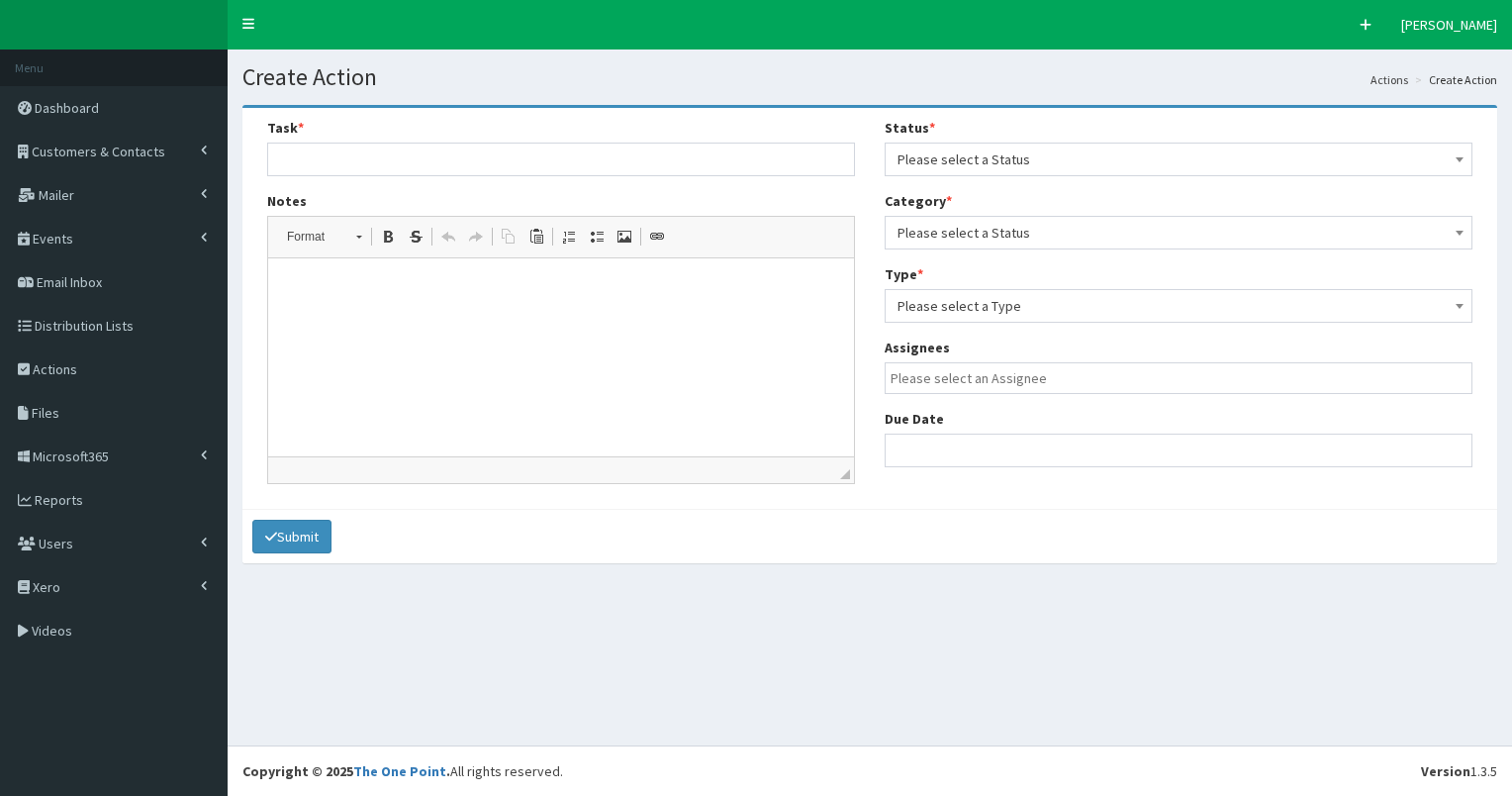 select 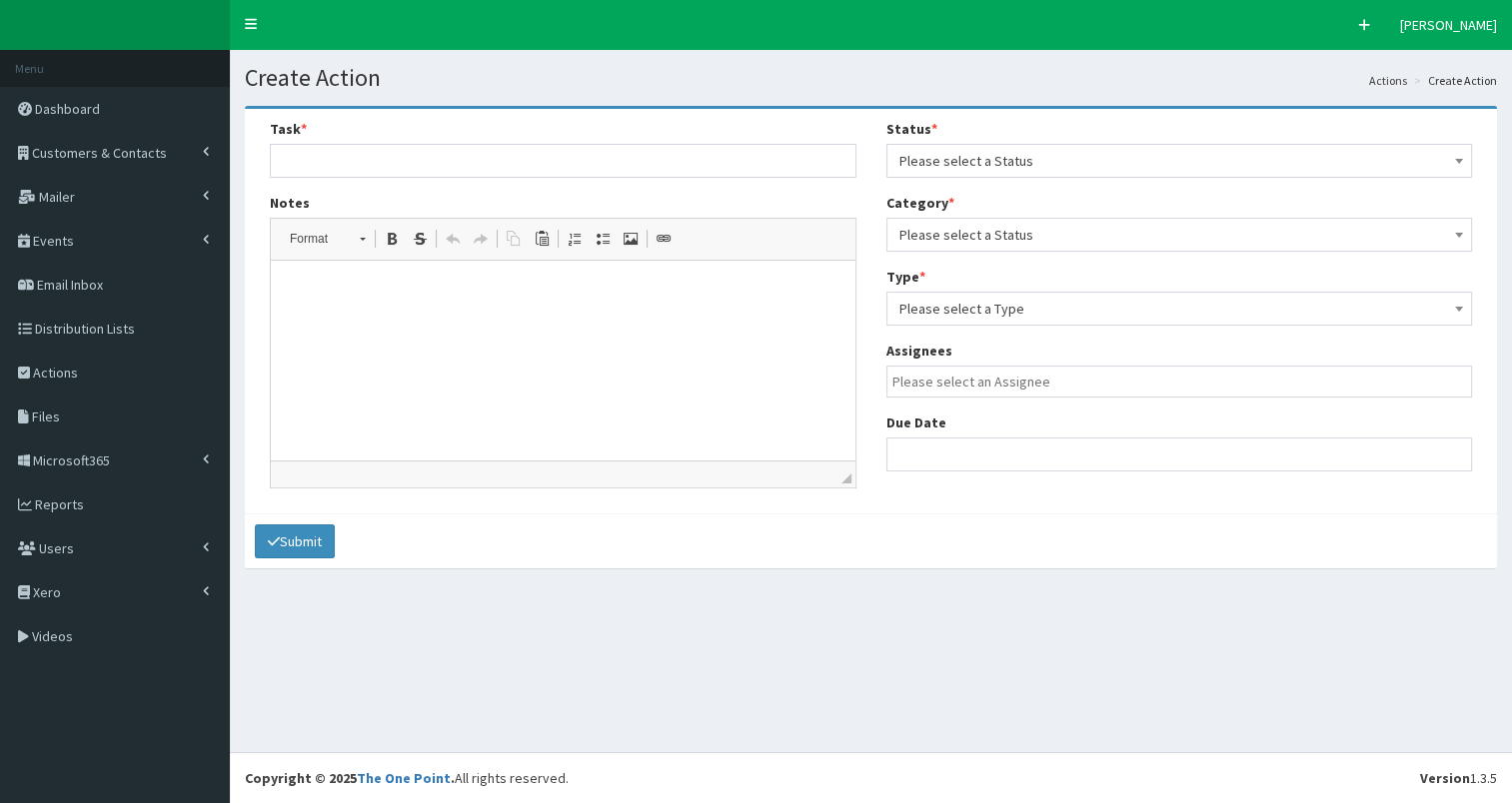 scroll, scrollTop: 0, scrollLeft: 0, axis: both 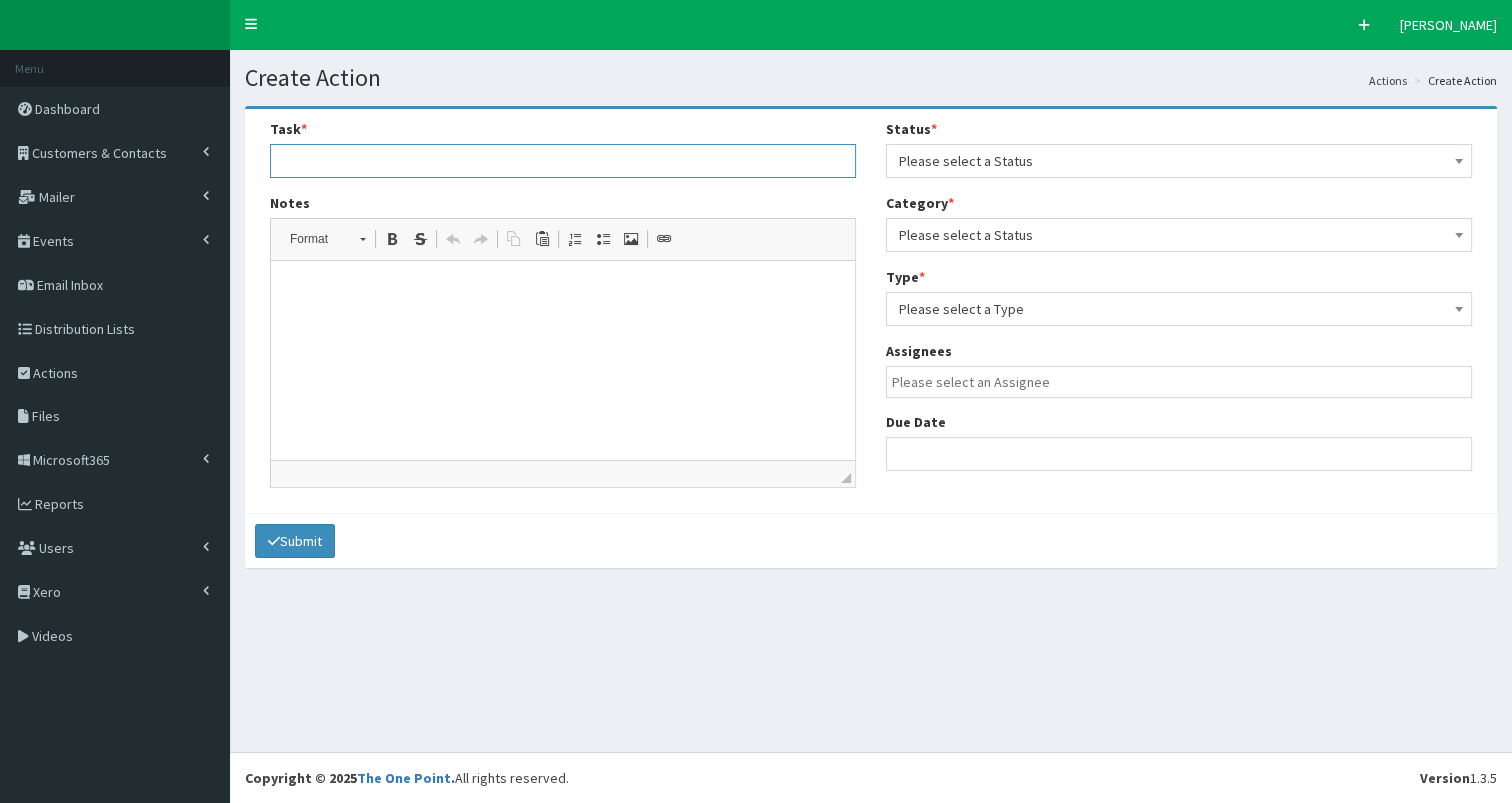 click at bounding box center (563, 161) 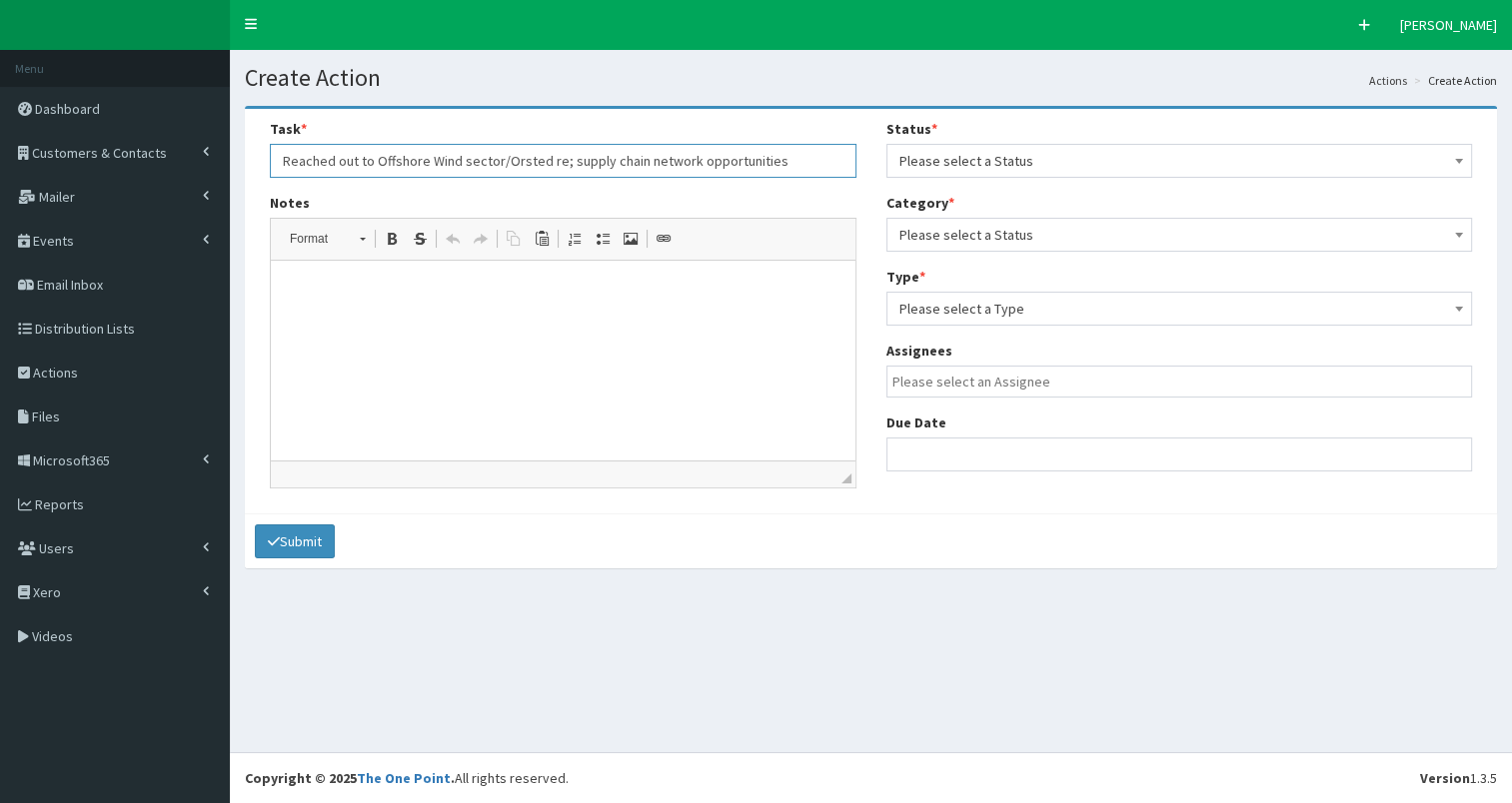 type on "Reached out to Offshore Wind sector/Orsted re; supply chain network opportunities" 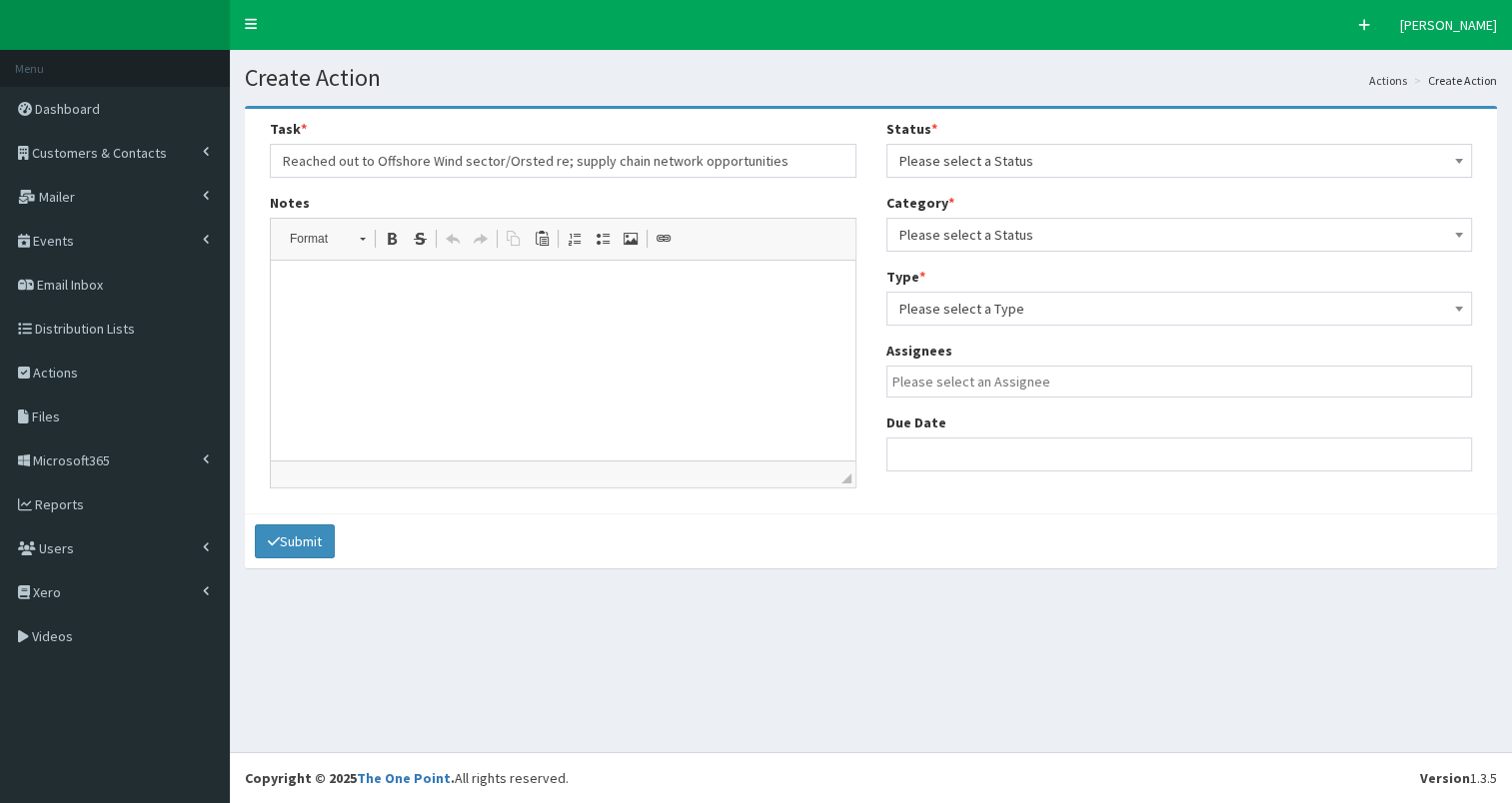 click at bounding box center [563, 291] 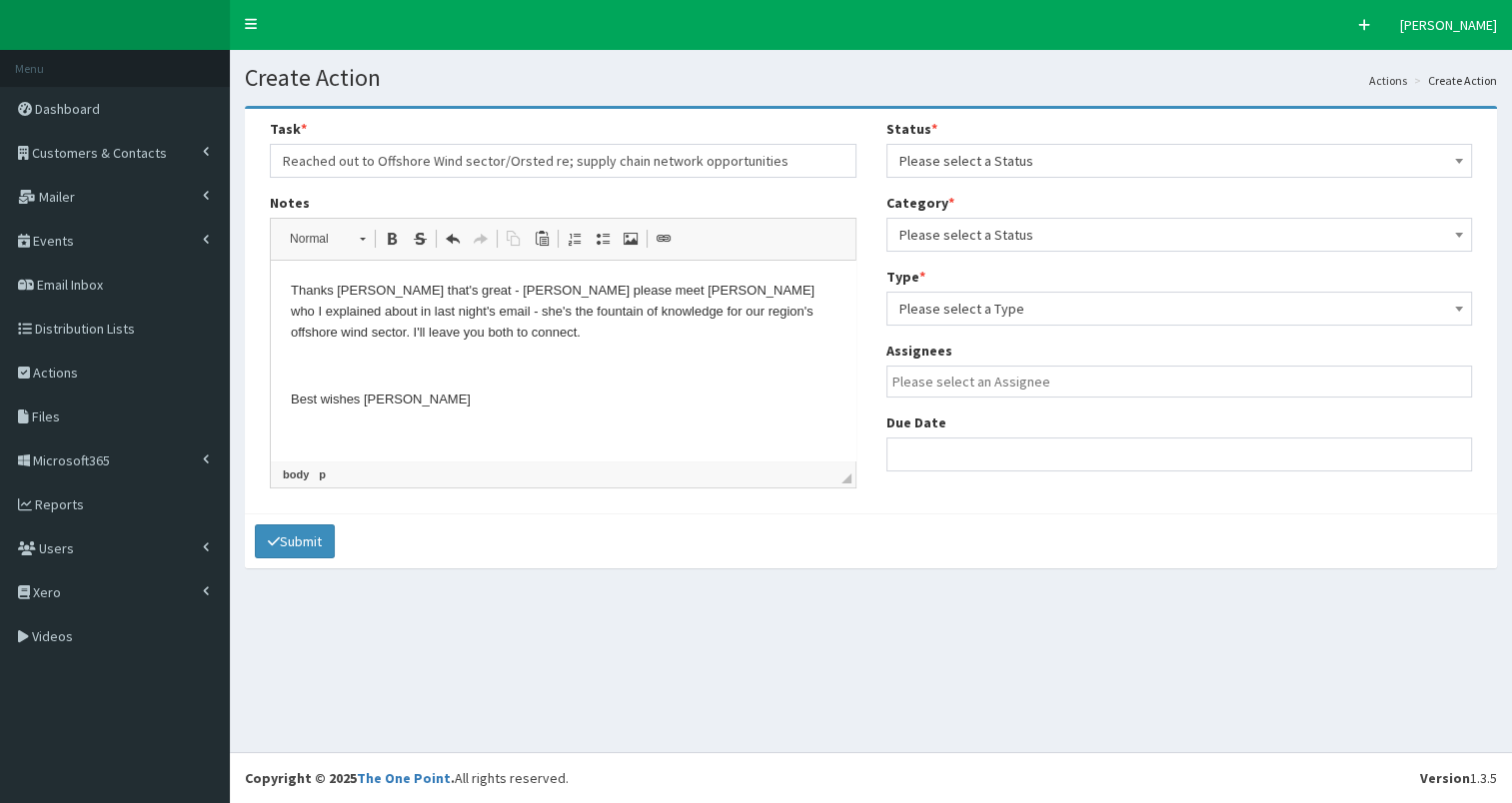 scroll, scrollTop: 694, scrollLeft: 0, axis: vertical 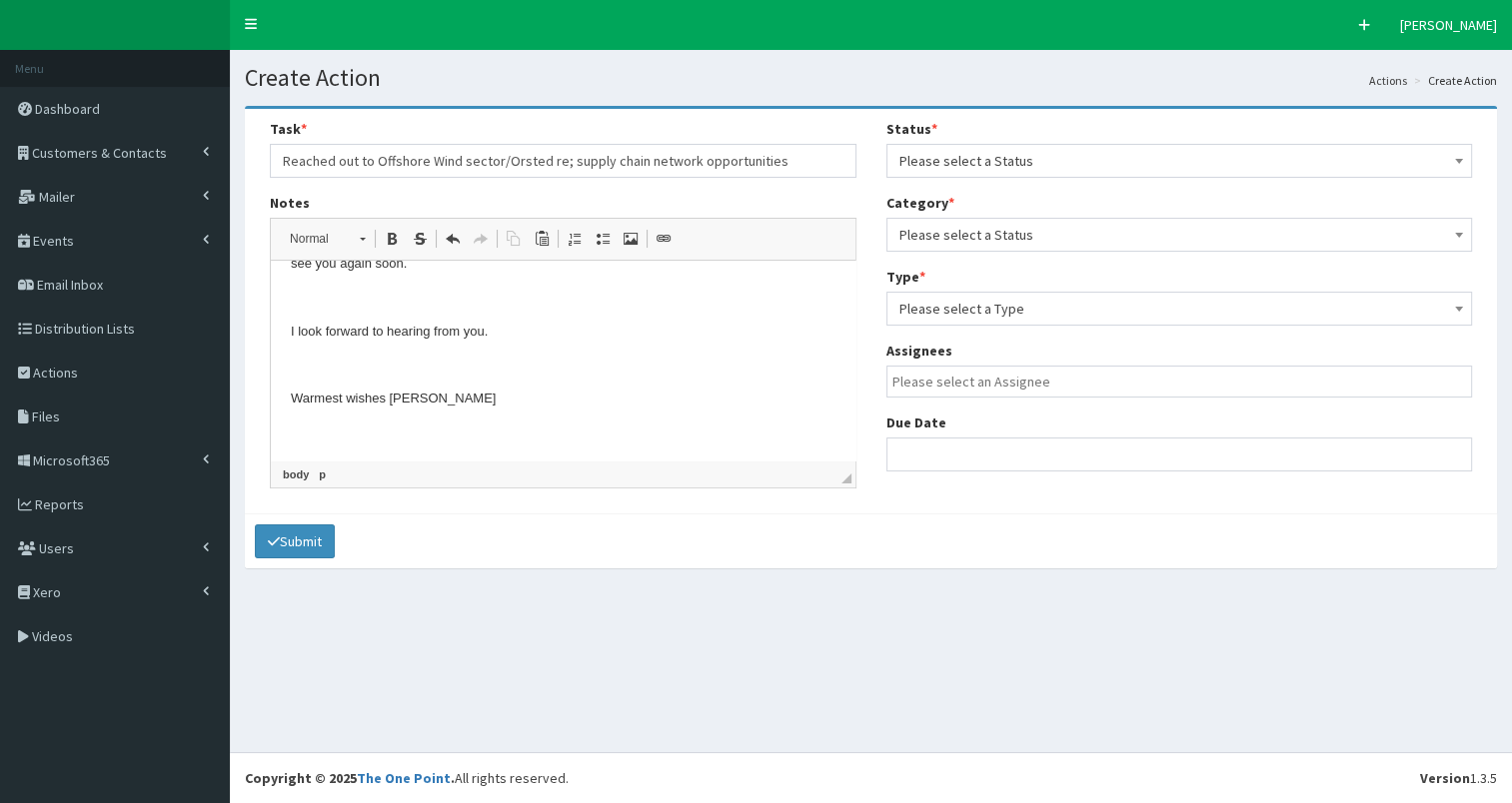 click on "Please select a Status" at bounding box center [1179, 161] 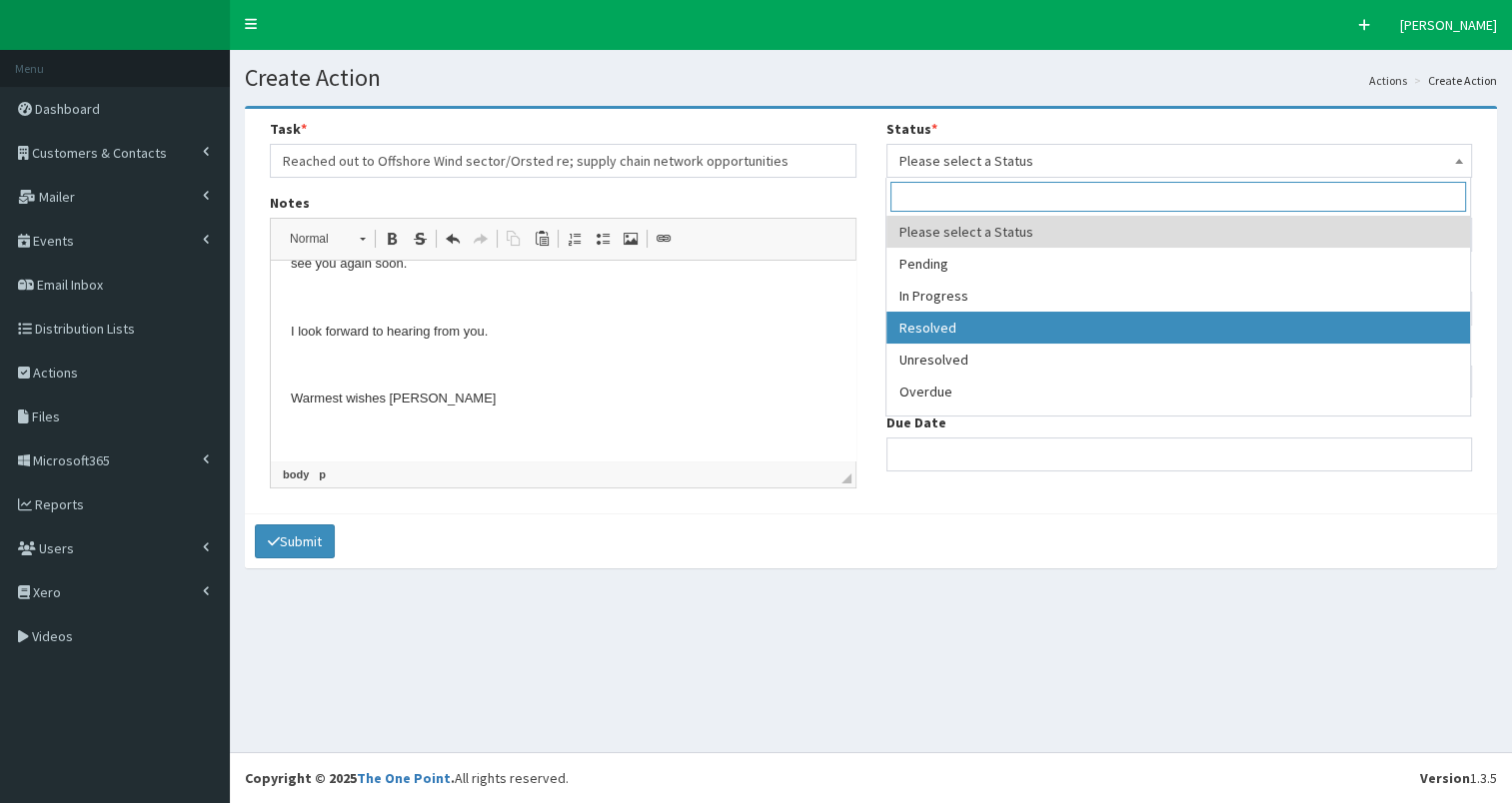 select on "3" 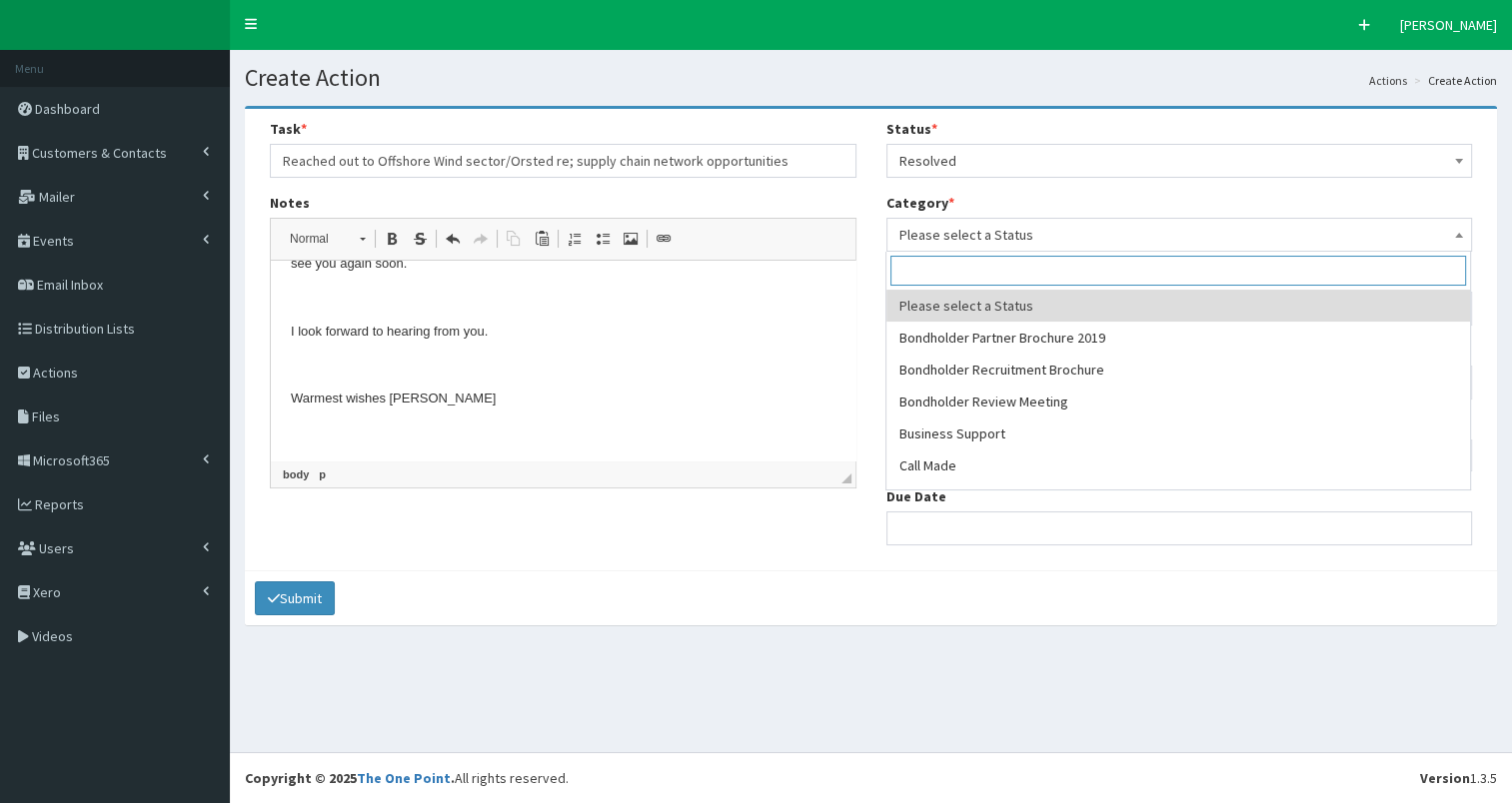 click on "Please select a Status" at bounding box center (1179, 235) 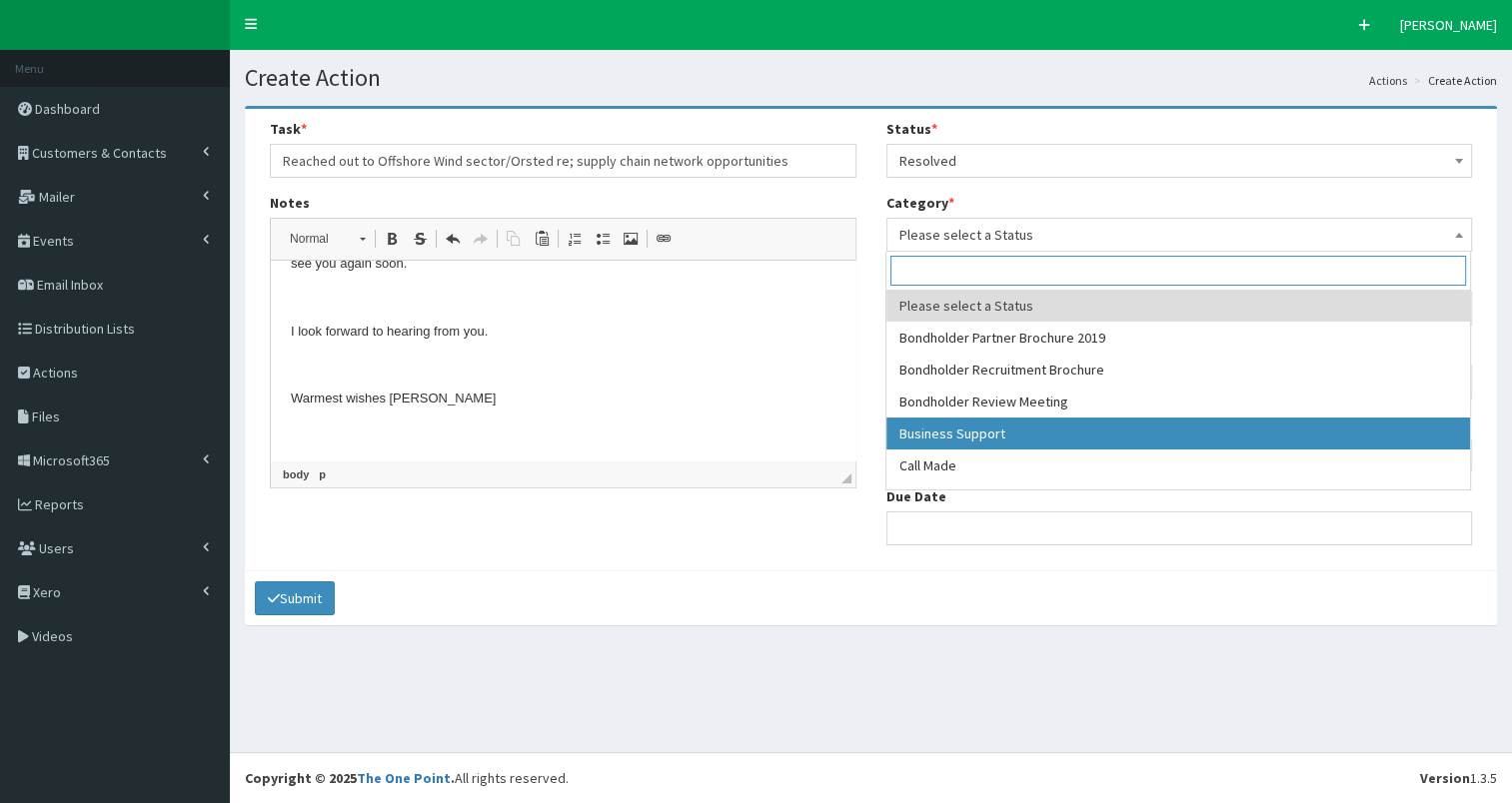 select on "17" 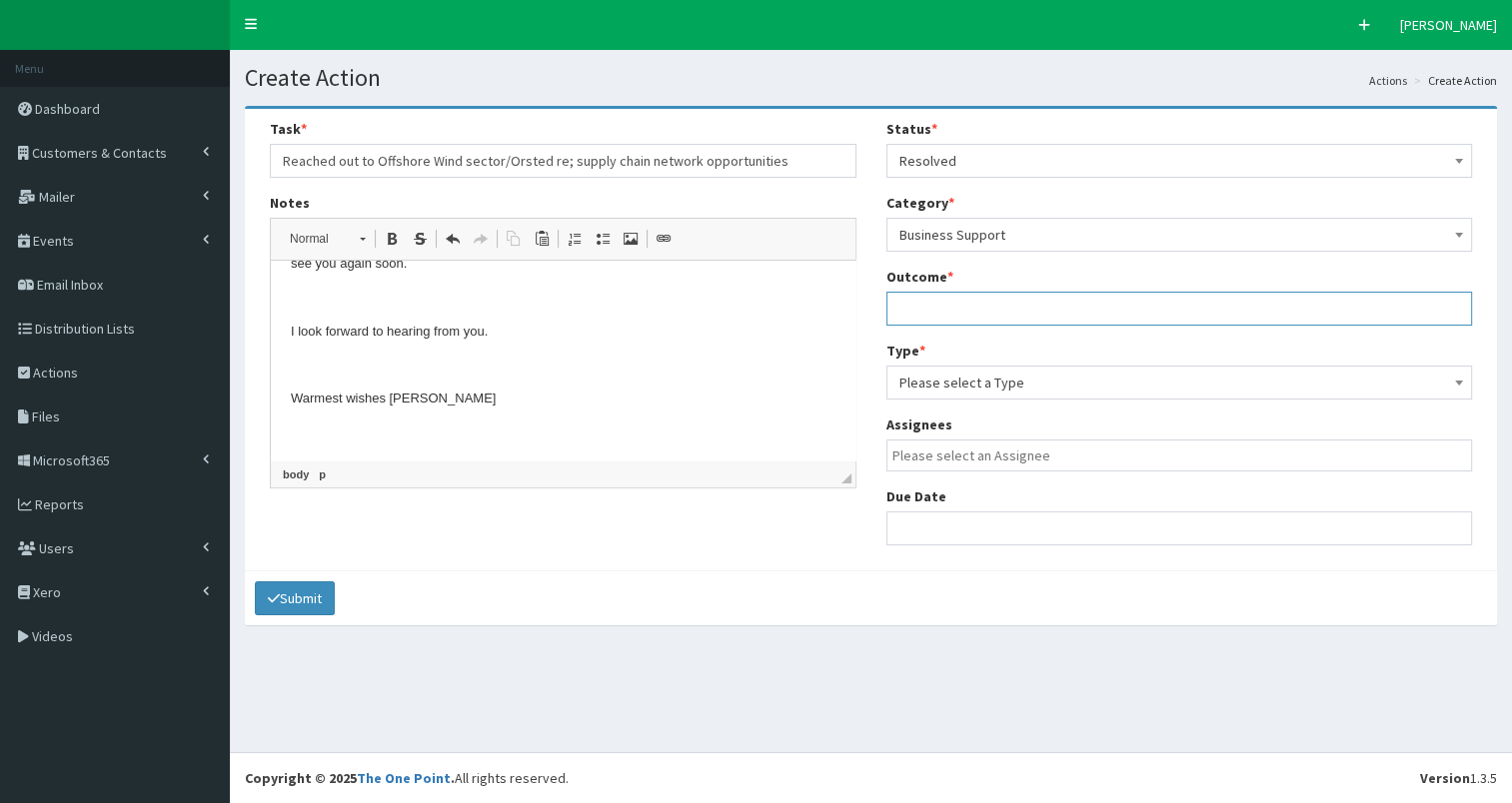 click at bounding box center (1179, 309) 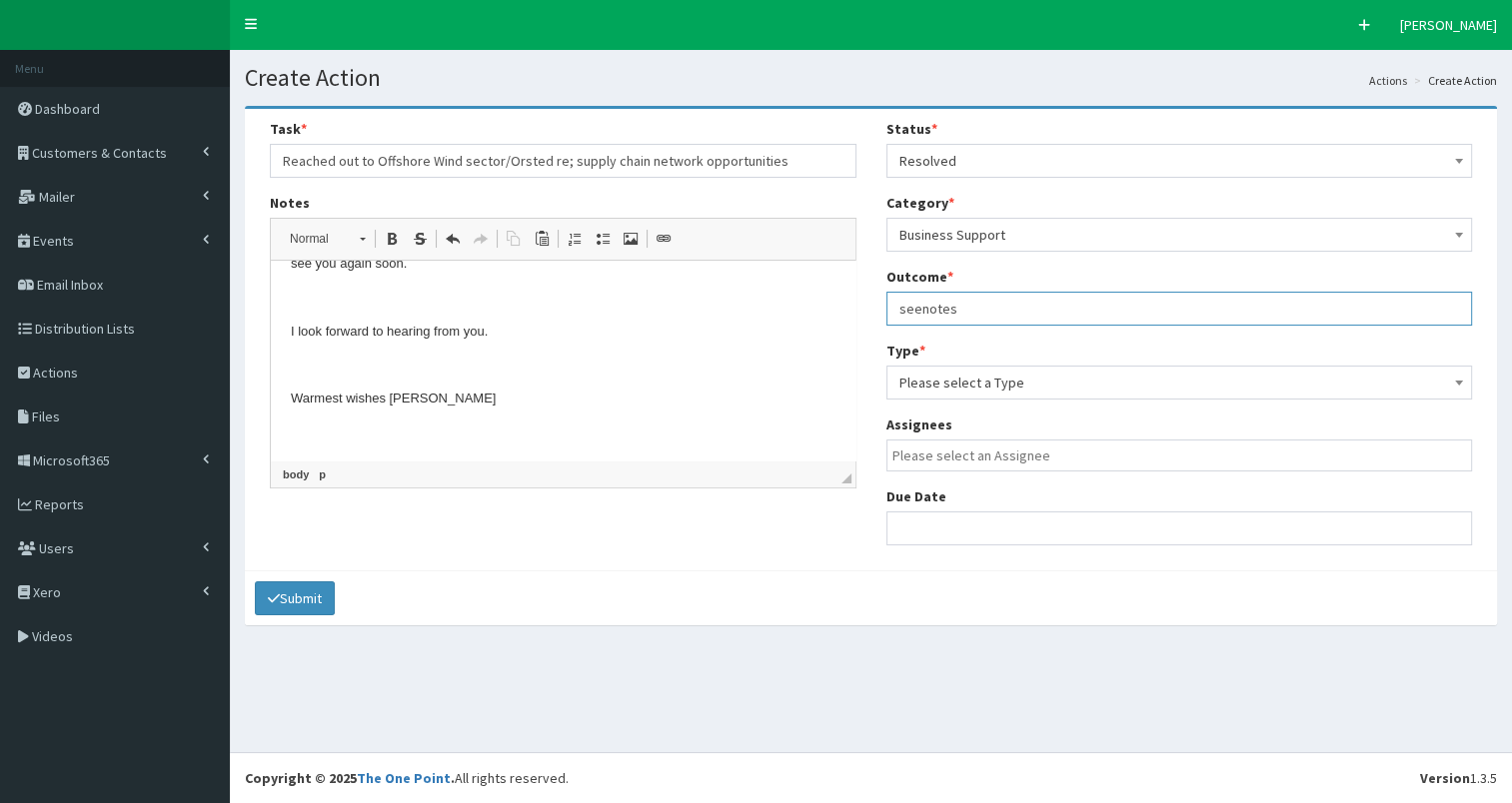 click on "seenotes" at bounding box center (1179, 309) 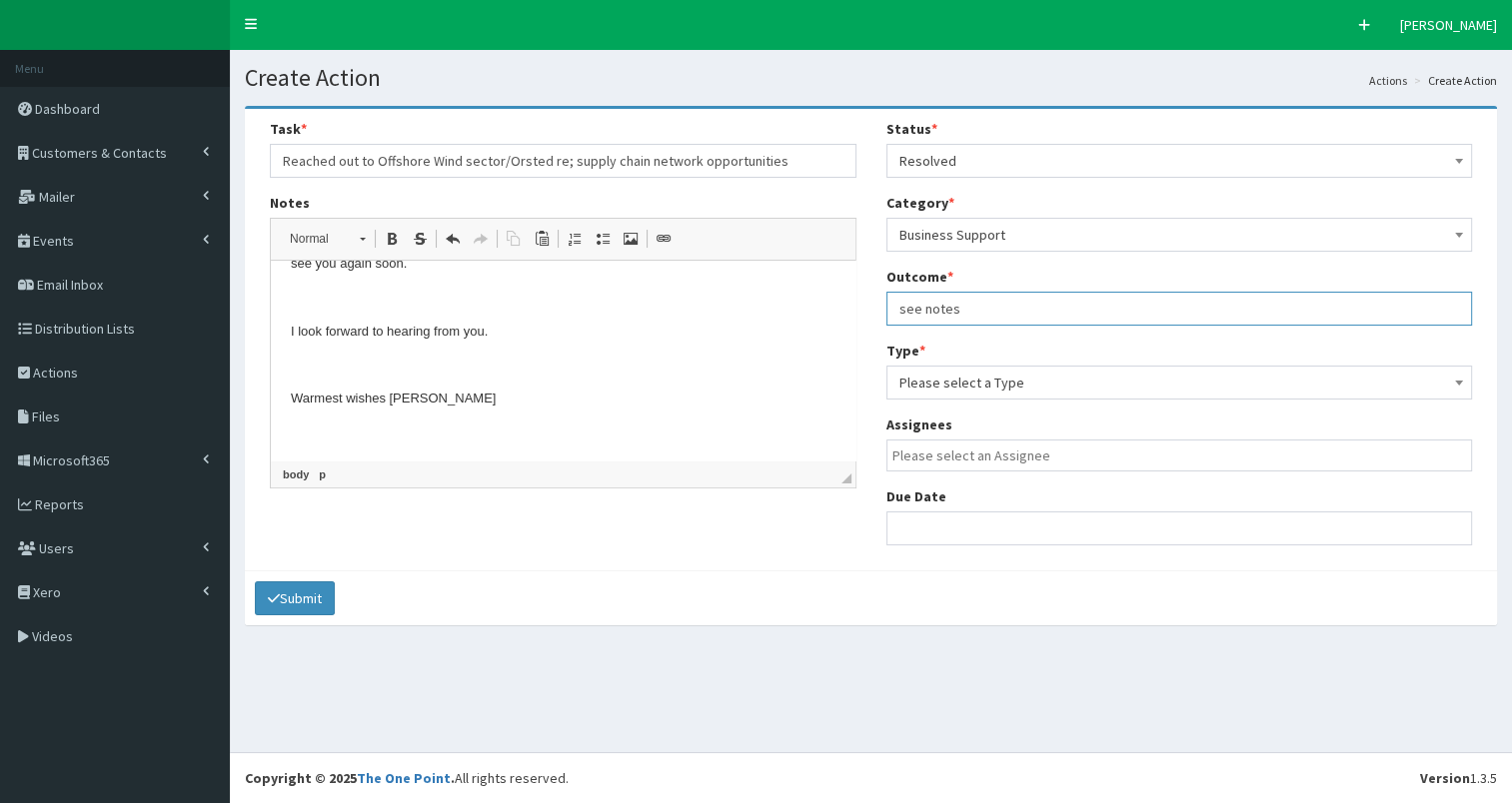 type on "see notes" 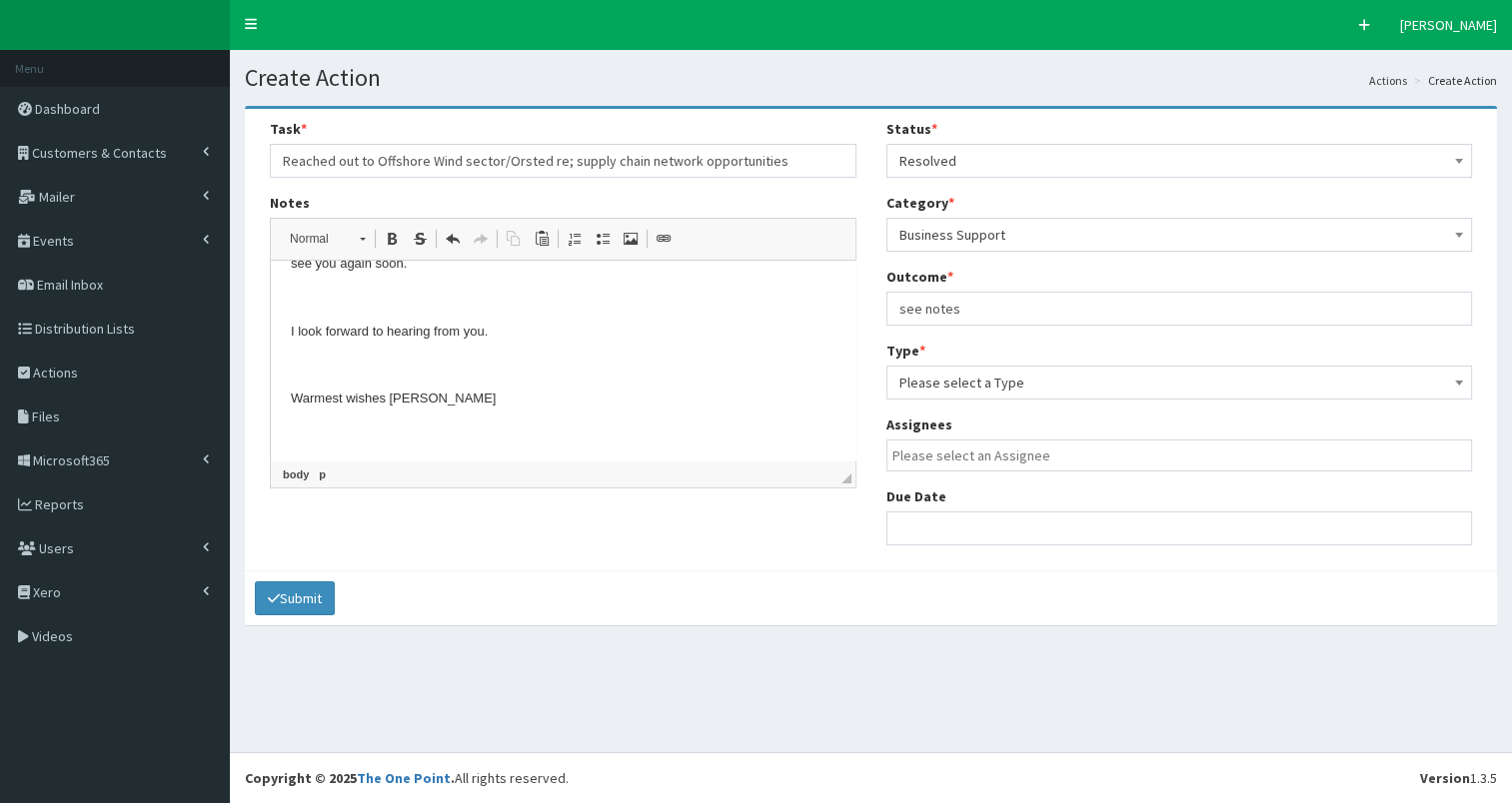 click on "Please select a Type" at bounding box center [1179, 383] 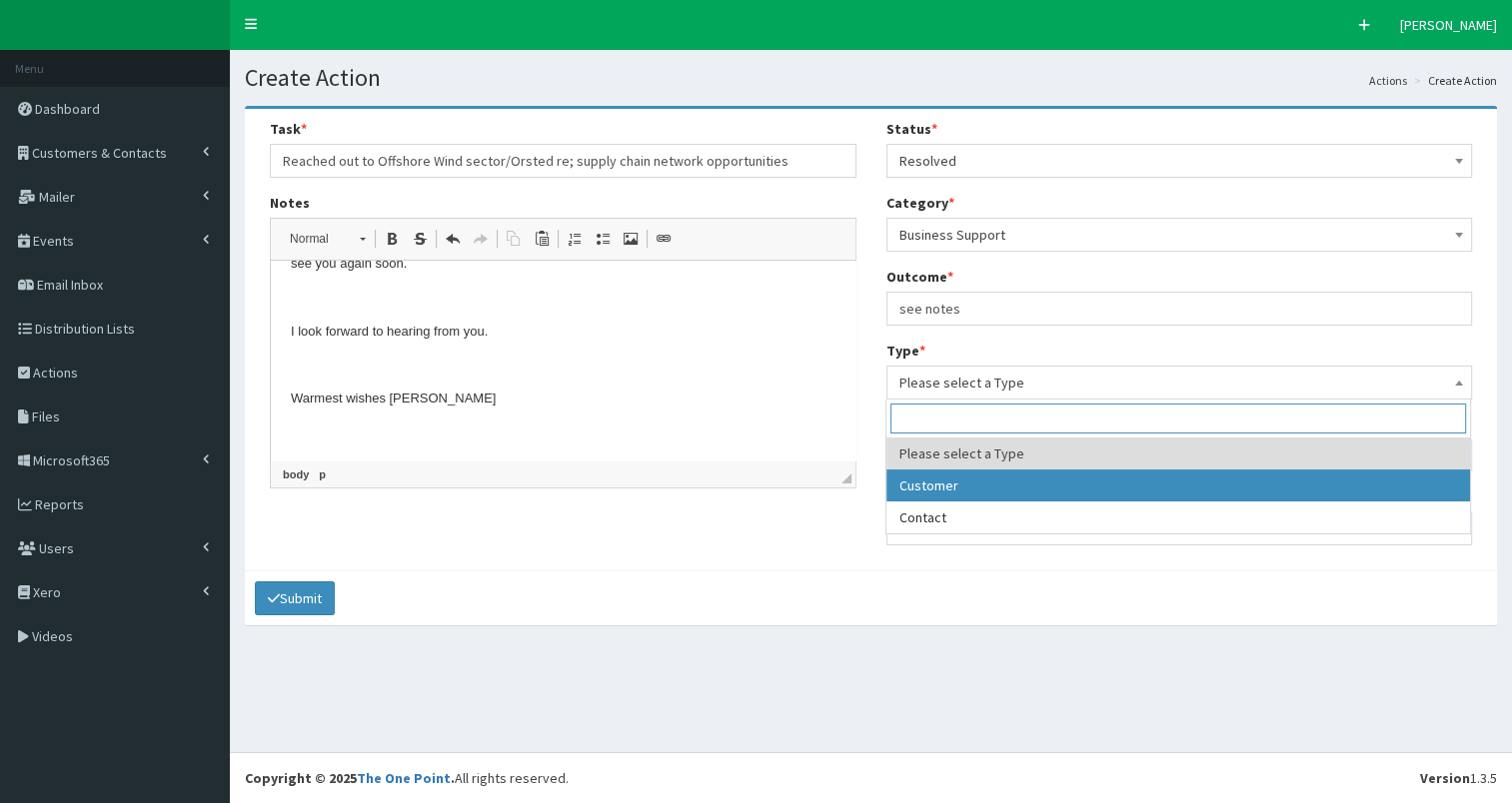 select on "customer" 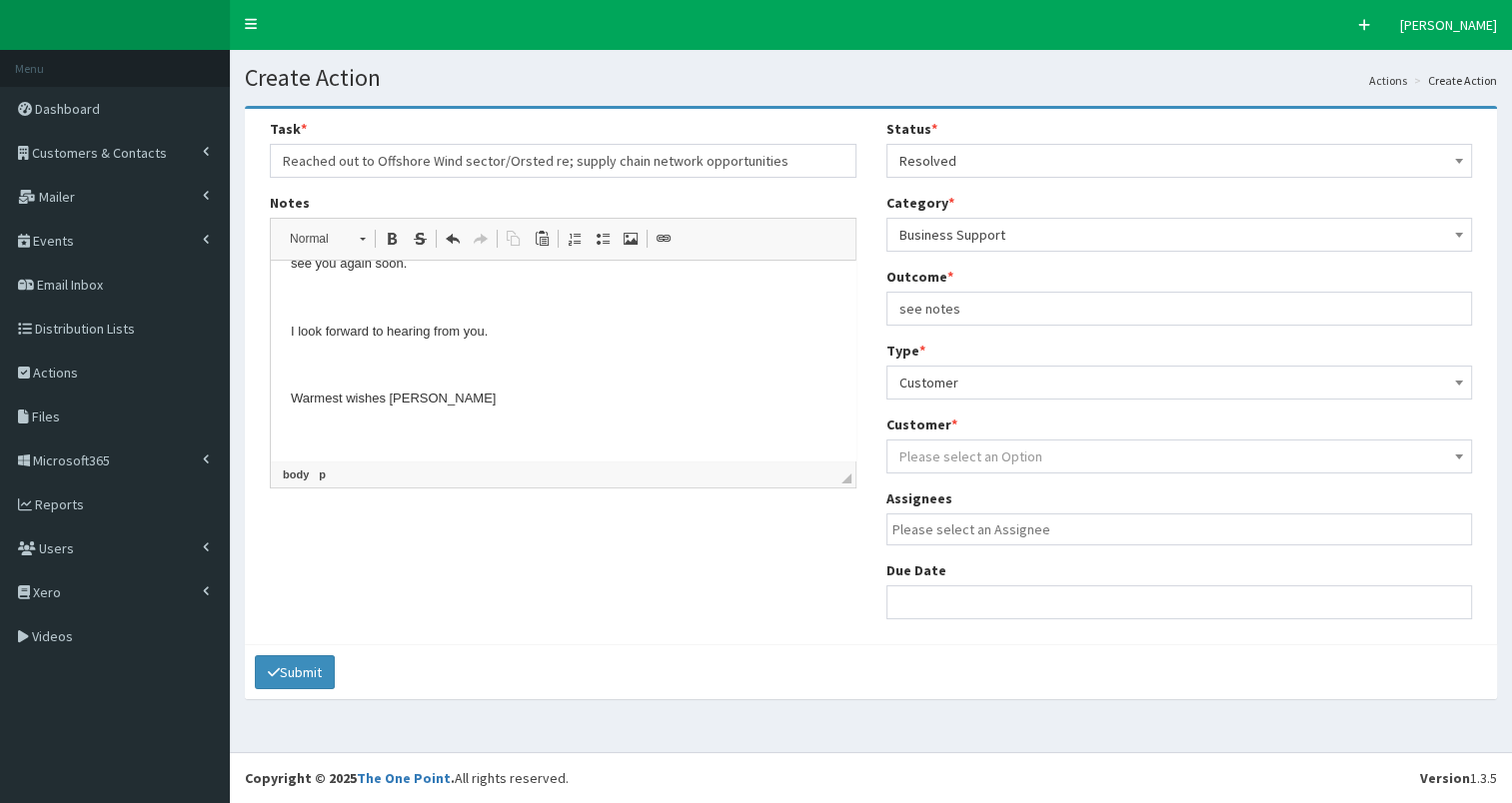 click on "Please select an Option" at bounding box center (970, 456) 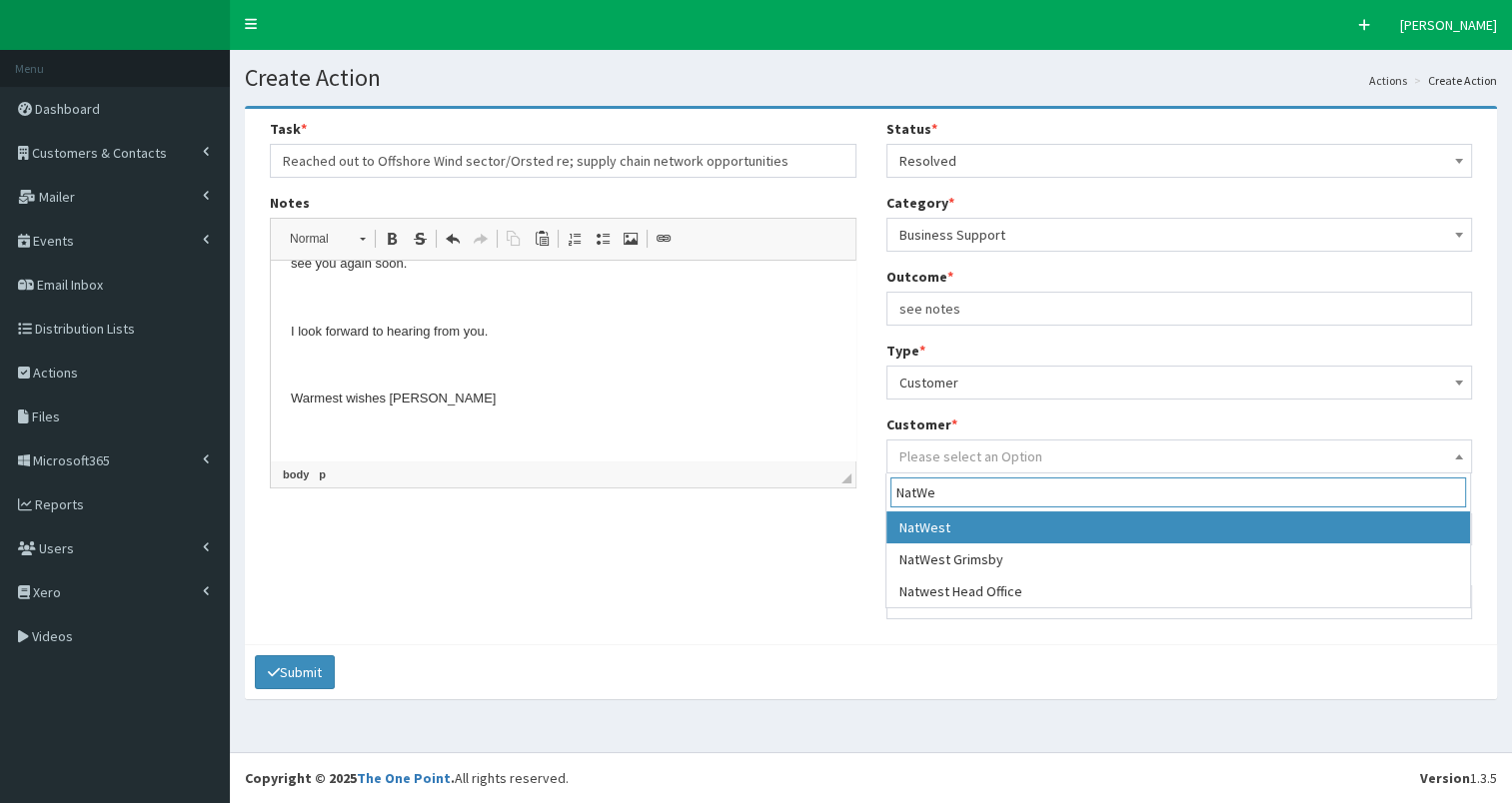 type on "NatWe" 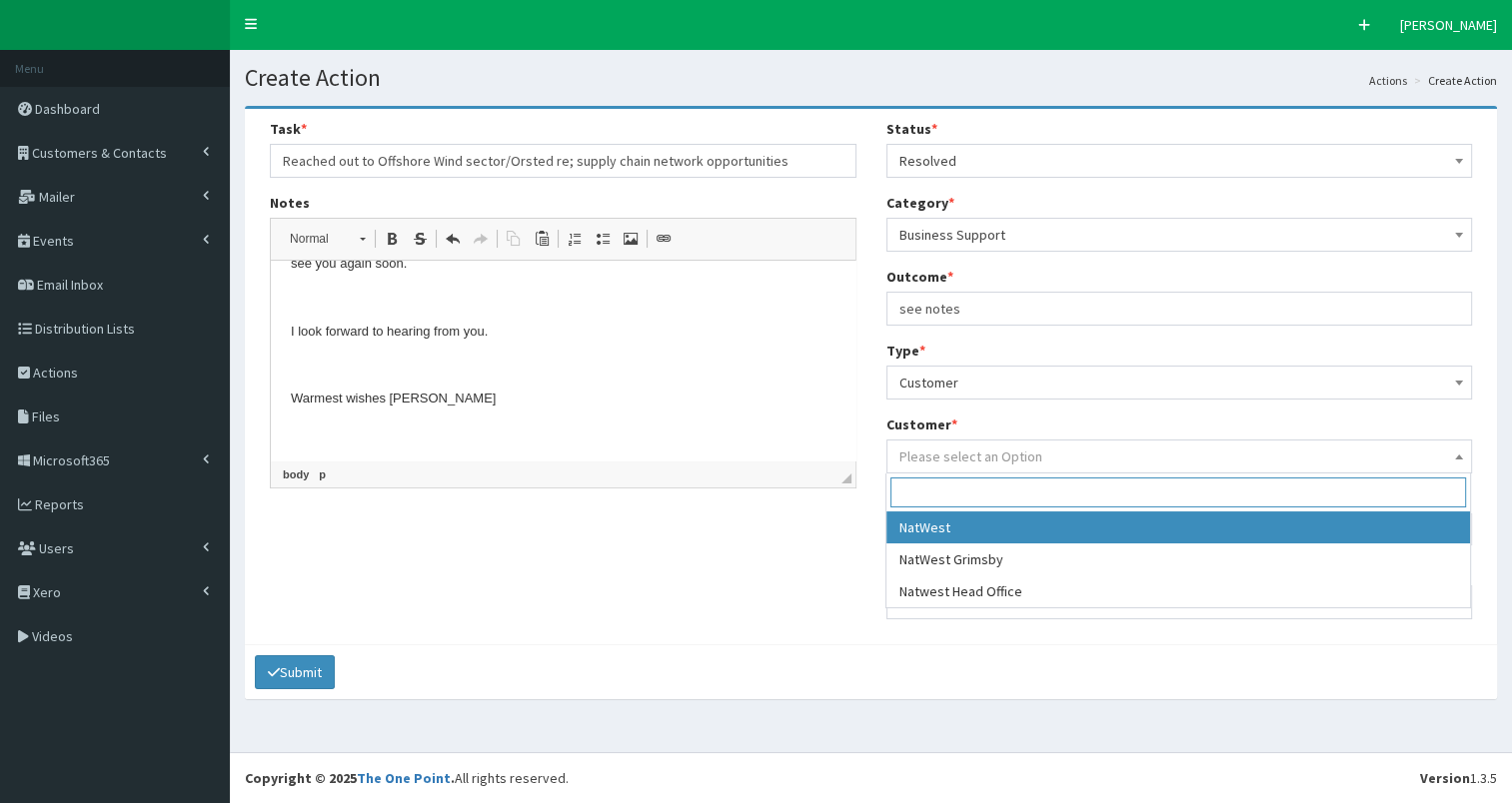 select on "6168" 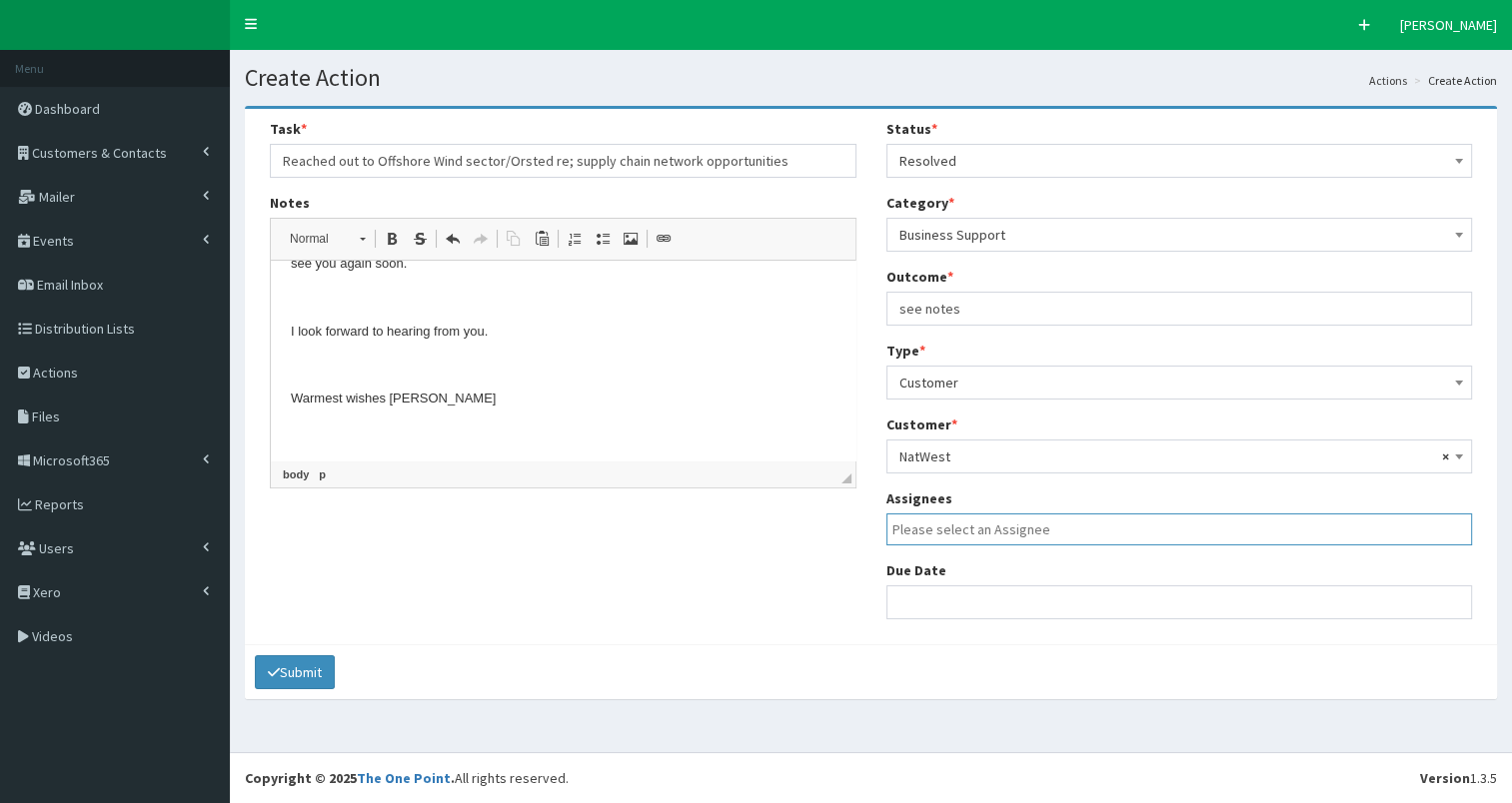 click at bounding box center [1179, 529] 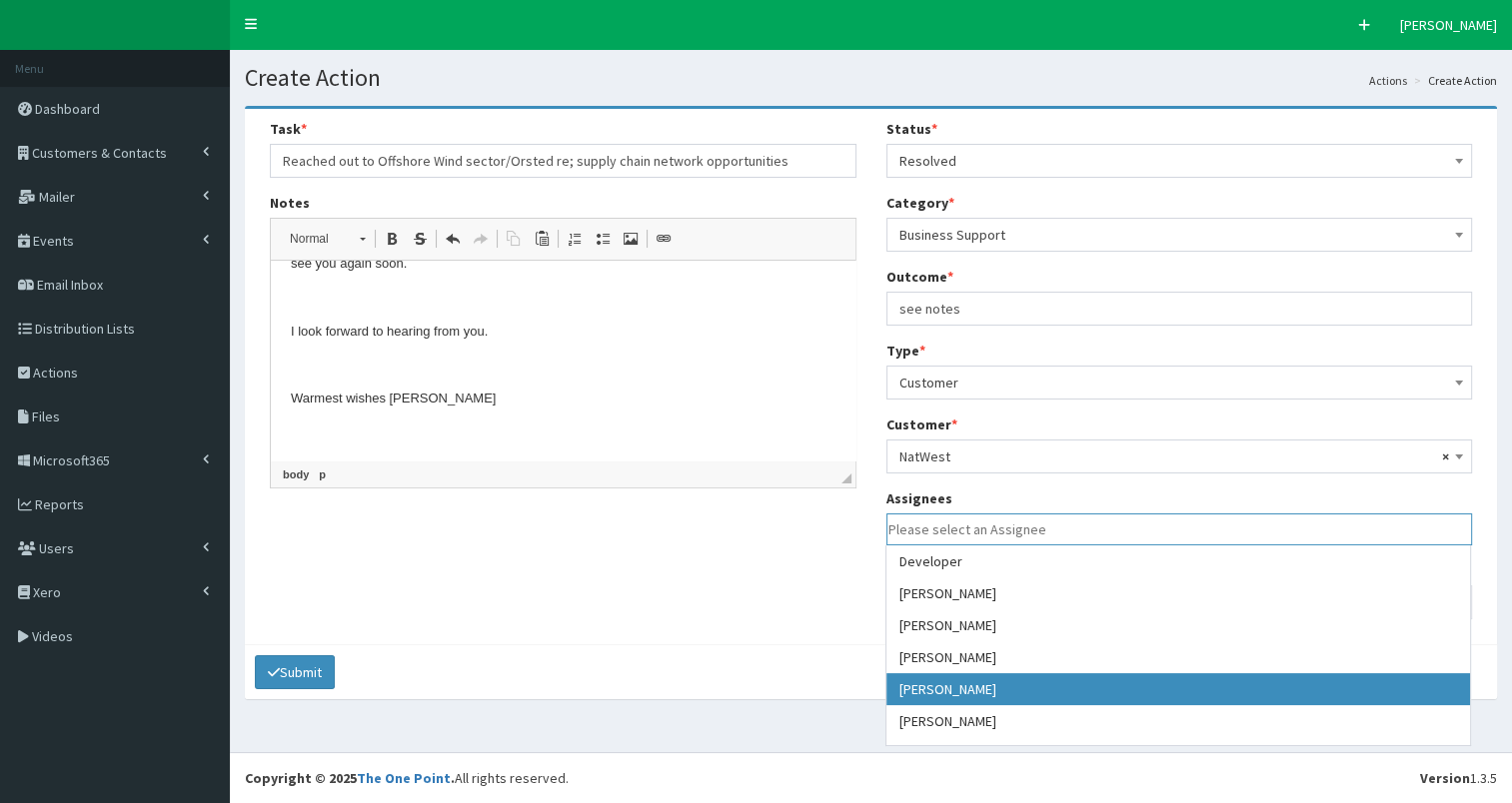 drag, startPoint x: 999, startPoint y: 687, endPoint x: 987, endPoint y: 635, distance: 53.366656 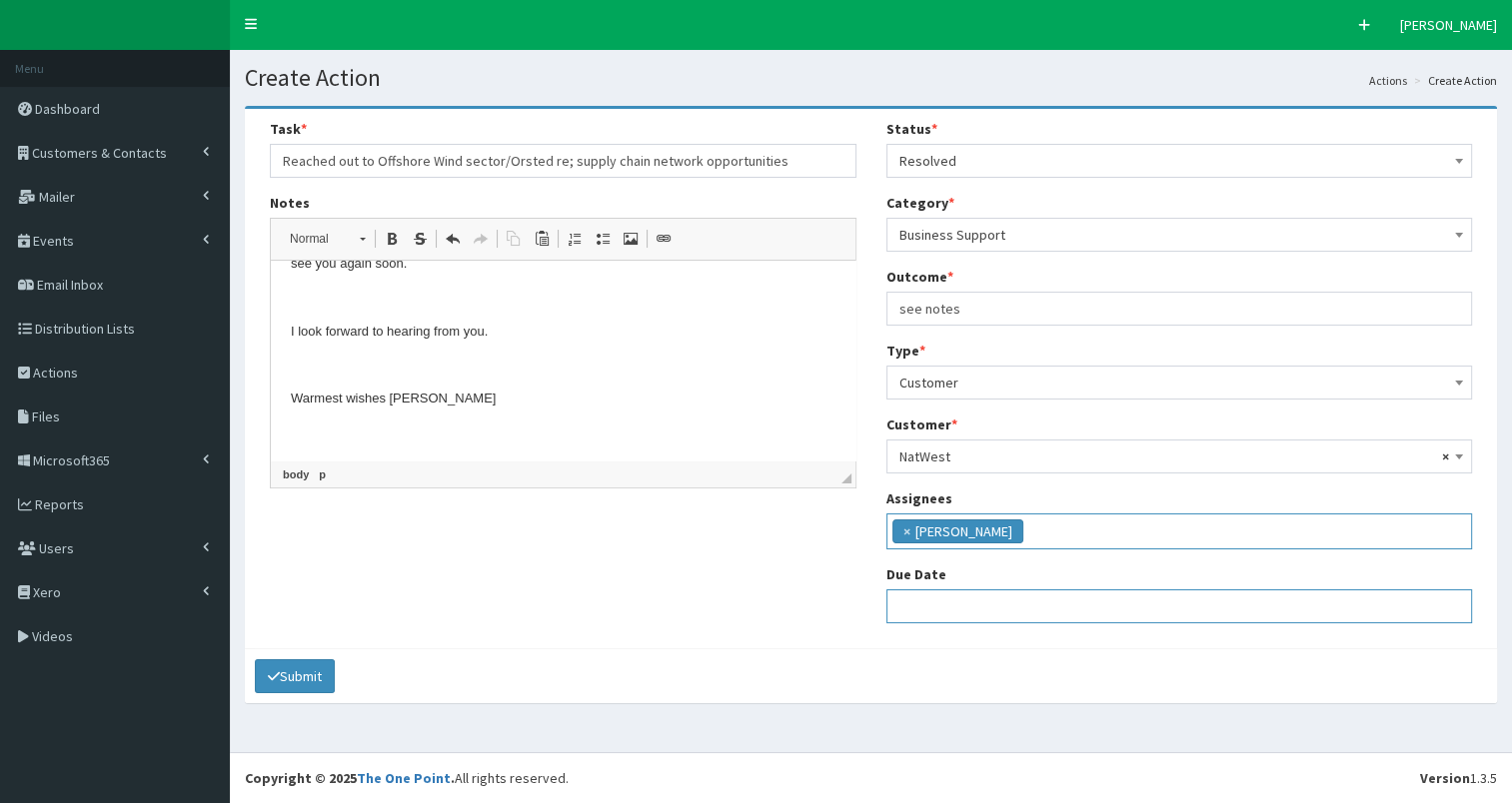 click at bounding box center [1179, 606] 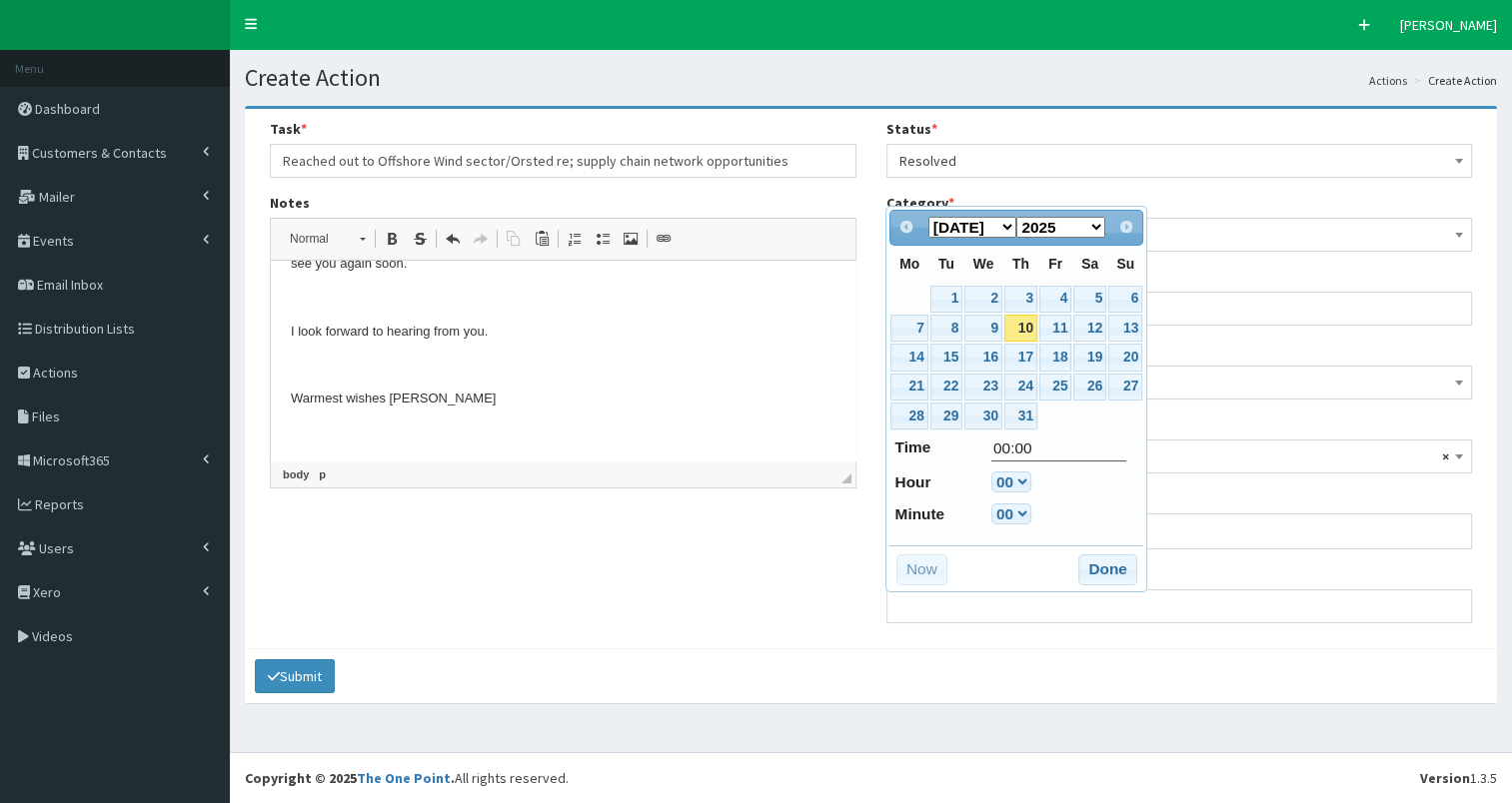 click on "10" at bounding box center [1020, 328] 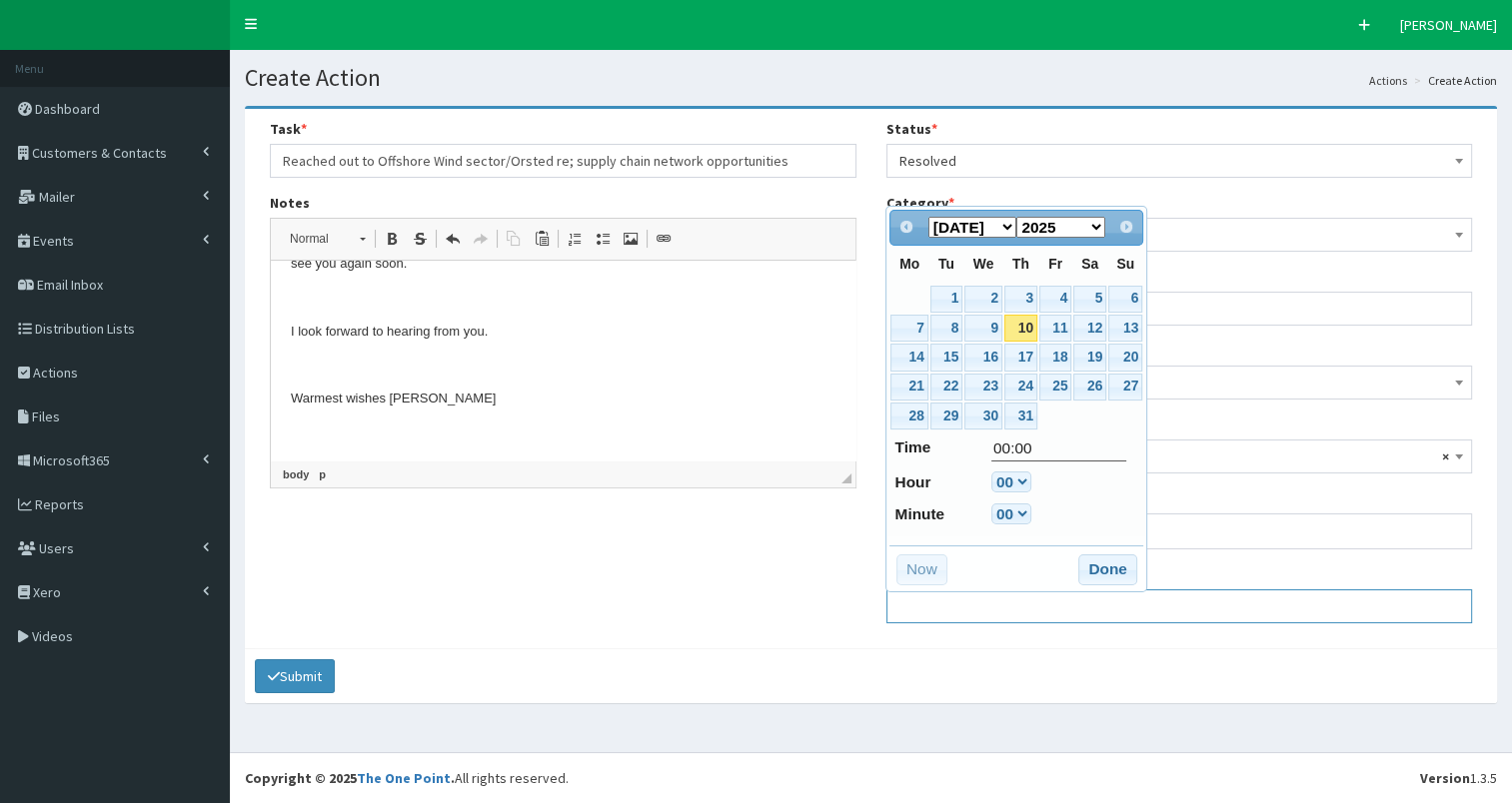 type on "10-07-2025 00:00" 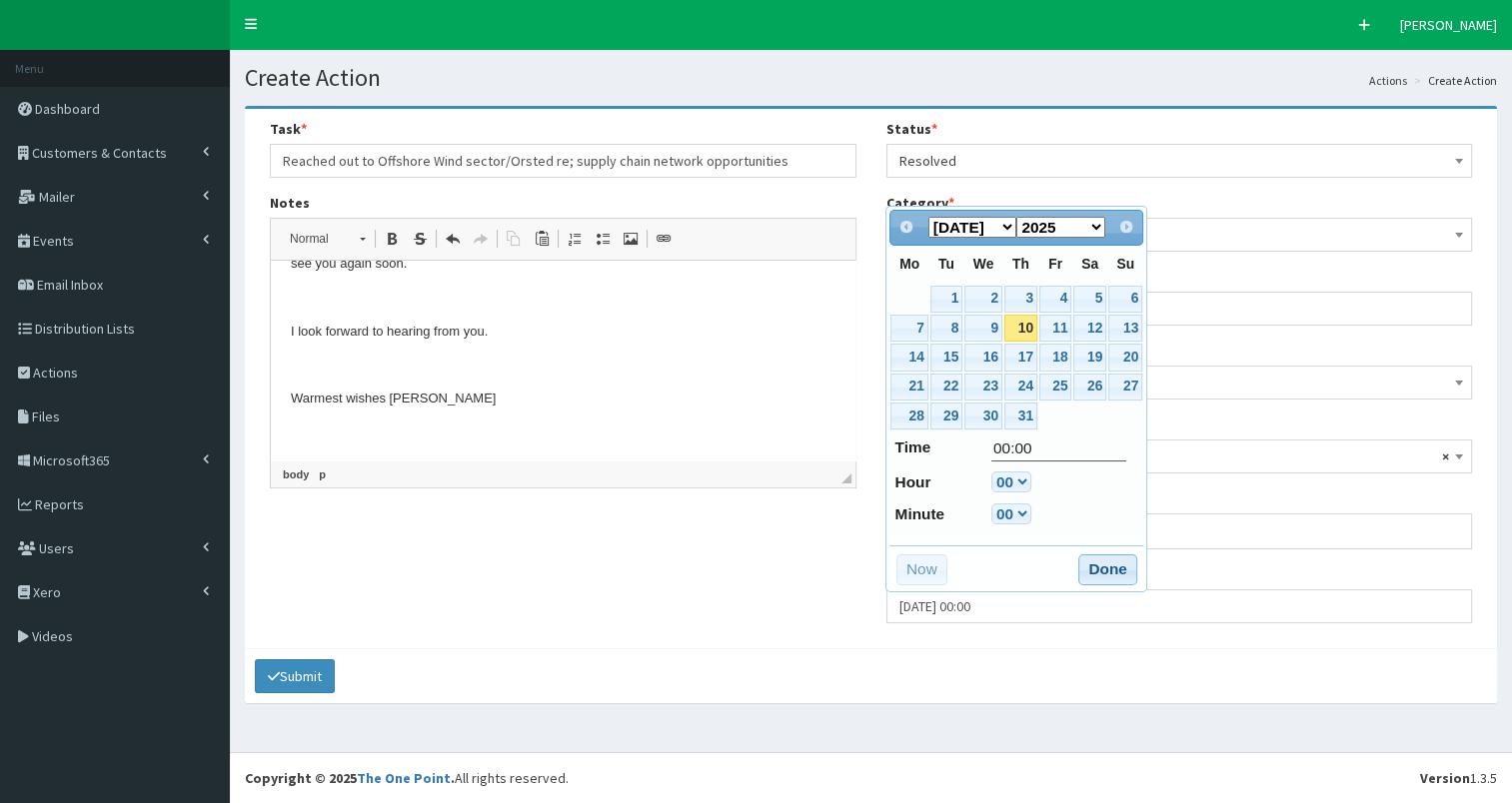 click on "Done" at bounding box center [1107, 570] 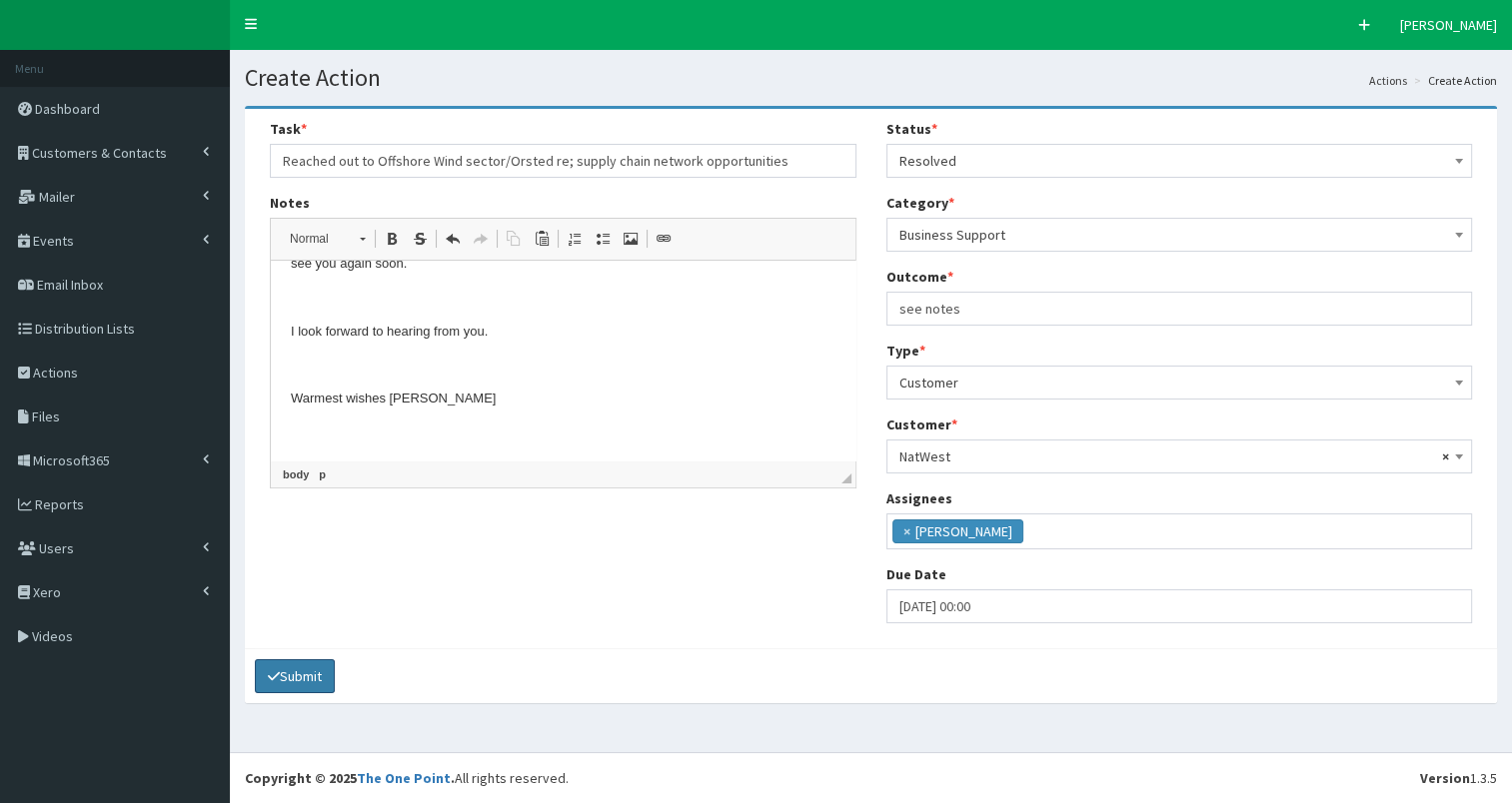 click on "Submit" at bounding box center (295, 676) 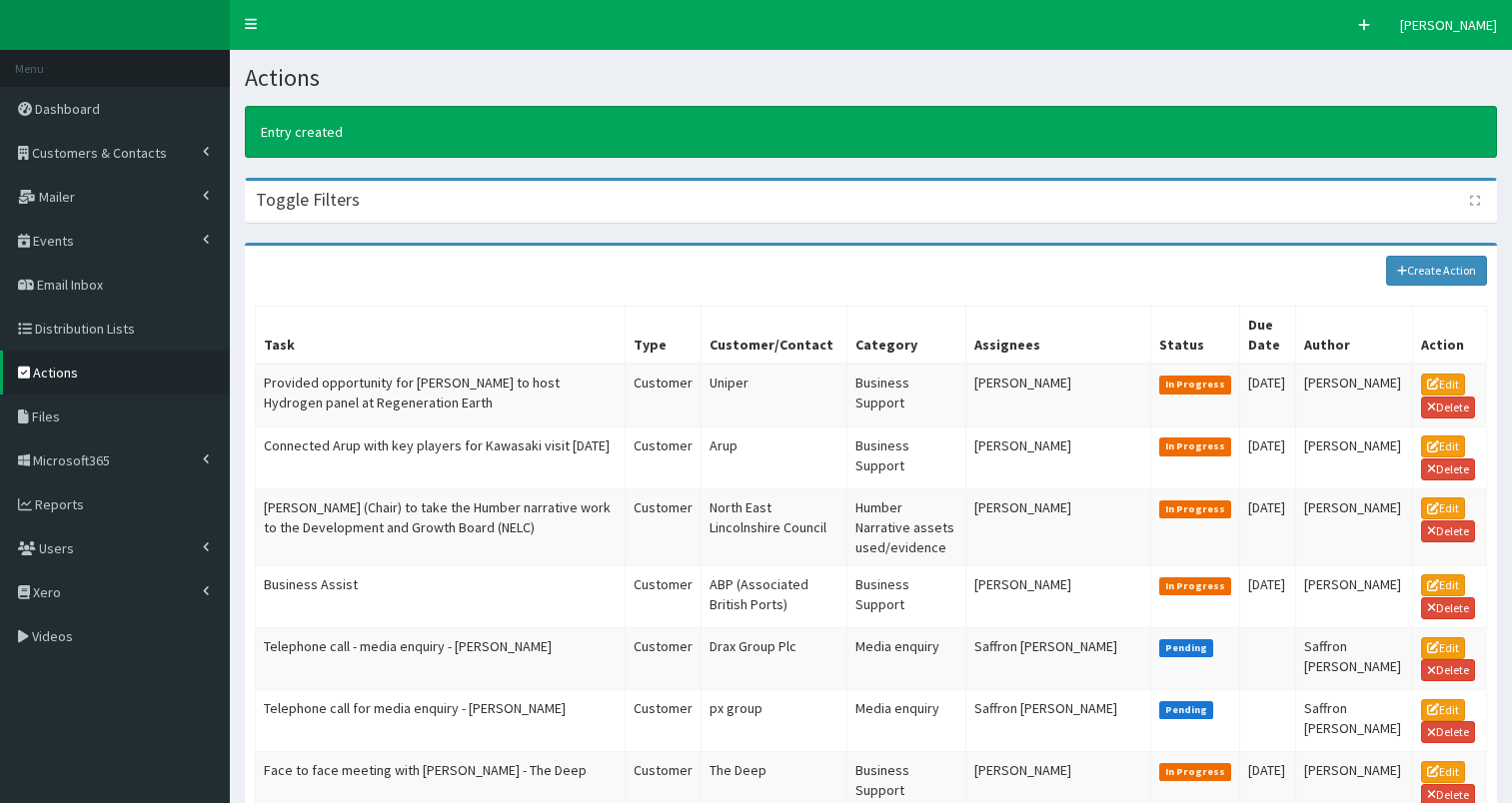 scroll, scrollTop: 0, scrollLeft: 0, axis: both 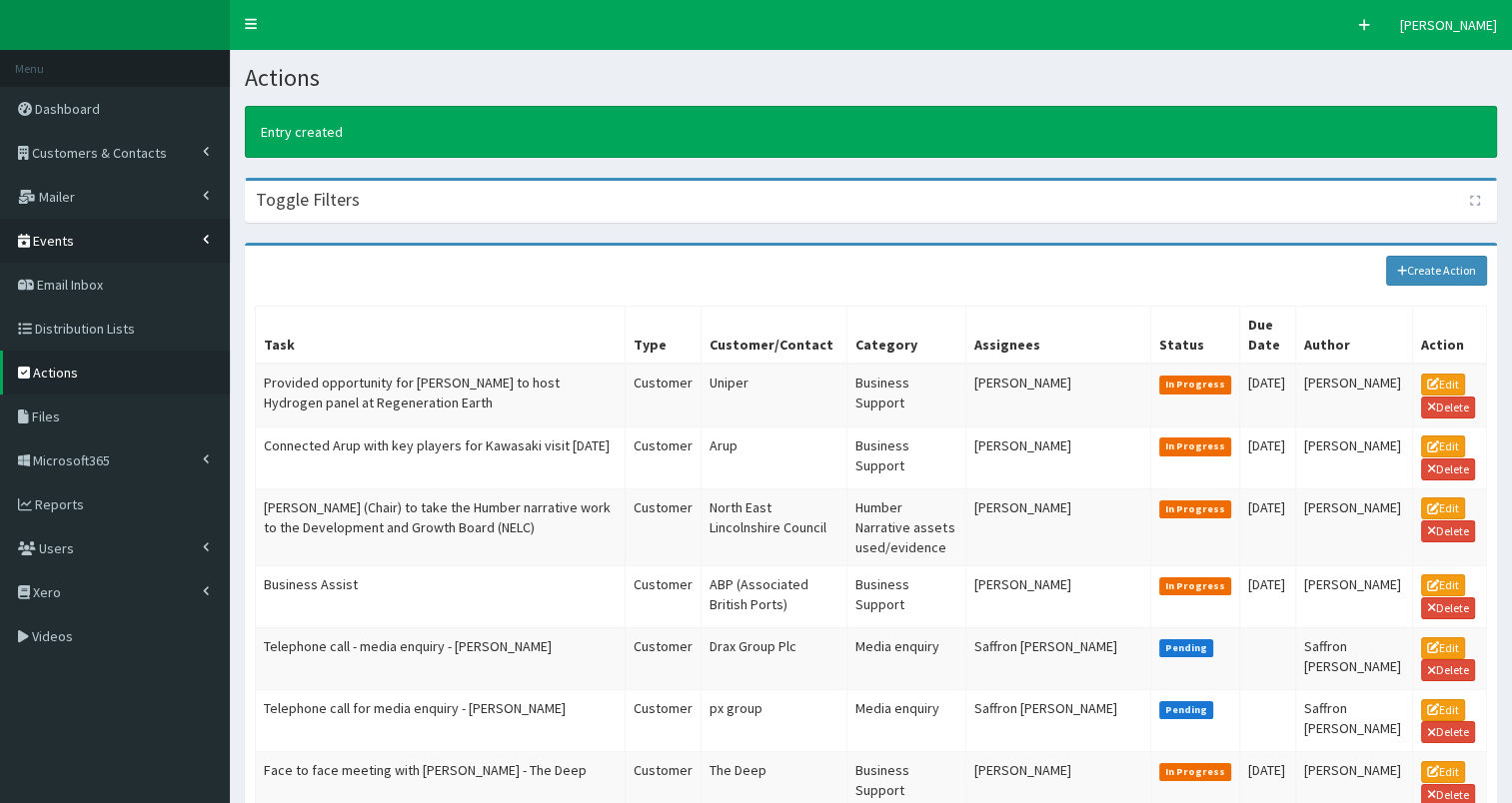 click on "Events" at bounding box center [53, 241] 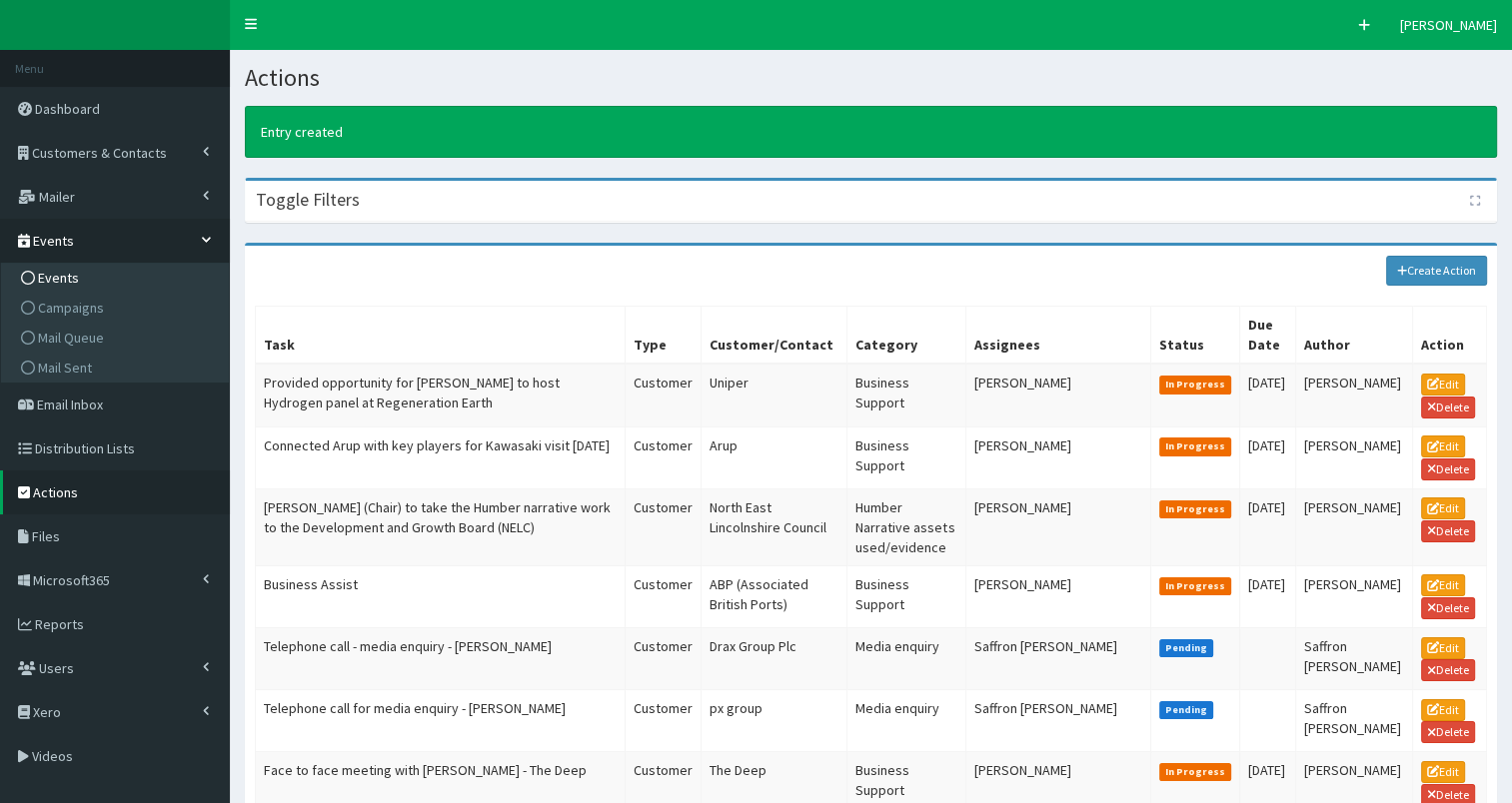 click on "Events" at bounding box center (58, 278) 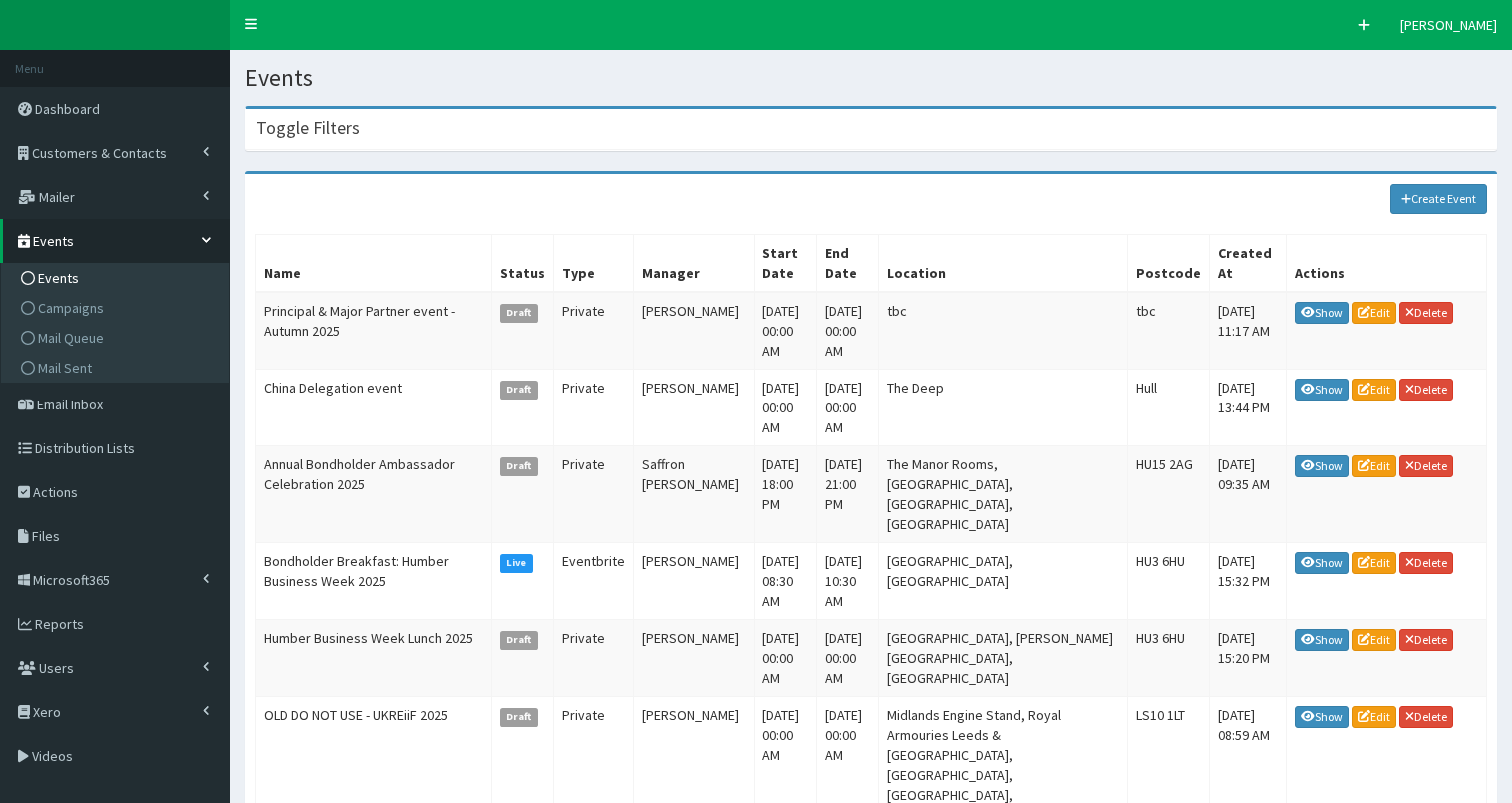 scroll, scrollTop: 0, scrollLeft: 0, axis: both 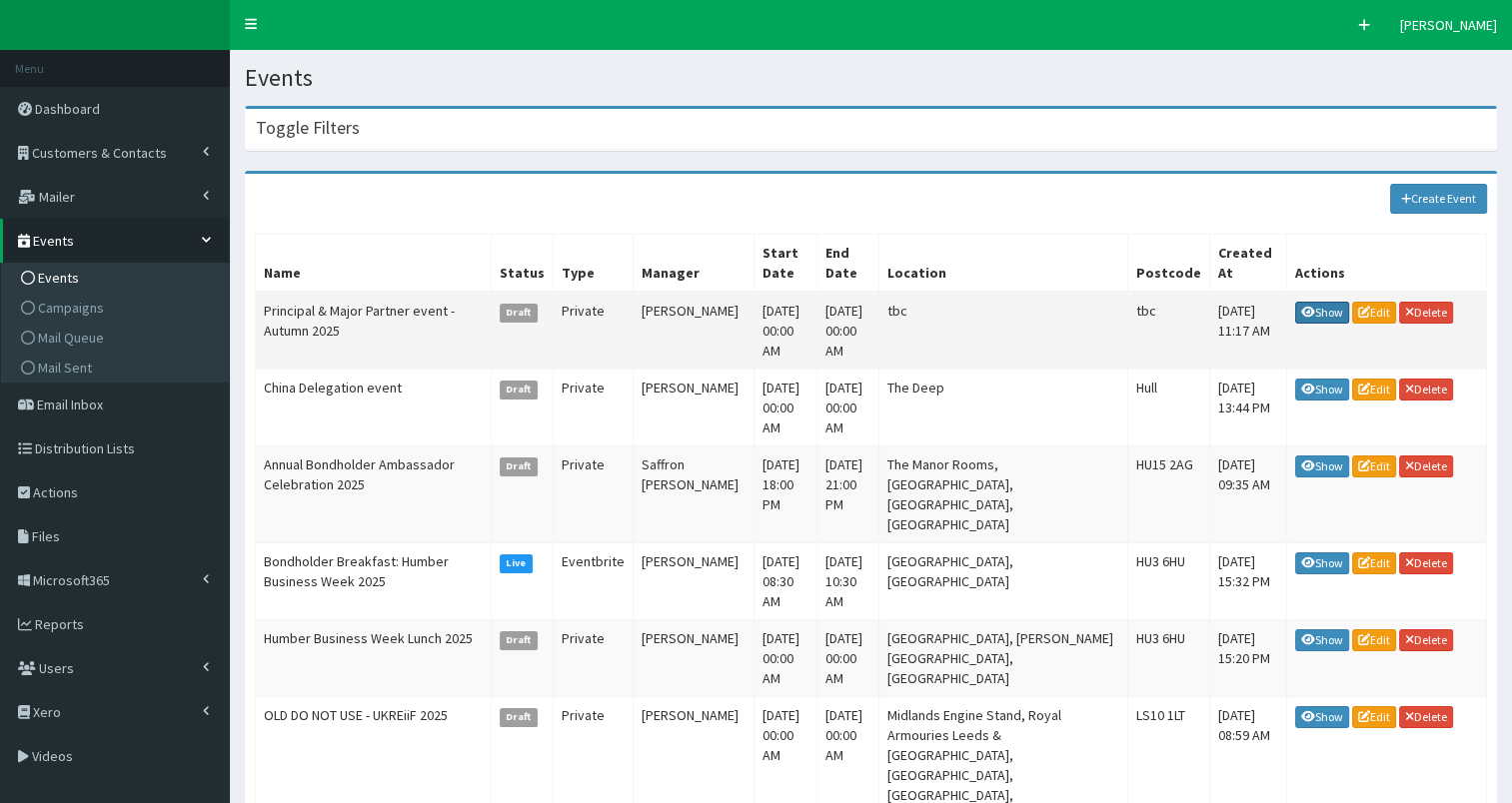 click 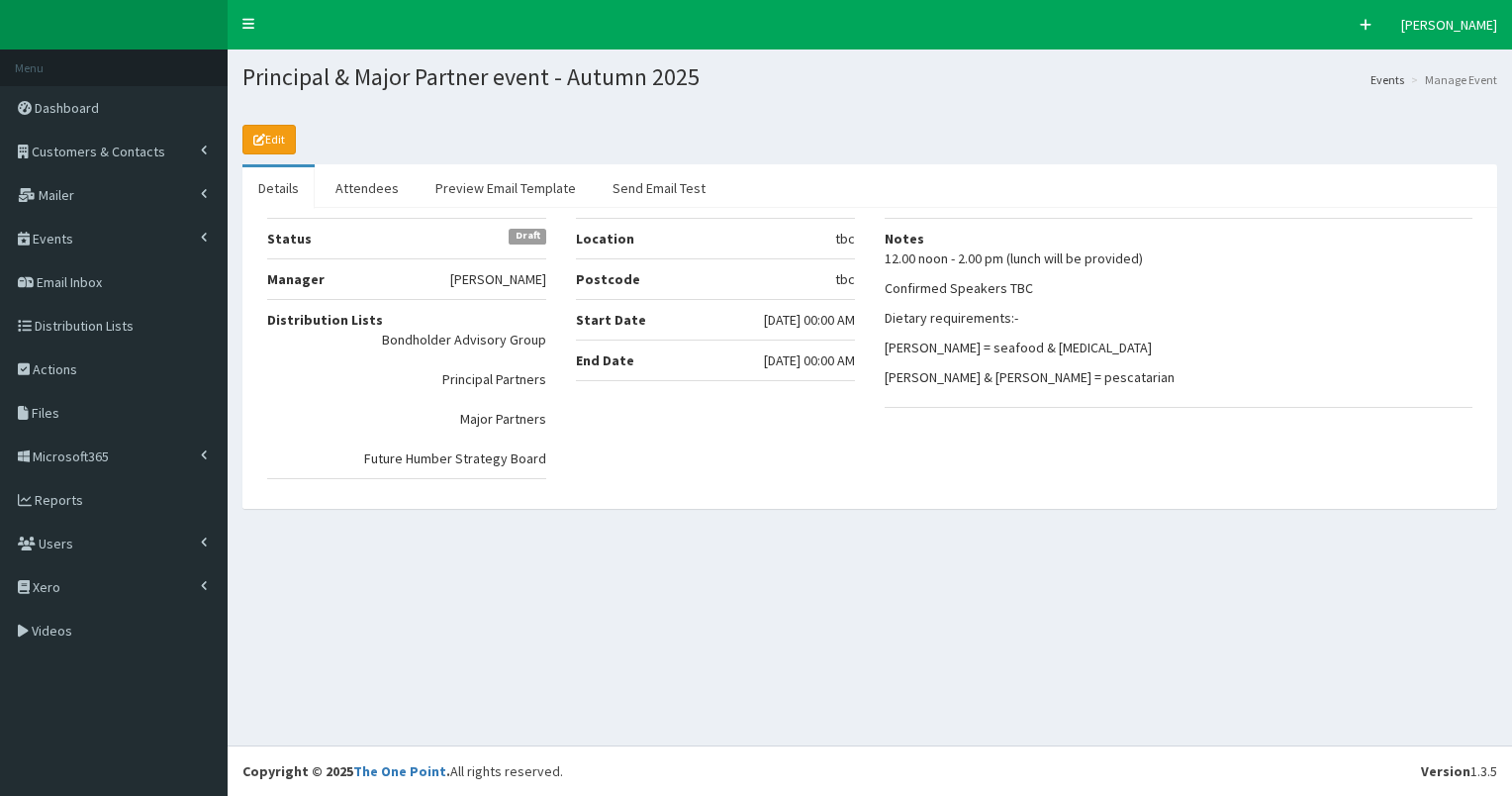select on "50" 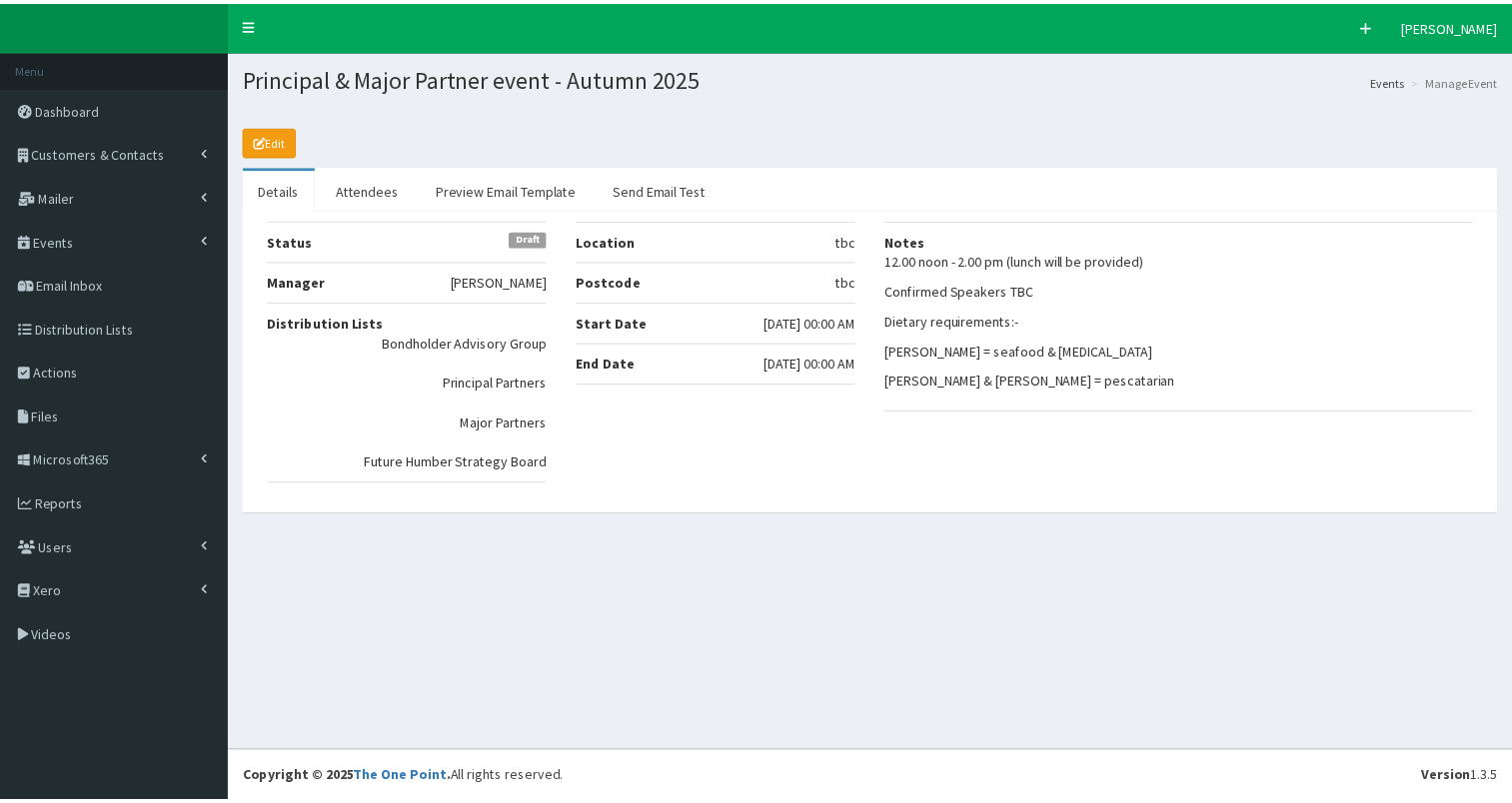 scroll, scrollTop: 0, scrollLeft: 0, axis: both 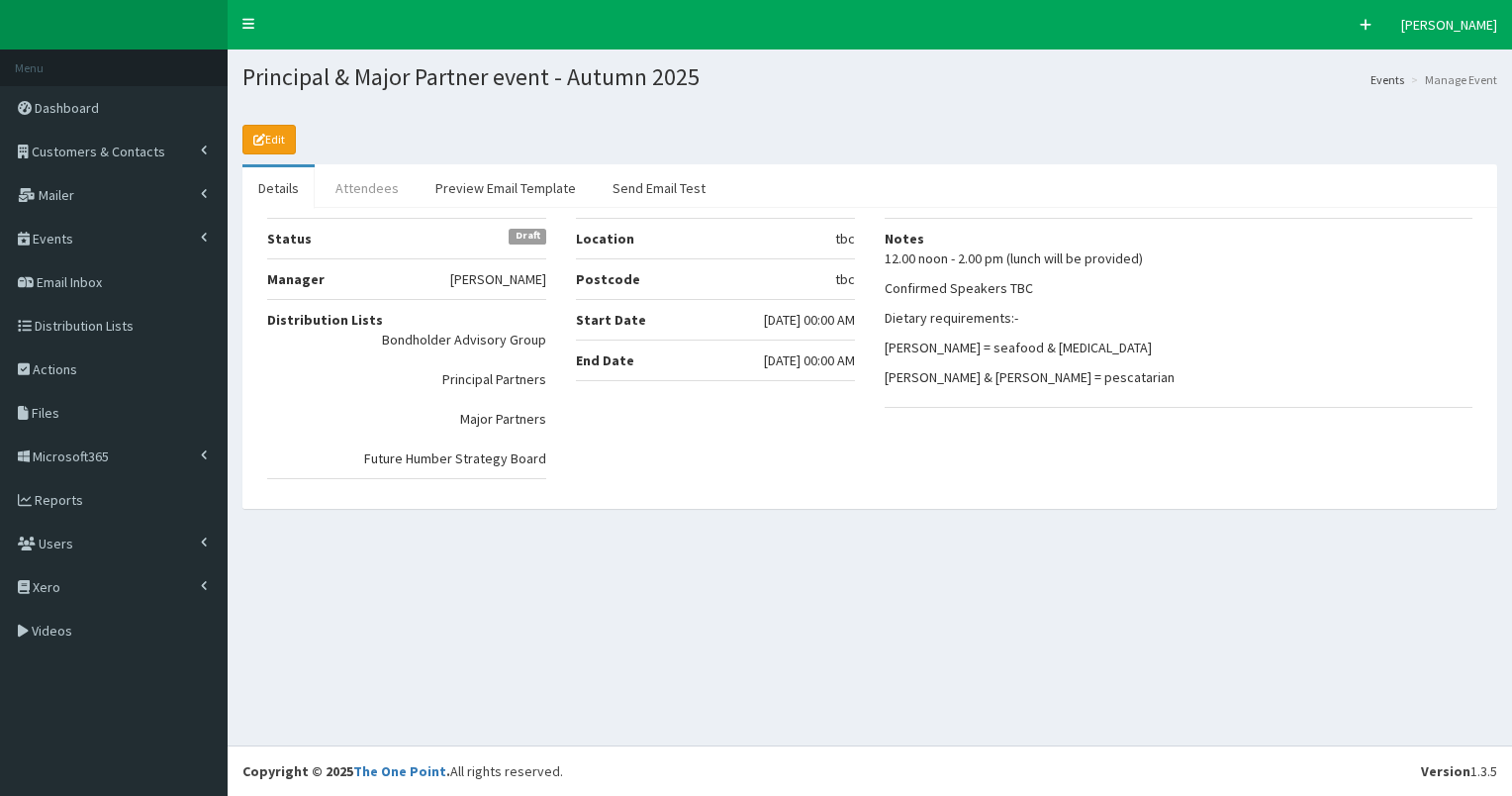 click on "Attendees" at bounding box center [367, 188] 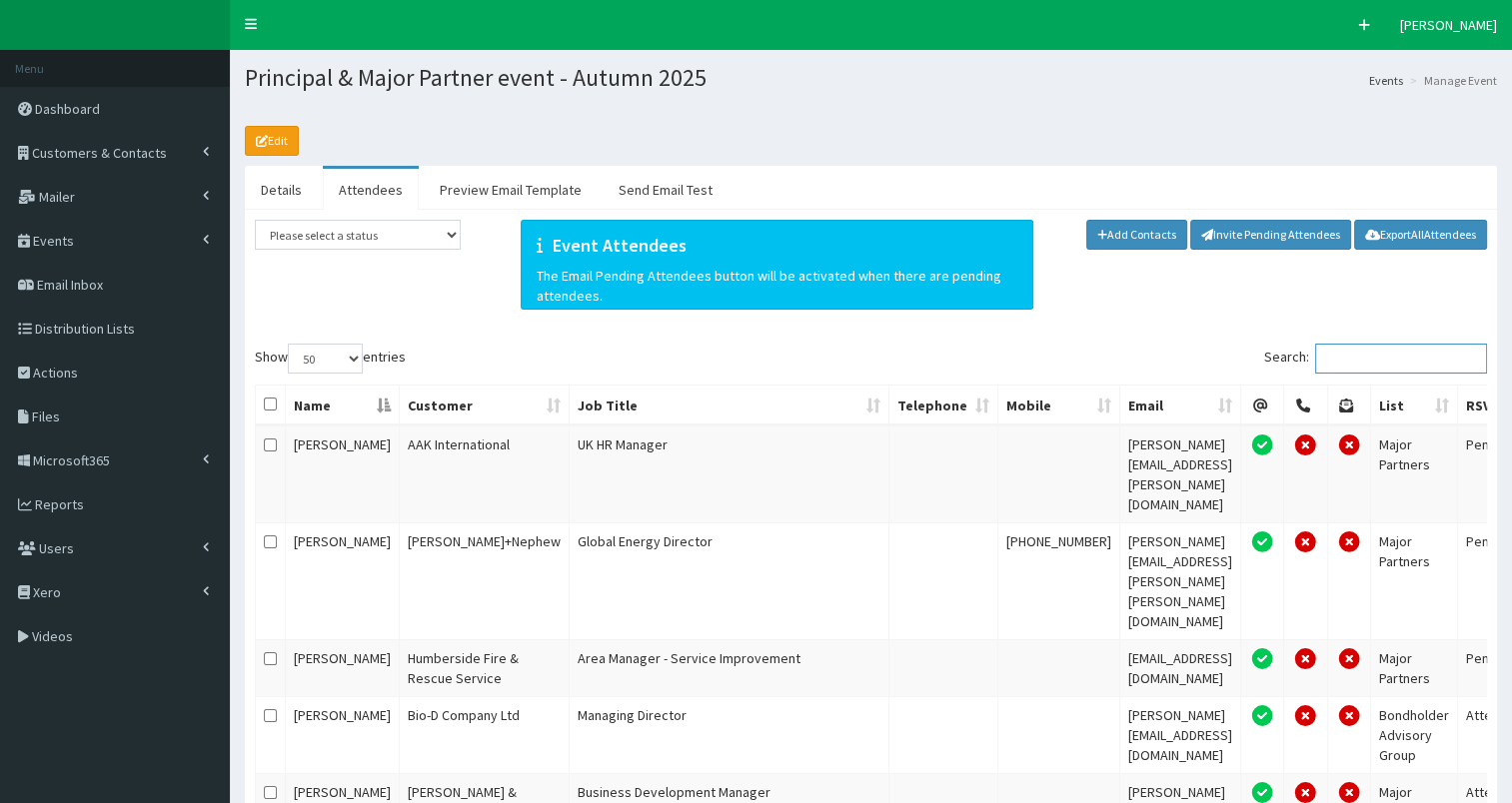 click on "Search:" at bounding box center [1401, 359] 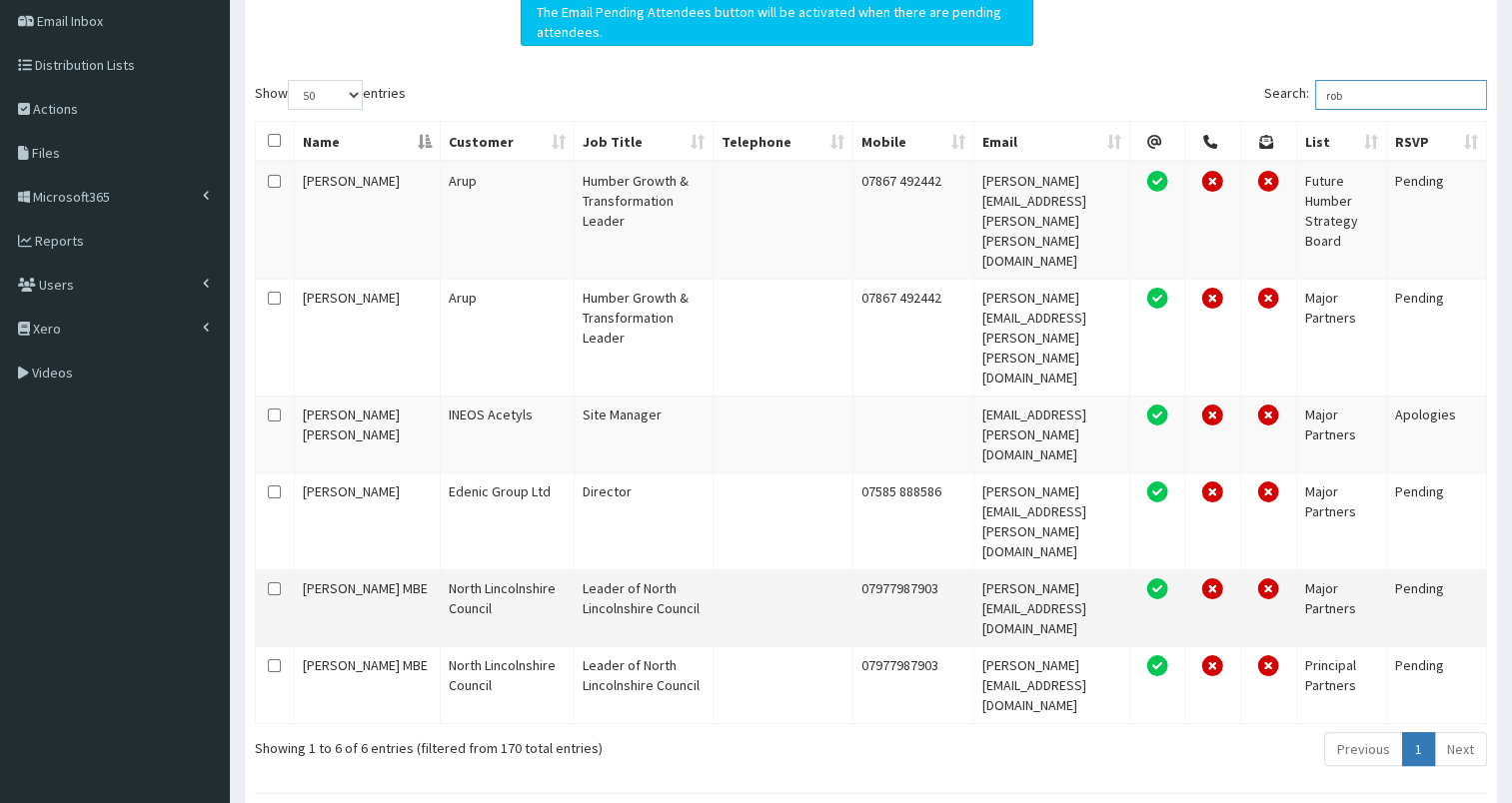 scroll, scrollTop: 272, scrollLeft: 0, axis: vertical 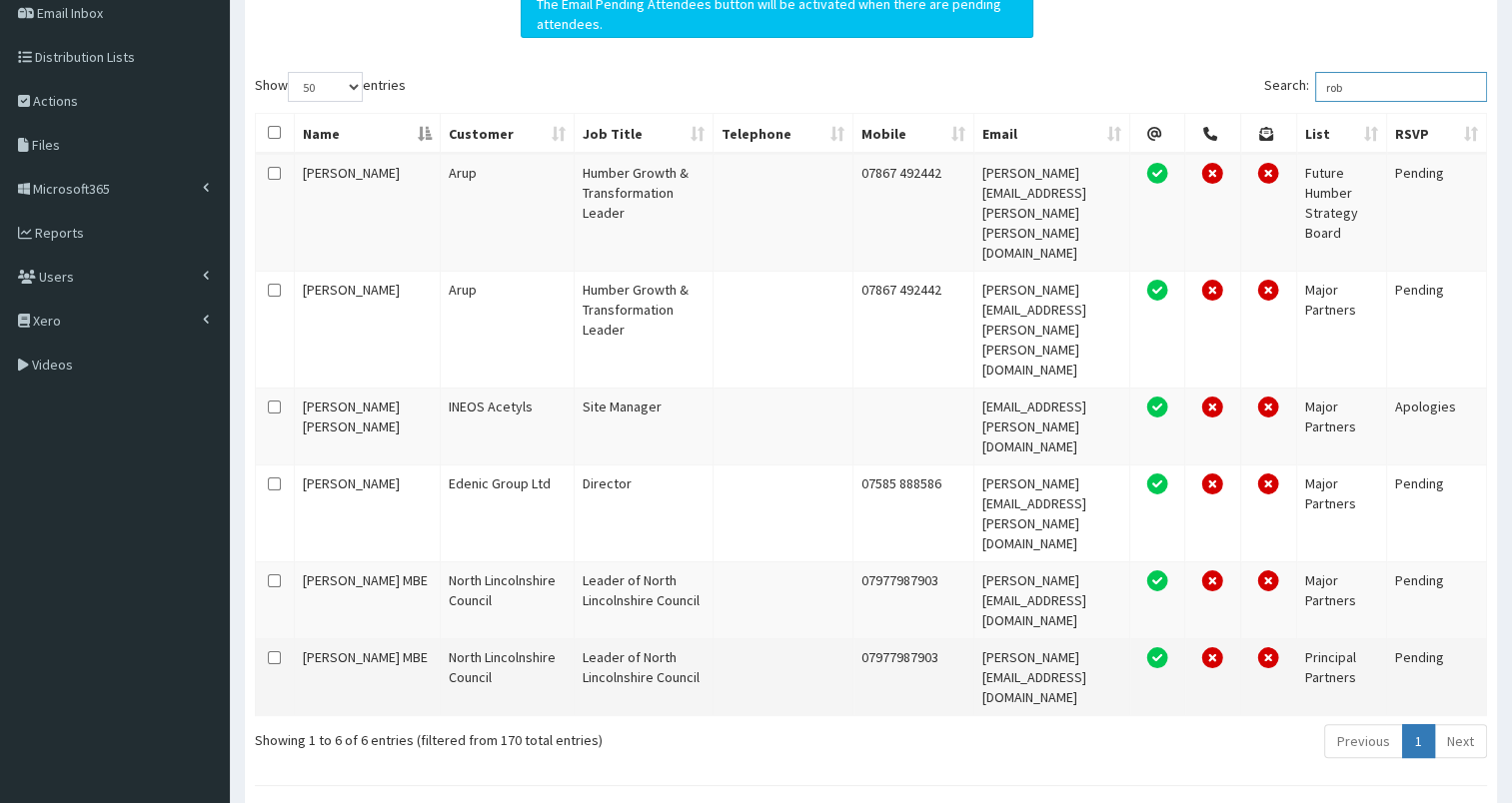 type on "rob" 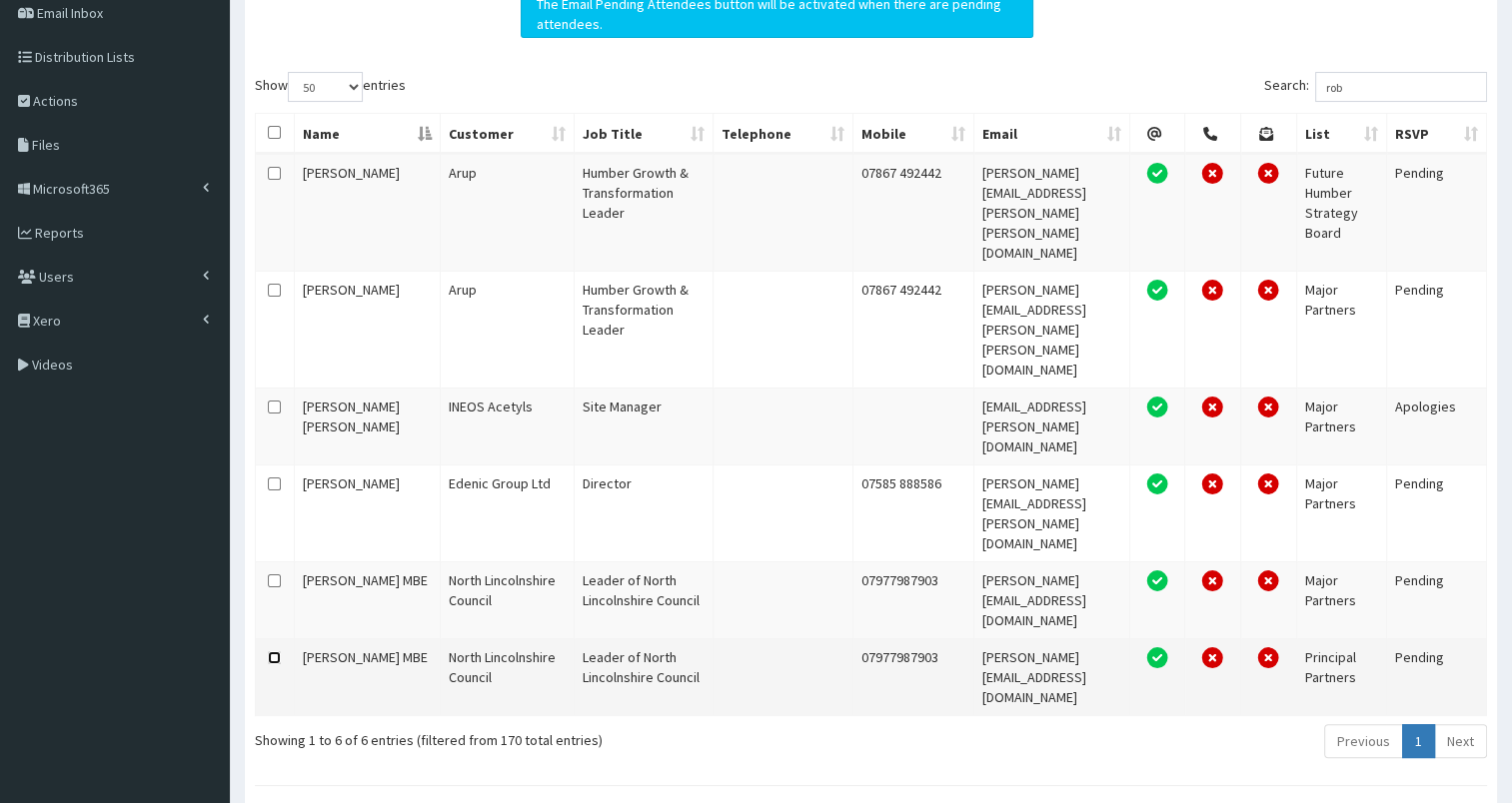 click at bounding box center (274, 657) 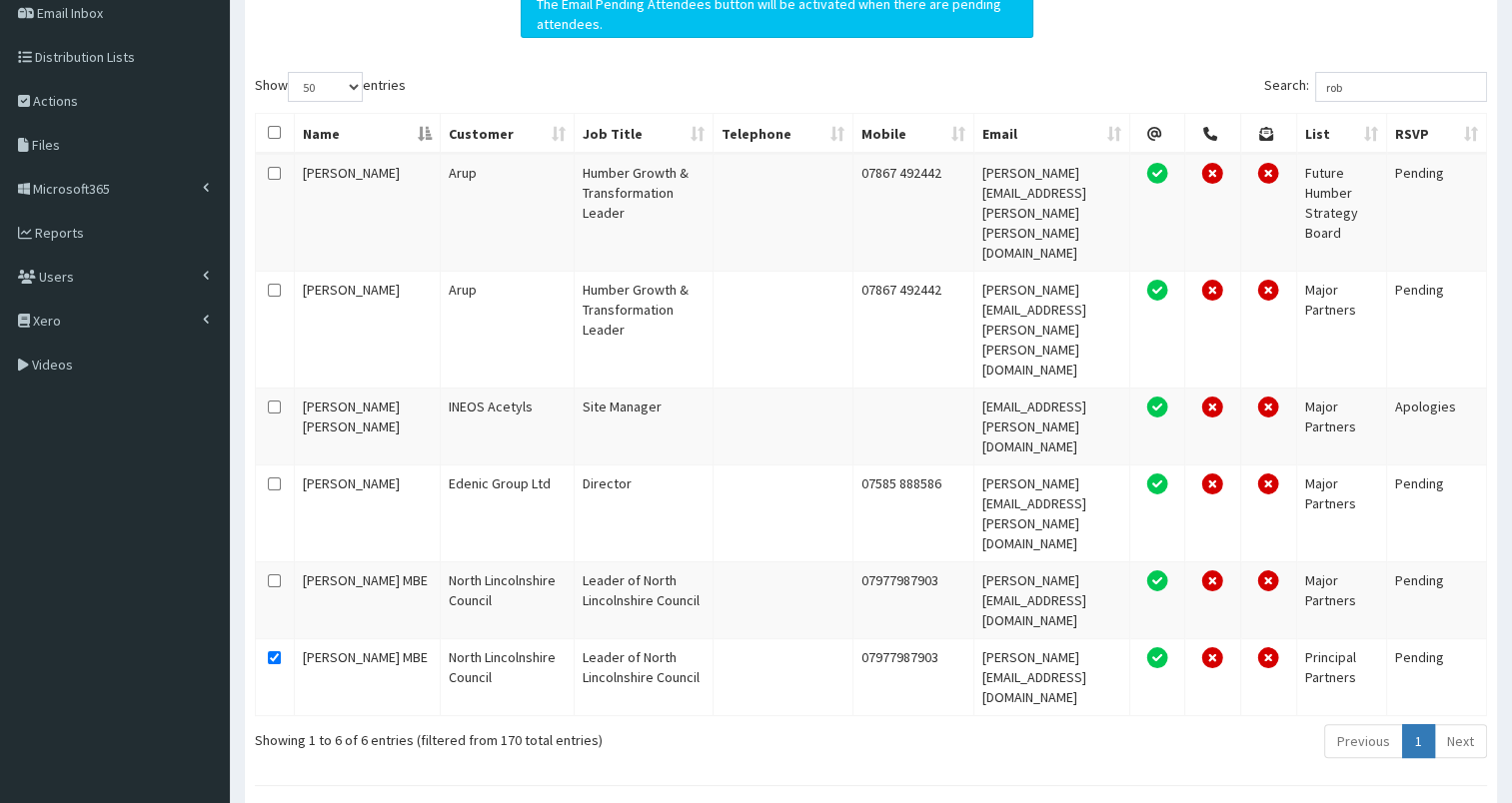 click on "Select Status
Apologies
Attended
Attending
Cancelled
Declined
Did Not Attend
Invited
Pending" at bounding box center (325, 821) 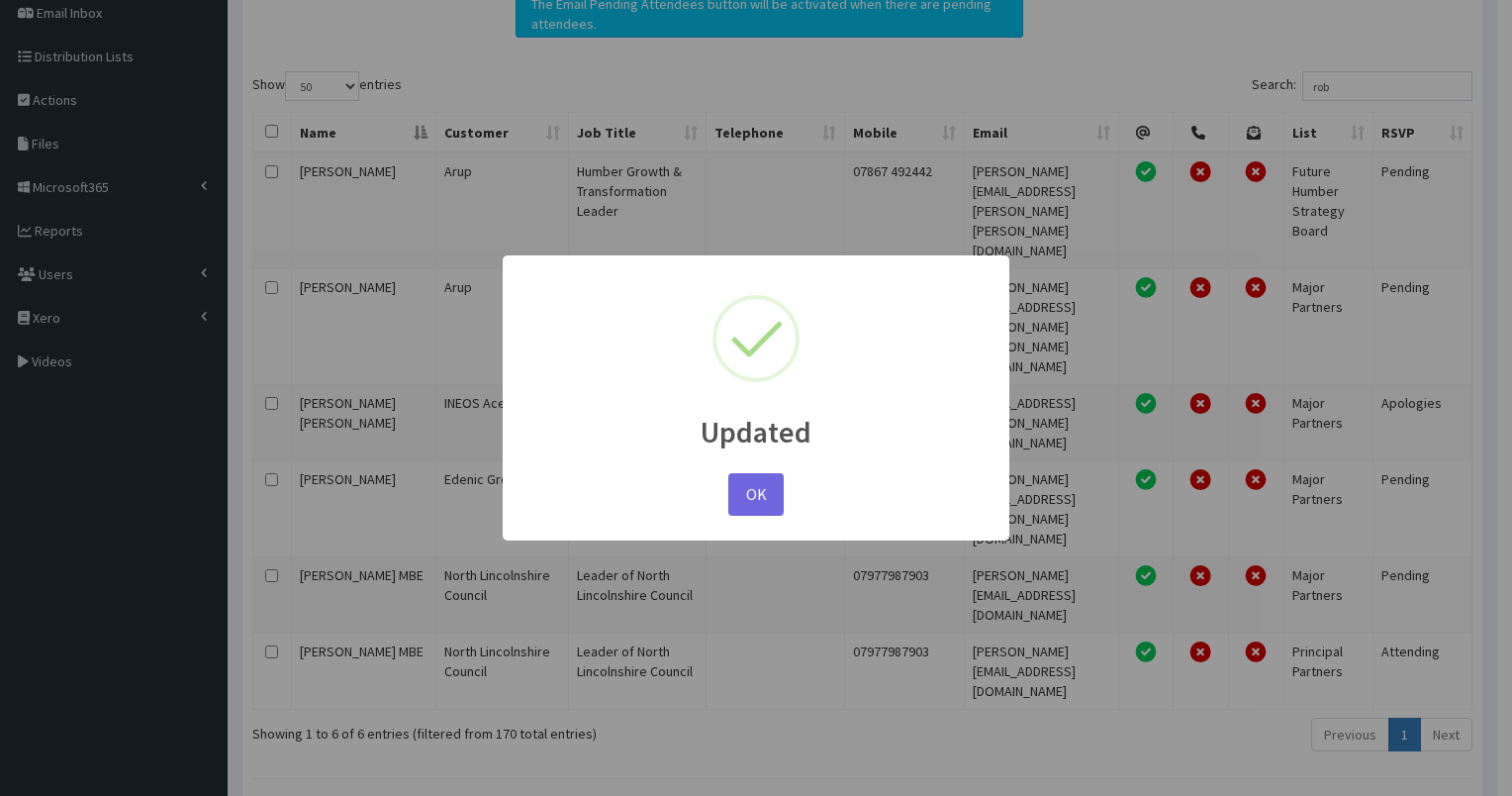 click on "OK" at bounding box center [756, 494] 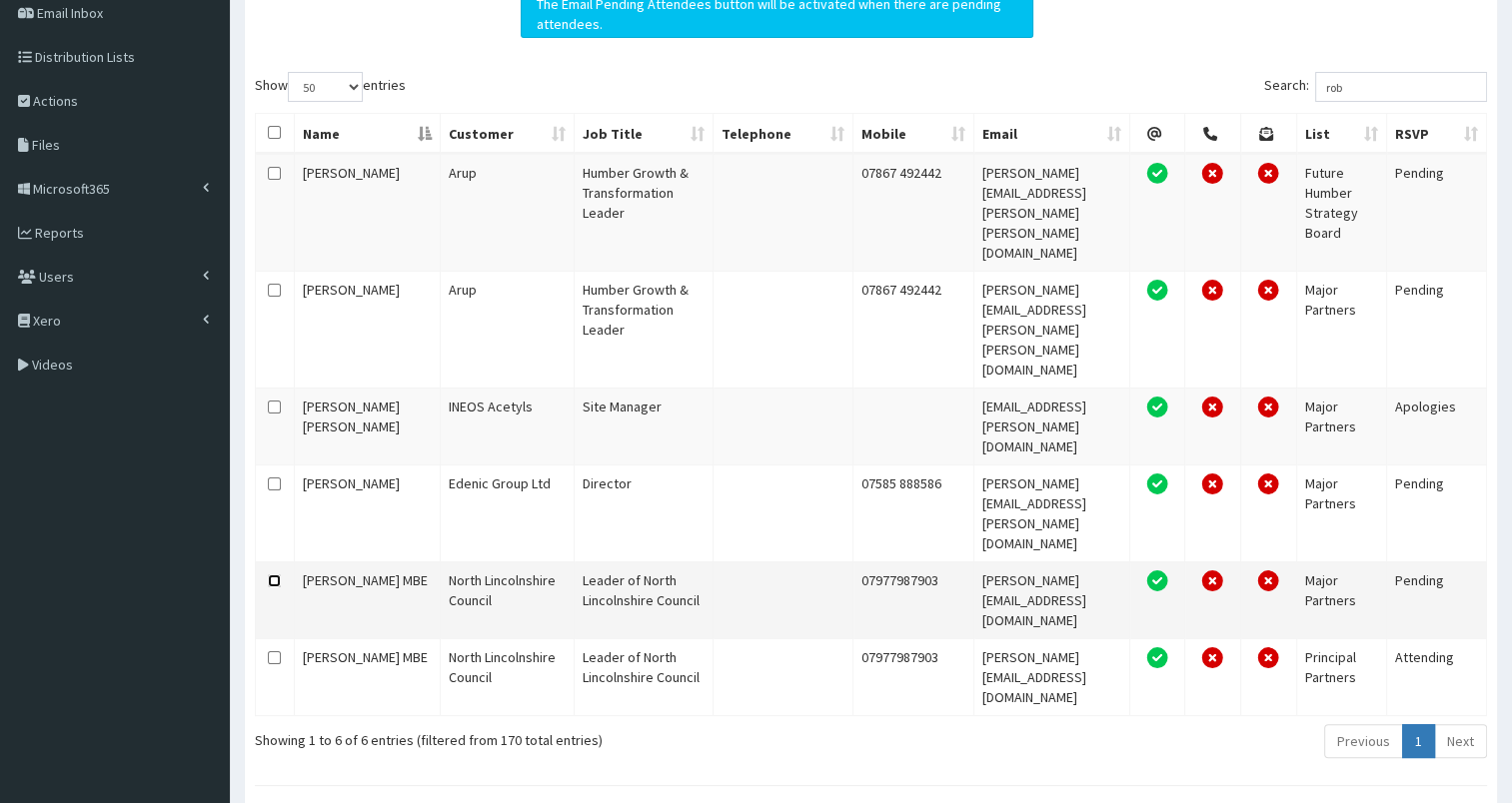 click at bounding box center (274, 580) 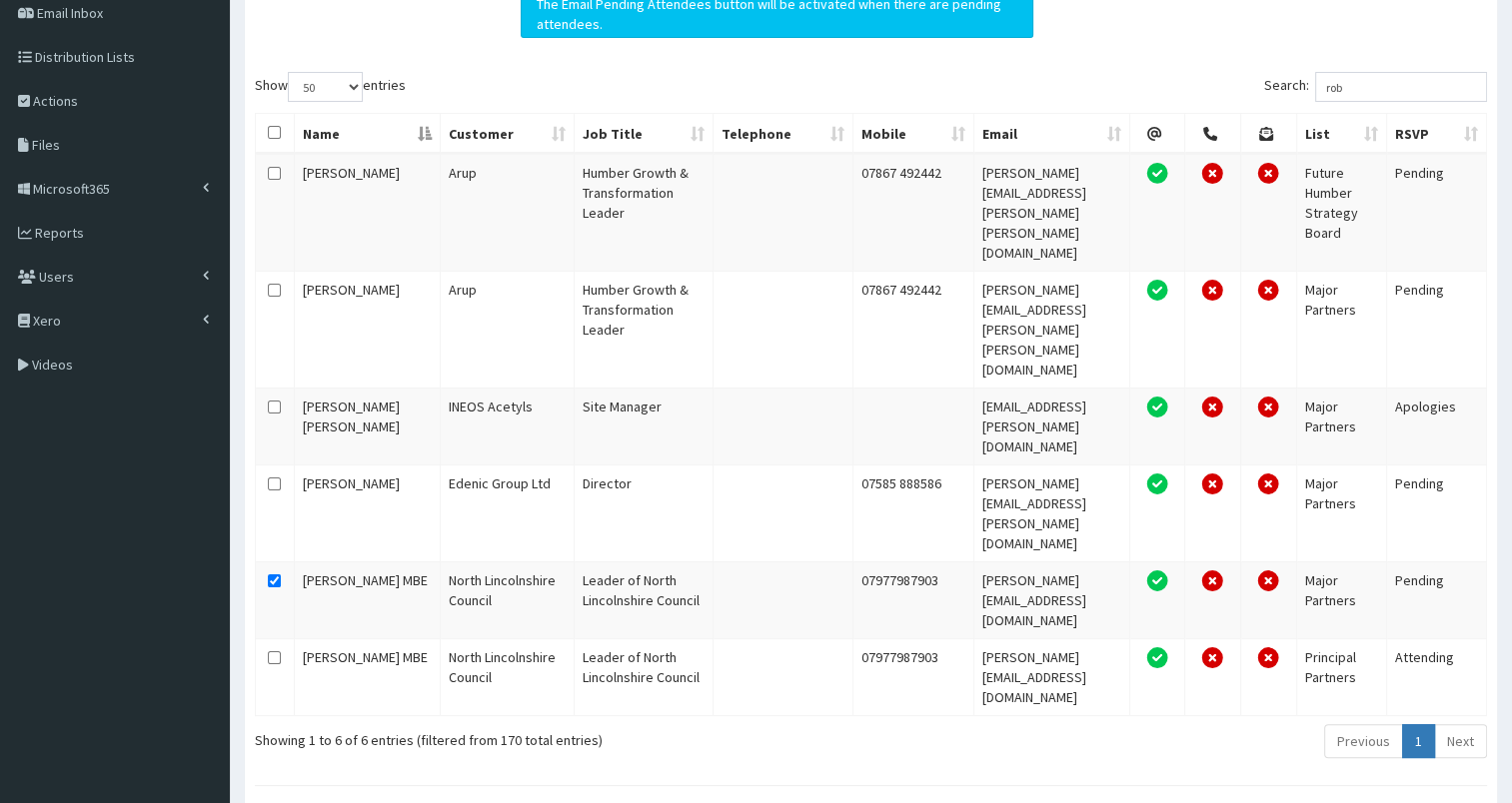 click on "Update Selected Attendees" at bounding box center [475, 821] 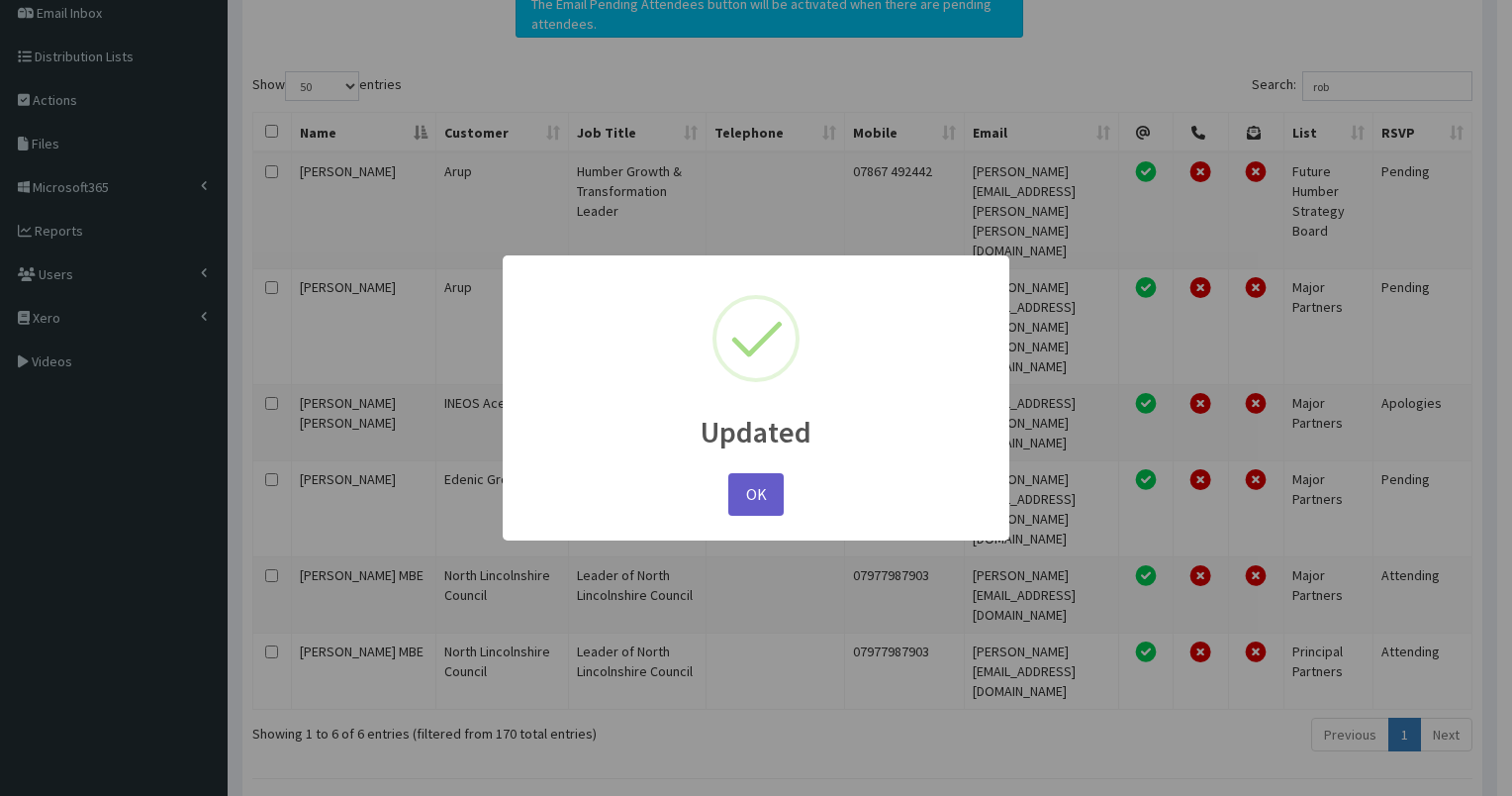 click on "OK" at bounding box center [756, 494] 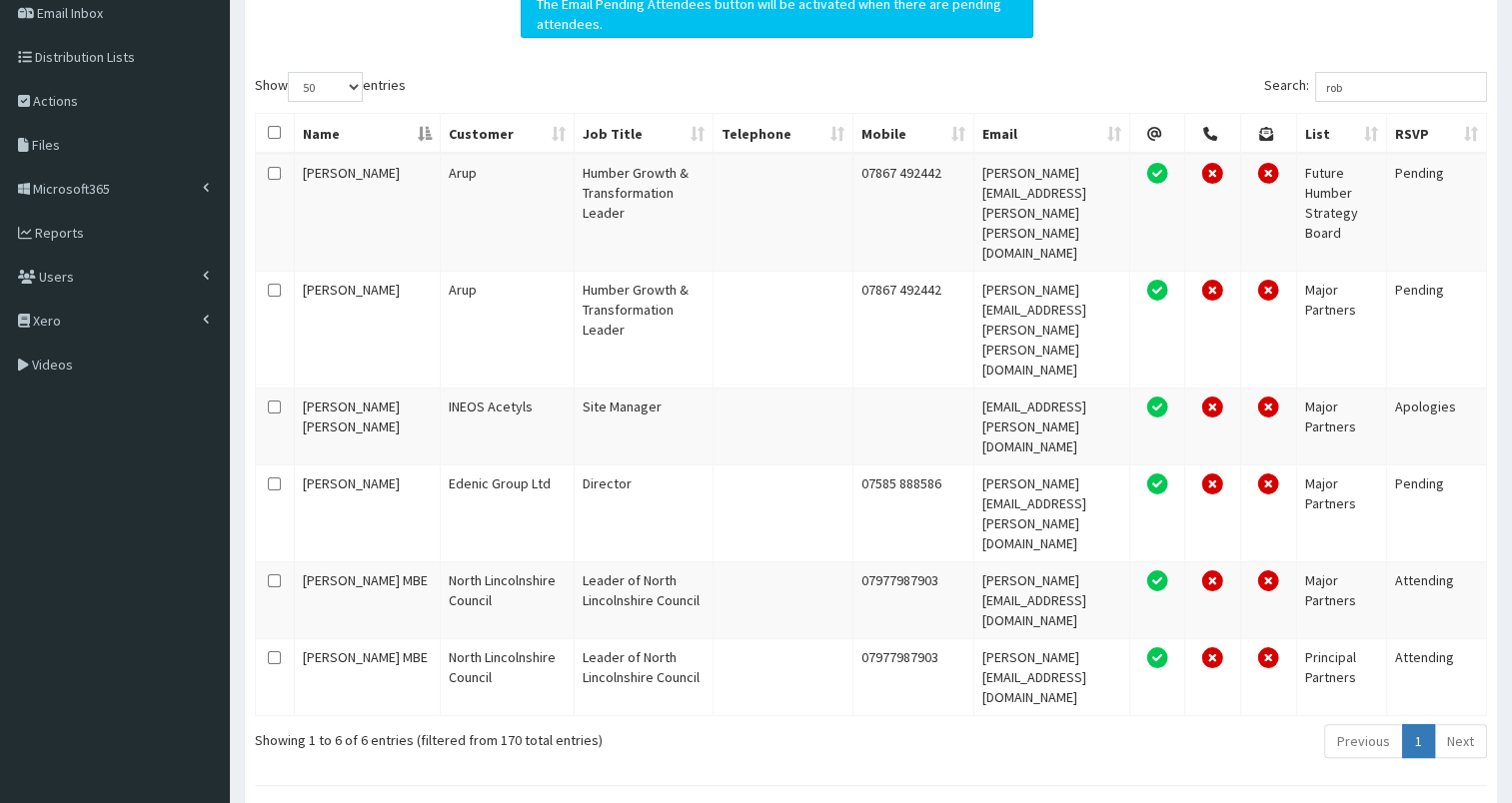 scroll, scrollTop: 0, scrollLeft: 0, axis: both 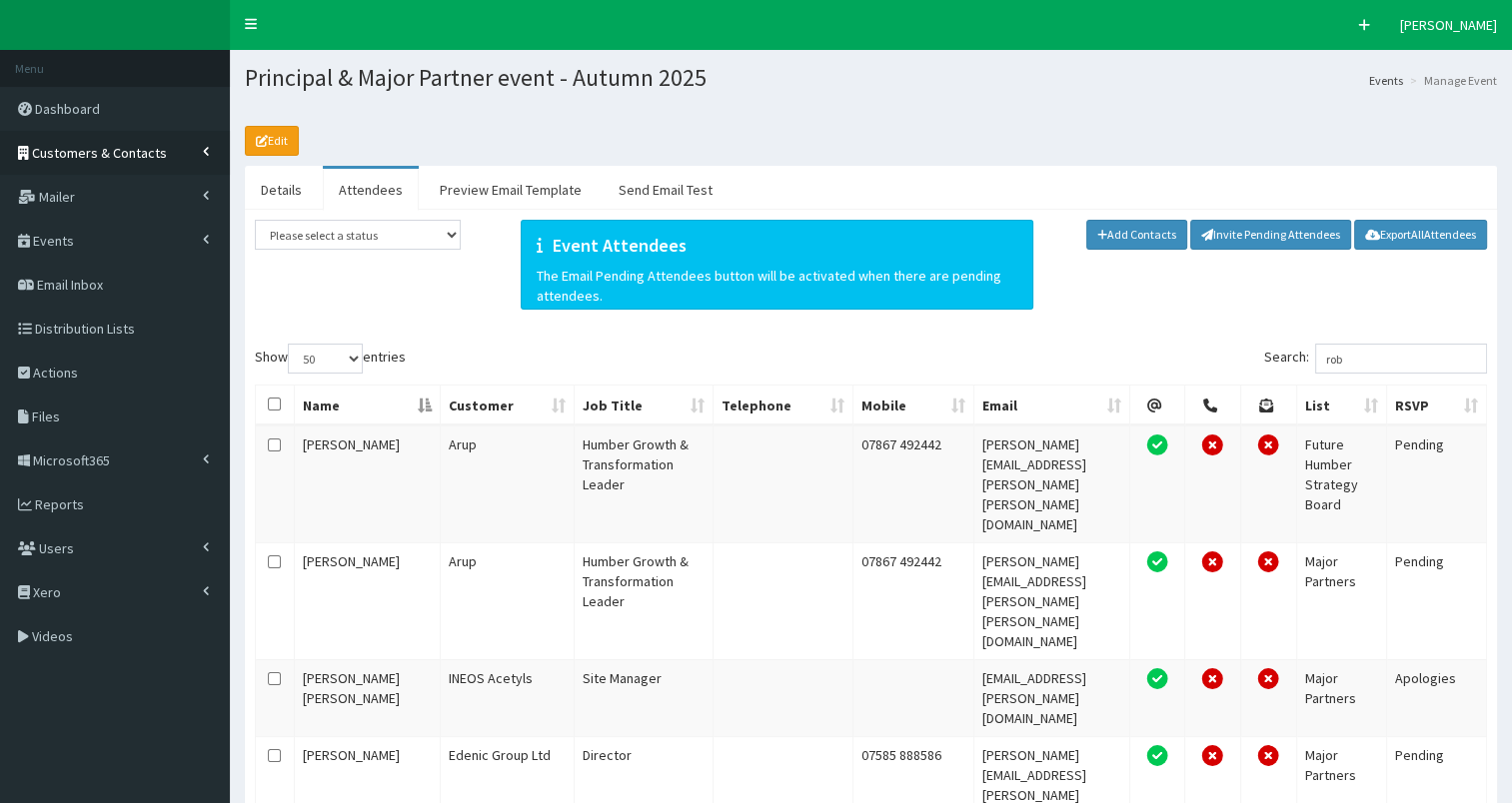 click on "Customers & Contacts" at bounding box center [99, 153] 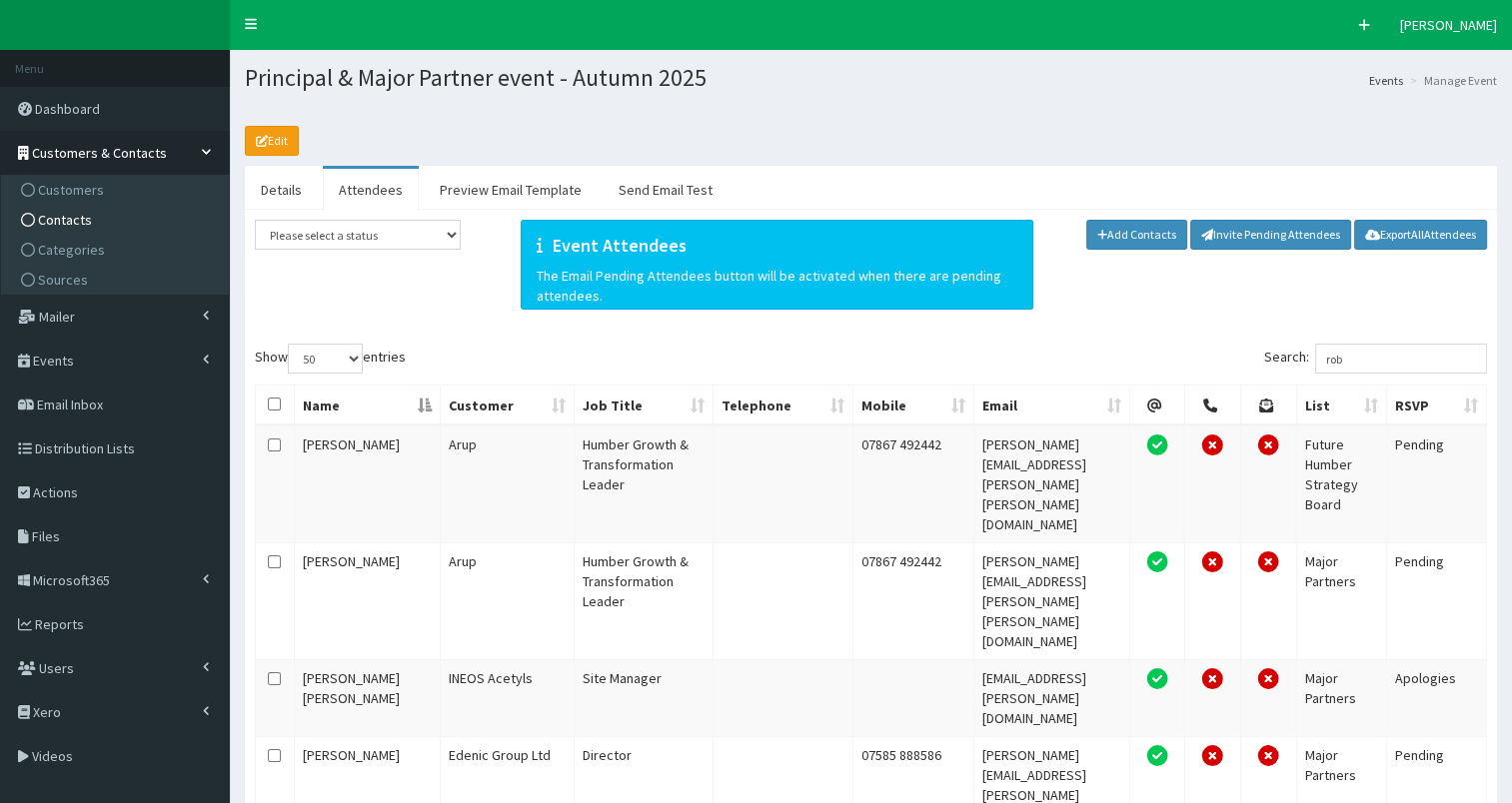 click on "Contacts" at bounding box center (117, 220) 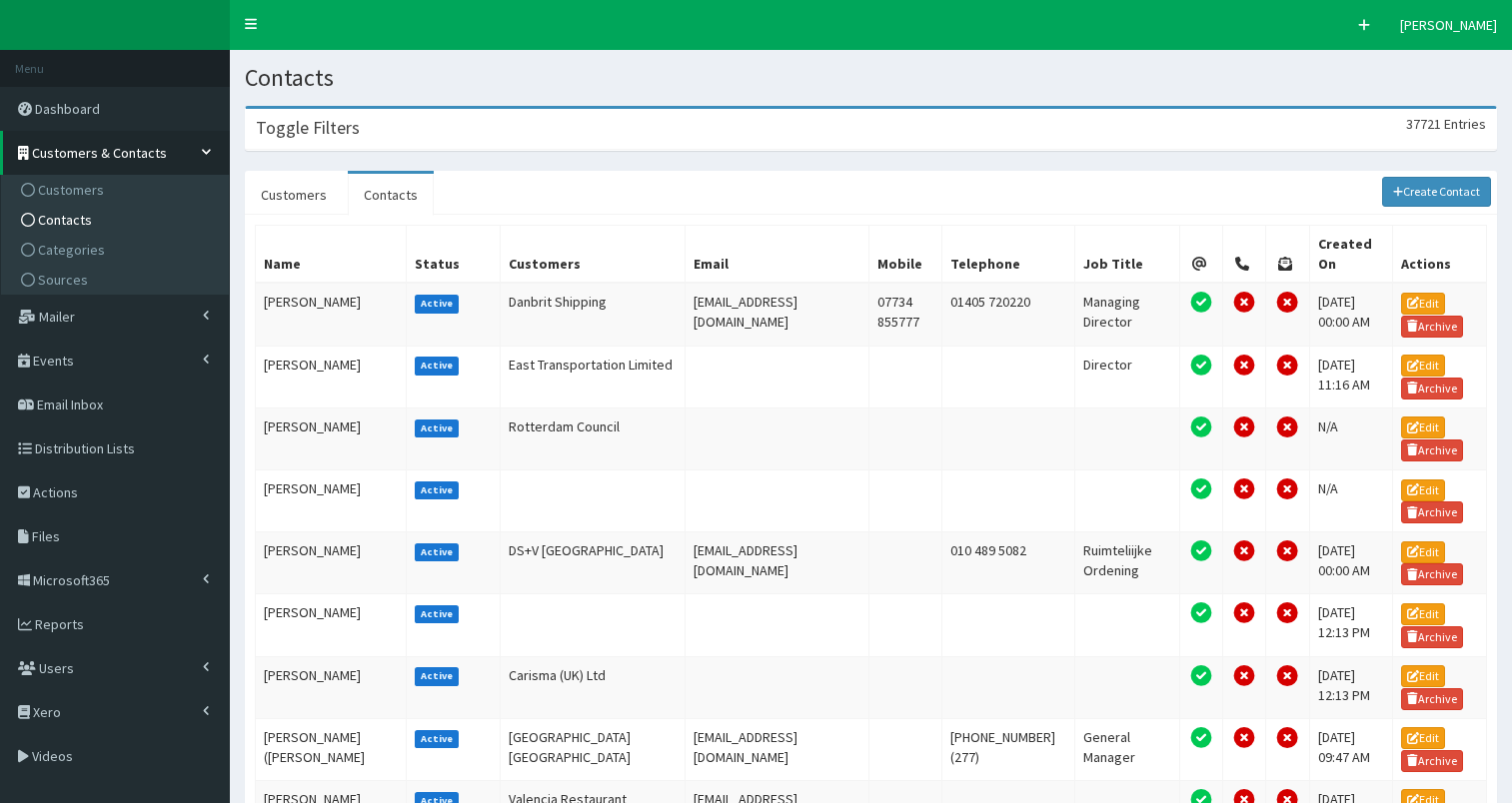 scroll, scrollTop: 0, scrollLeft: 0, axis: both 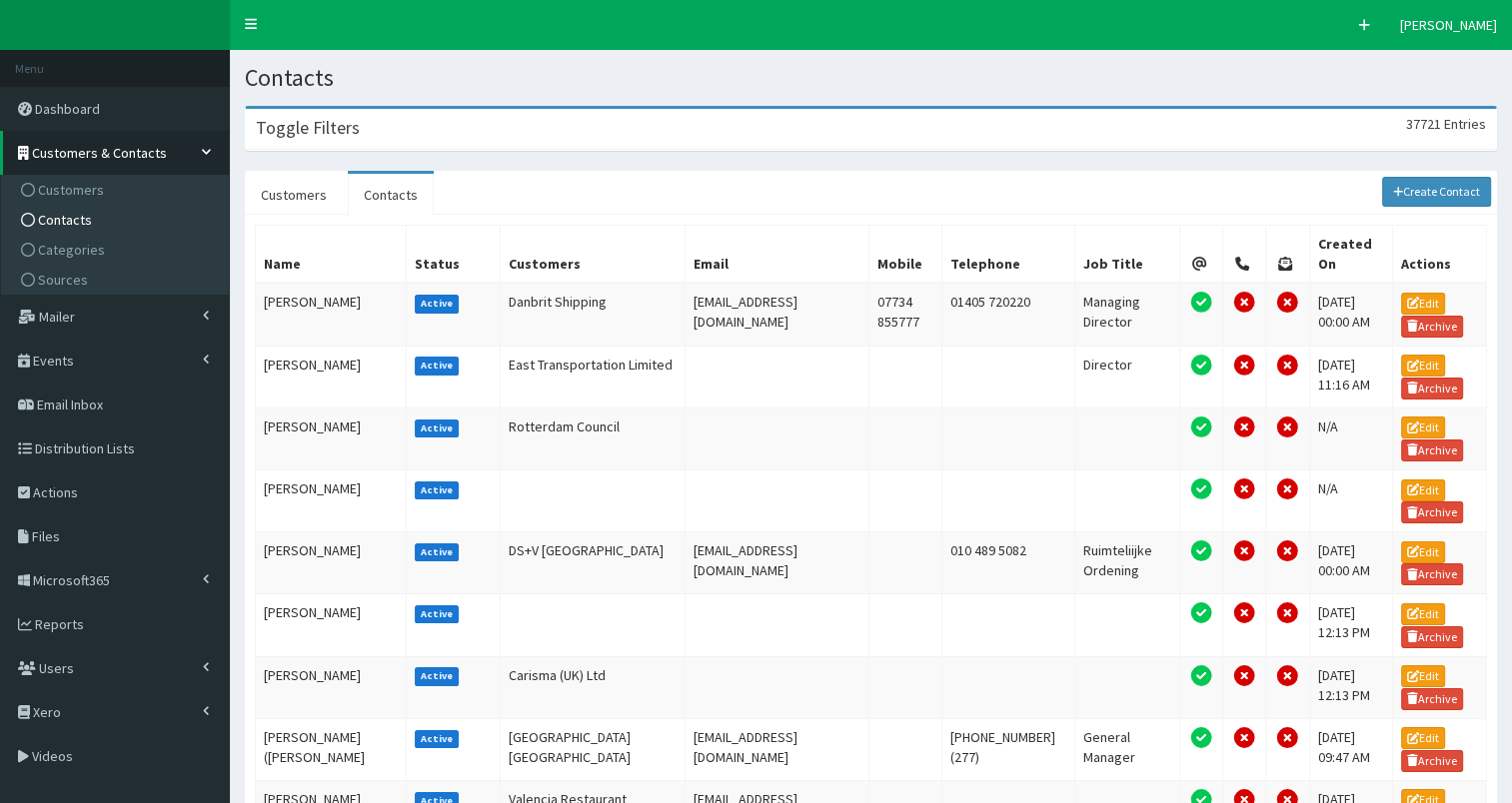 click on "Toggle Filters
37721   Entries" at bounding box center (870, 129) 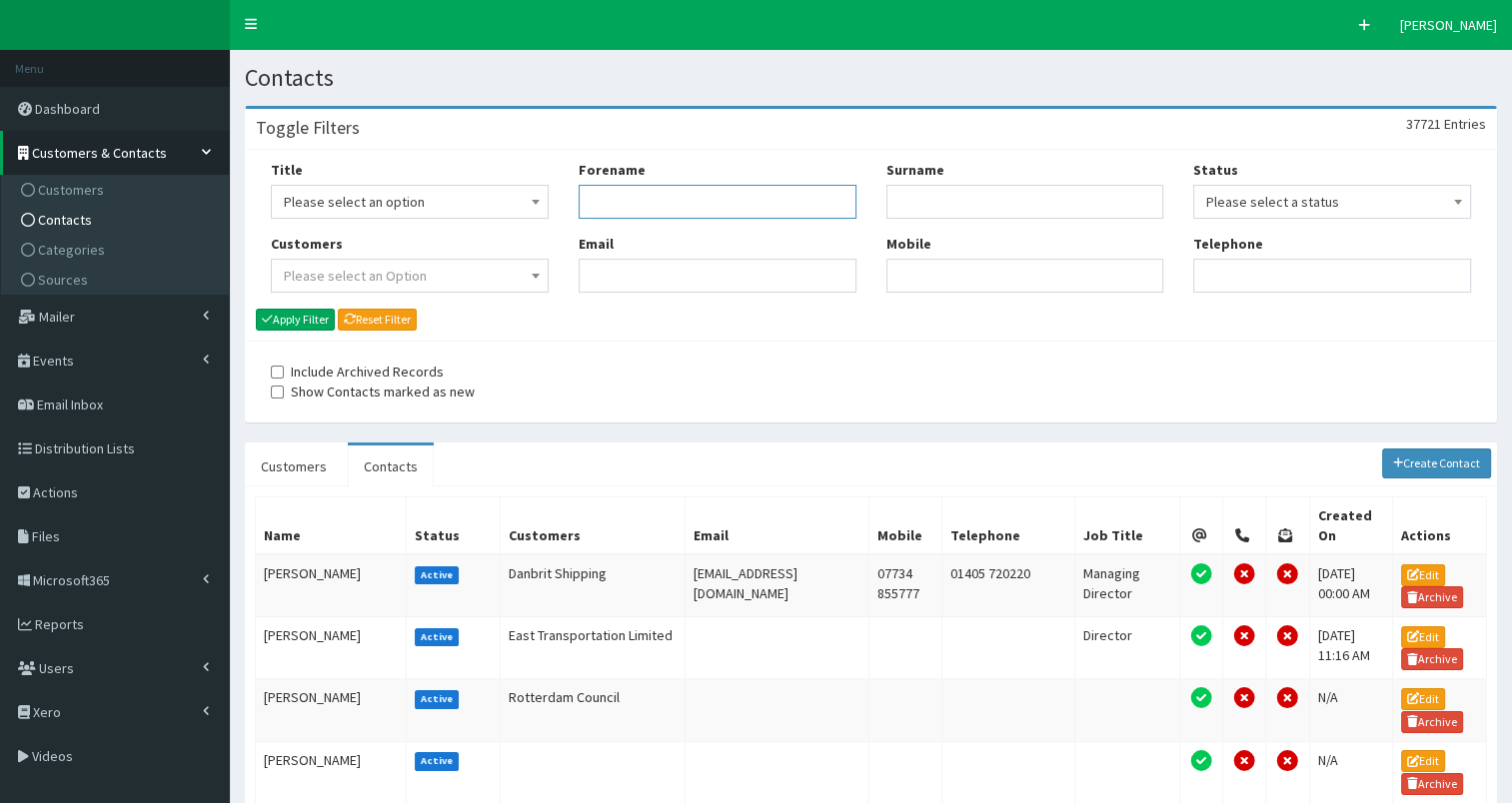 click on "Forename" at bounding box center [718, 202] 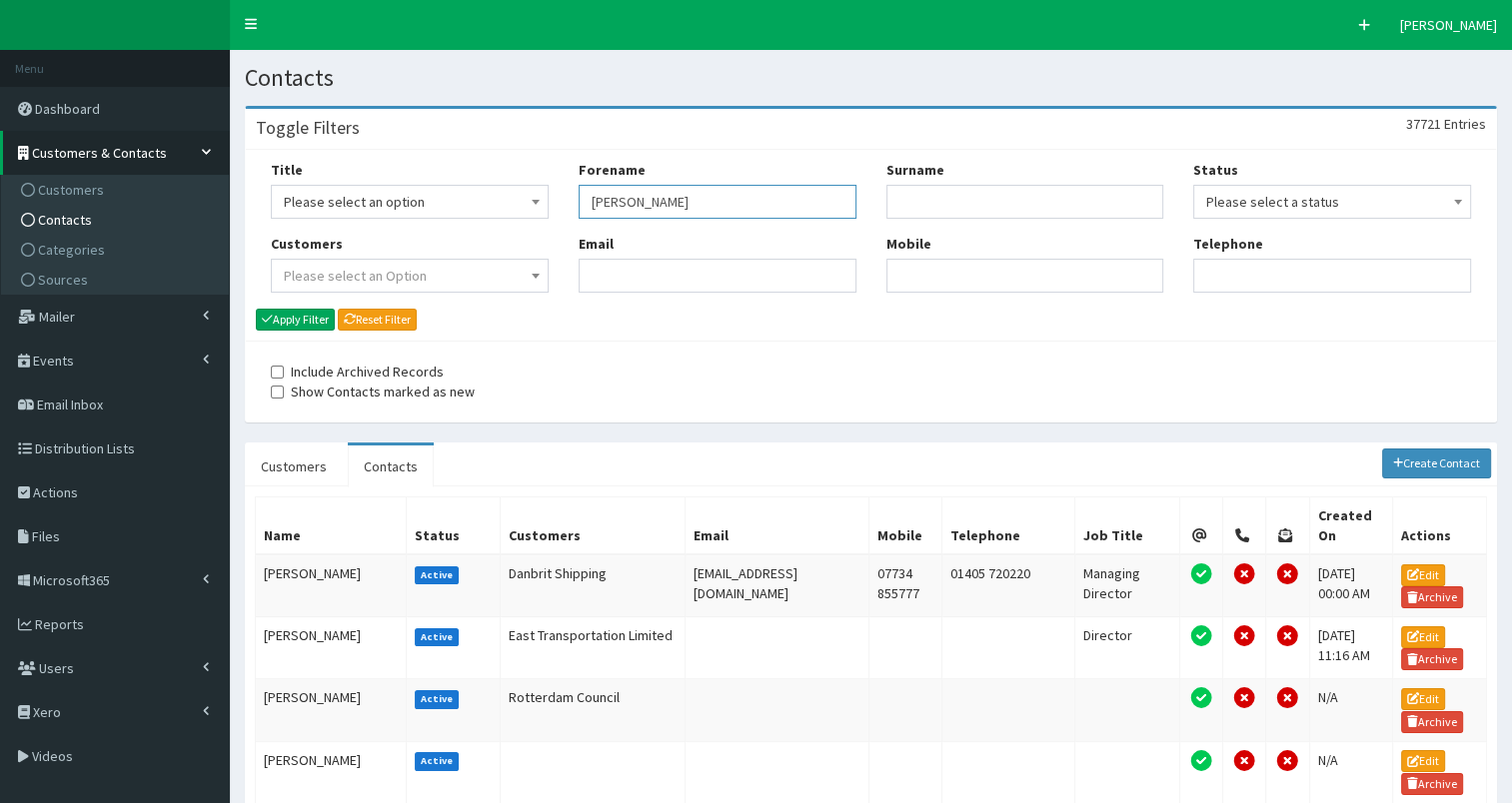 type on "[PERSON_NAME]" 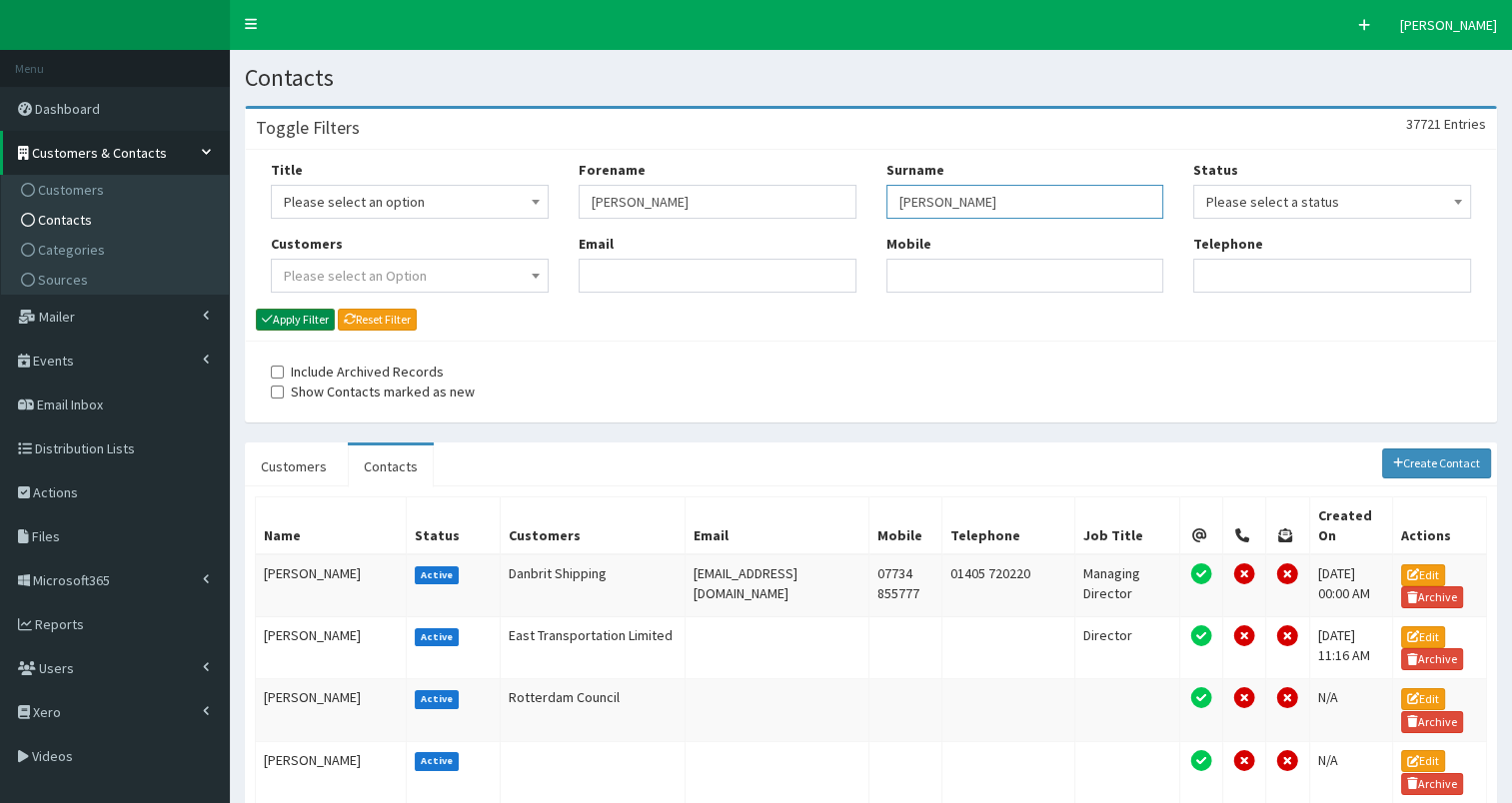 type on "[PERSON_NAME]" 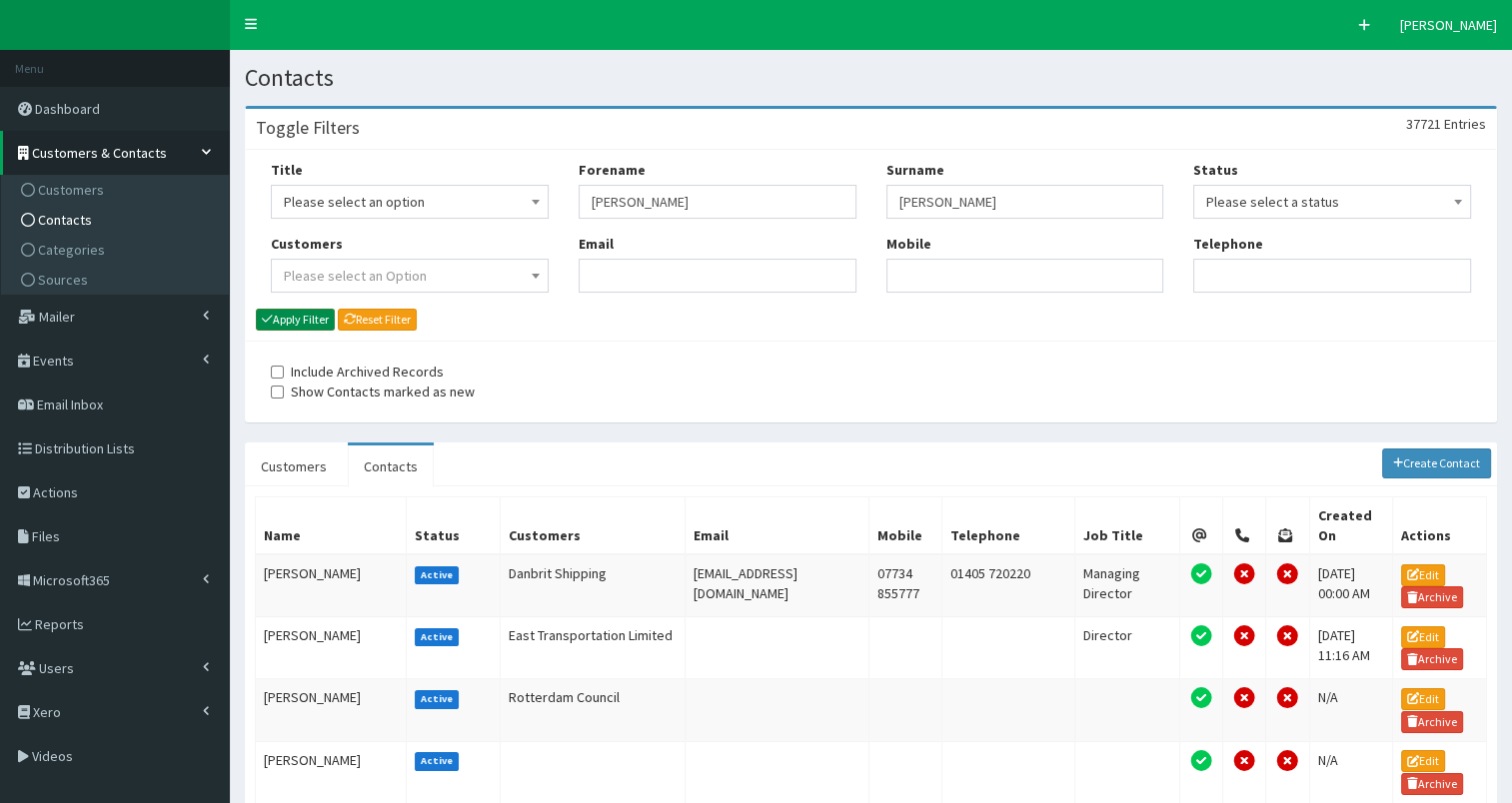 click on "Apply Filter" at bounding box center (295, 320) 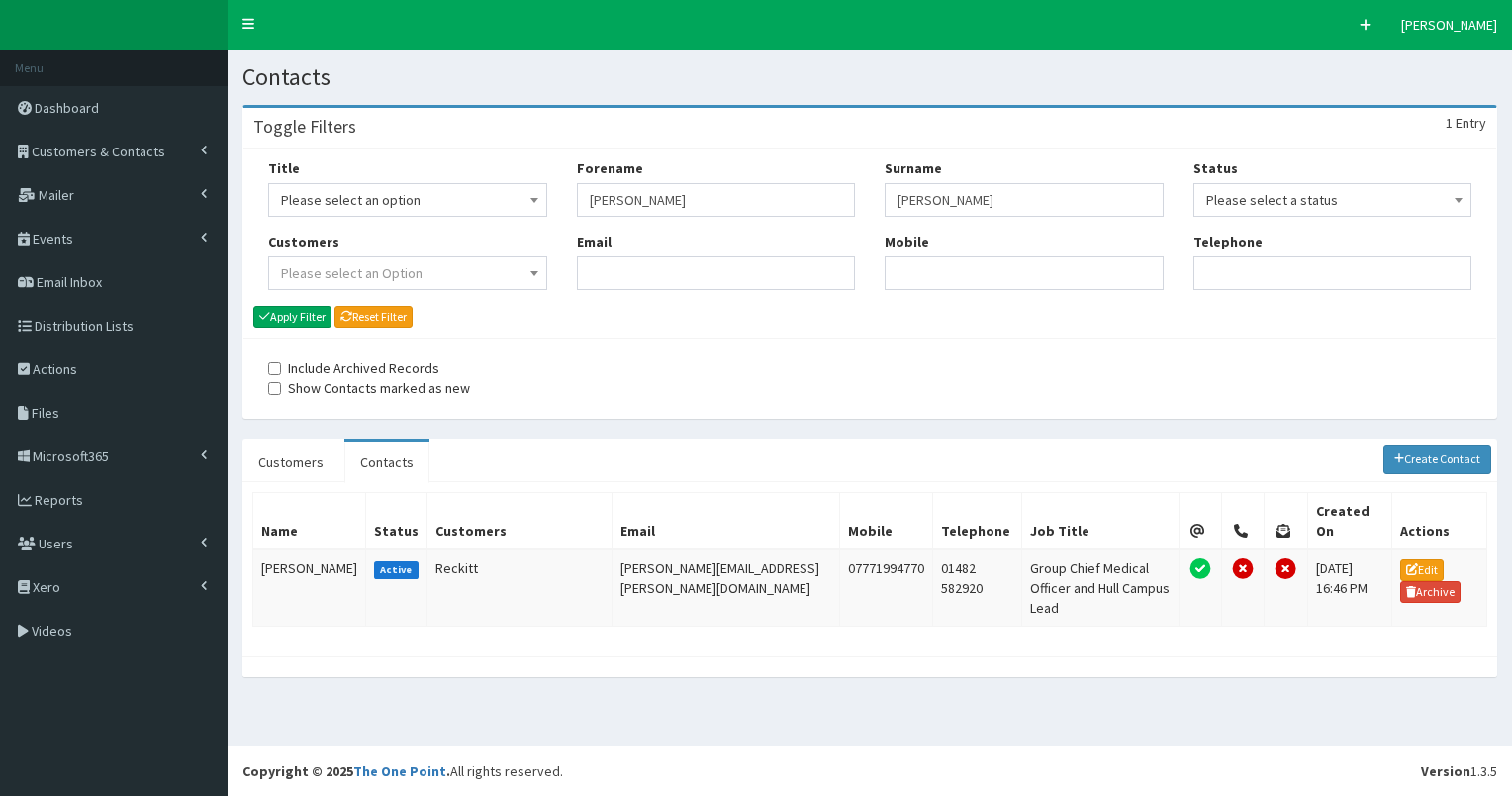 scroll, scrollTop: 0, scrollLeft: 0, axis: both 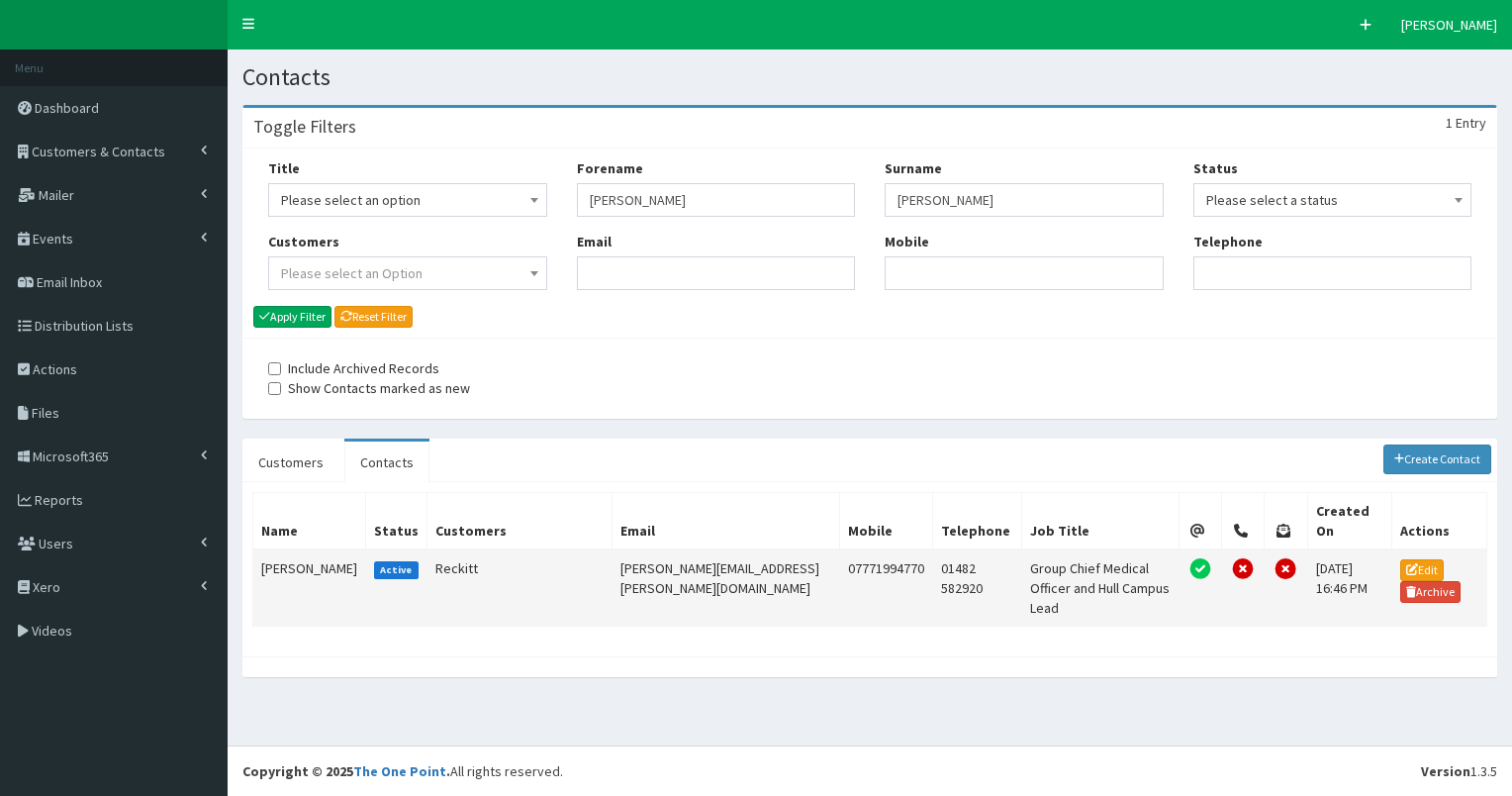 click on "[PERSON_NAME]" at bounding box center (310, 588) 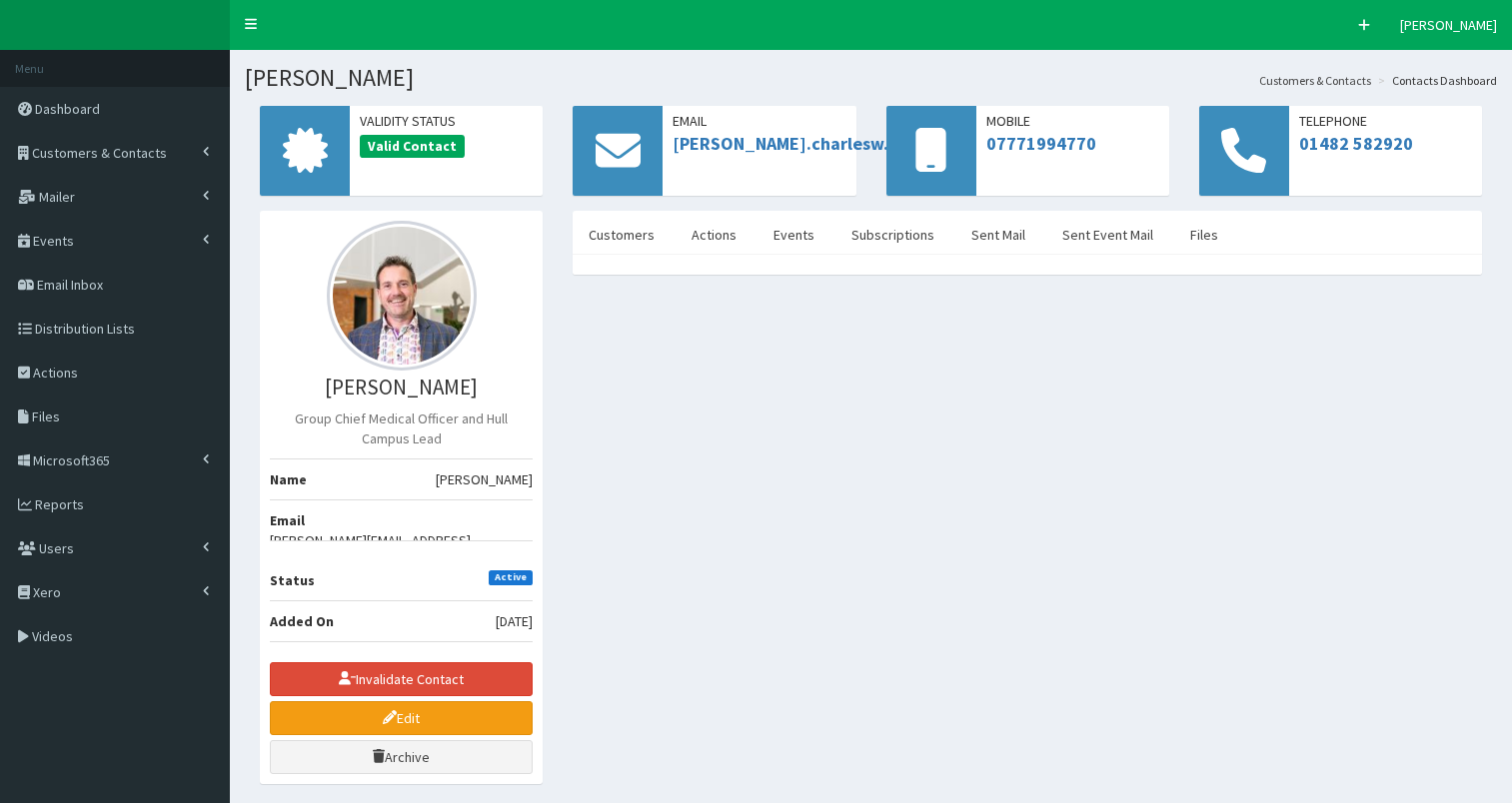 scroll, scrollTop: 0, scrollLeft: 0, axis: both 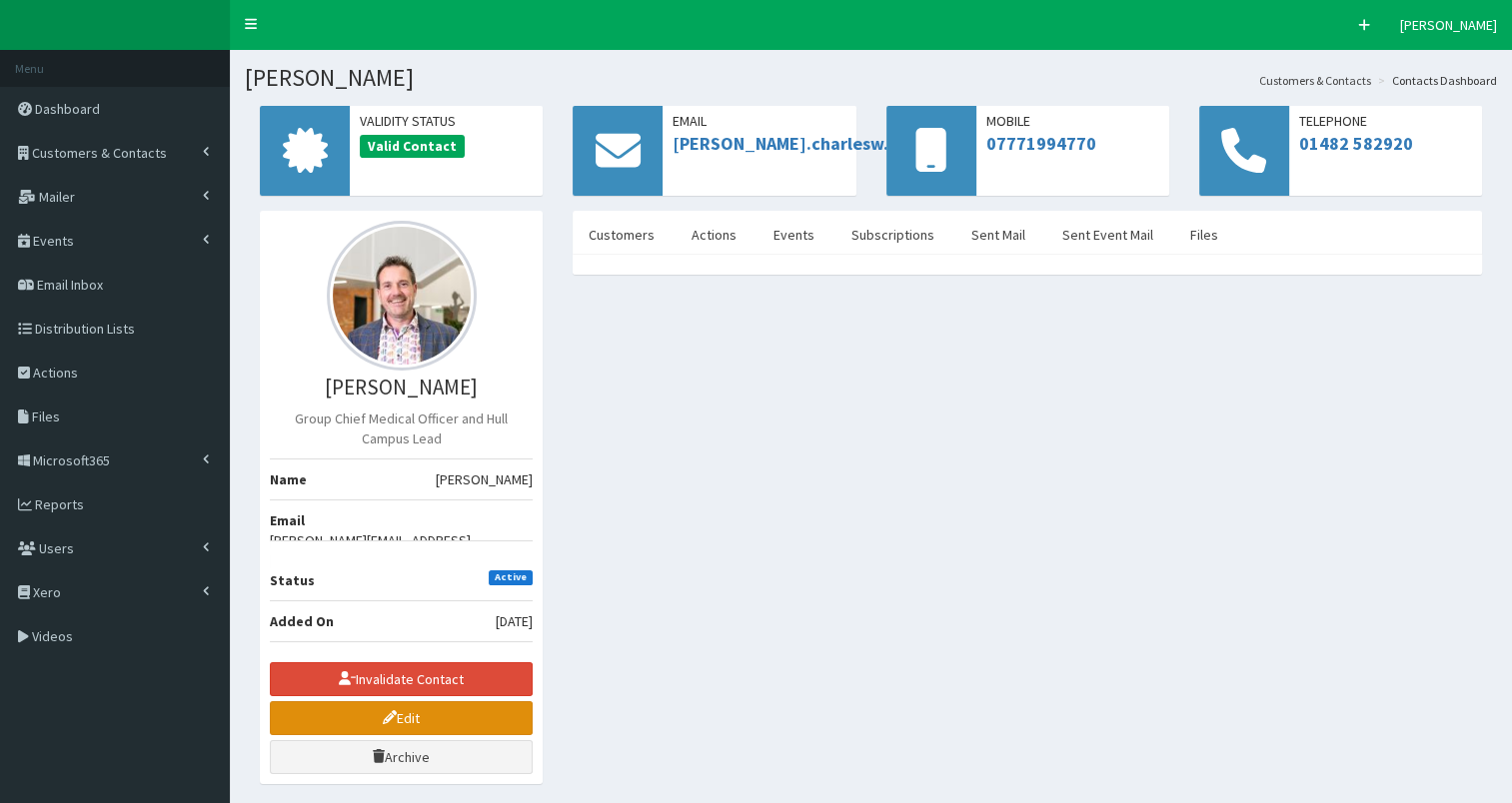 click on "Edit" at bounding box center (401, 718) 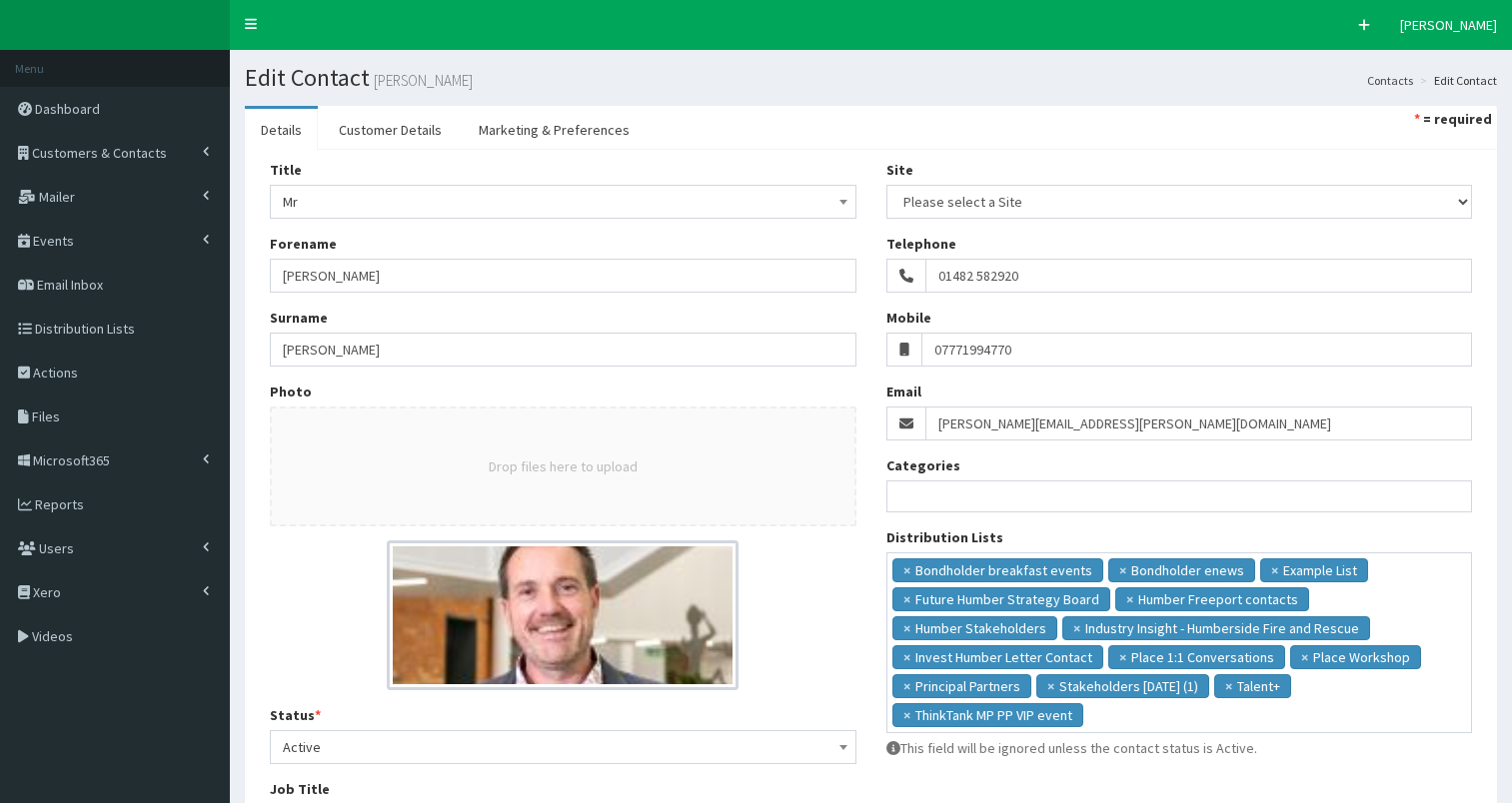 select 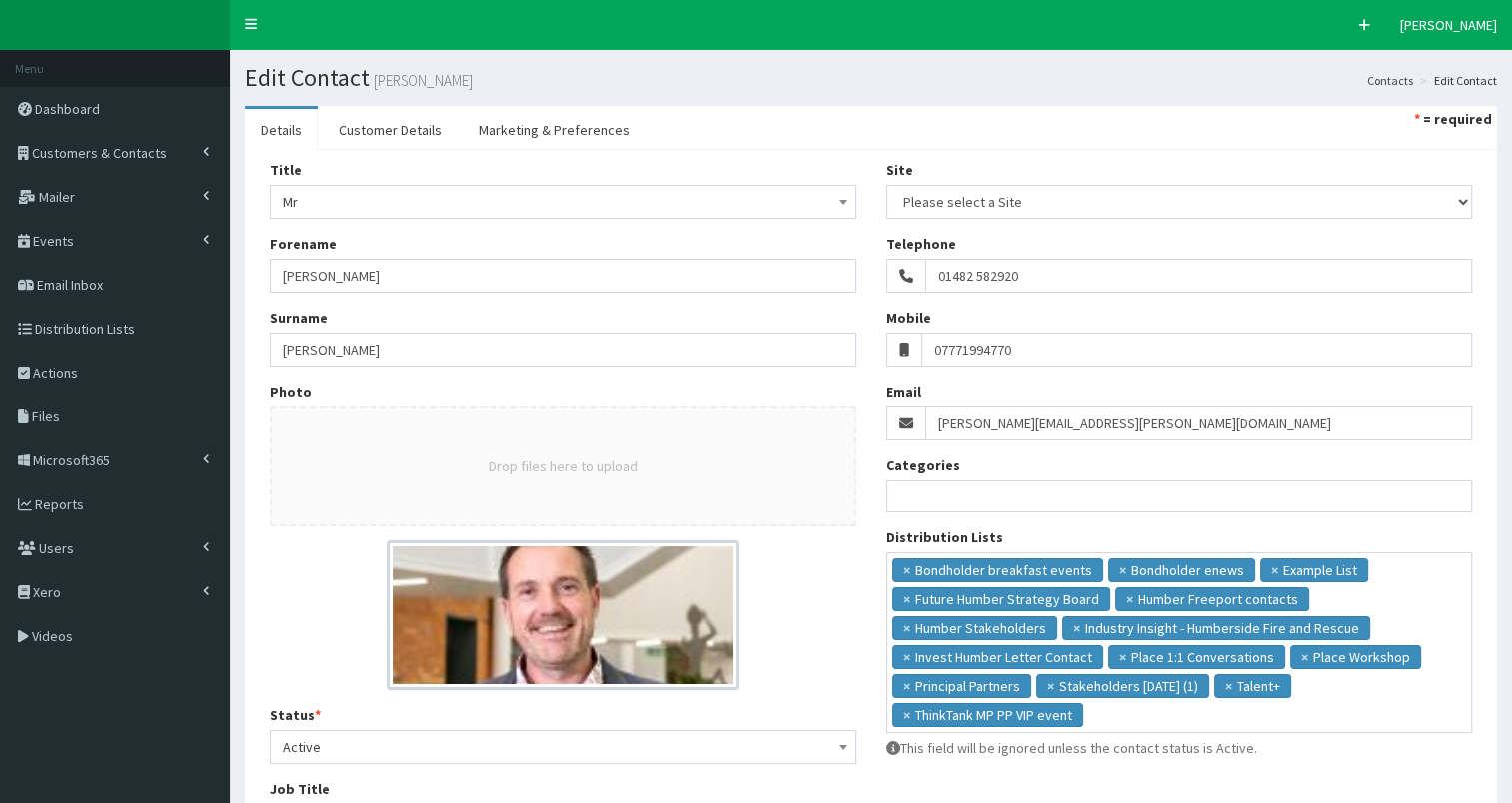 scroll, scrollTop: 0, scrollLeft: 0, axis: both 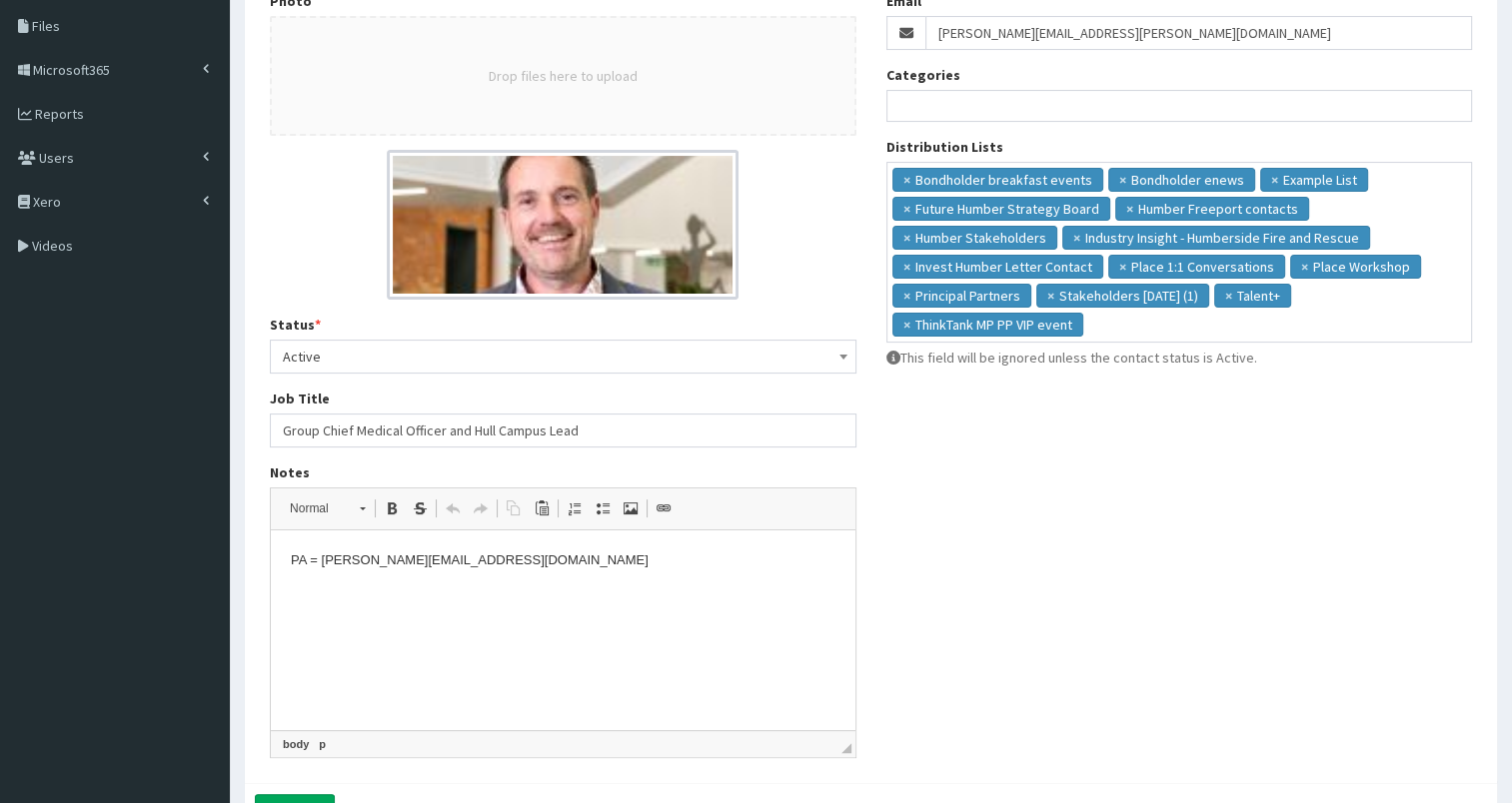 click on "PA = hannah.wilson@reckitt.com" at bounding box center (563, 560) 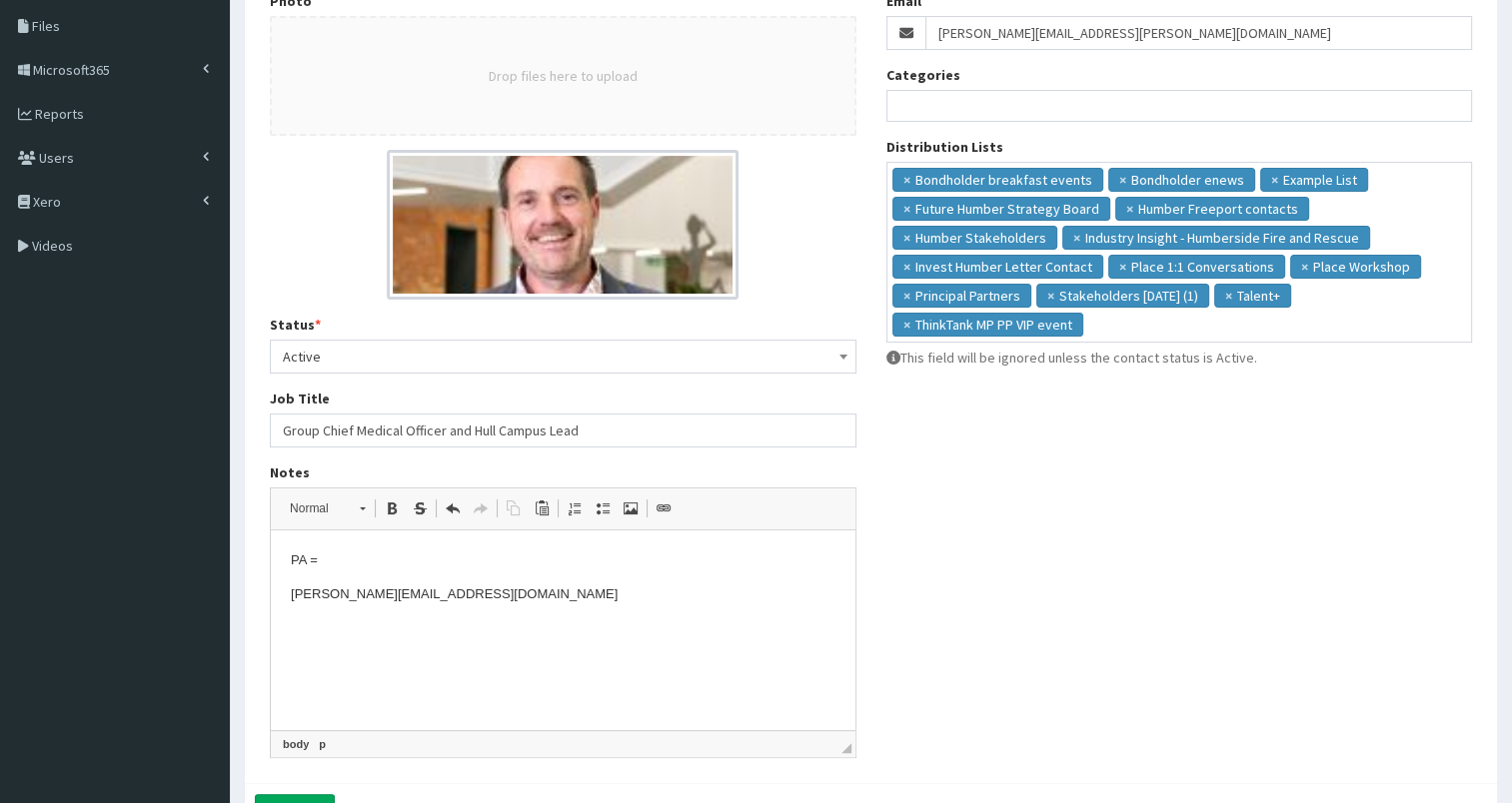 click on "hannah.wilson@reckitt.com" at bounding box center [563, 594] 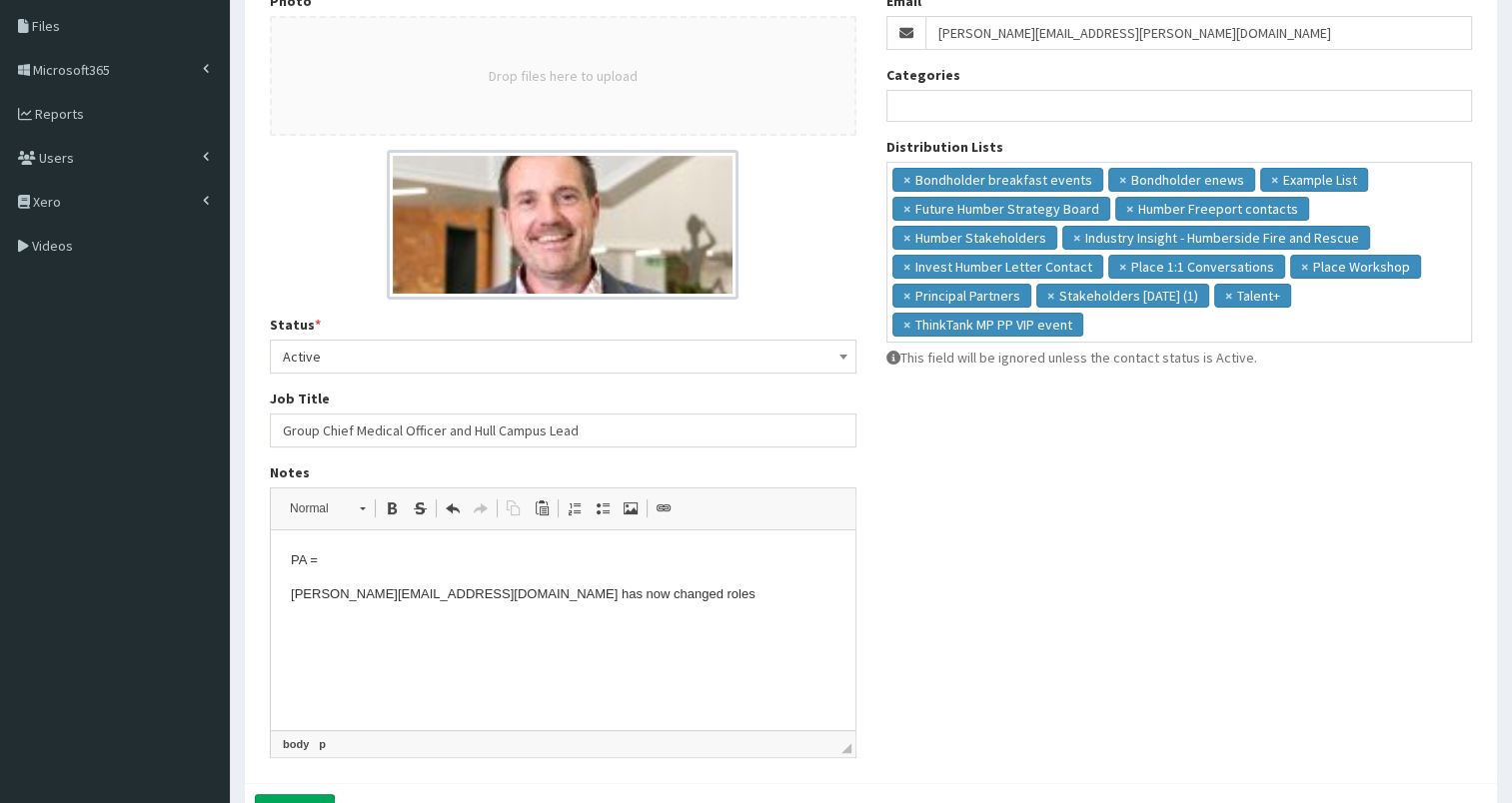 click on "PA =" at bounding box center [563, 560] 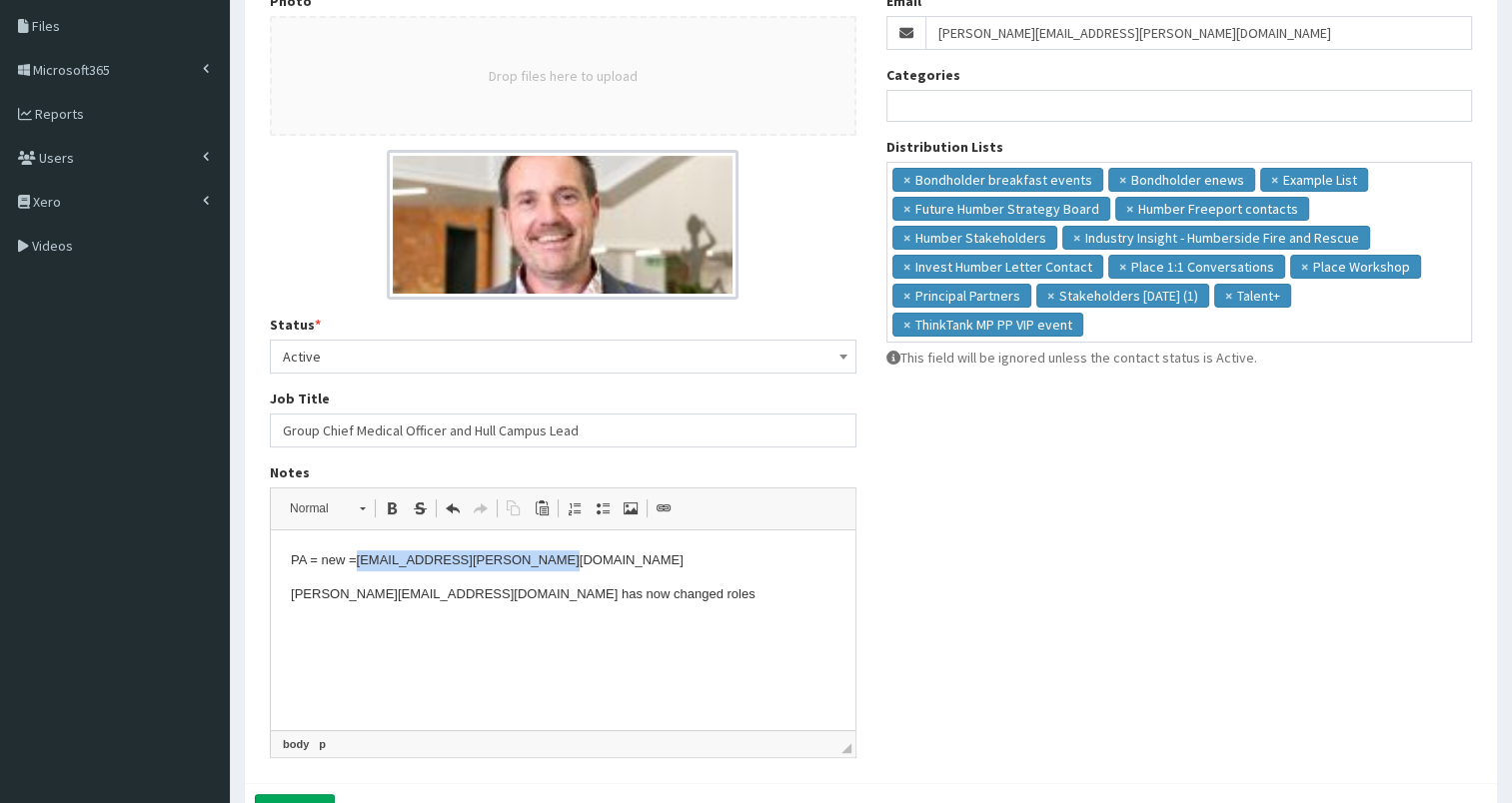 drag, startPoint x: 360, startPoint y: 559, endPoint x: 563, endPoint y: 561, distance: 203.00985 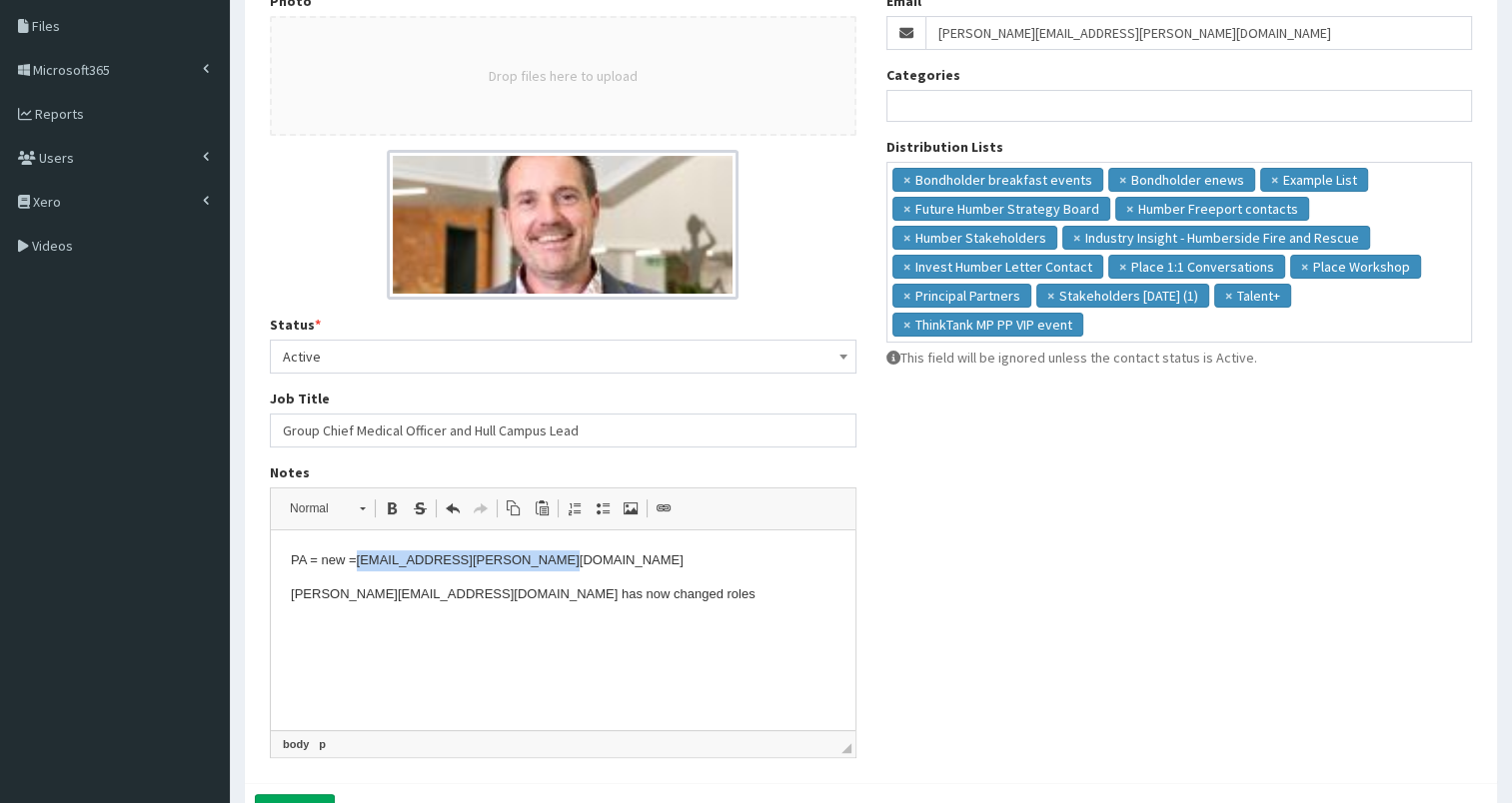 copy on "[EMAIL_ADDRESS][PERSON_NAME][DOMAIN_NAME]" 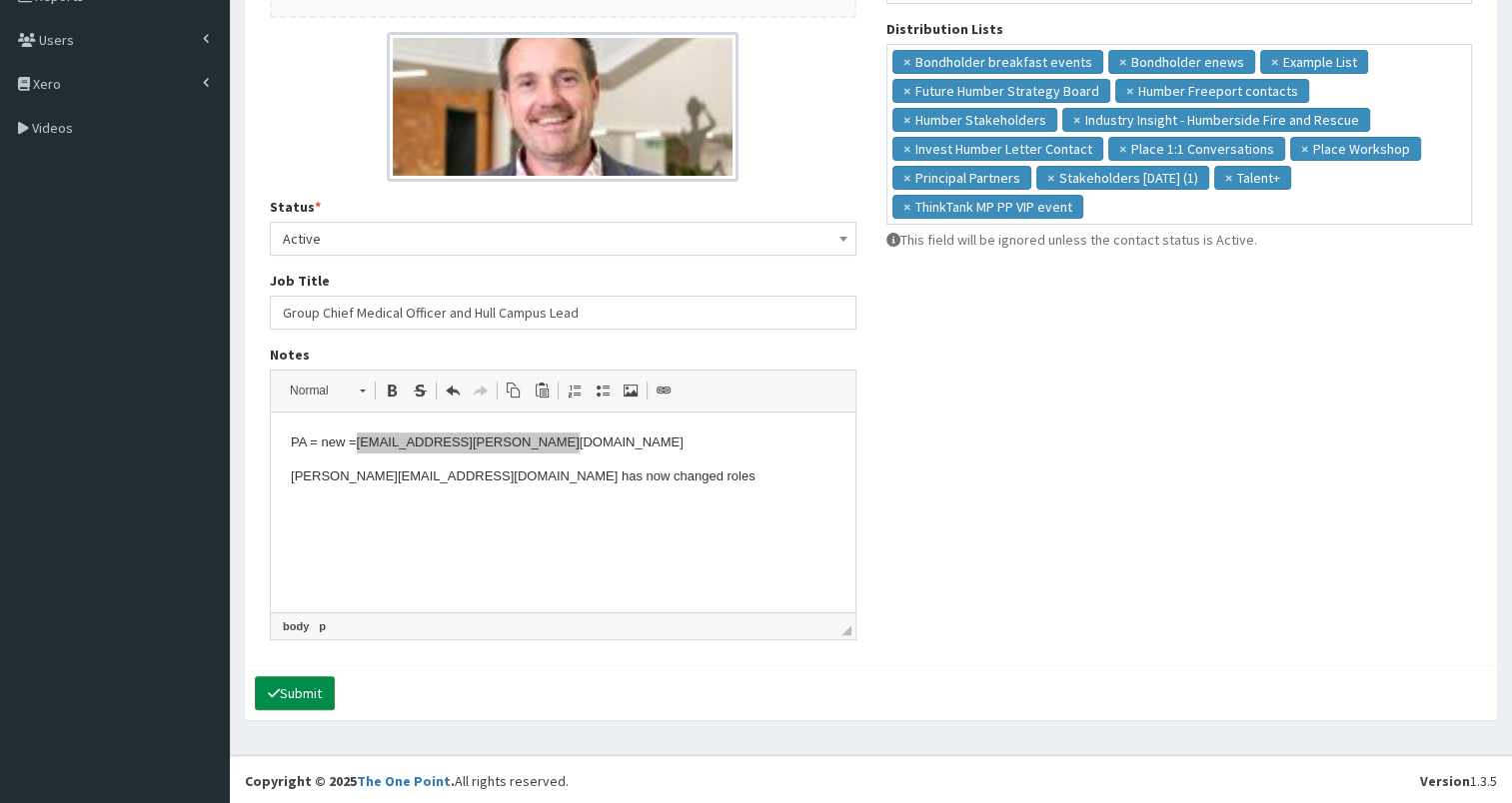 click on "Submit" at bounding box center (295, 693) 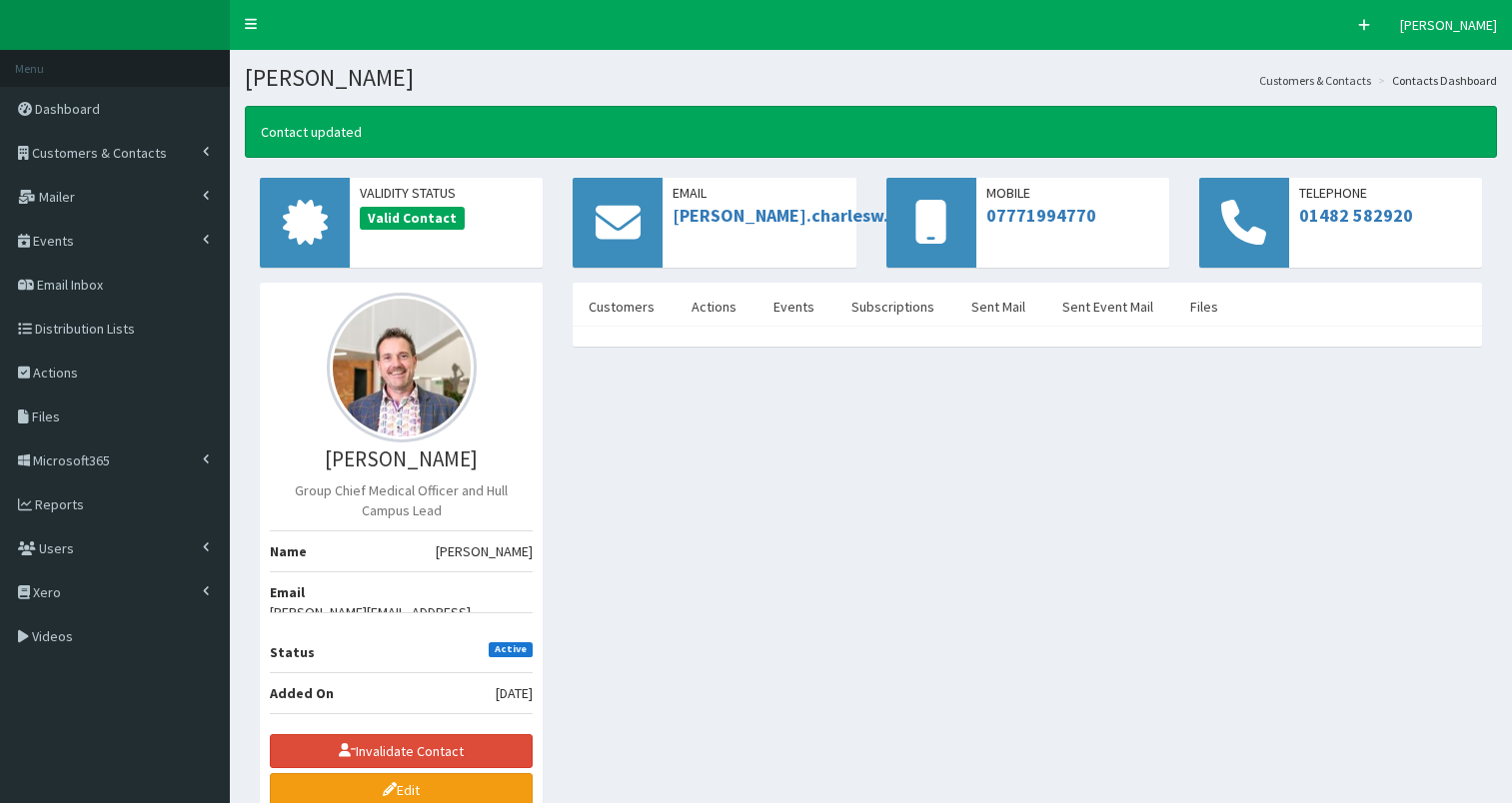 scroll, scrollTop: 0, scrollLeft: 0, axis: both 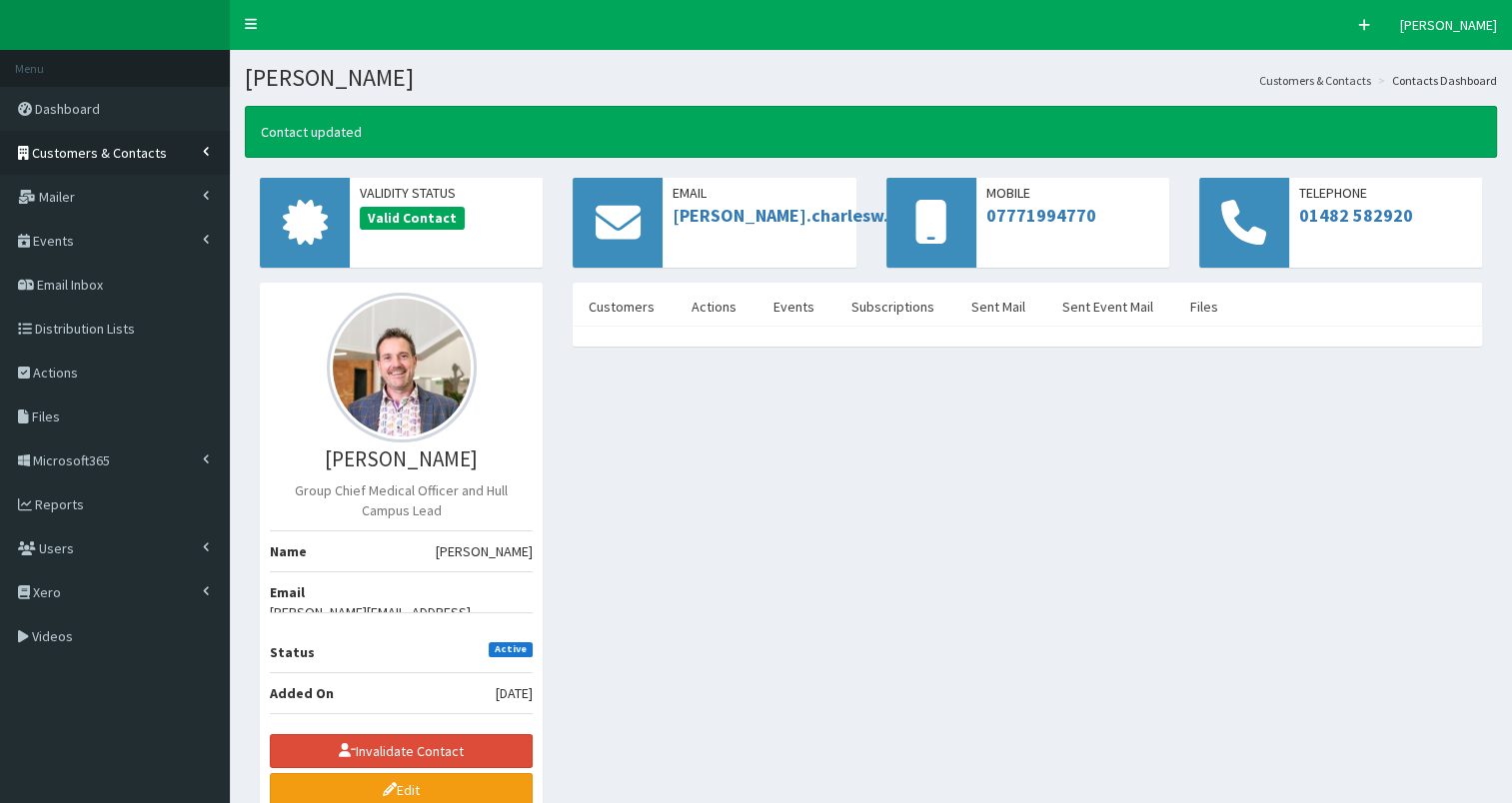 click on "Customers & Contacts" at bounding box center [99, 153] 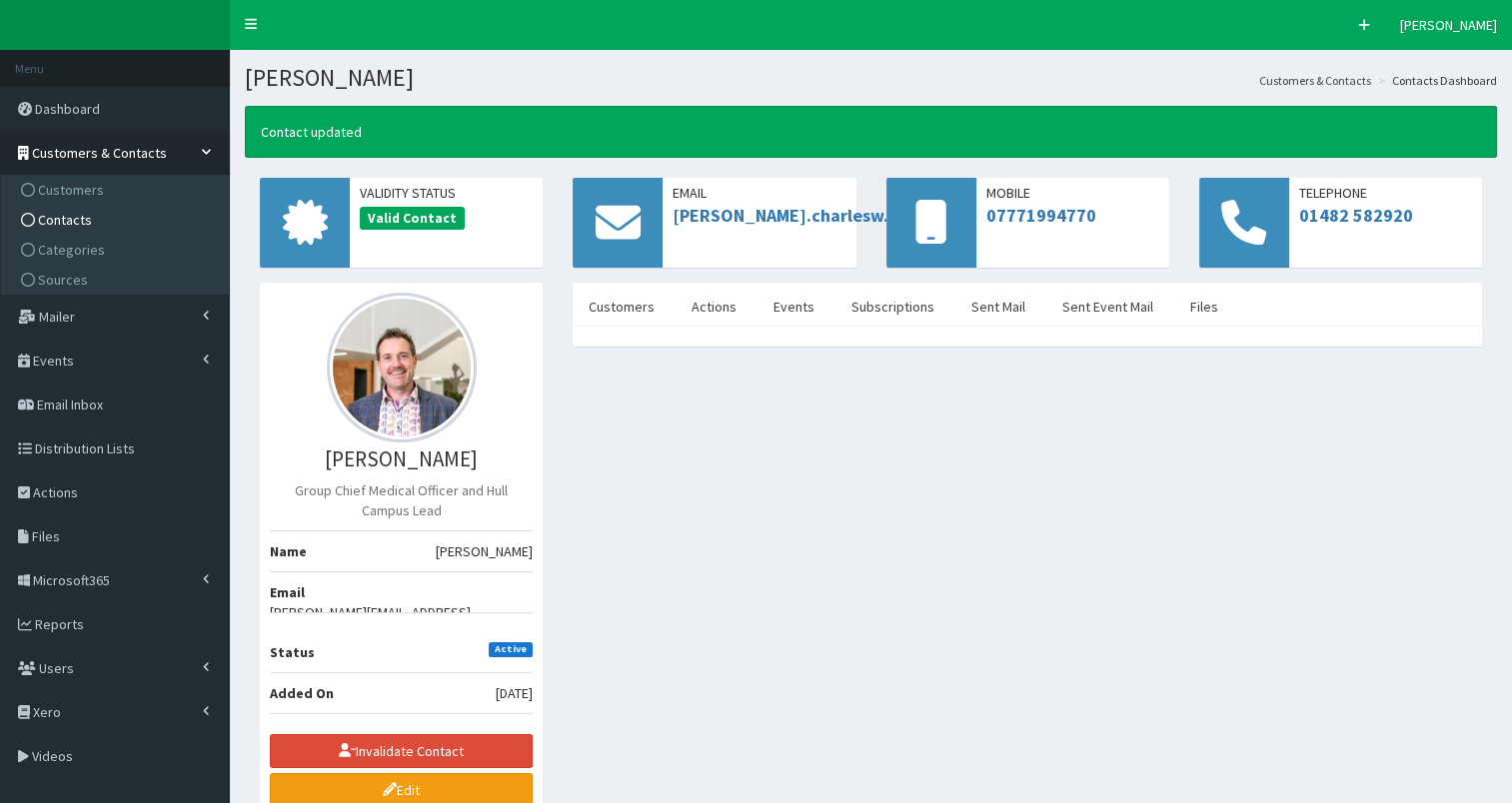 click on "Contacts" at bounding box center [117, 220] 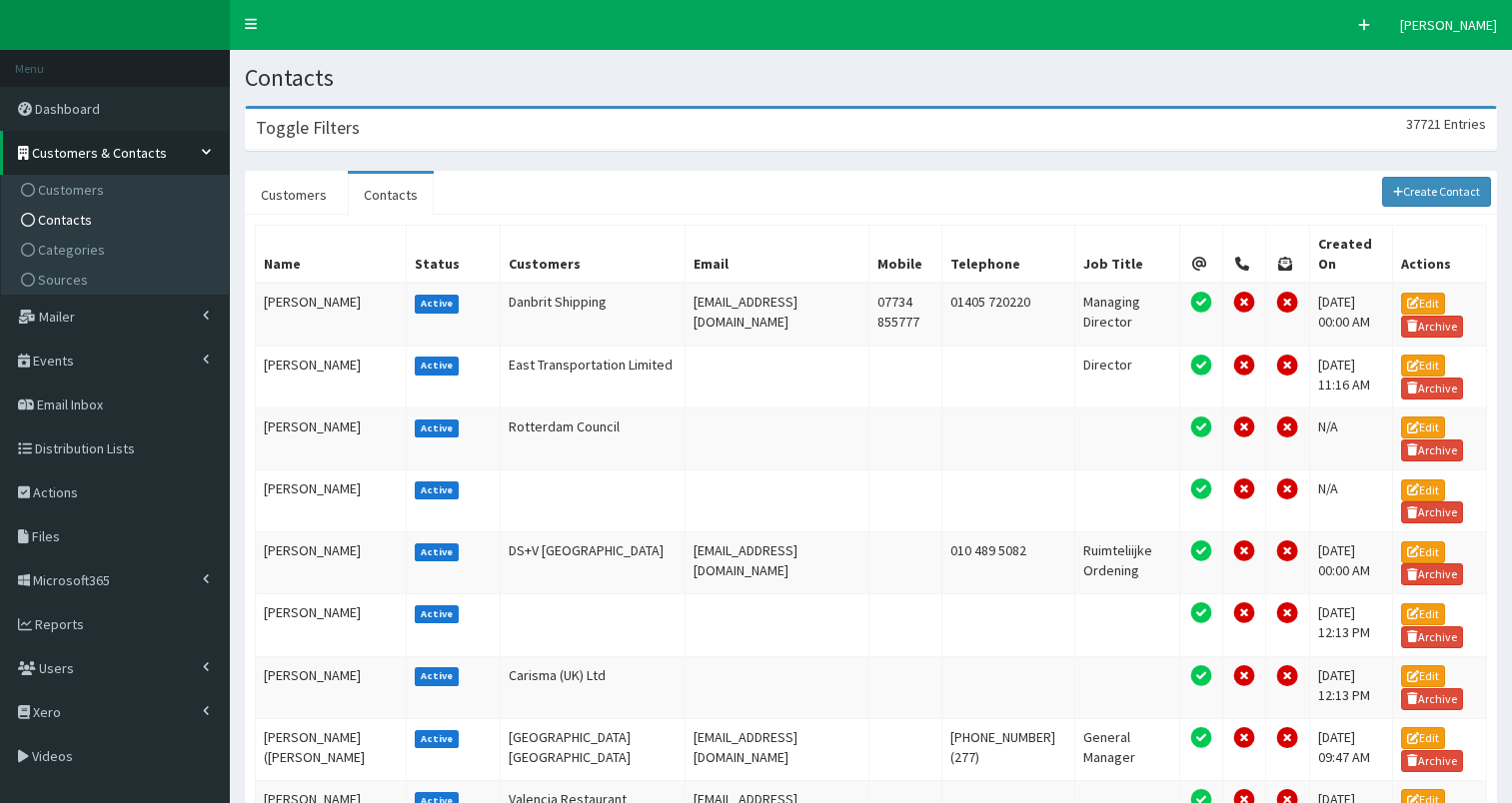 scroll, scrollTop: 0, scrollLeft: 0, axis: both 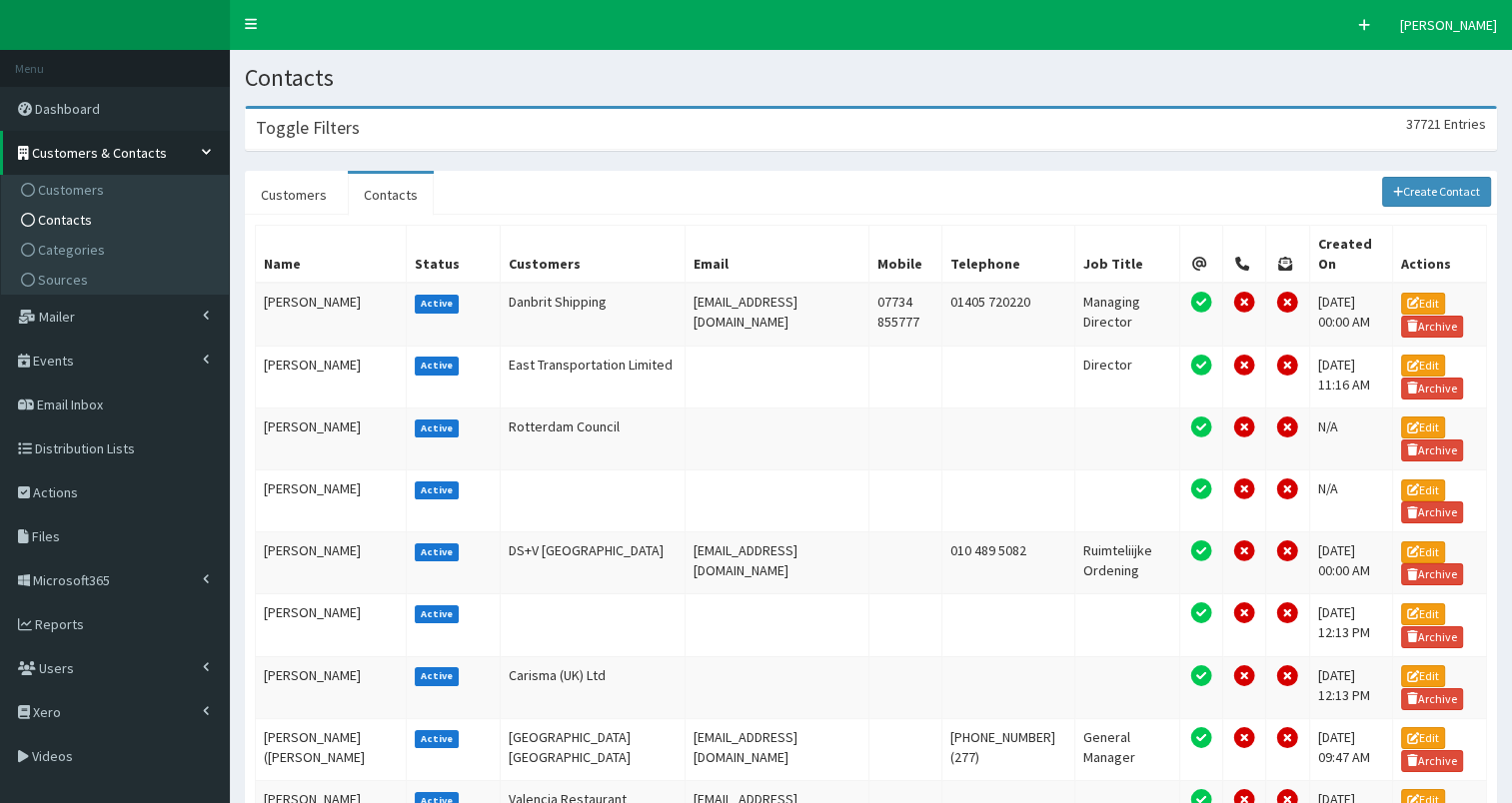 click on "Toggle Filters
37721   Entries" at bounding box center (870, 129) 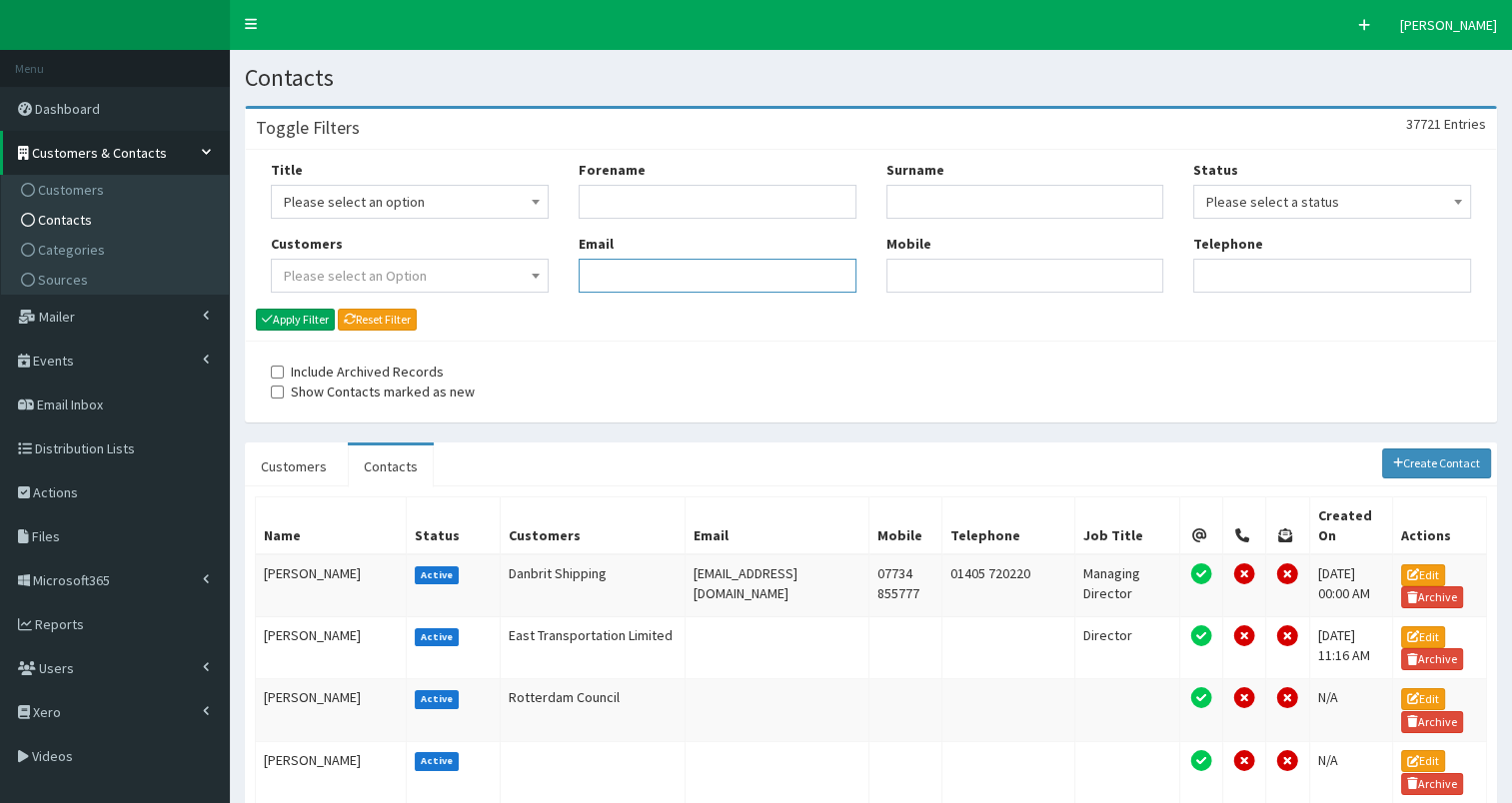 click on "Email" at bounding box center [718, 276] 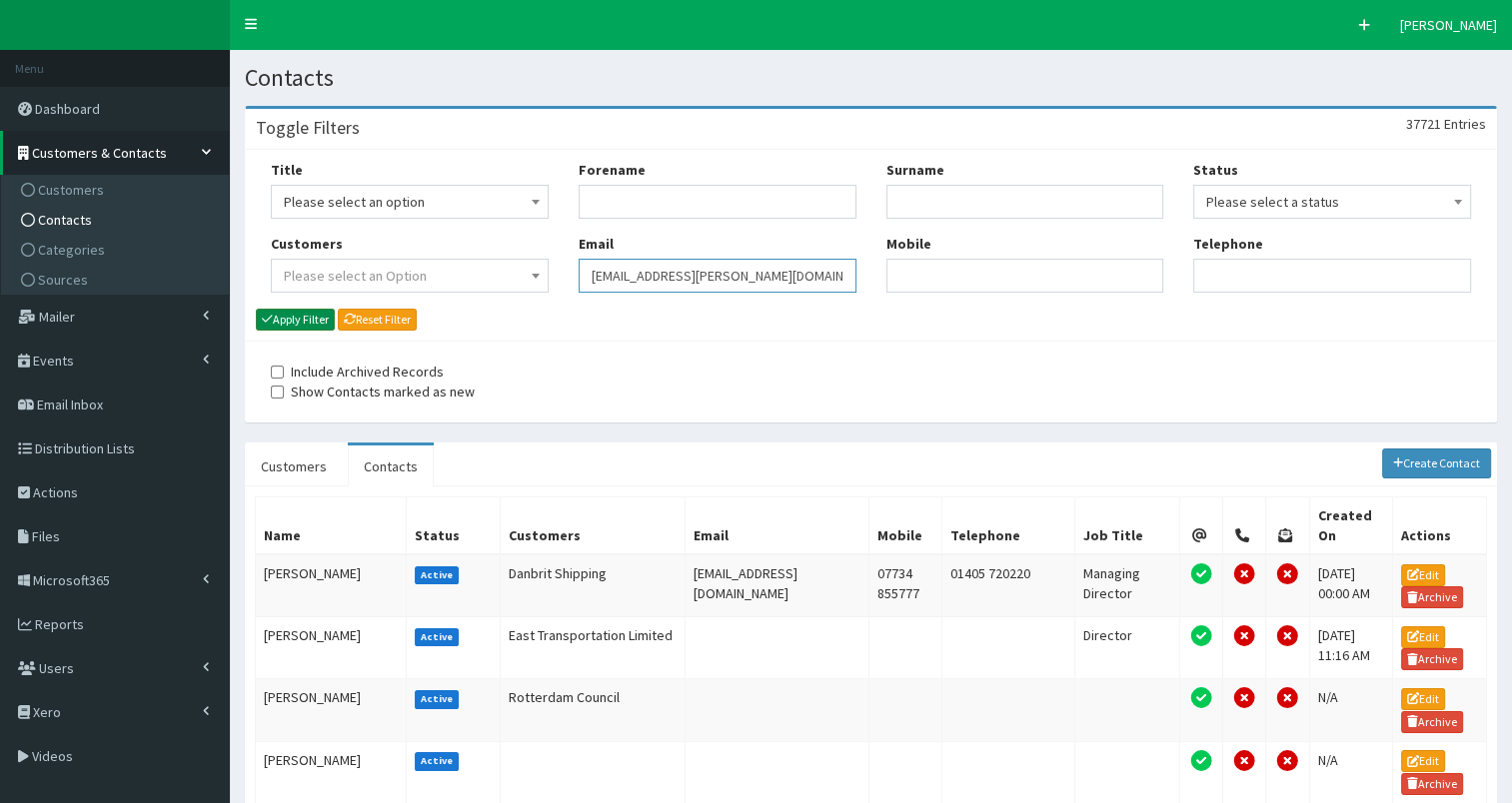 type on "[EMAIL_ADDRESS][PERSON_NAME][DOMAIN_NAME]" 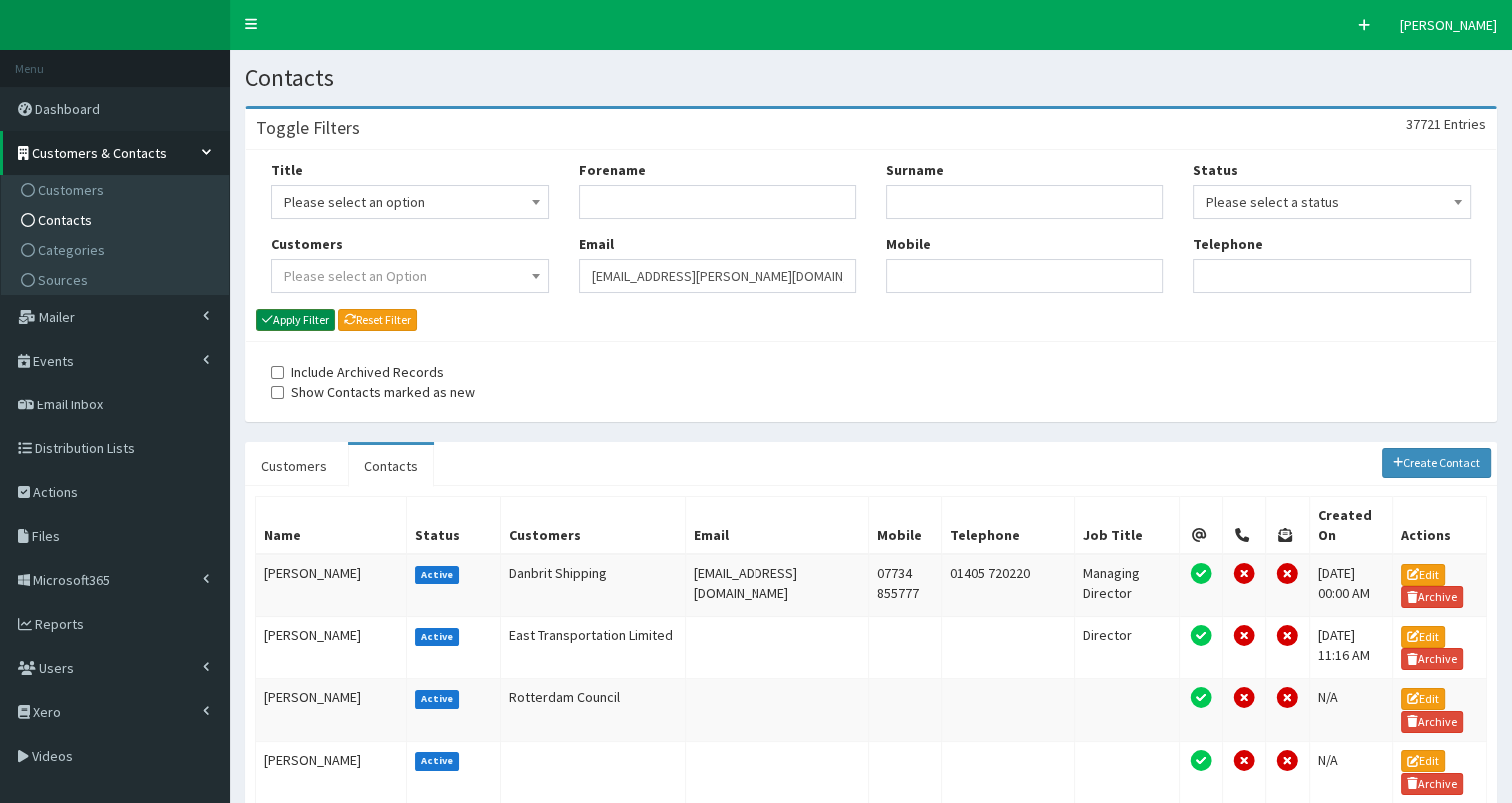 click on "Apply Filter" at bounding box center (295, 320) 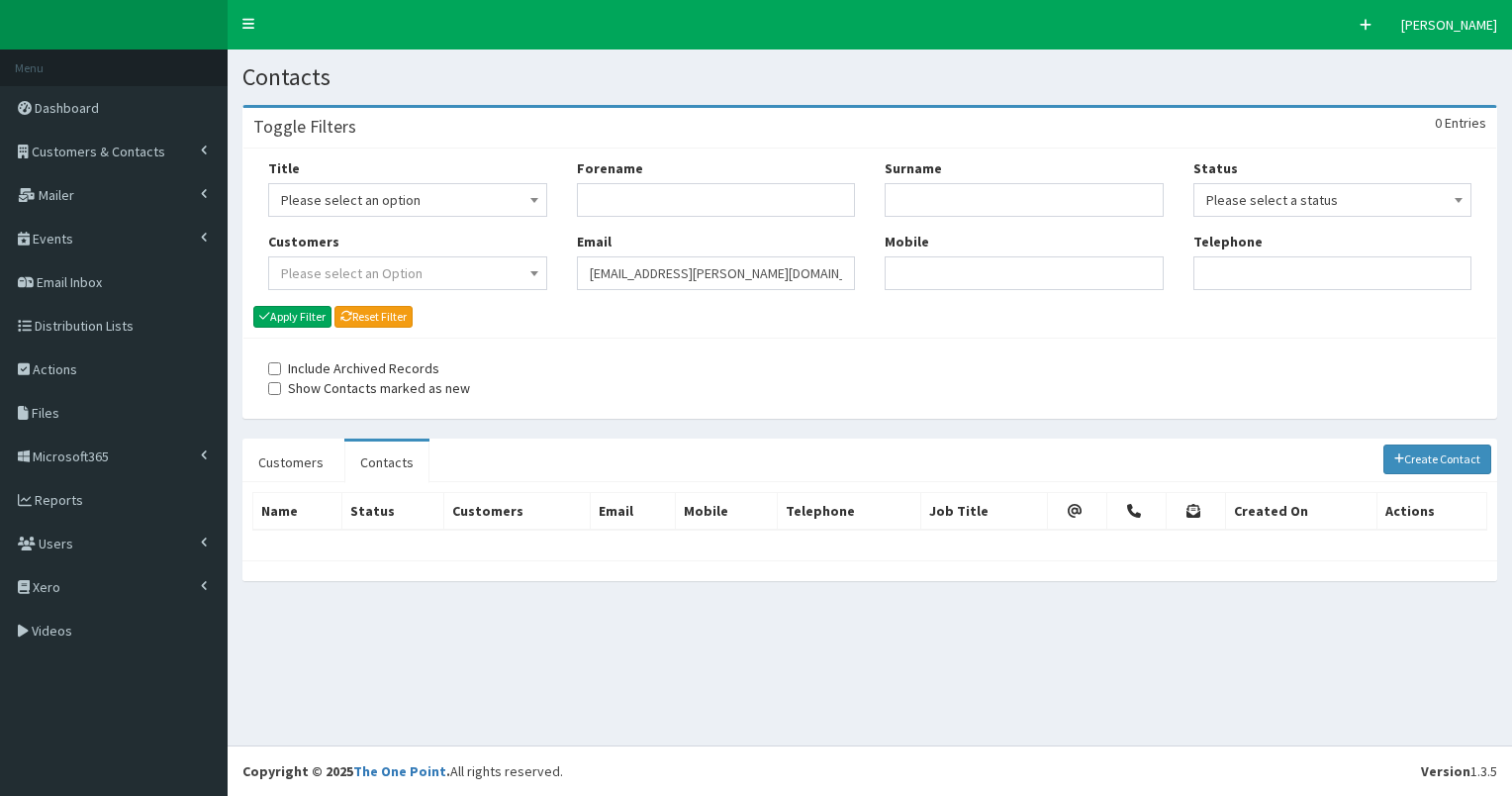 scroll, scrollTop: 0, scrollLeft: 0, axis: both 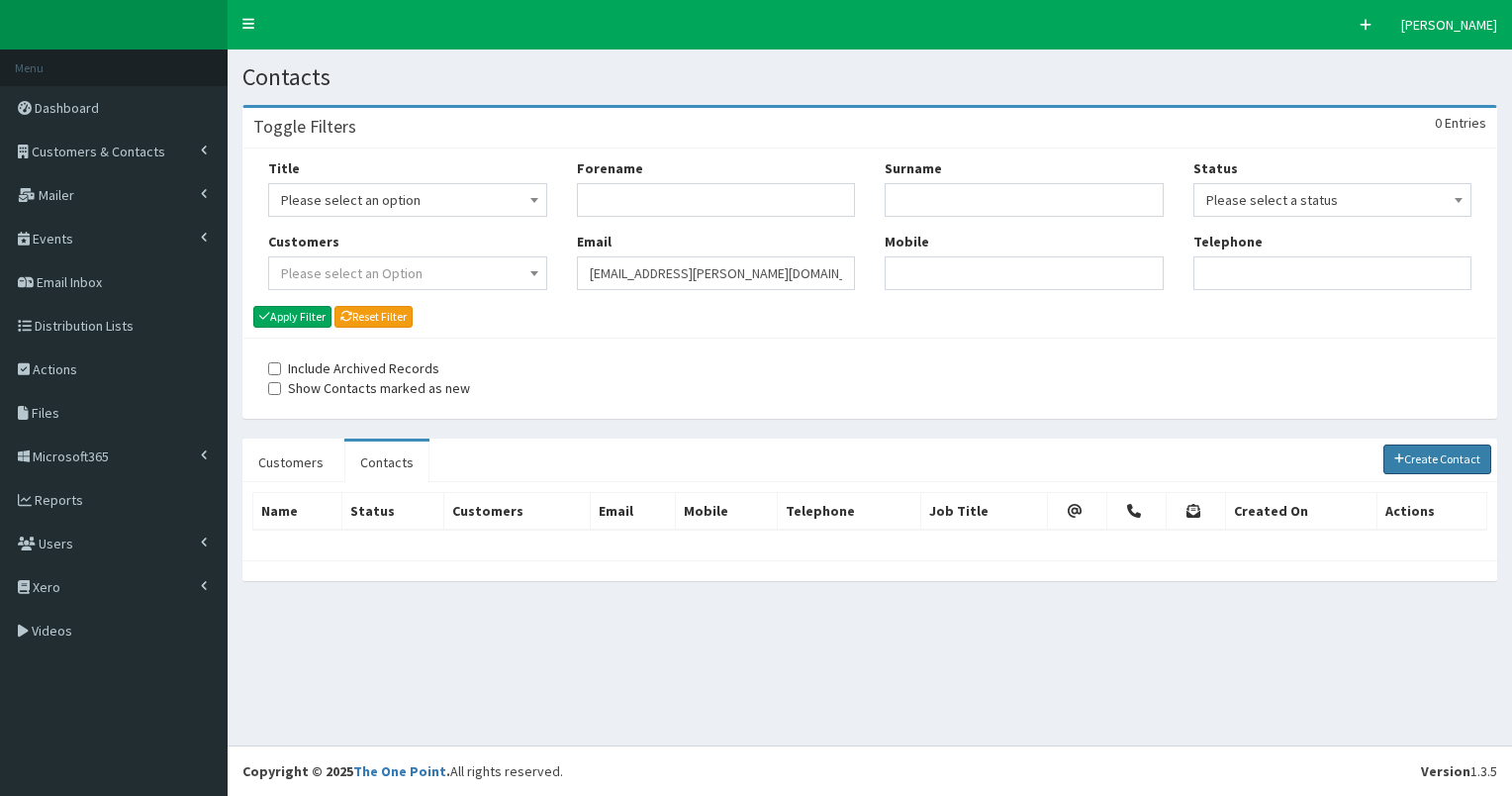 click on "Create Contact" at bounding box center (1438, 459) 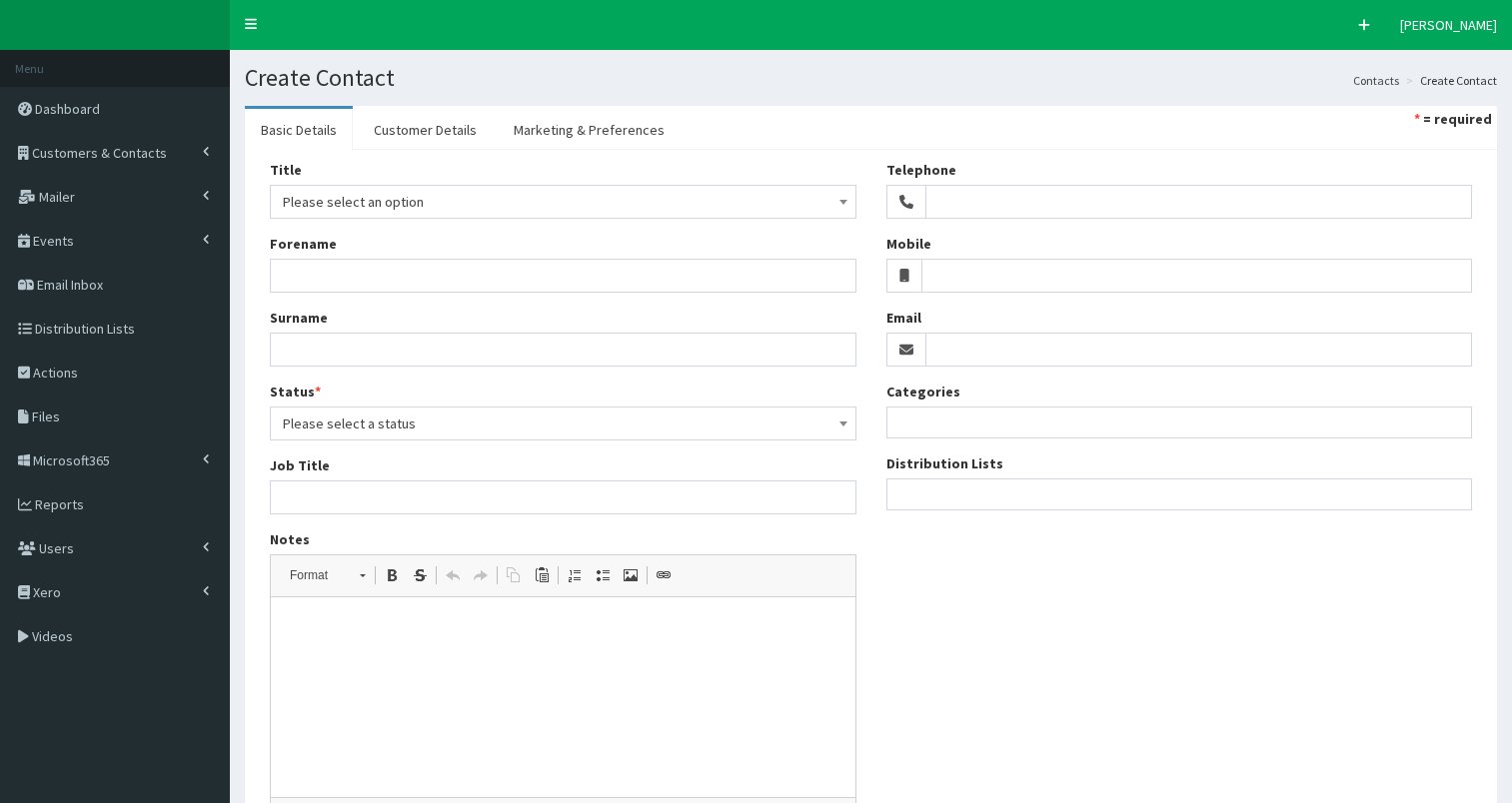 select 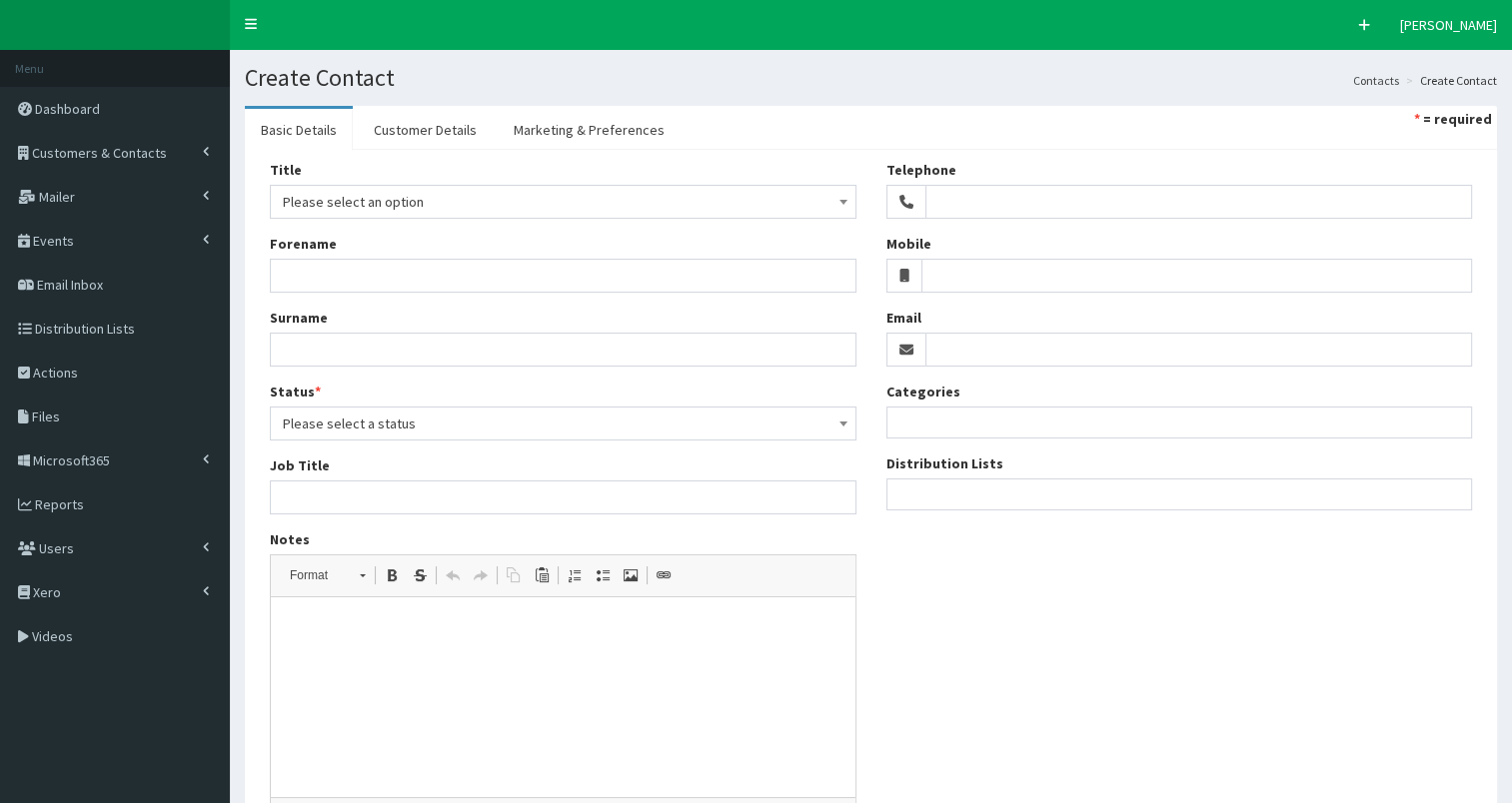 scroll, scrollTop: 0, scrollLeft: 0, axis: both 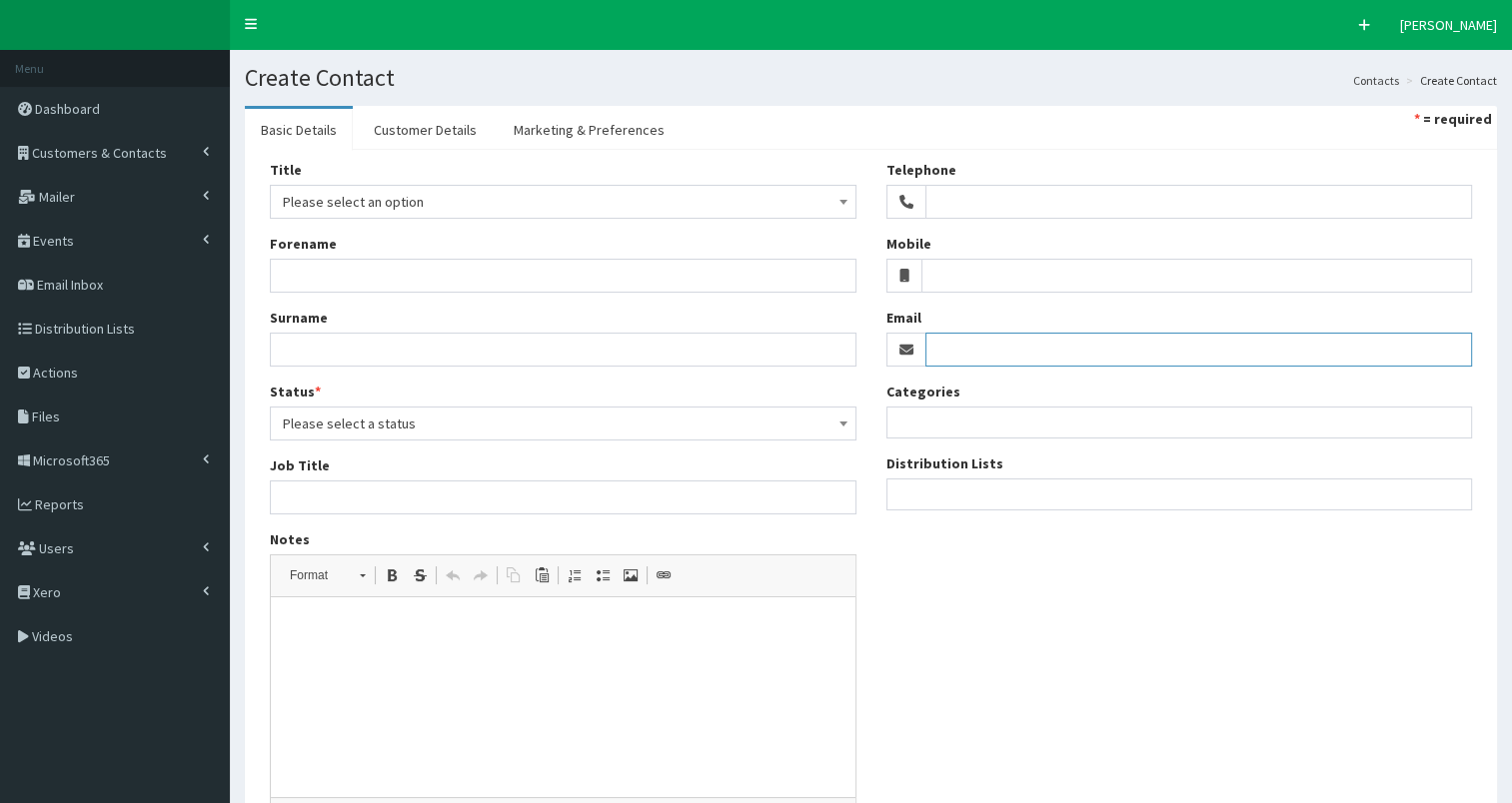 click on "Email" at bounding box center [1199, 350] 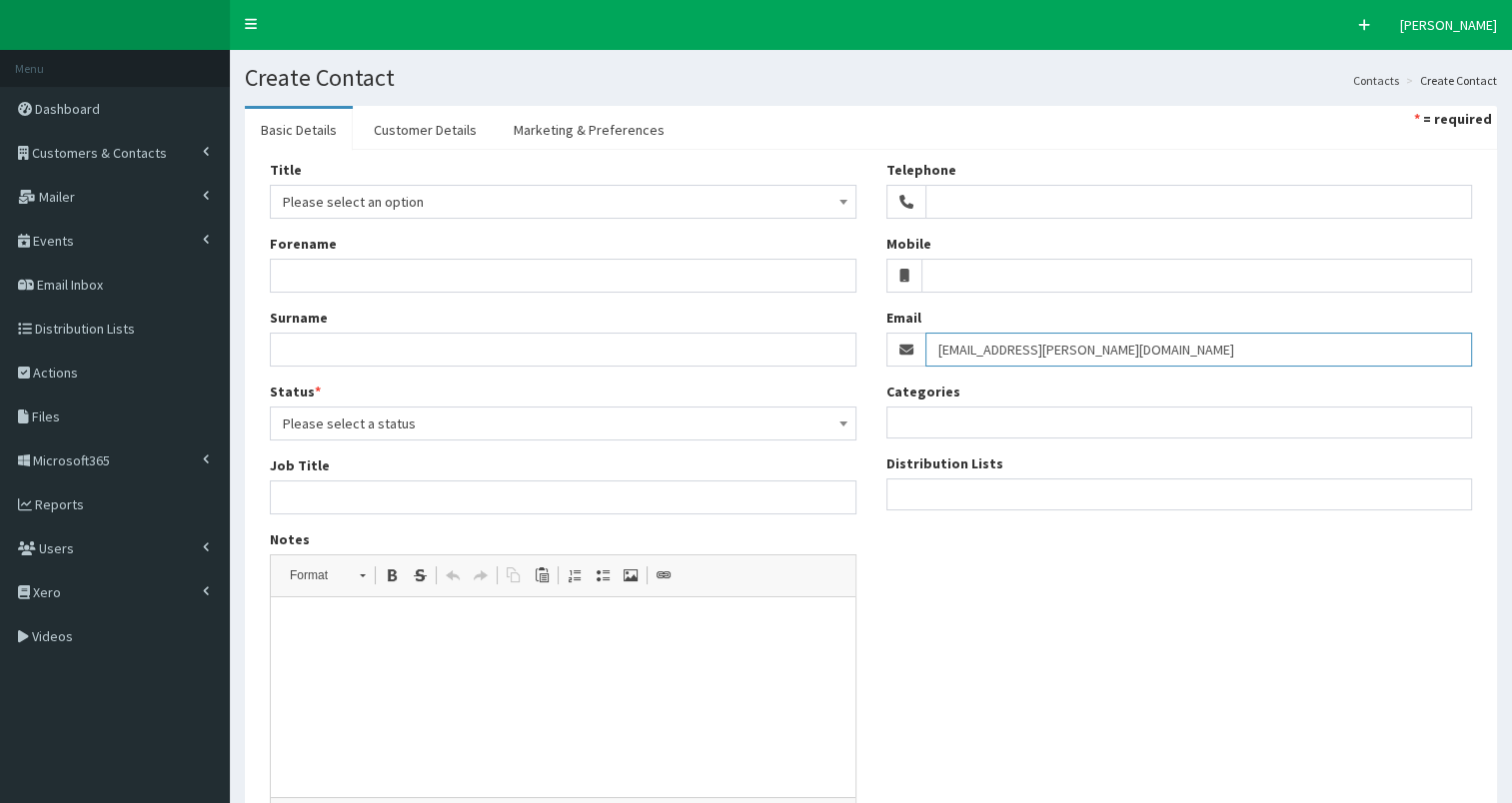 type on "Victoria.thacker@reckitt.com" 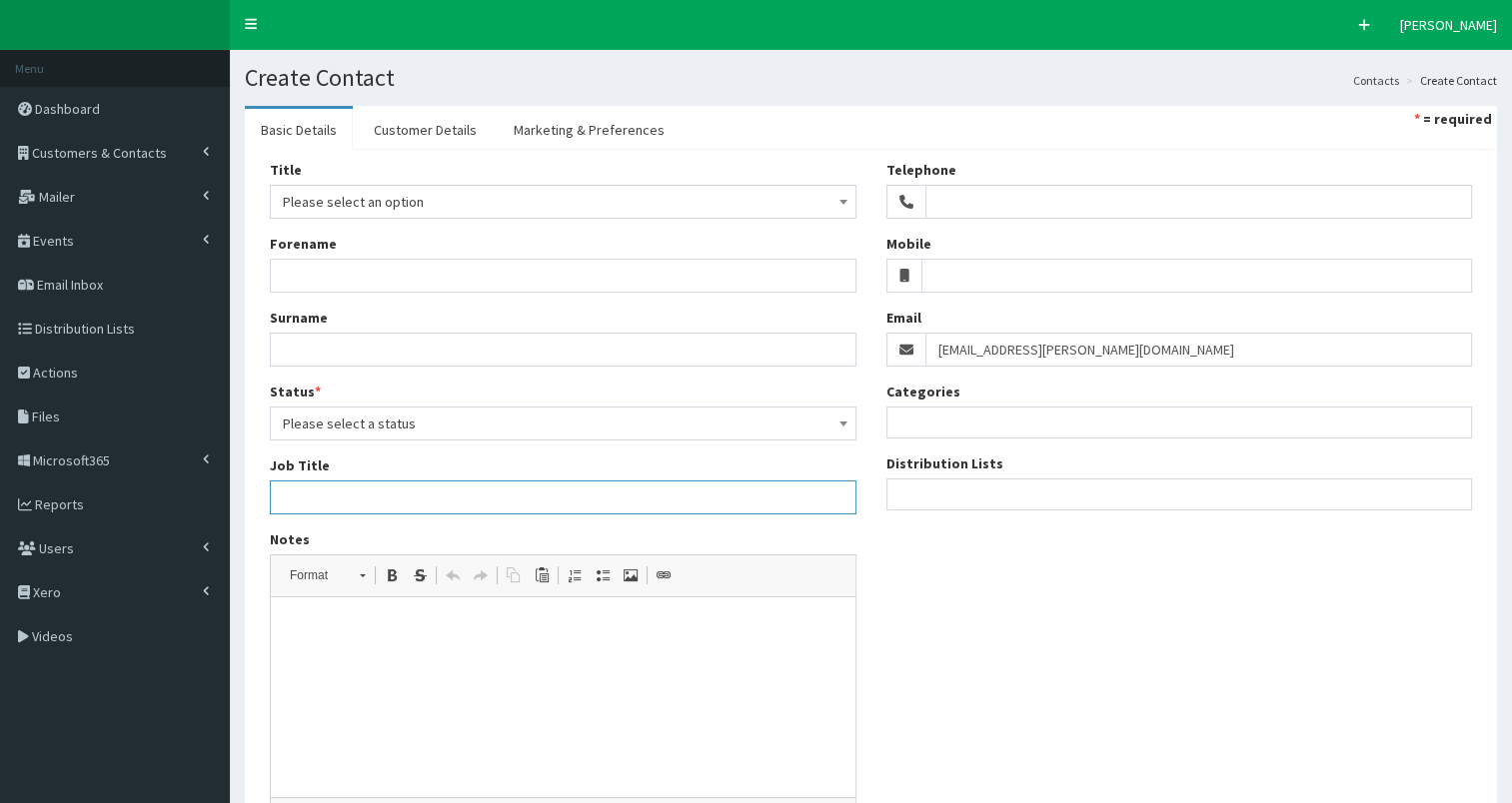 click on "Job Title" at bounding box center (563, 497) 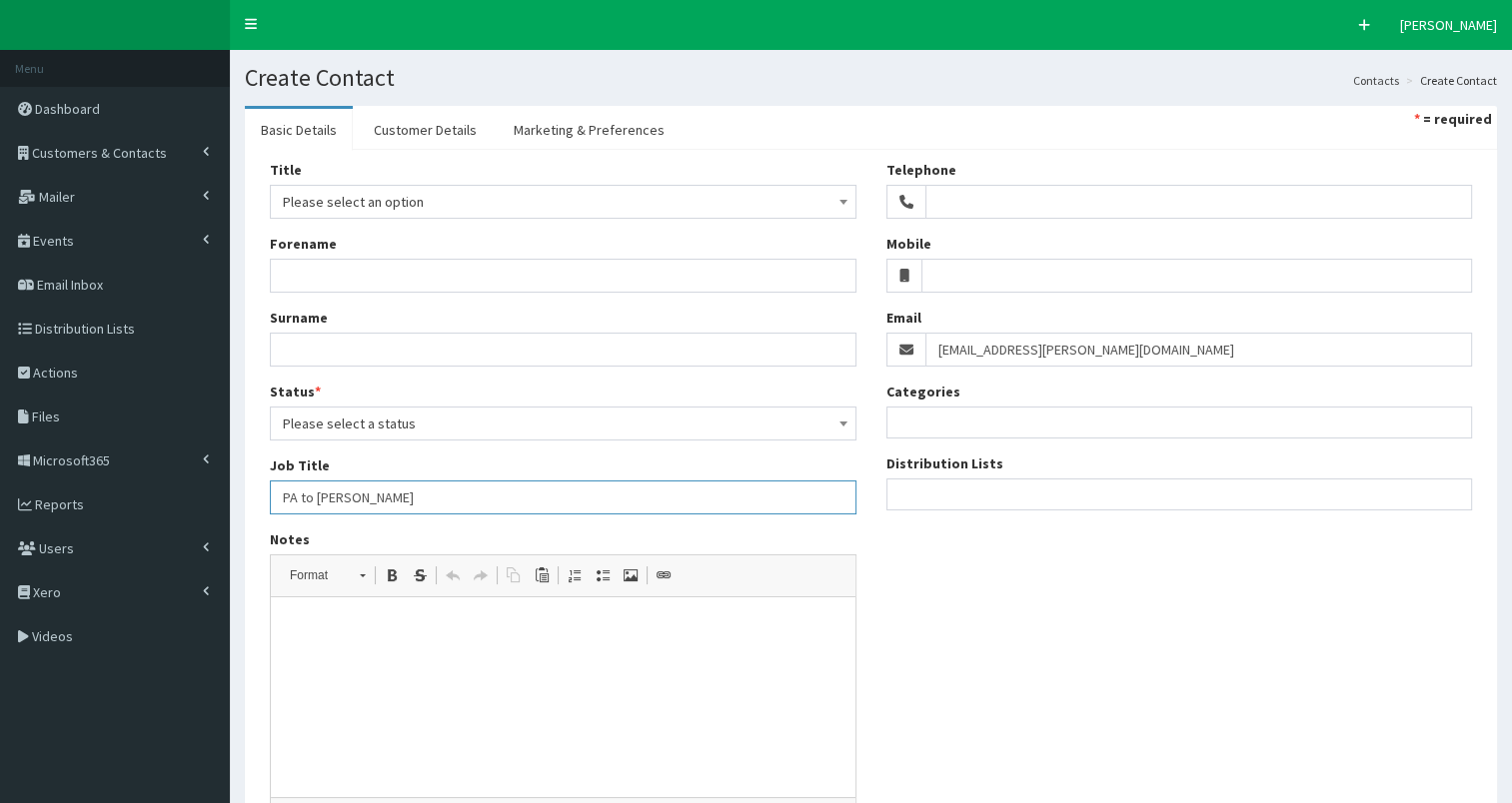 type on "PA to Bruce Charlesworth" 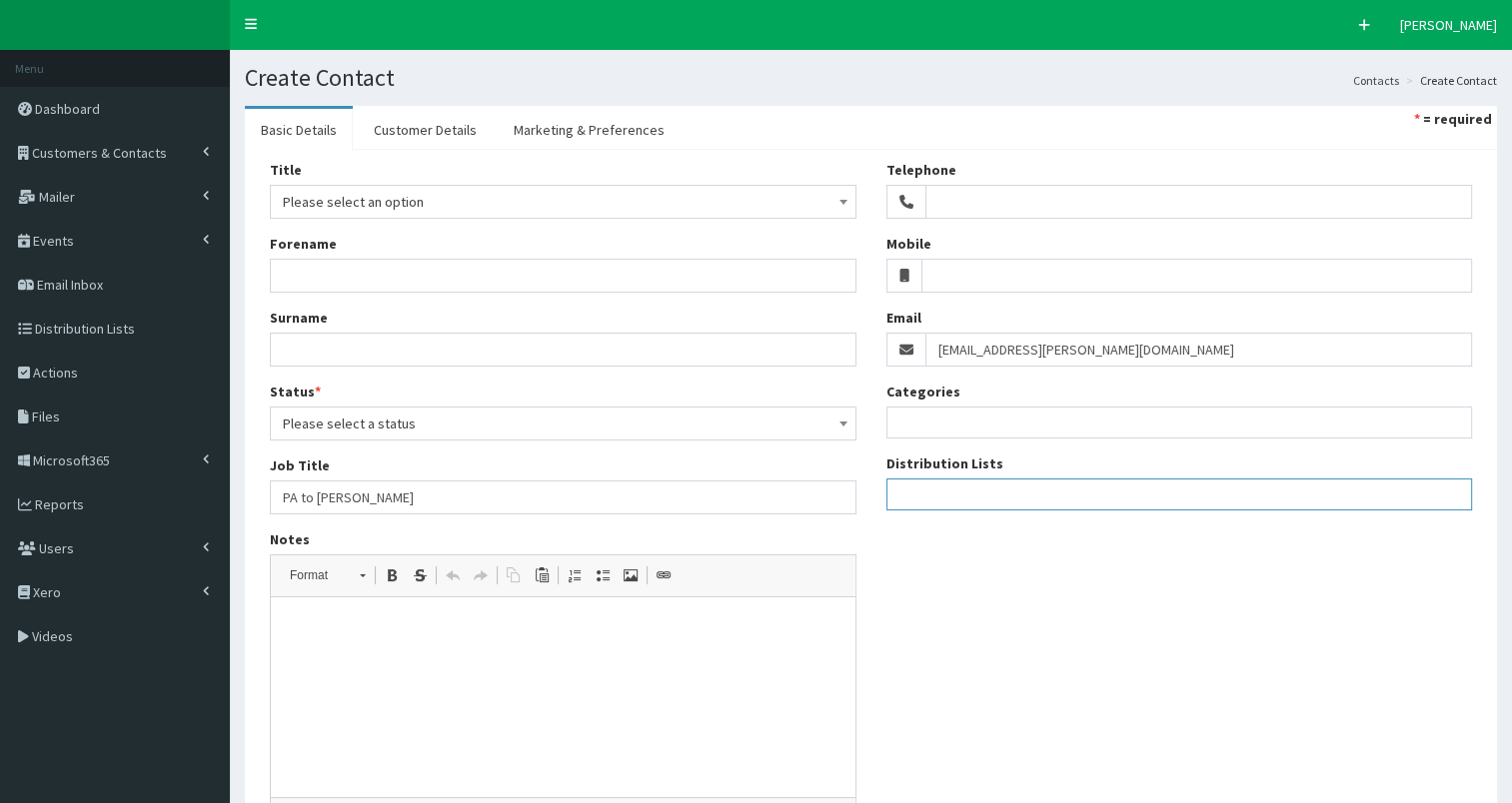 click at bounding box center (1179, 491) 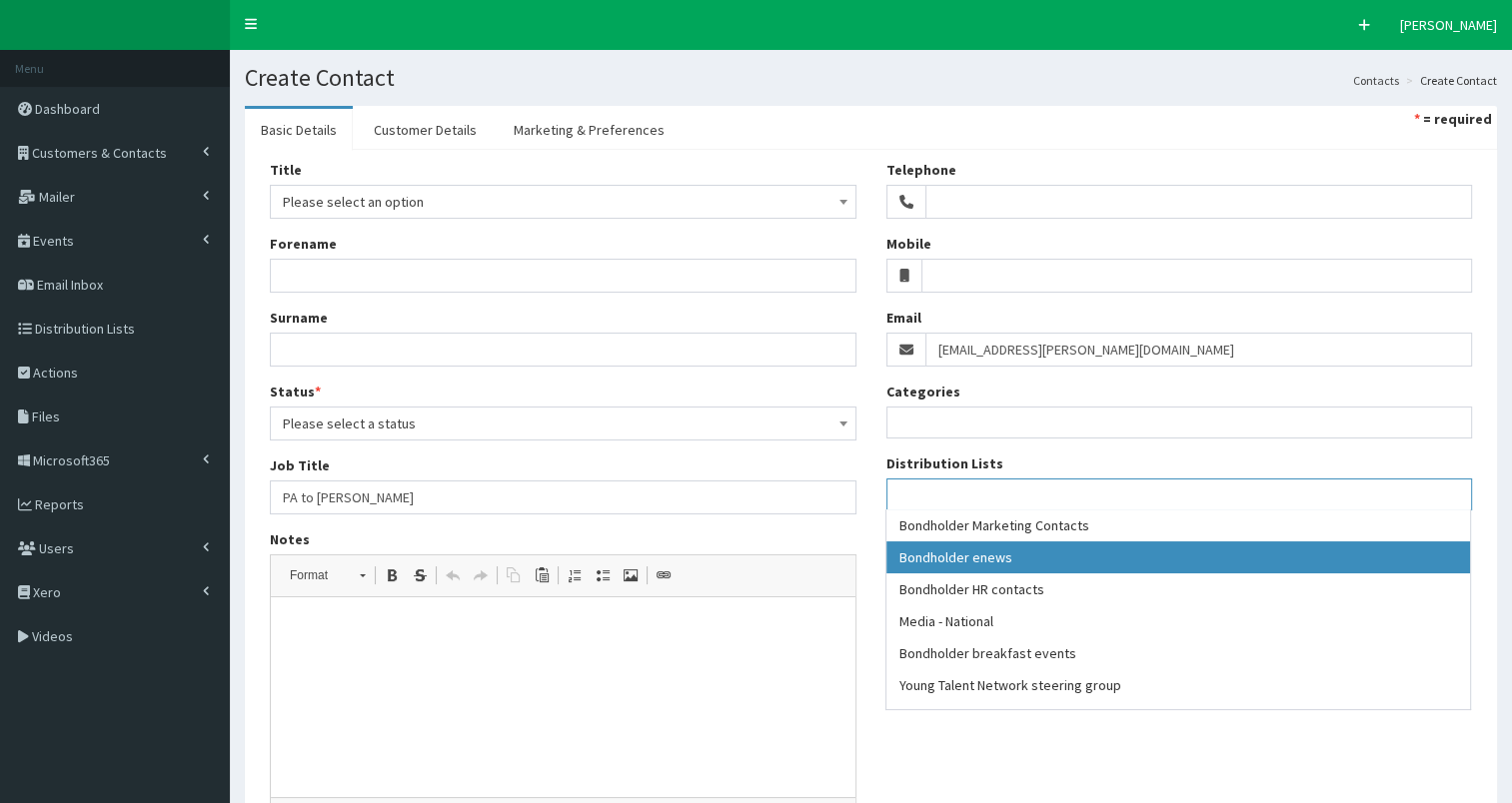 select on "79" 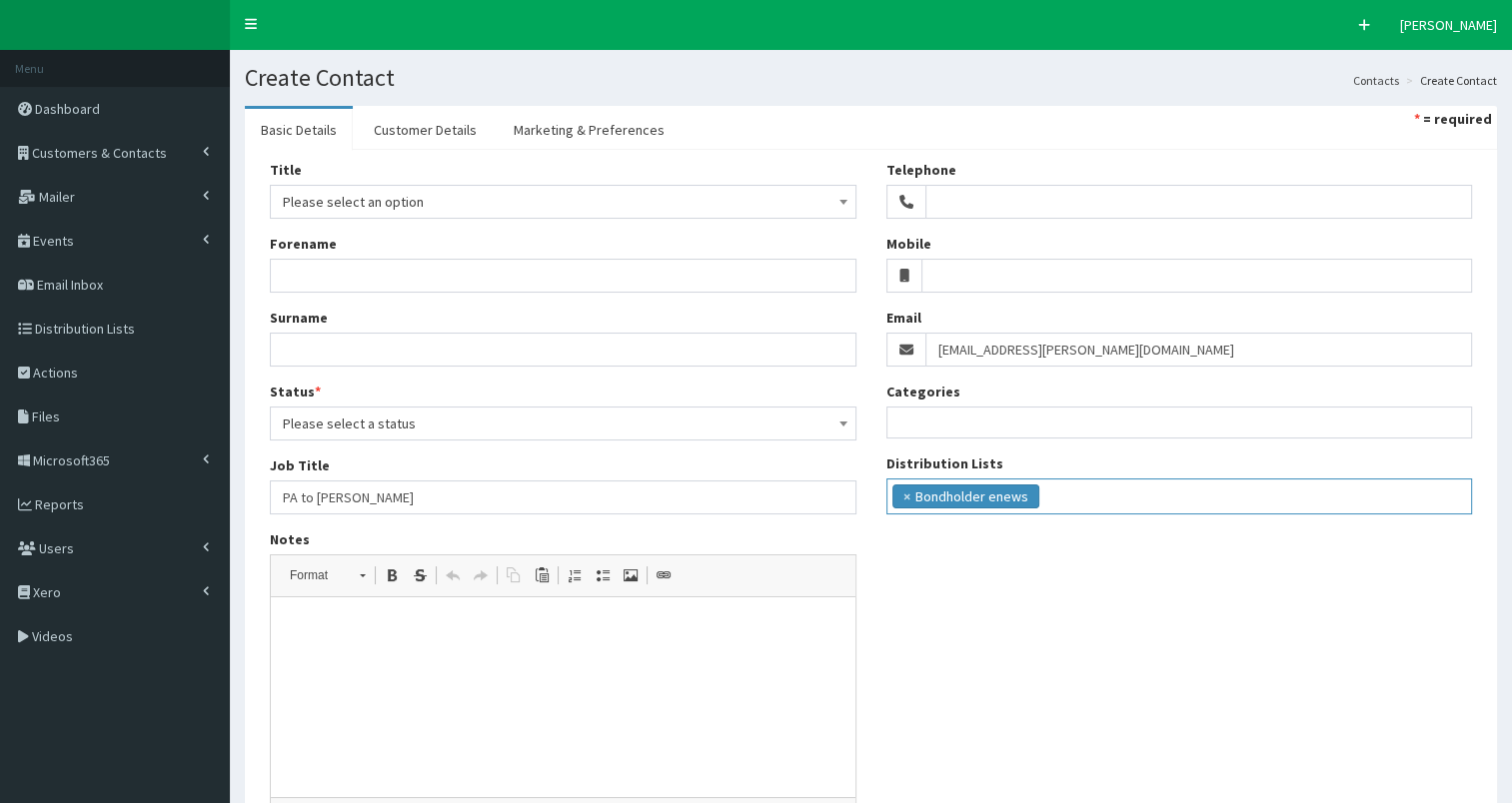 scroll, scrollTop: 18, scrollLeft: 0, axis: vertical 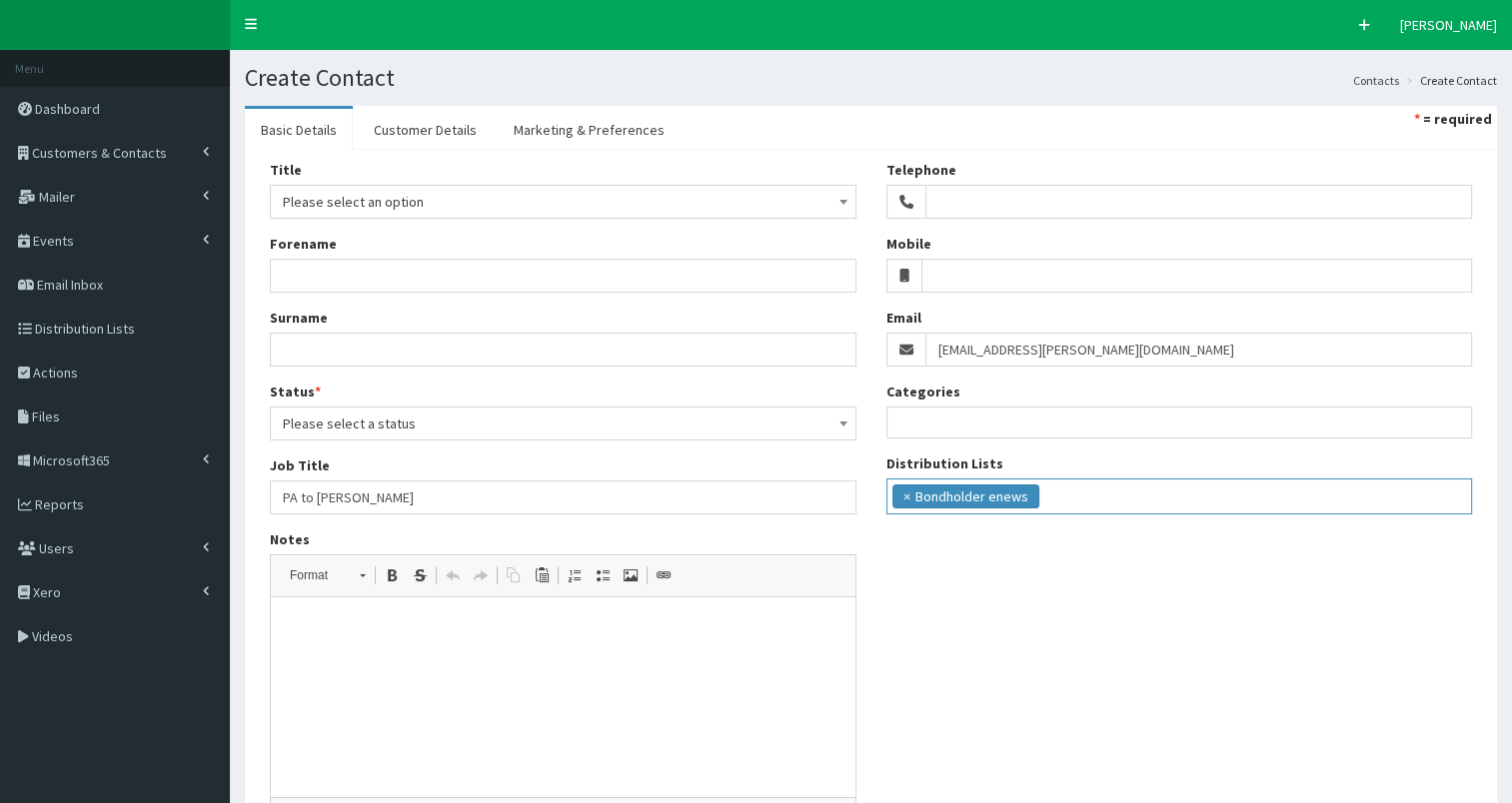 click on "× Bondholder enews" at bounding box center (1179, 493) 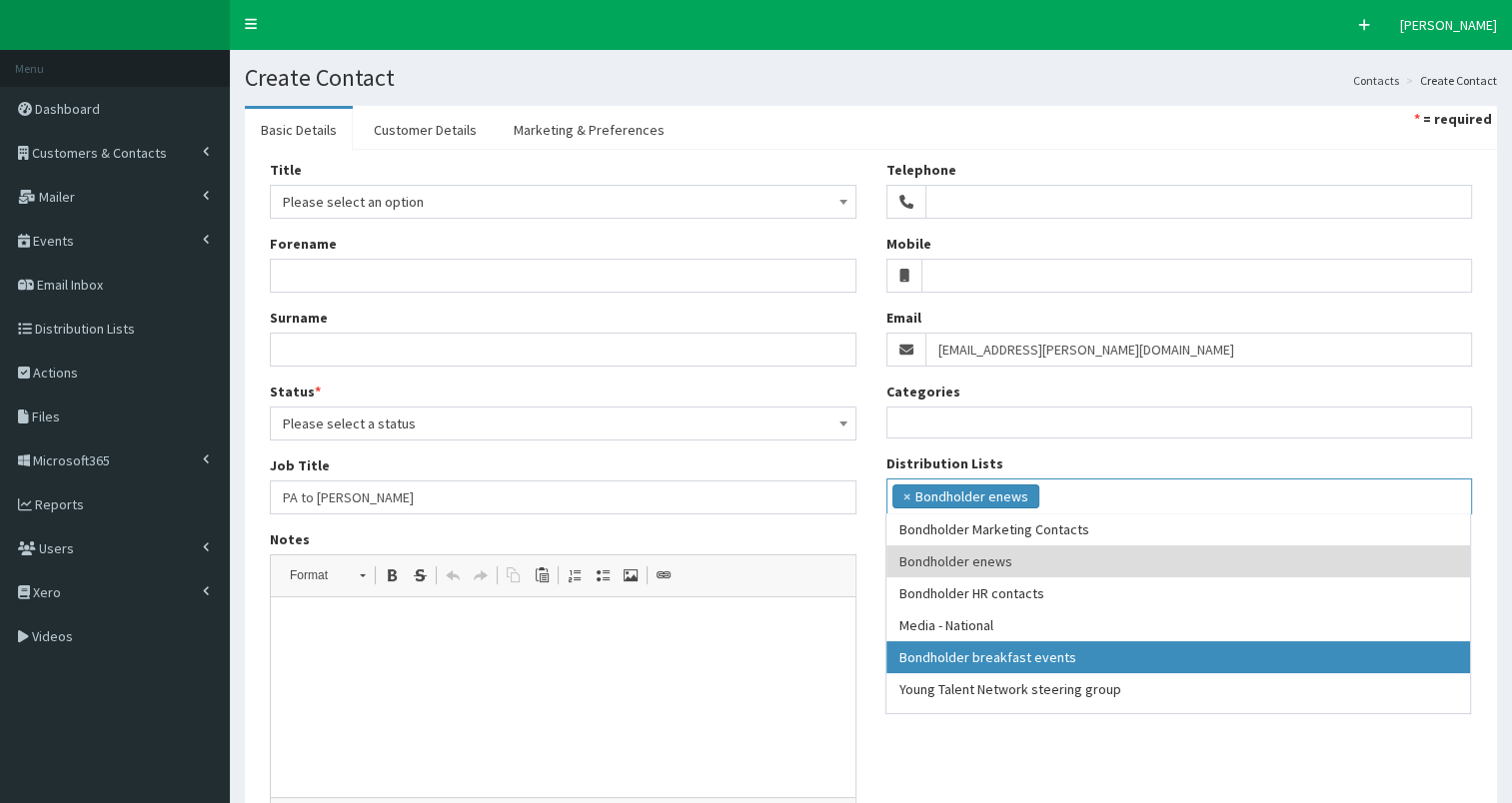 drag, startPoint x: 1075, startPoint y: 656, endPoint x: 1275, endPoint y: 495, distance: 256.75085 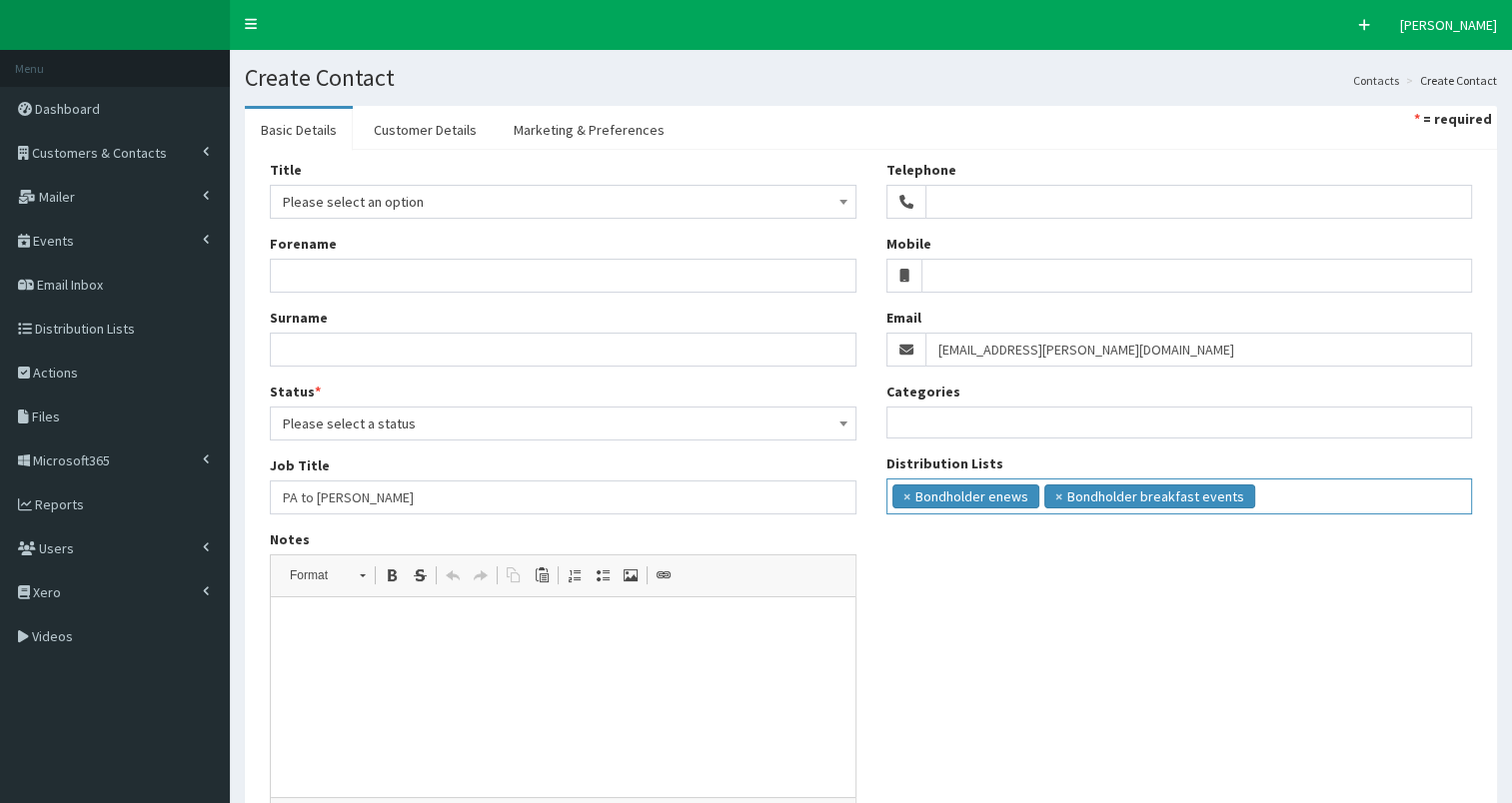 click on "× Bondholder enews × Bondholder breakfast events" at bounding box center [1179, 493] 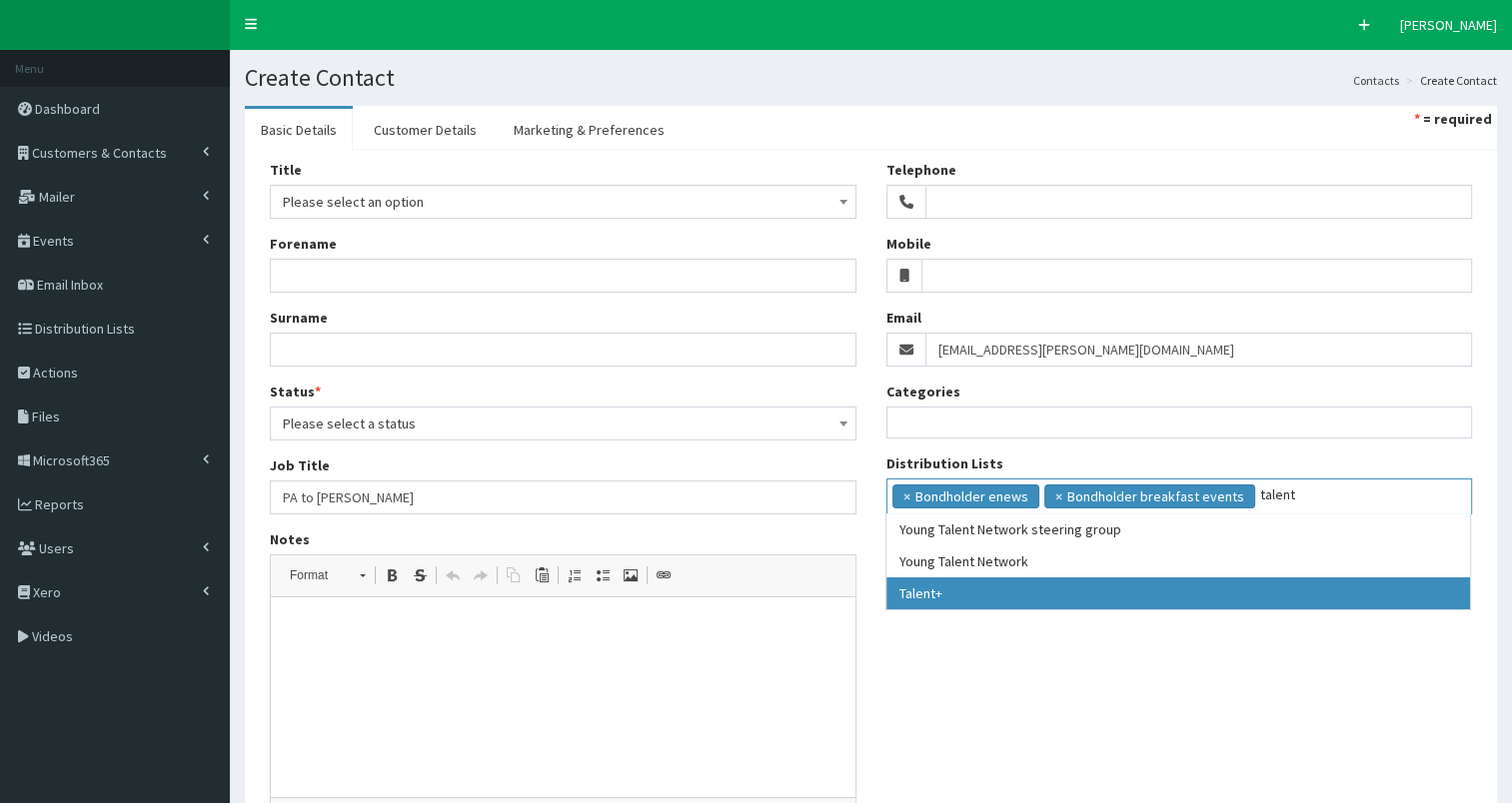 type on "talent" 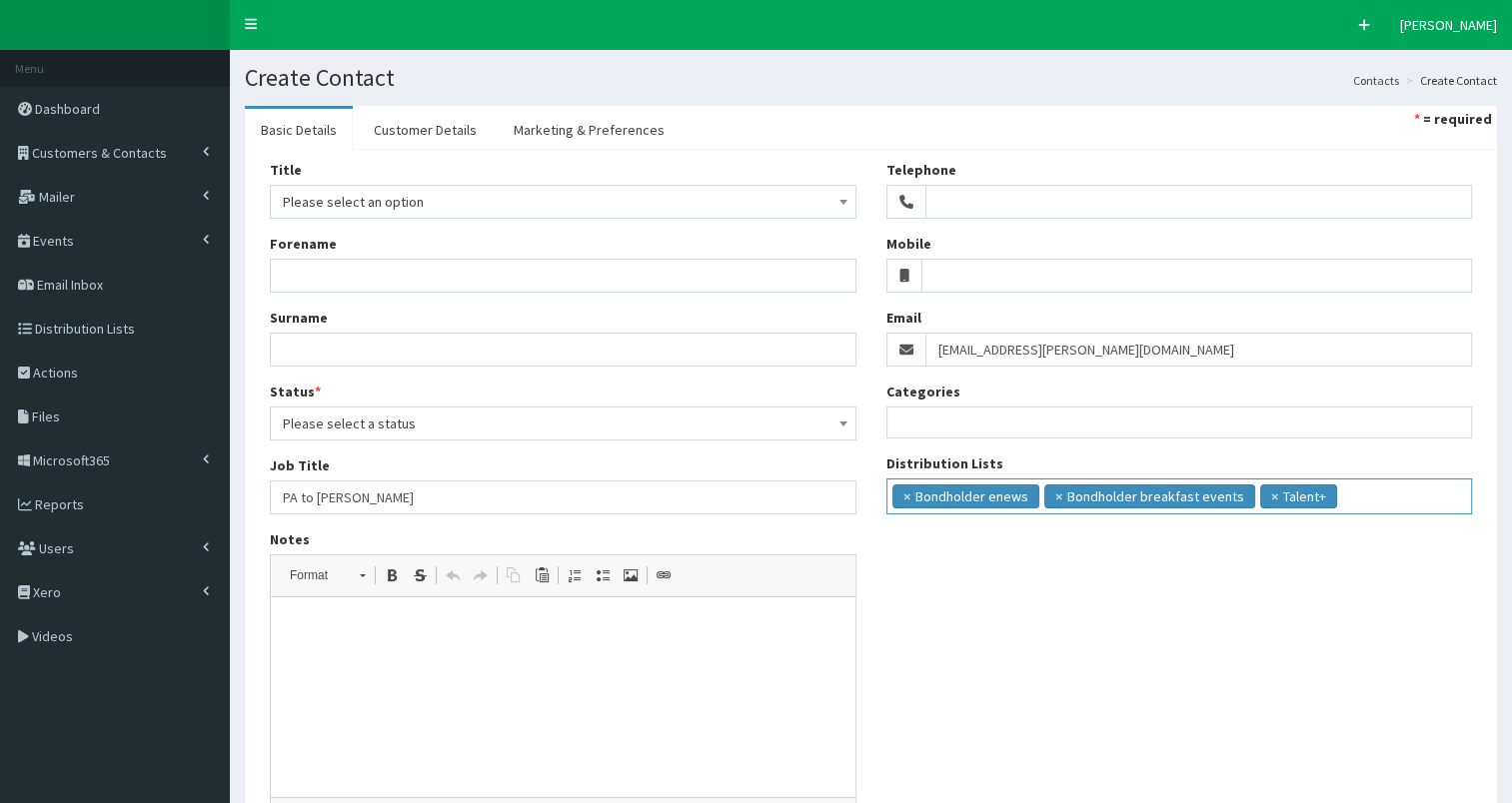 click at bounding box center [1379, 494] 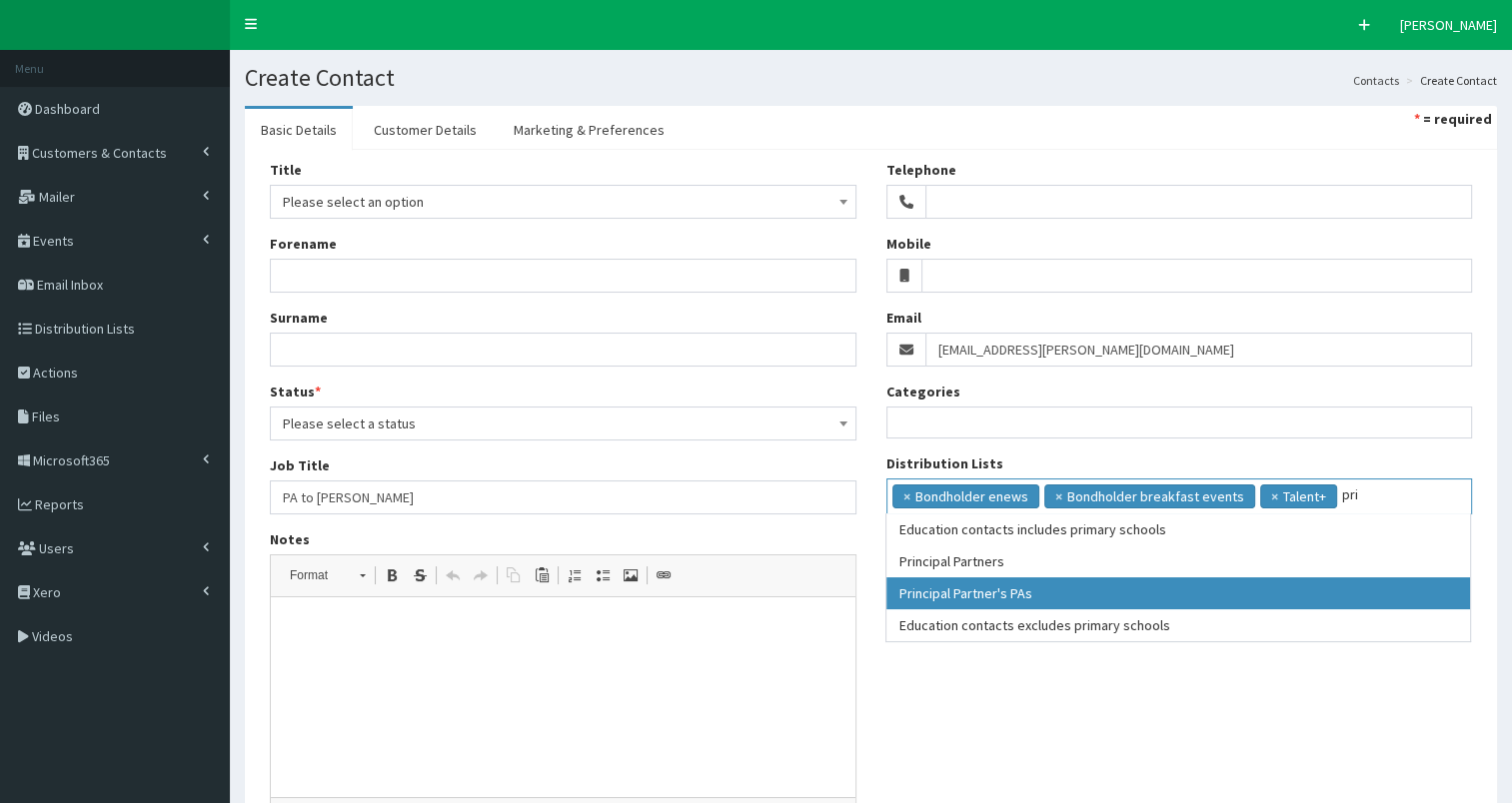 type on "pri" 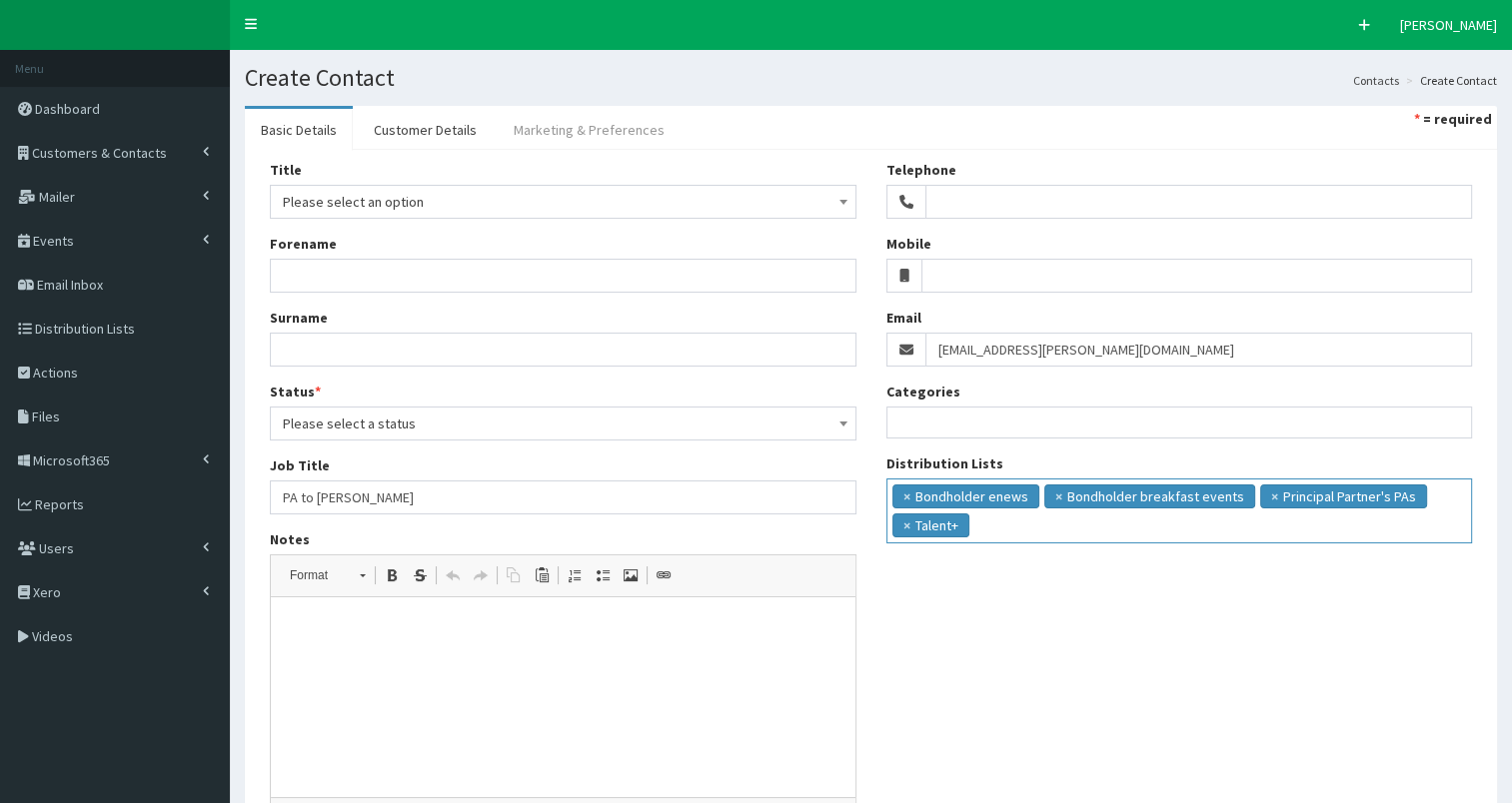 click on "Marketing & Preferences" at bounding box center (589, 130) 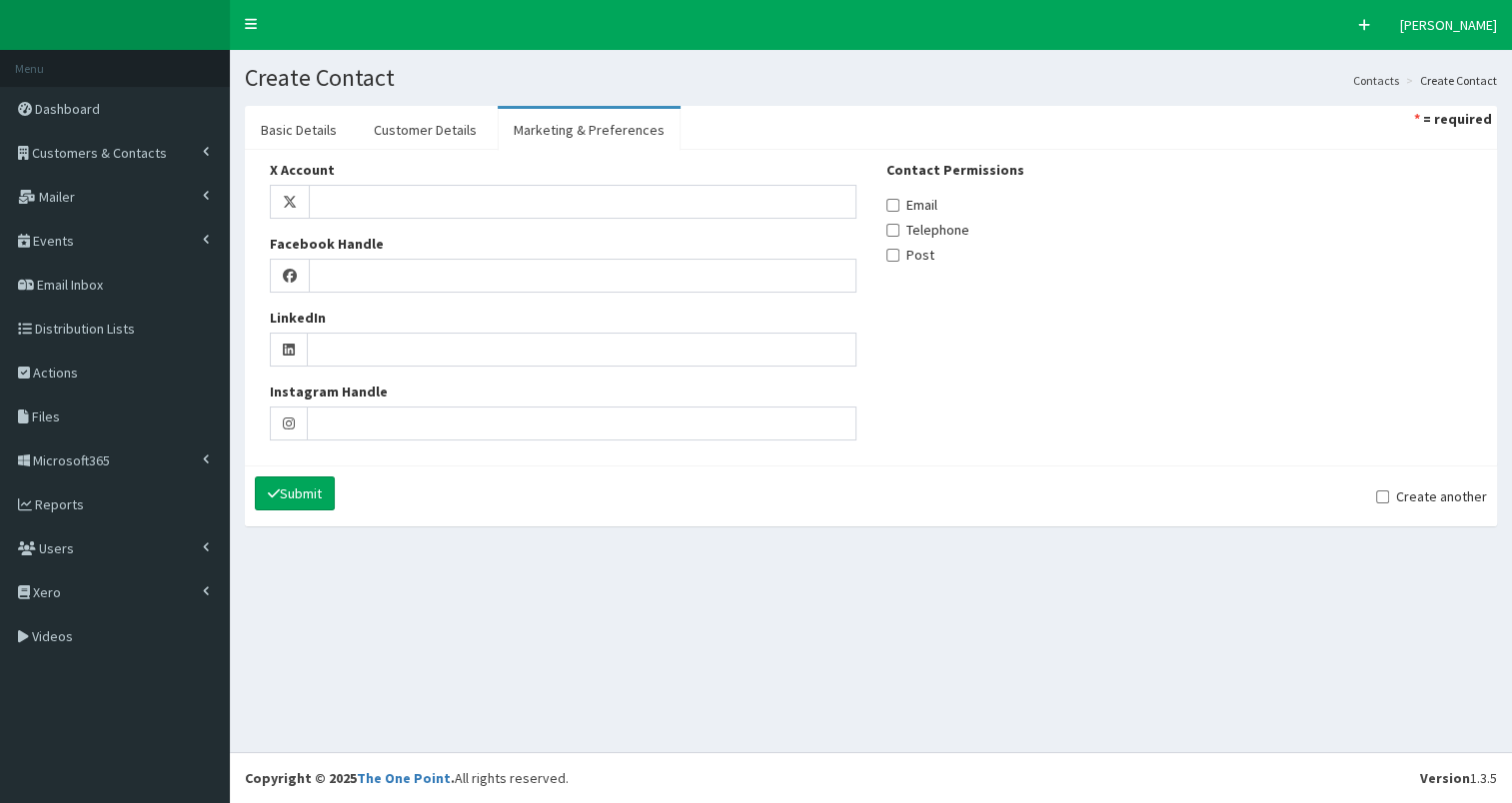 click on "Email" at bounding box center (1179, 205) 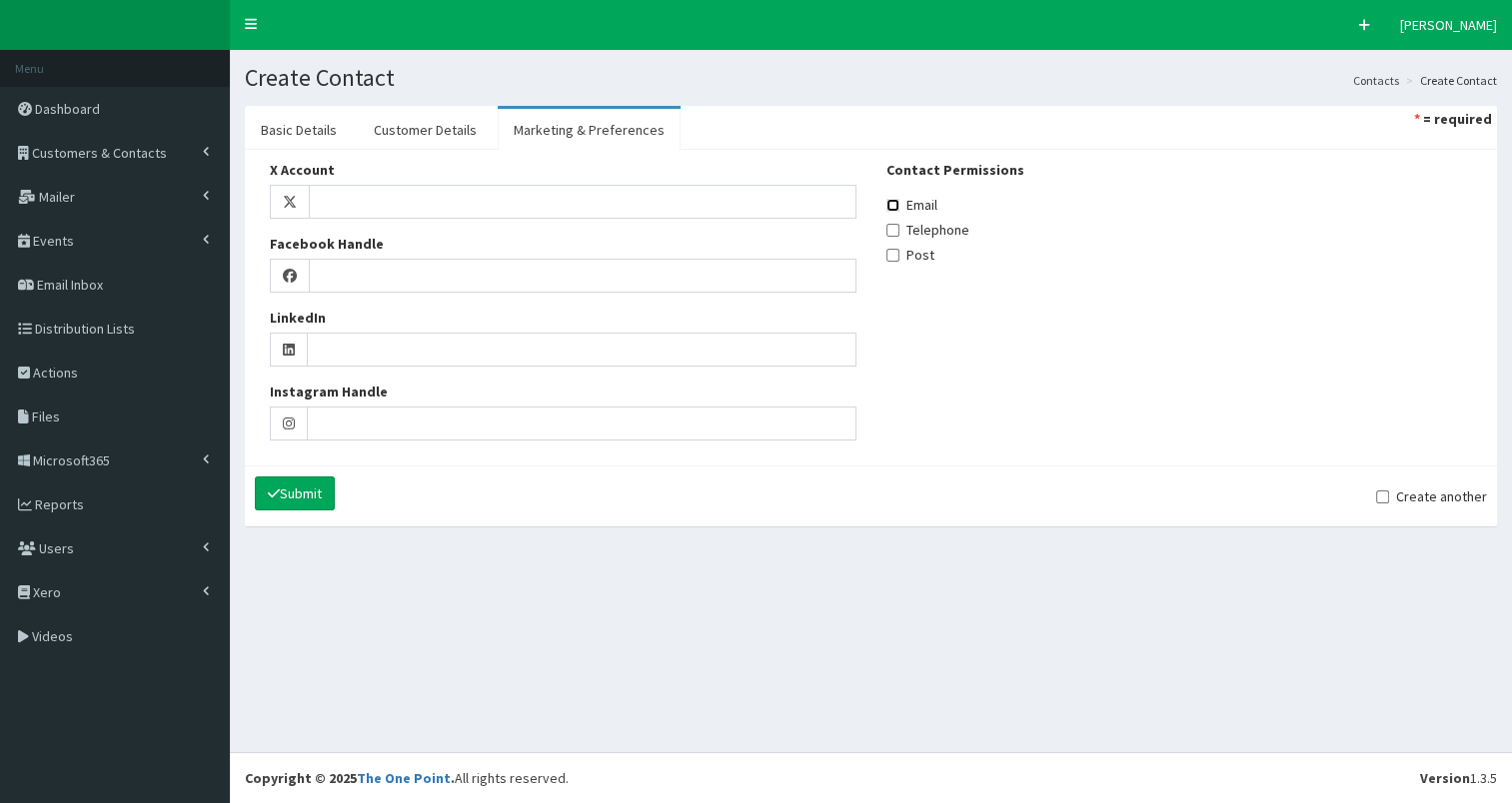 click on "Email" at bounding box center (892, 205) 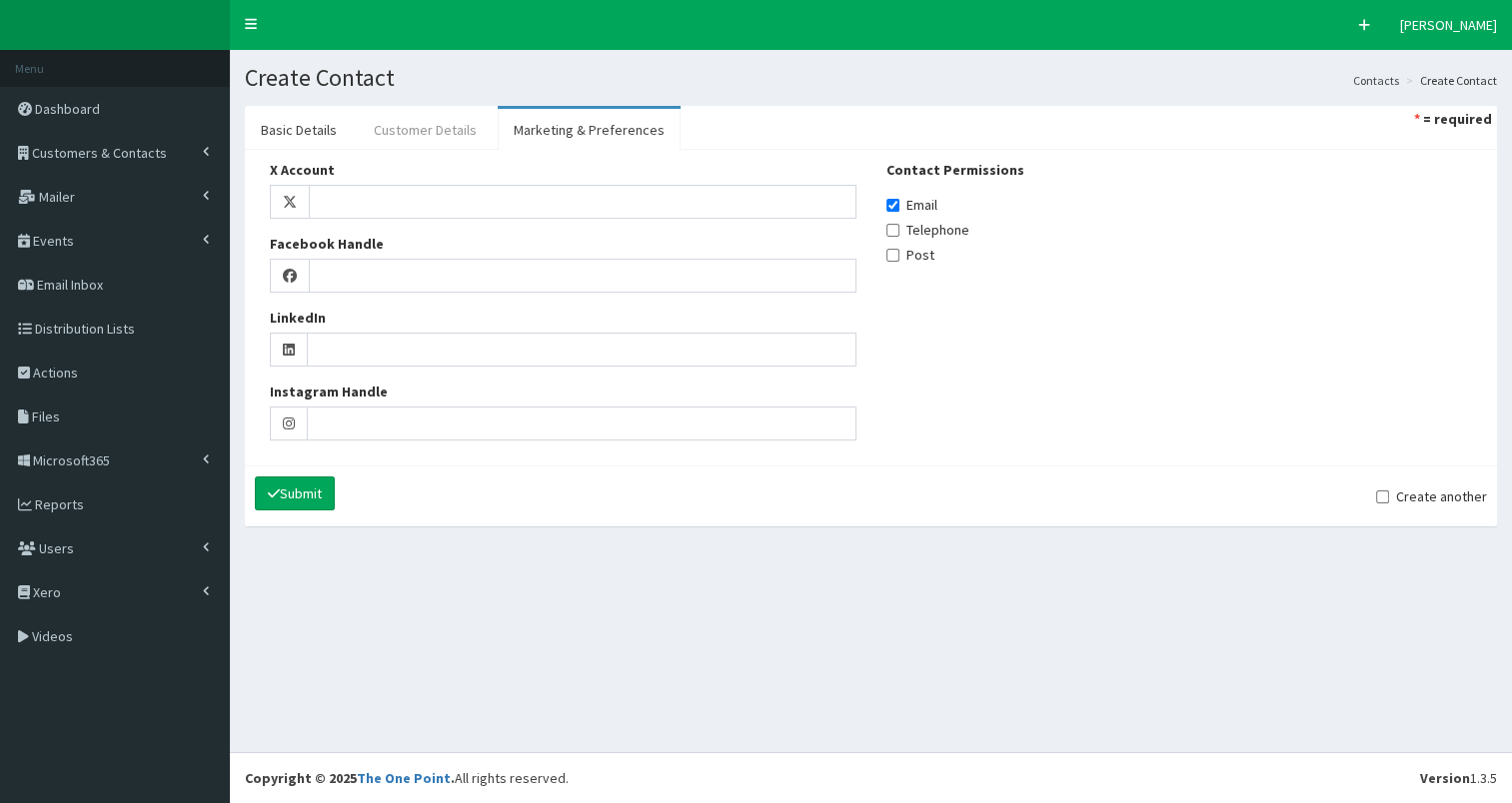 click on "Customer Details" at bounding box center (425, 130) 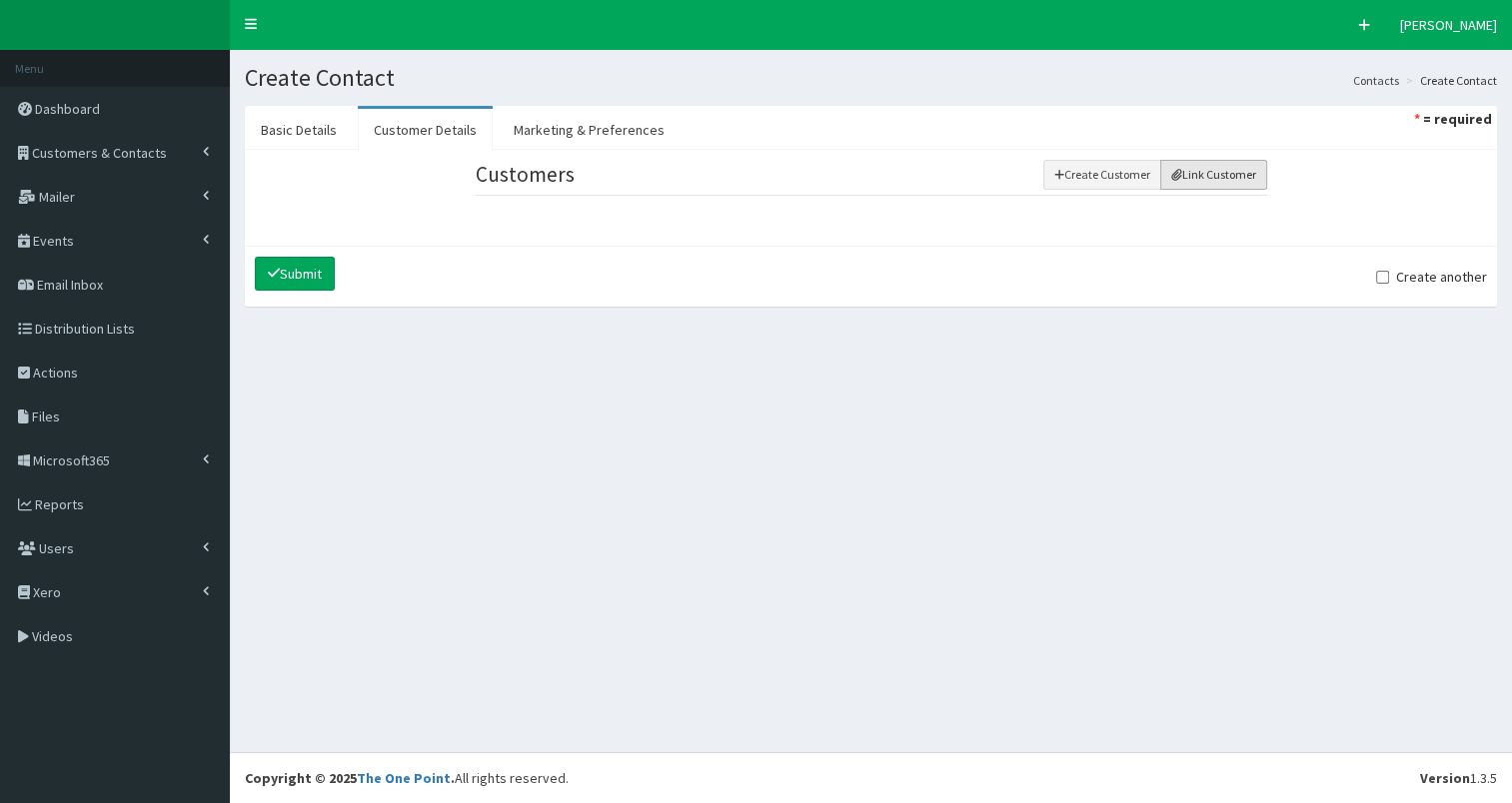 click on "Link Customer" at bounding box center (1213, 175) 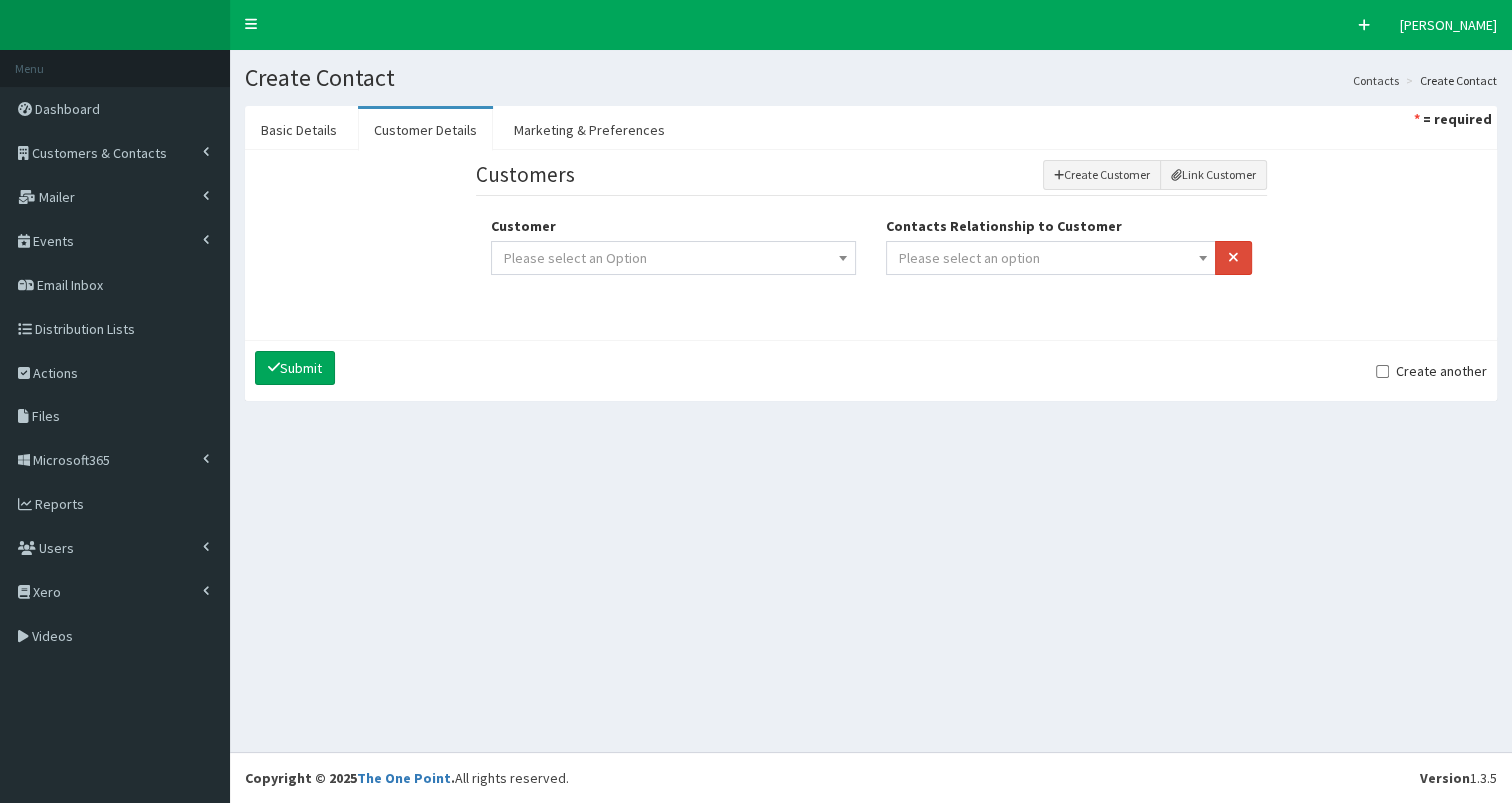 click on "Please select an option" at bounding box center (1051, 258) 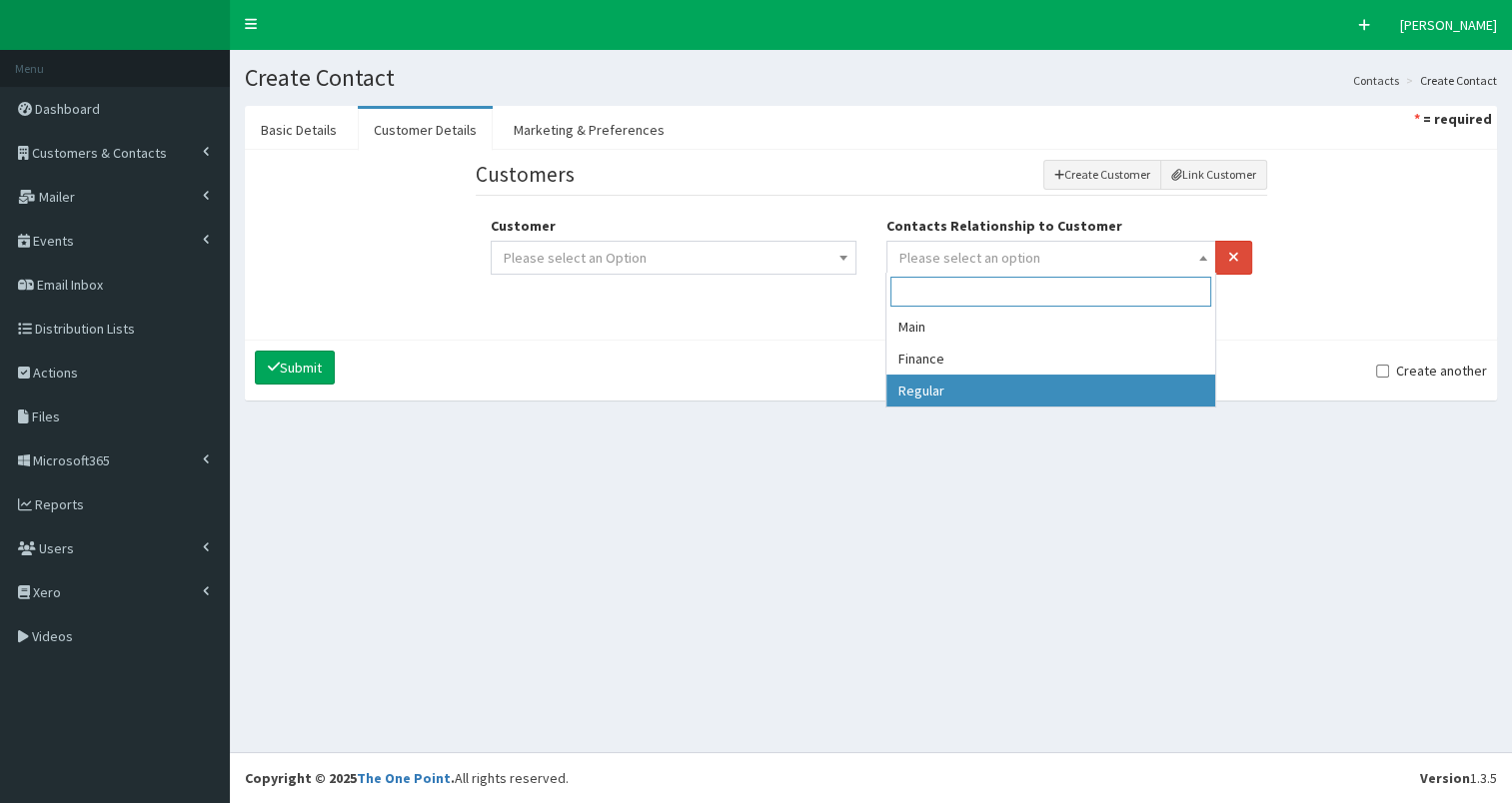 select on "3" 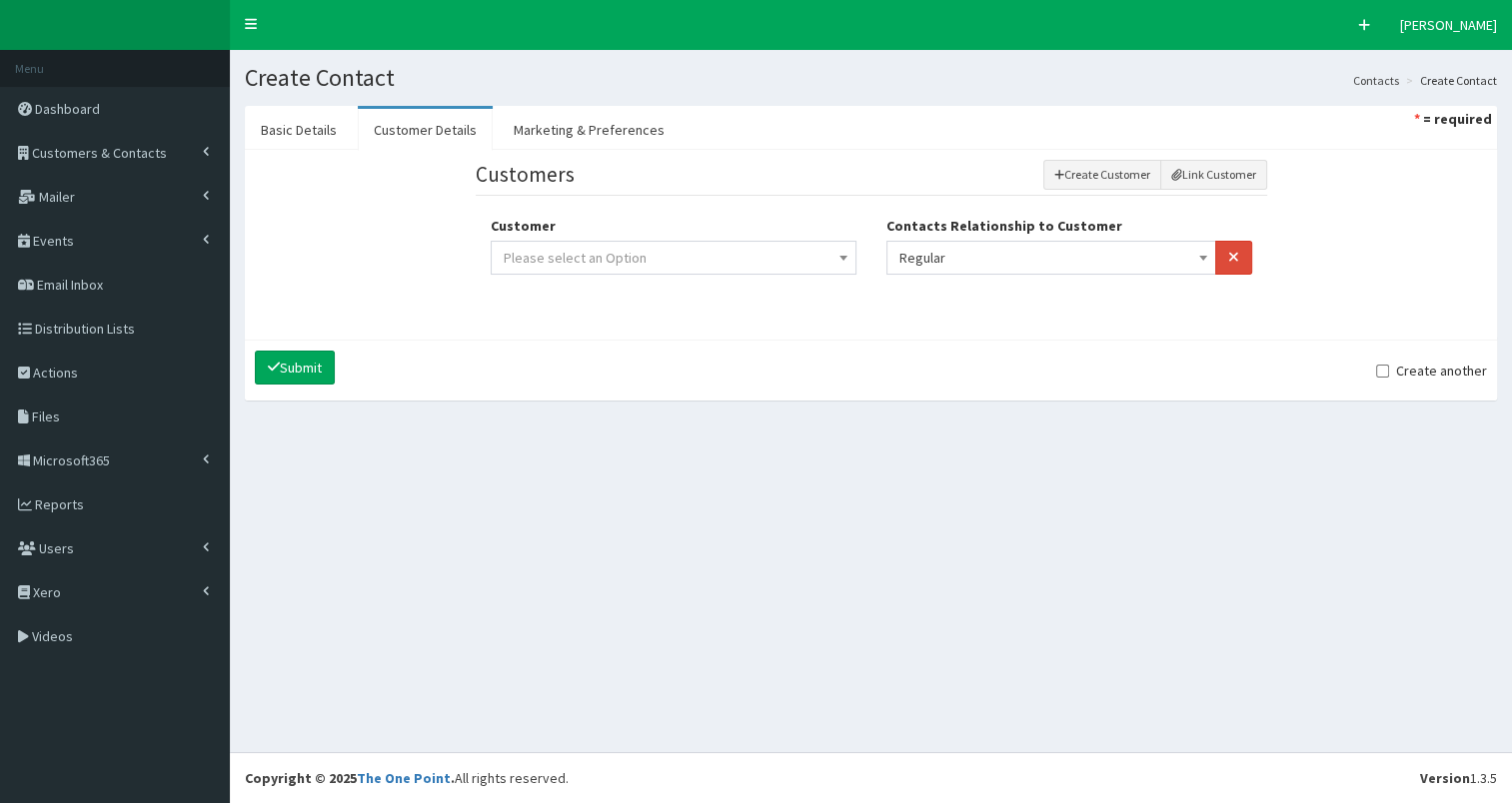 click on "Please select an Option" at bounding box center (674, 258) 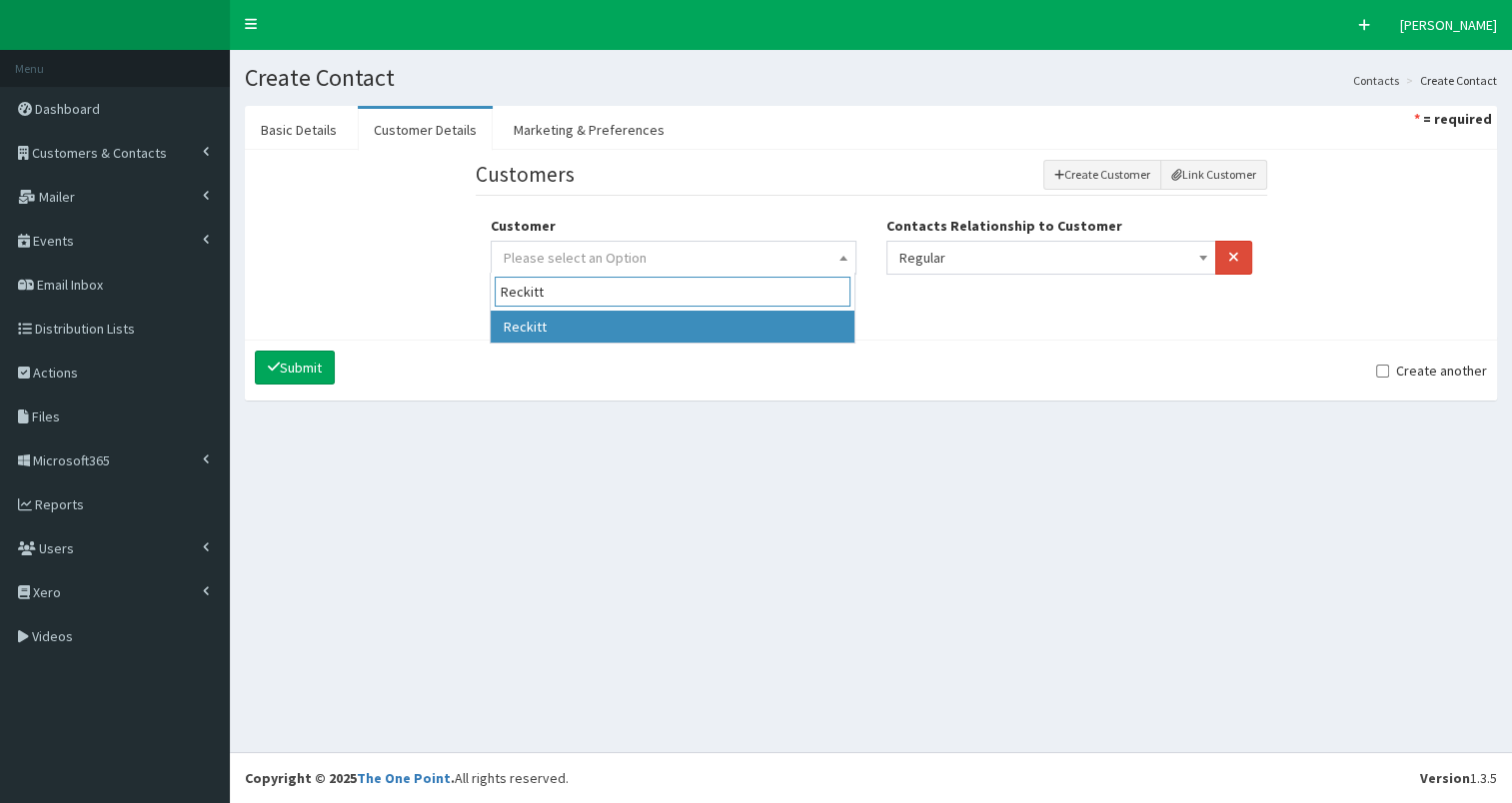 type on "Reckitt" 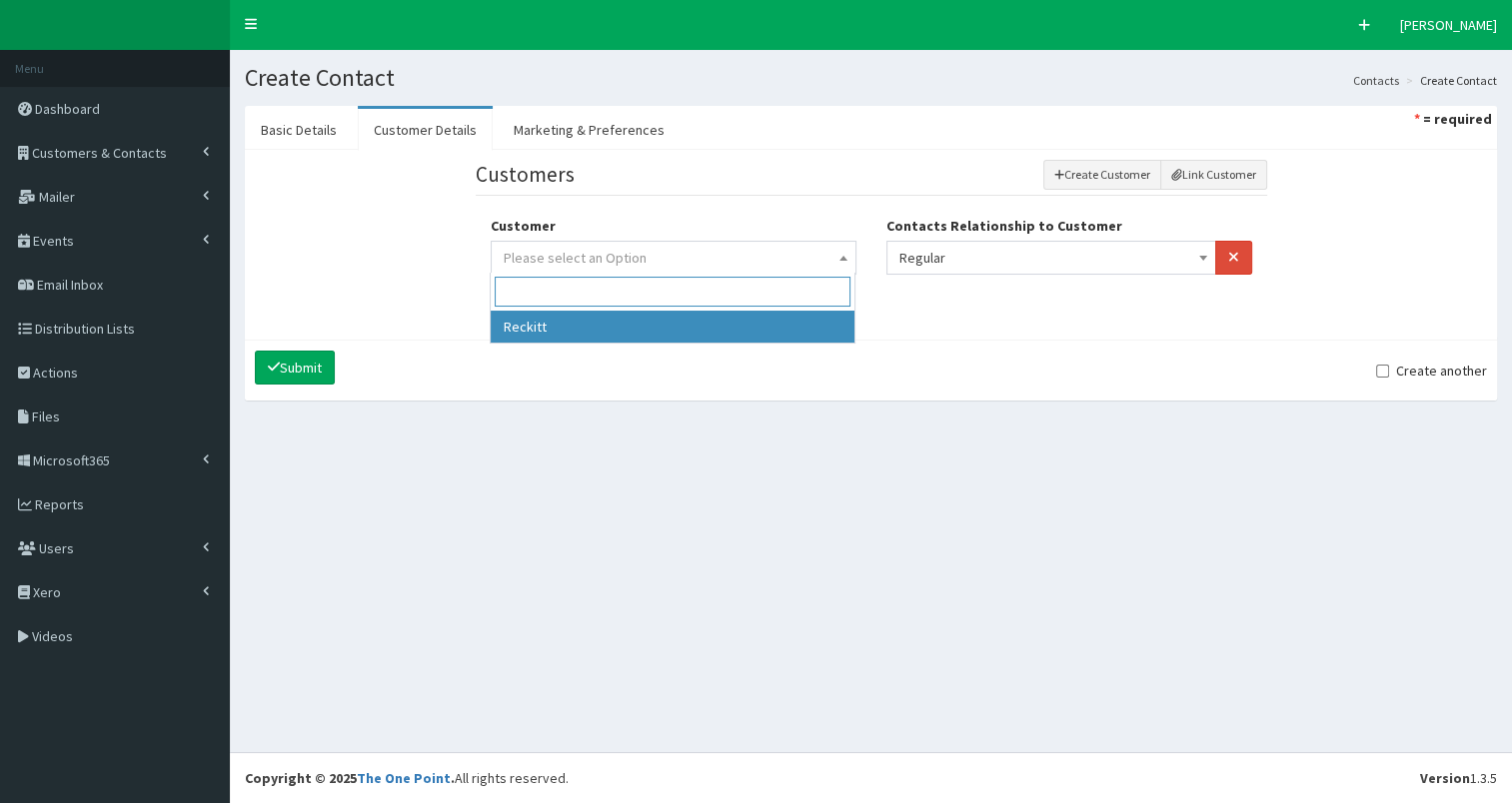 select on "378" 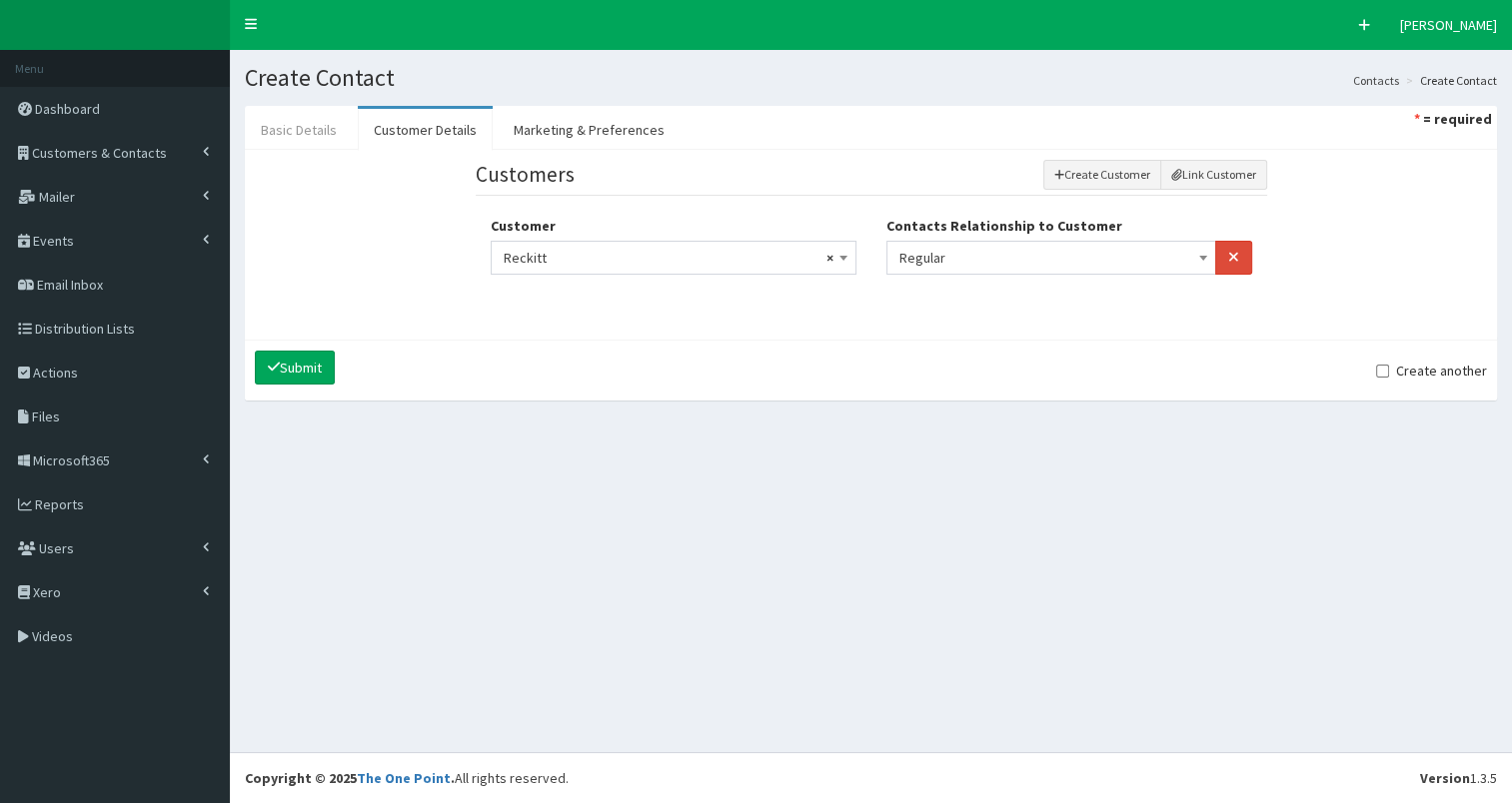 click on "Basic Details" at bounding box center (299, 130) 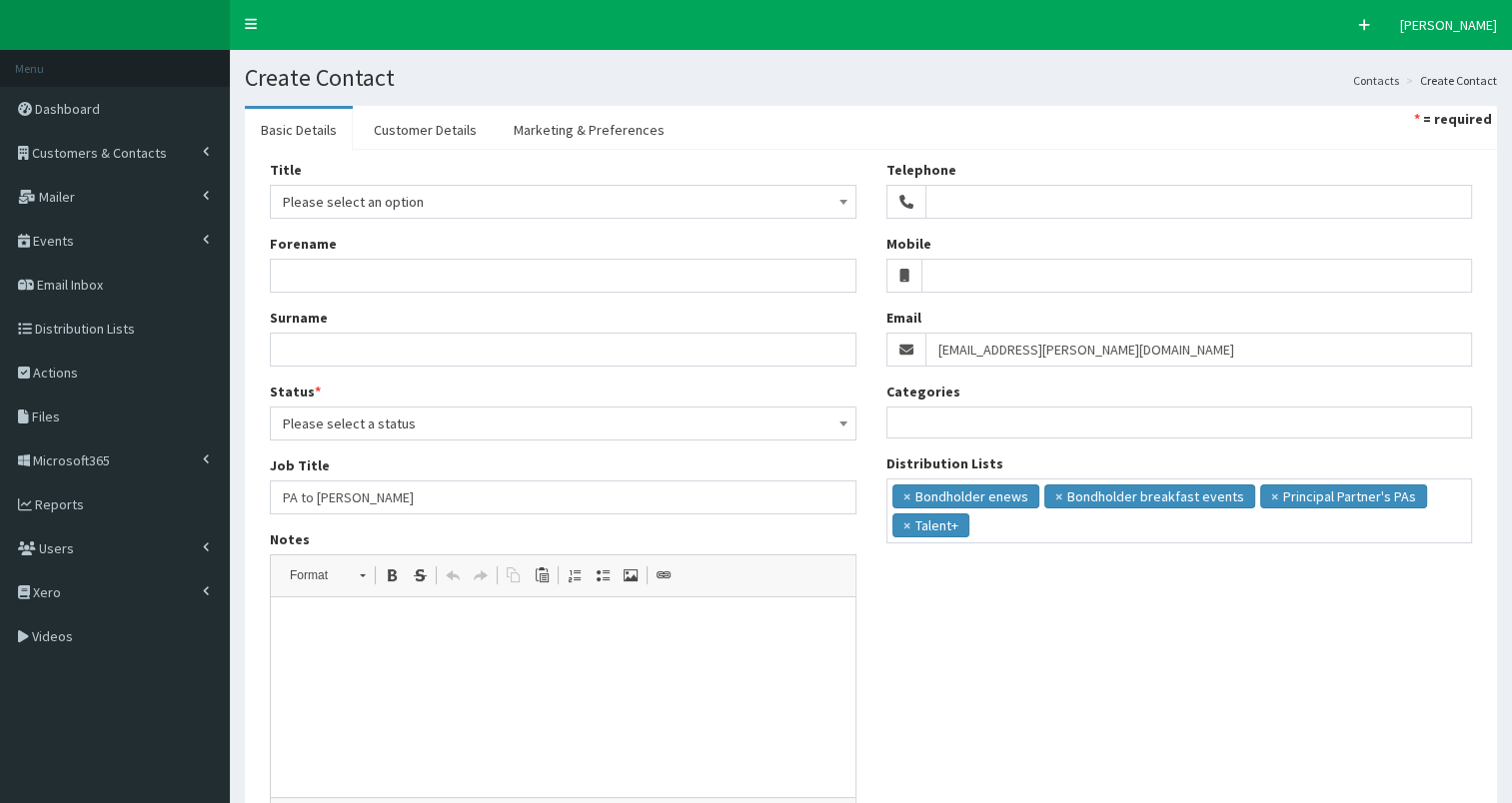 click on "Please select an option" at bounding box center (563, 202) 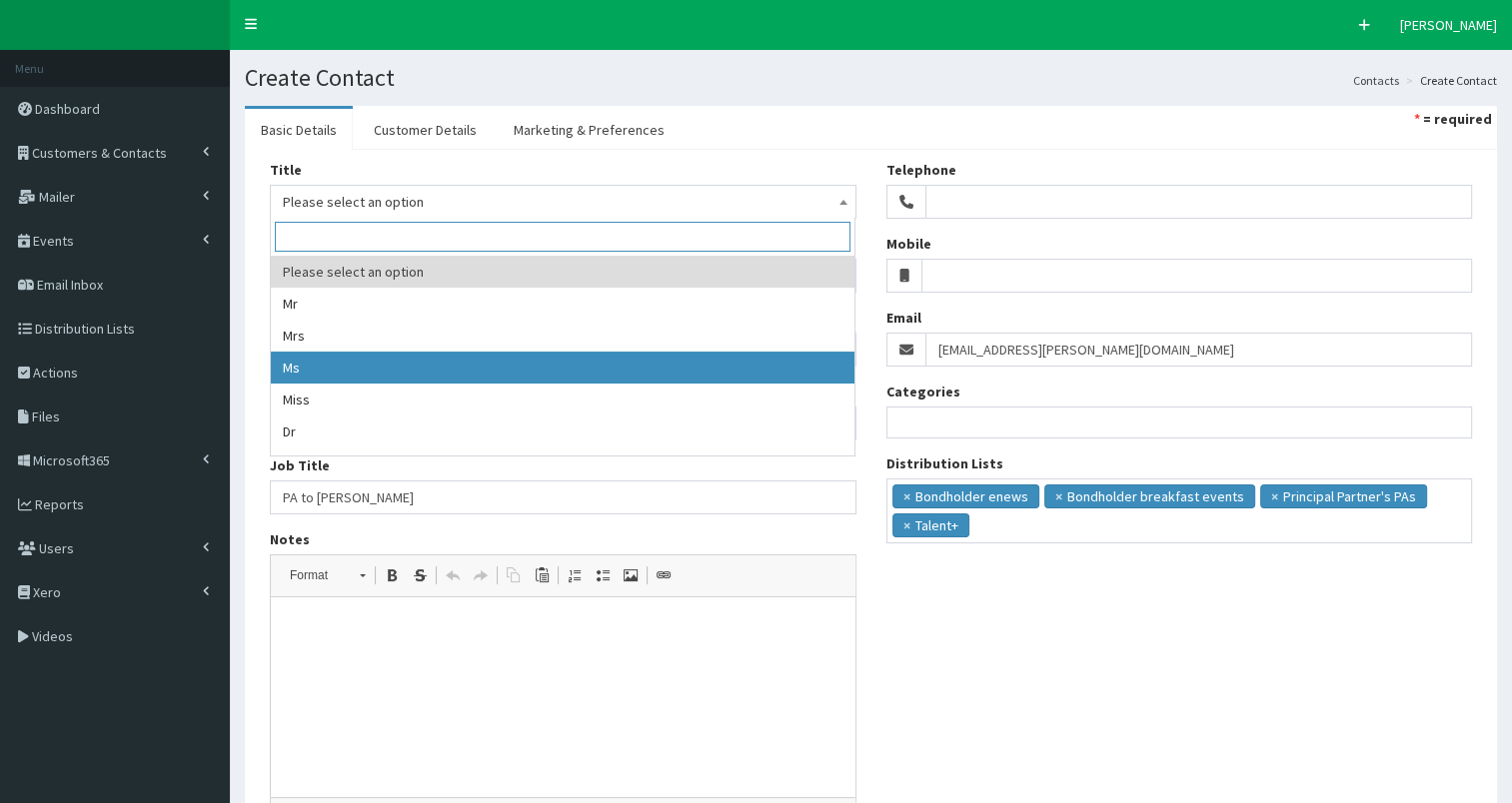 select on "3" 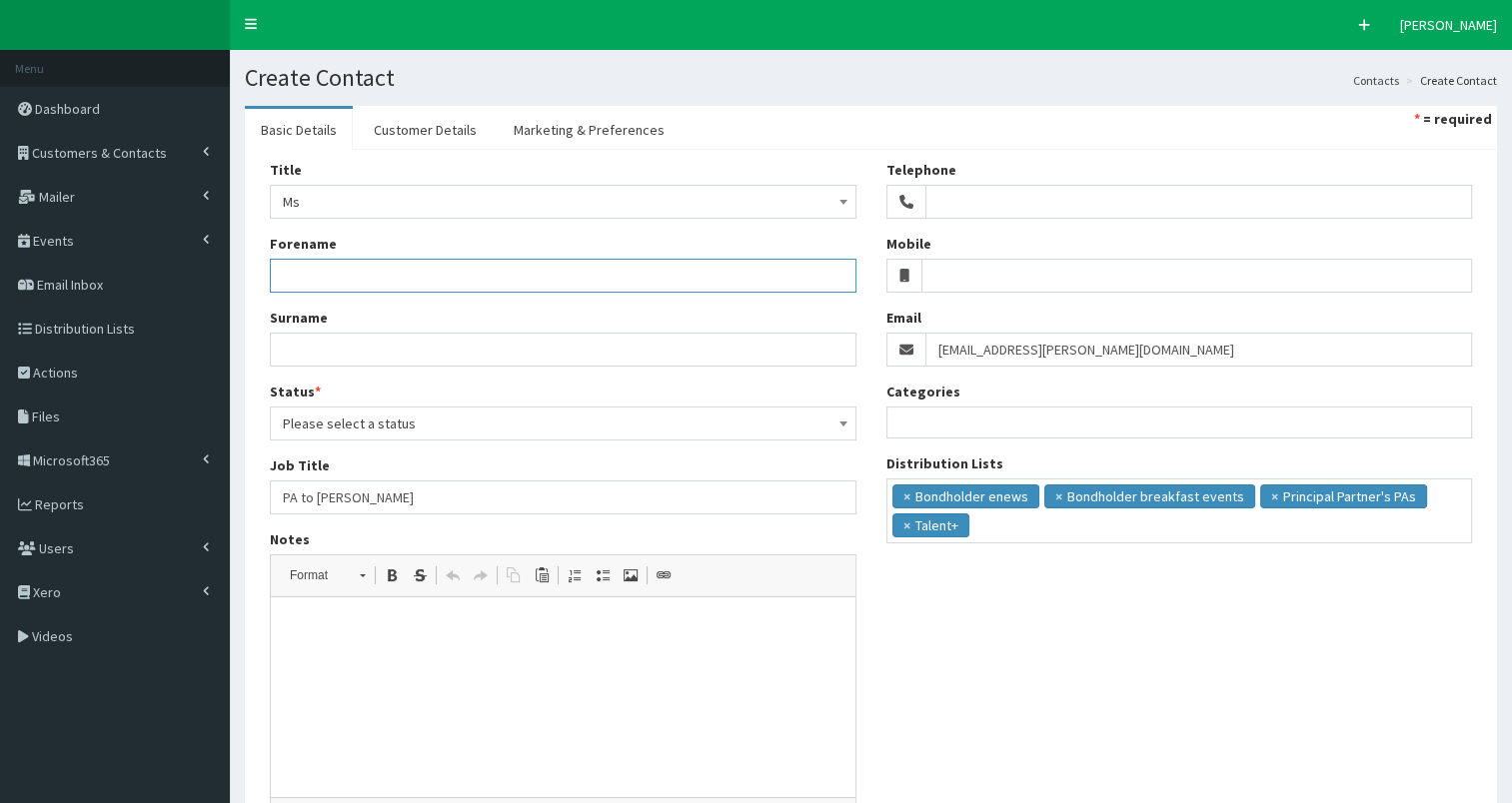click on "Forename" at bounding box center (563, 276) 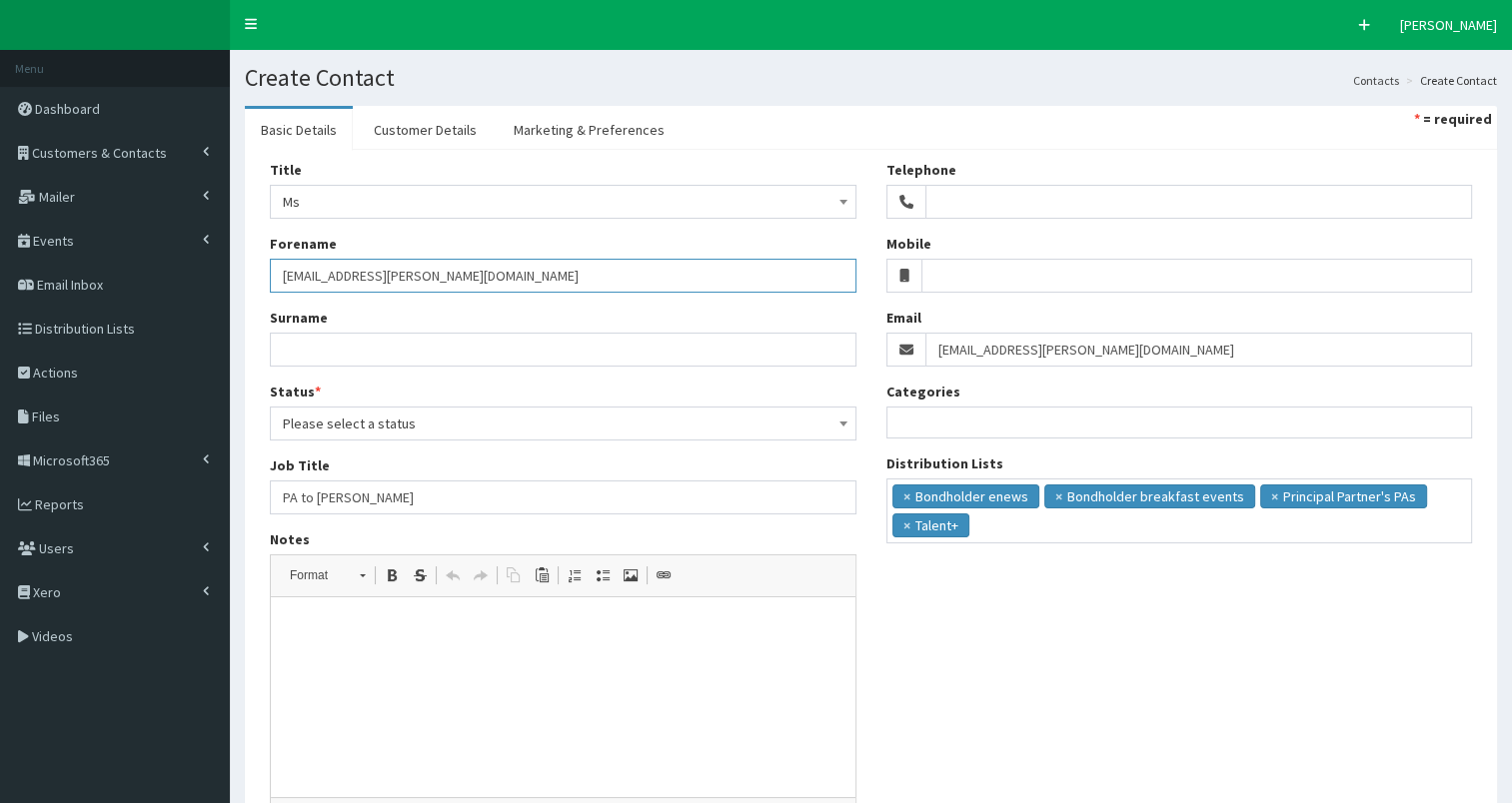 type on "Victoria.thacker@reckitt.com" 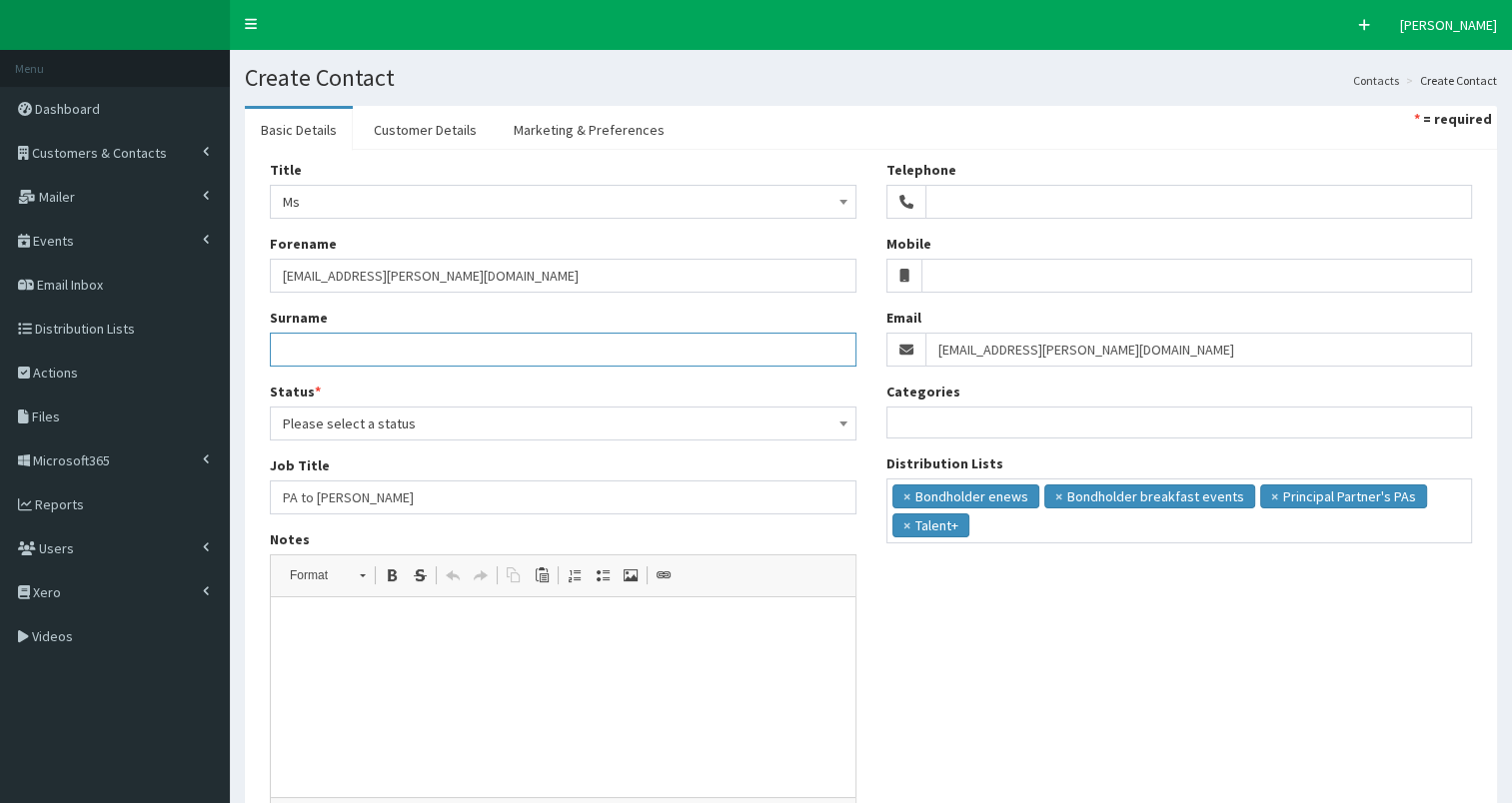 click on "Surname" at bounding box center (563, 350) 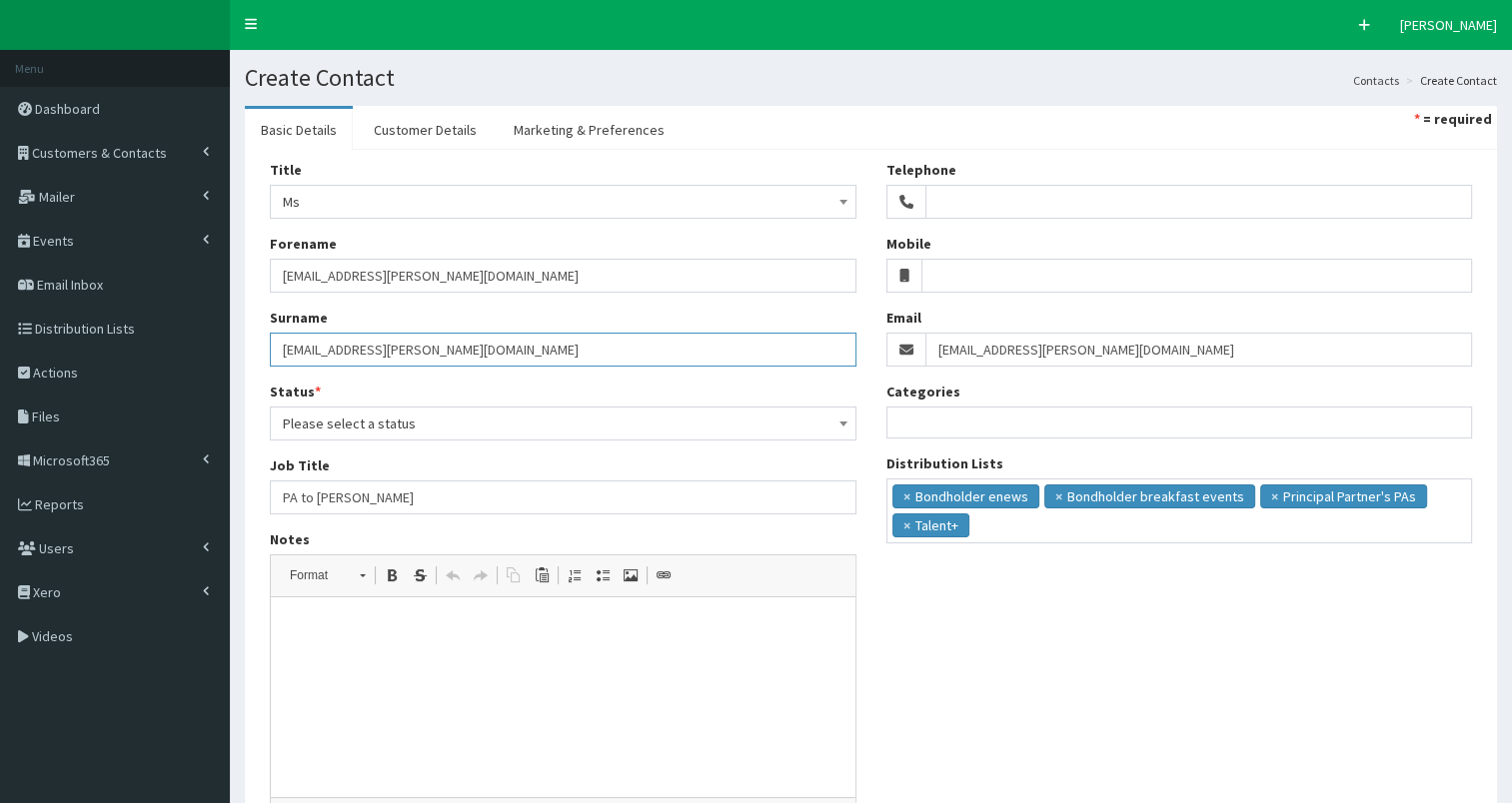 type on "Victoria.thacker@reckitt.com" 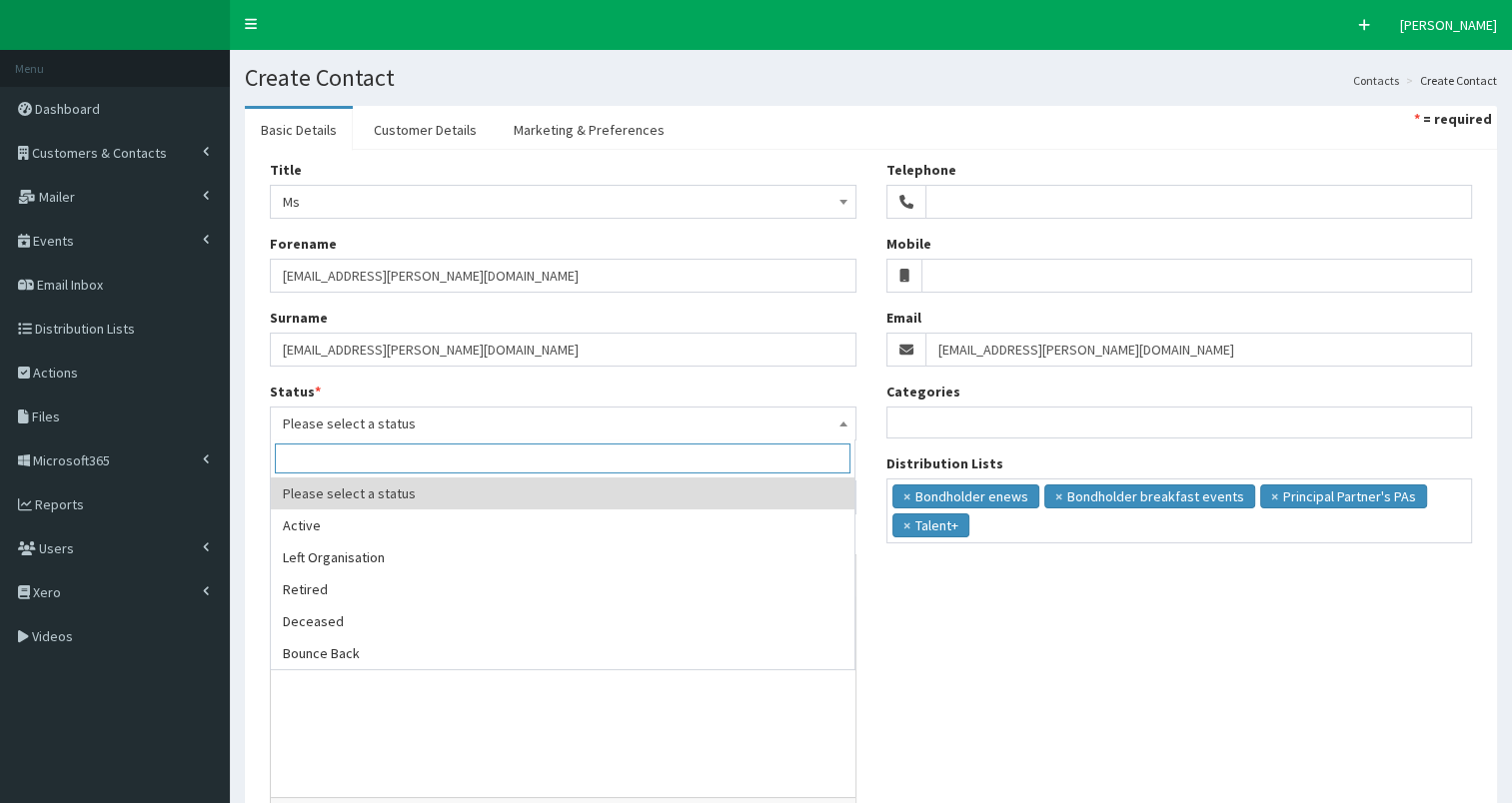 drag, startPoint x: 350, startPoint y: 429, endPoint x: 324, endPoint y: 483, distance: 59.933296 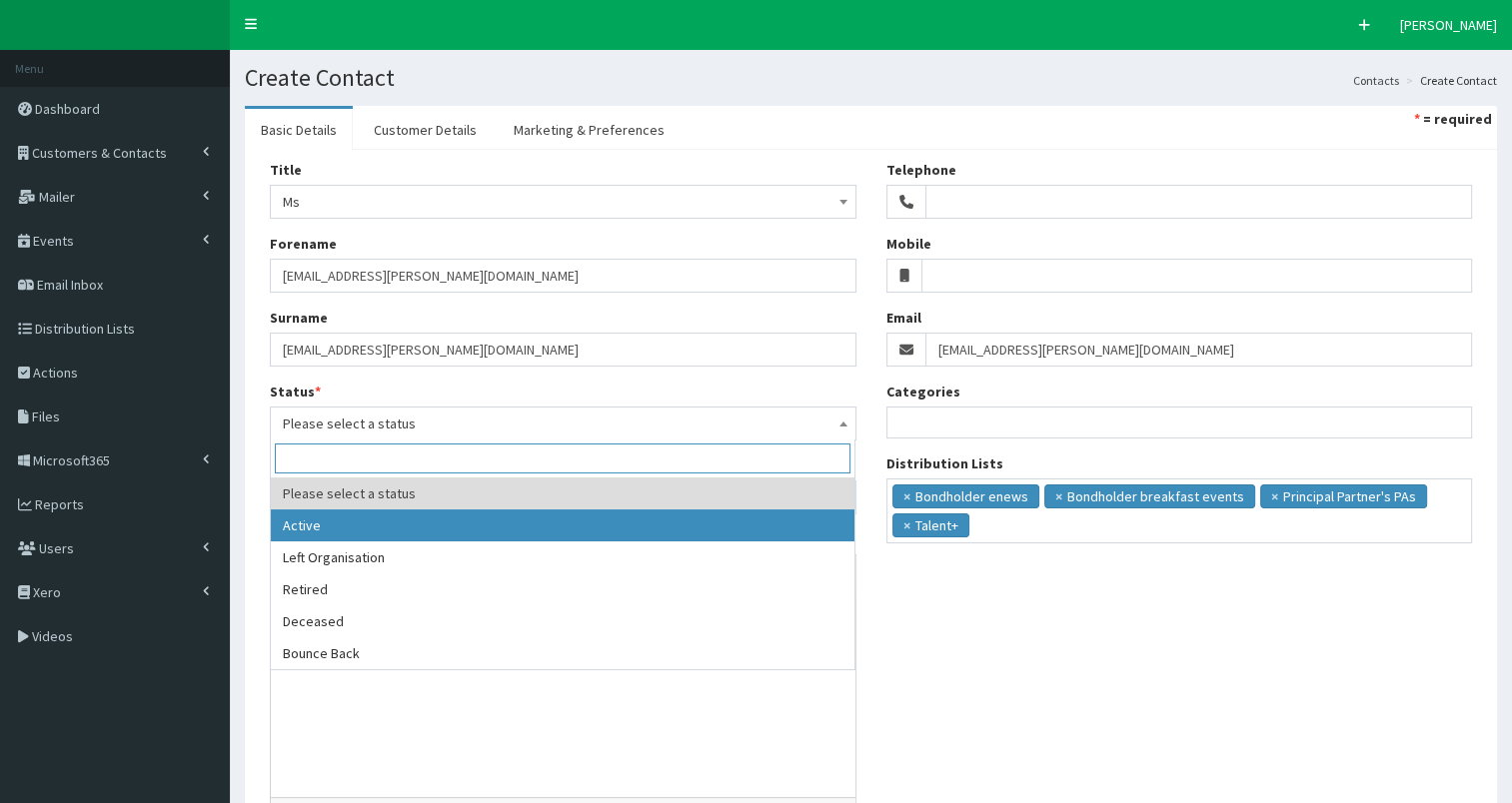 select on "1" 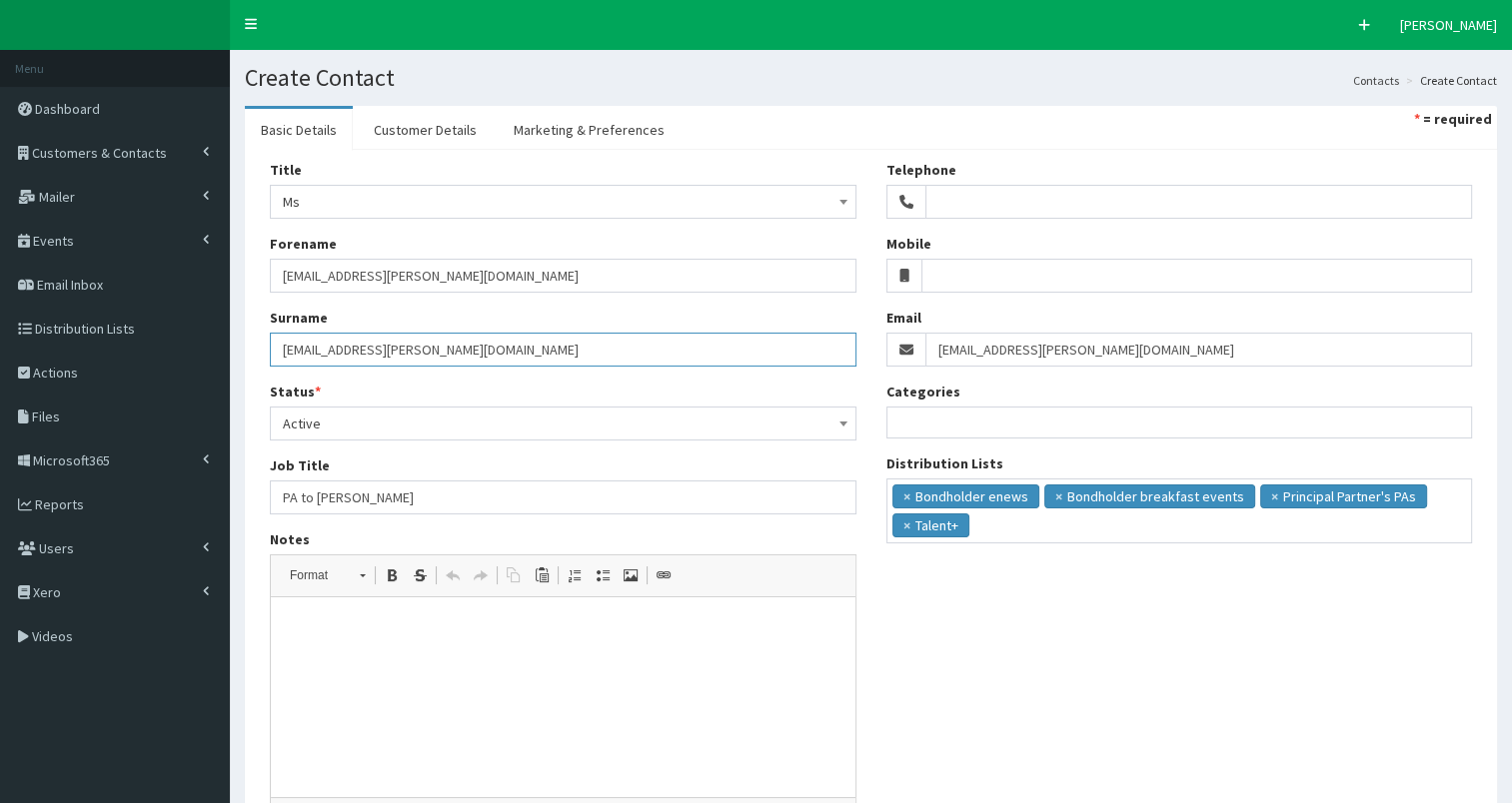 click on "Victoria.thacker@reckitt.com" at bounding box center (563, 350) 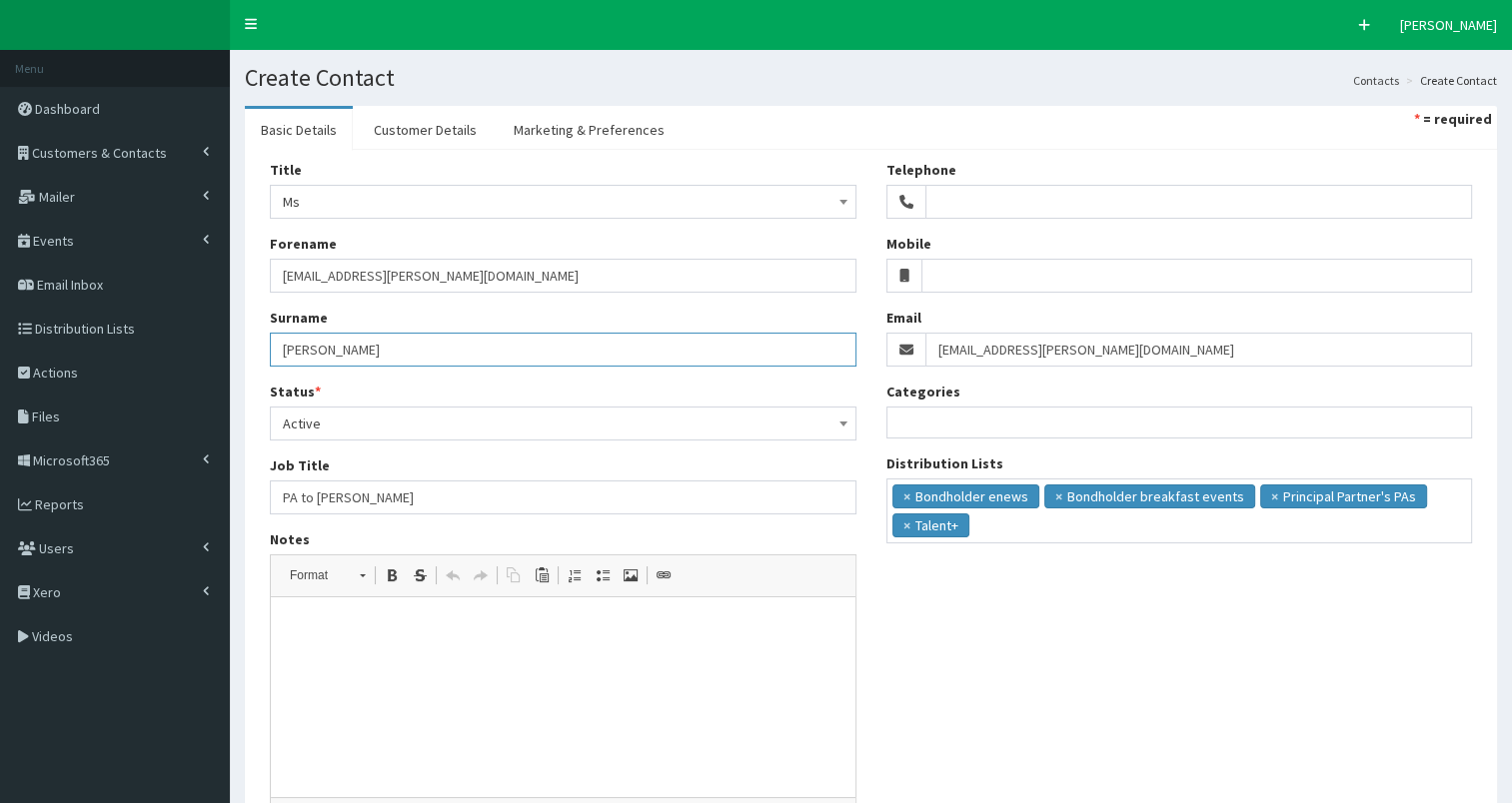 type on "Thacker" 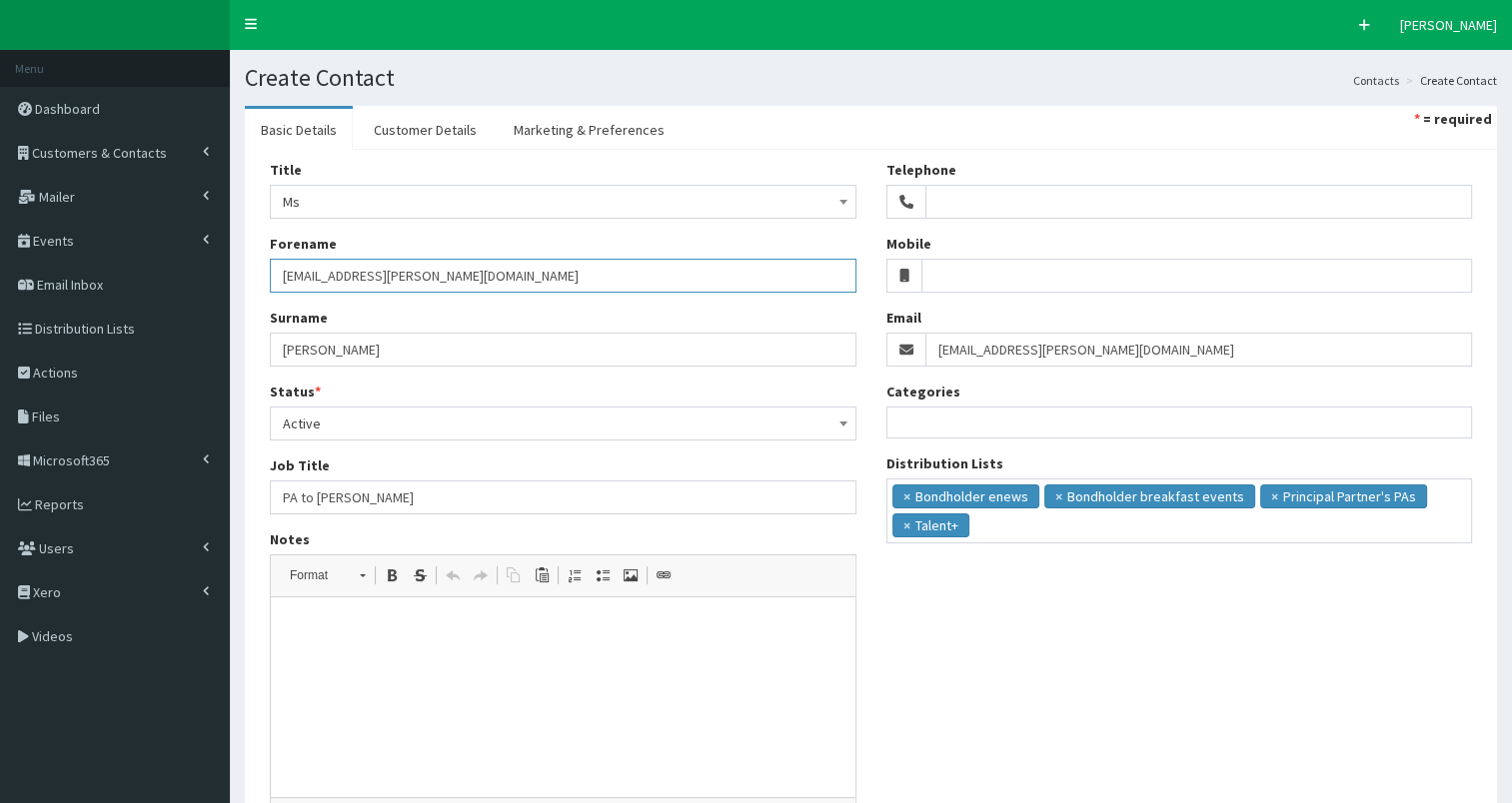 click on "Victoria.thacker@reckitt.com" at bounding box center (563, 276) 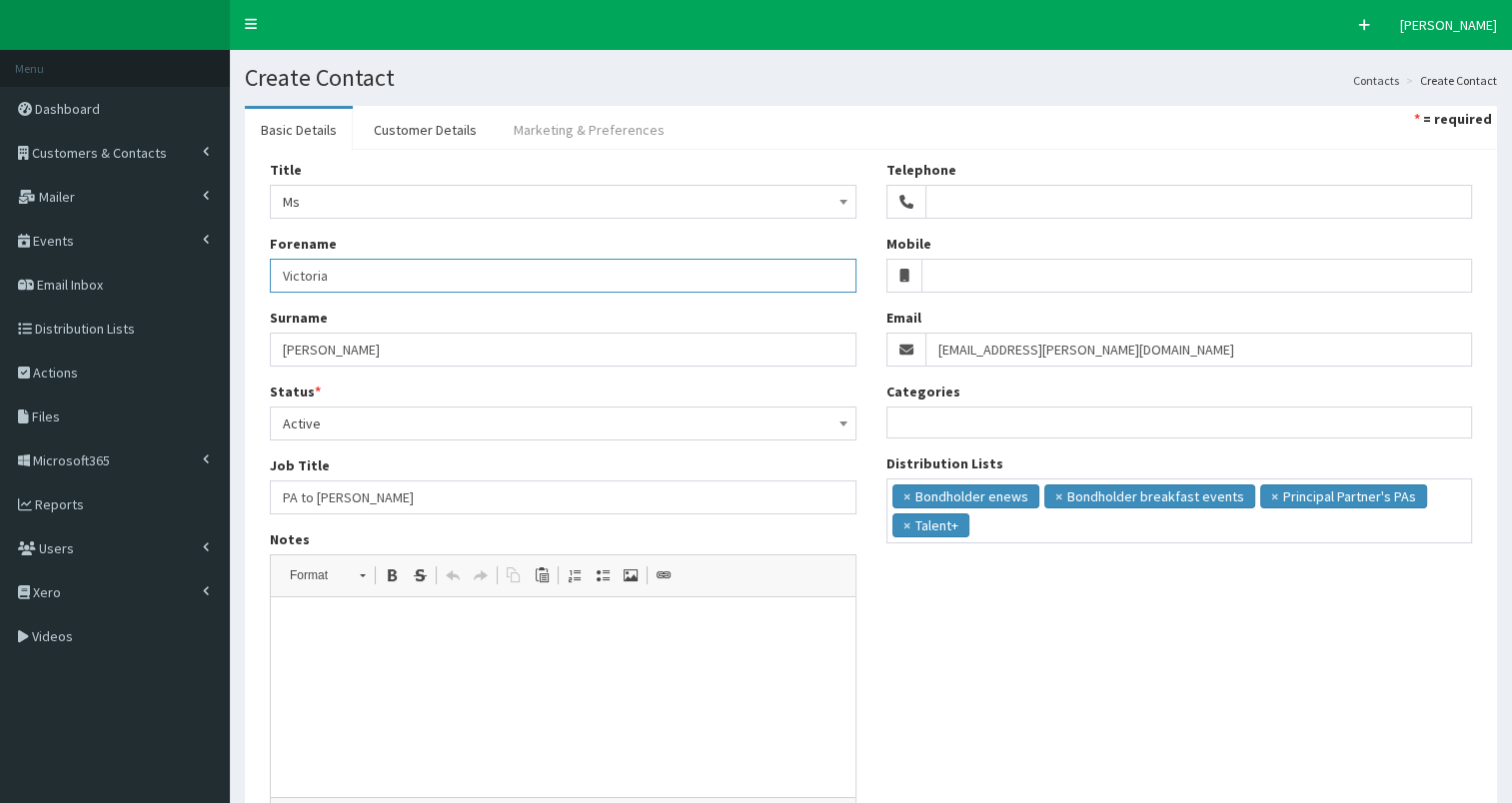 type on "Victoria" 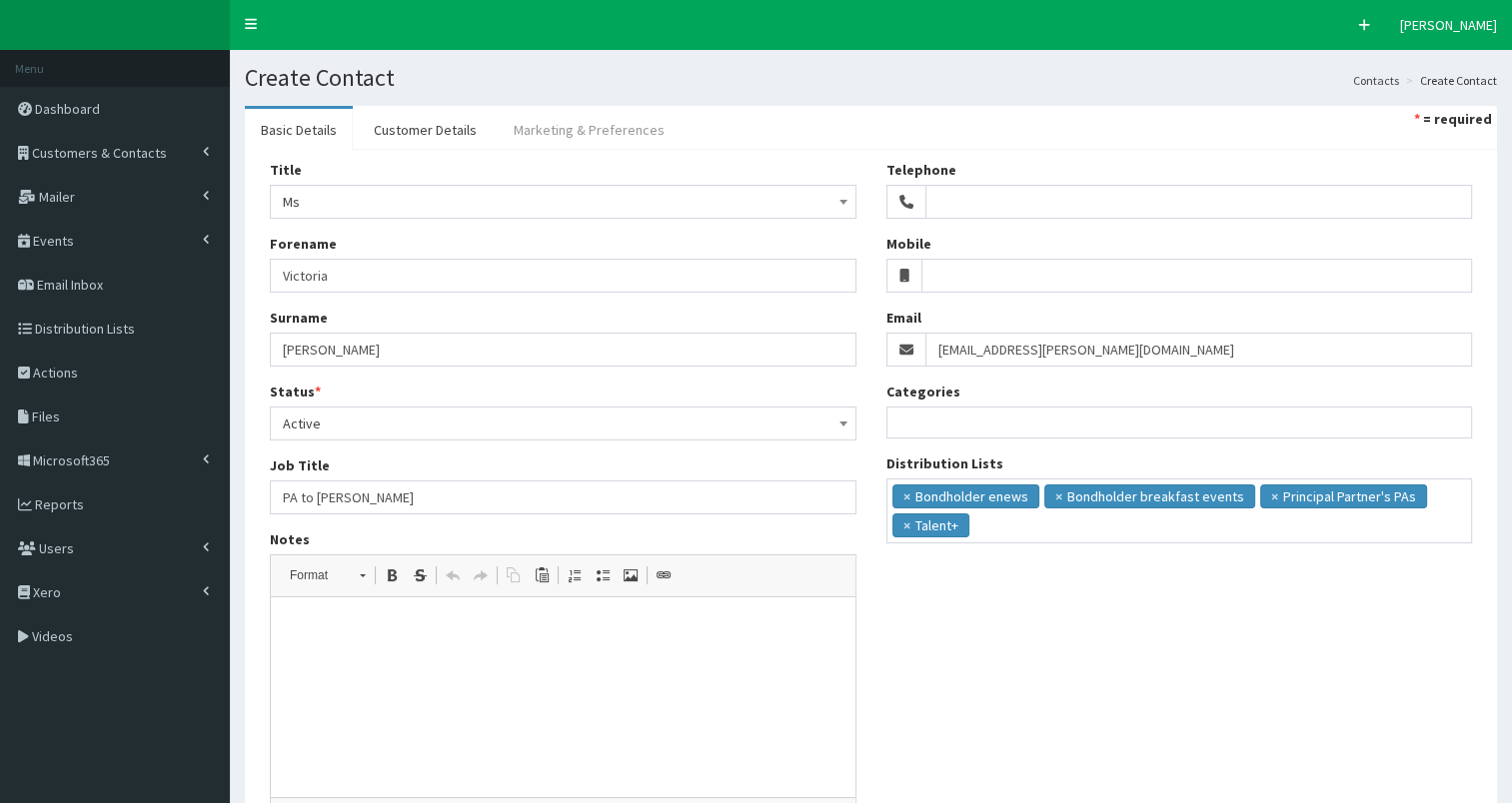 click on "Marketing & Preferences" at bounding box center [589, 130] 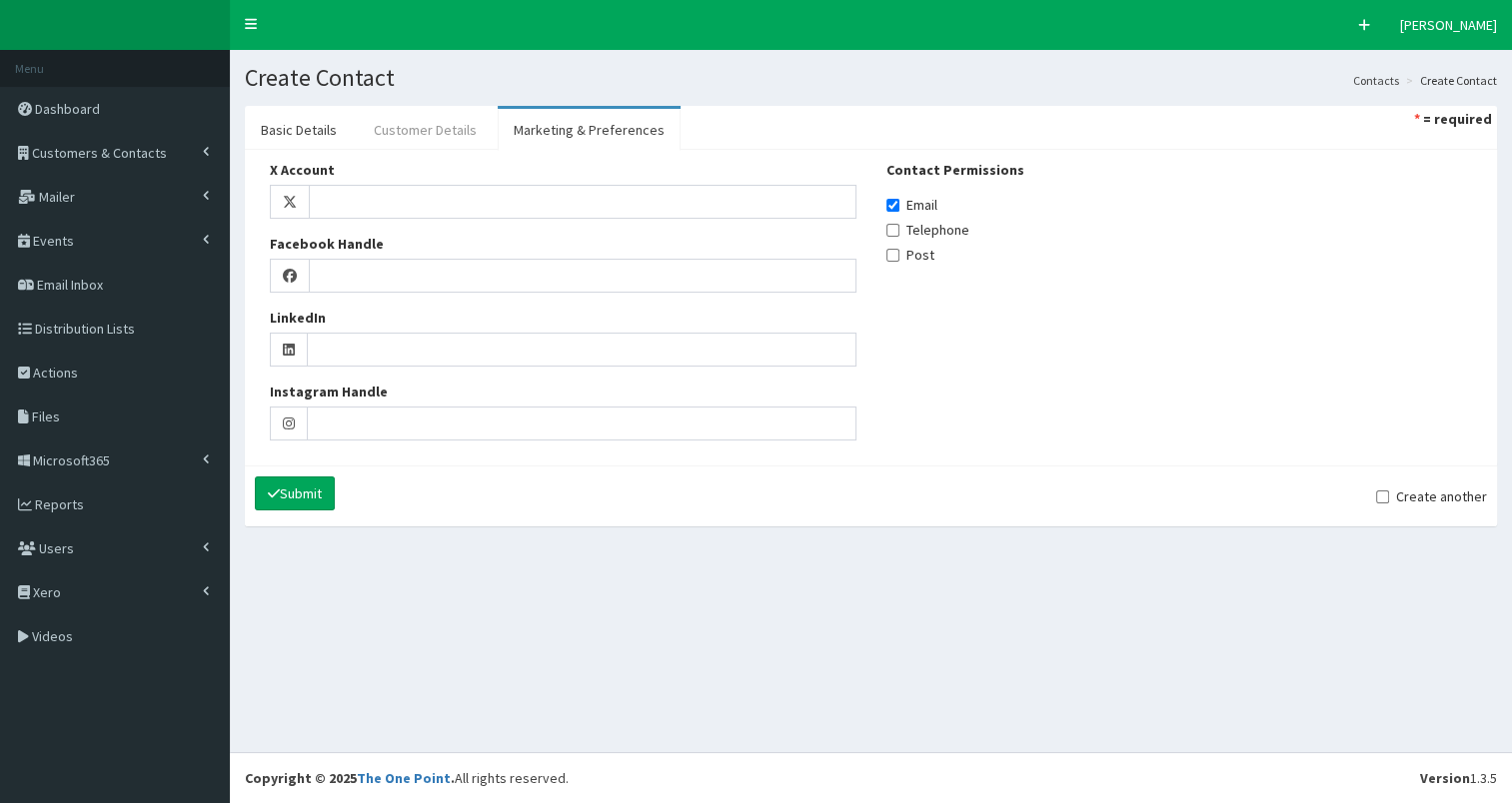 click on "Customer Details" at bounding box center (425, 130) 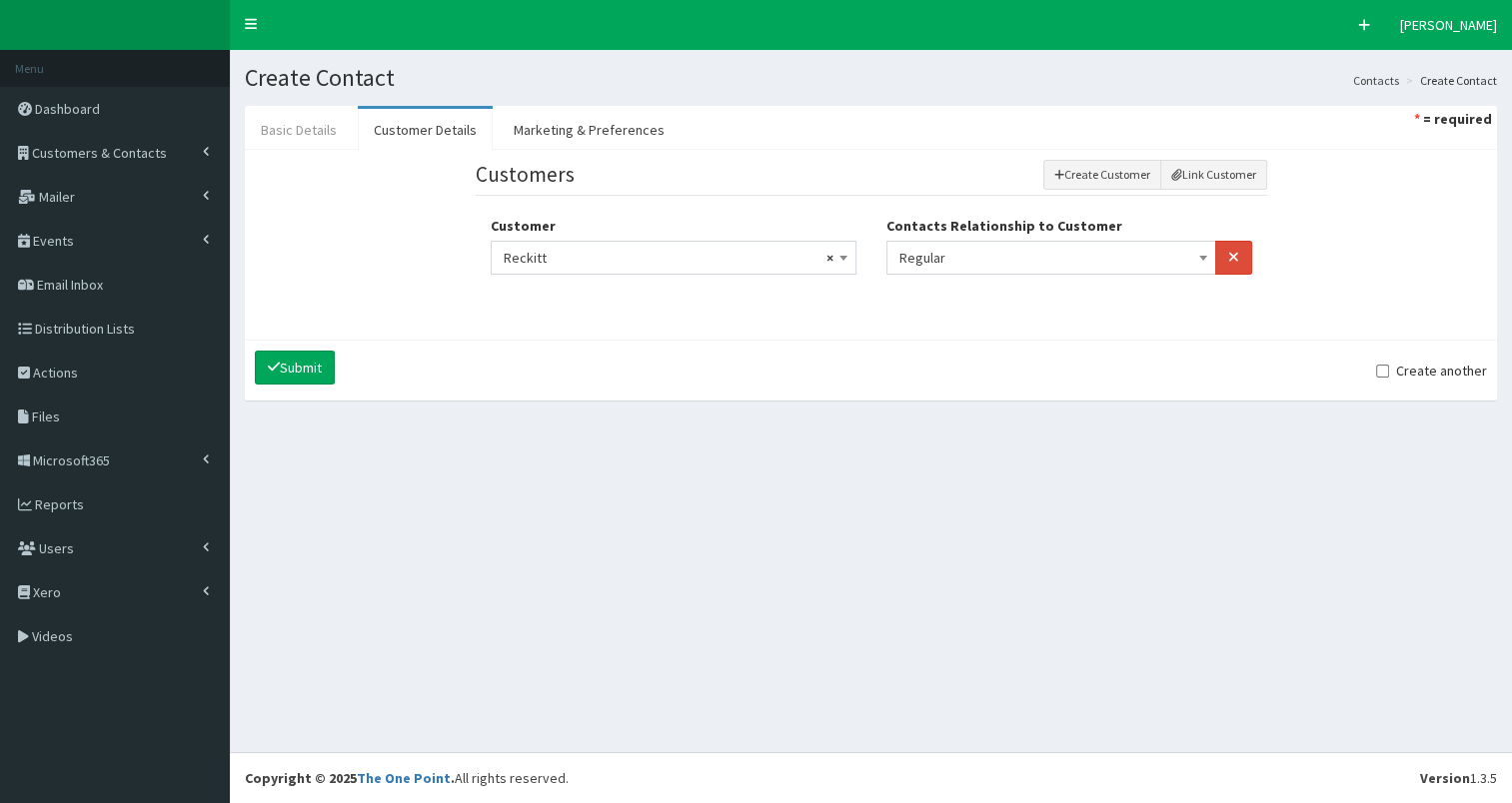 click on "Basic Details" at bounding box center (299, 130) 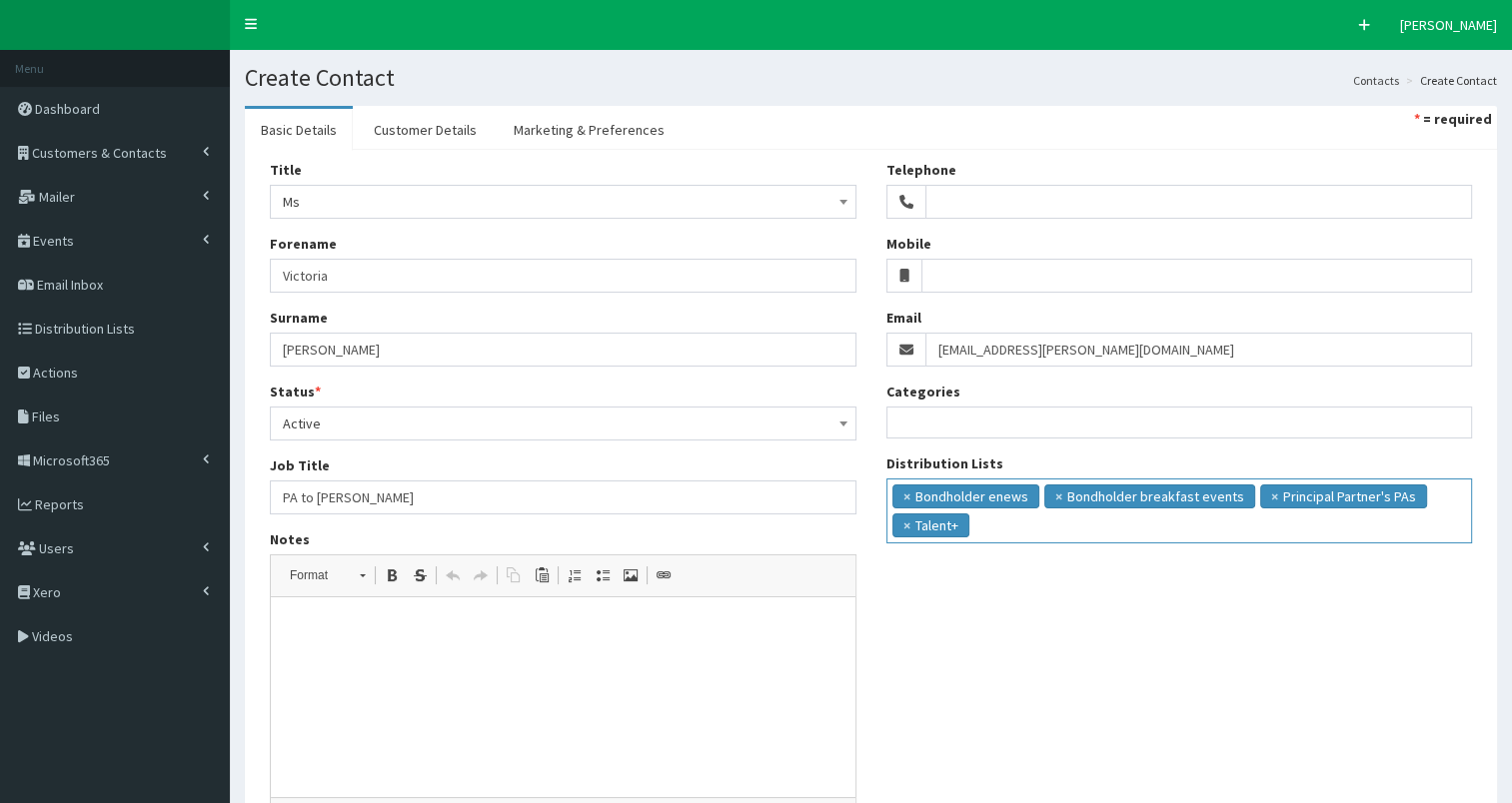 click on "× Bondholder enews × Bondholder breakfast events × Principal Partner's PAs × Talent+" at bounding box center (1179, 508) 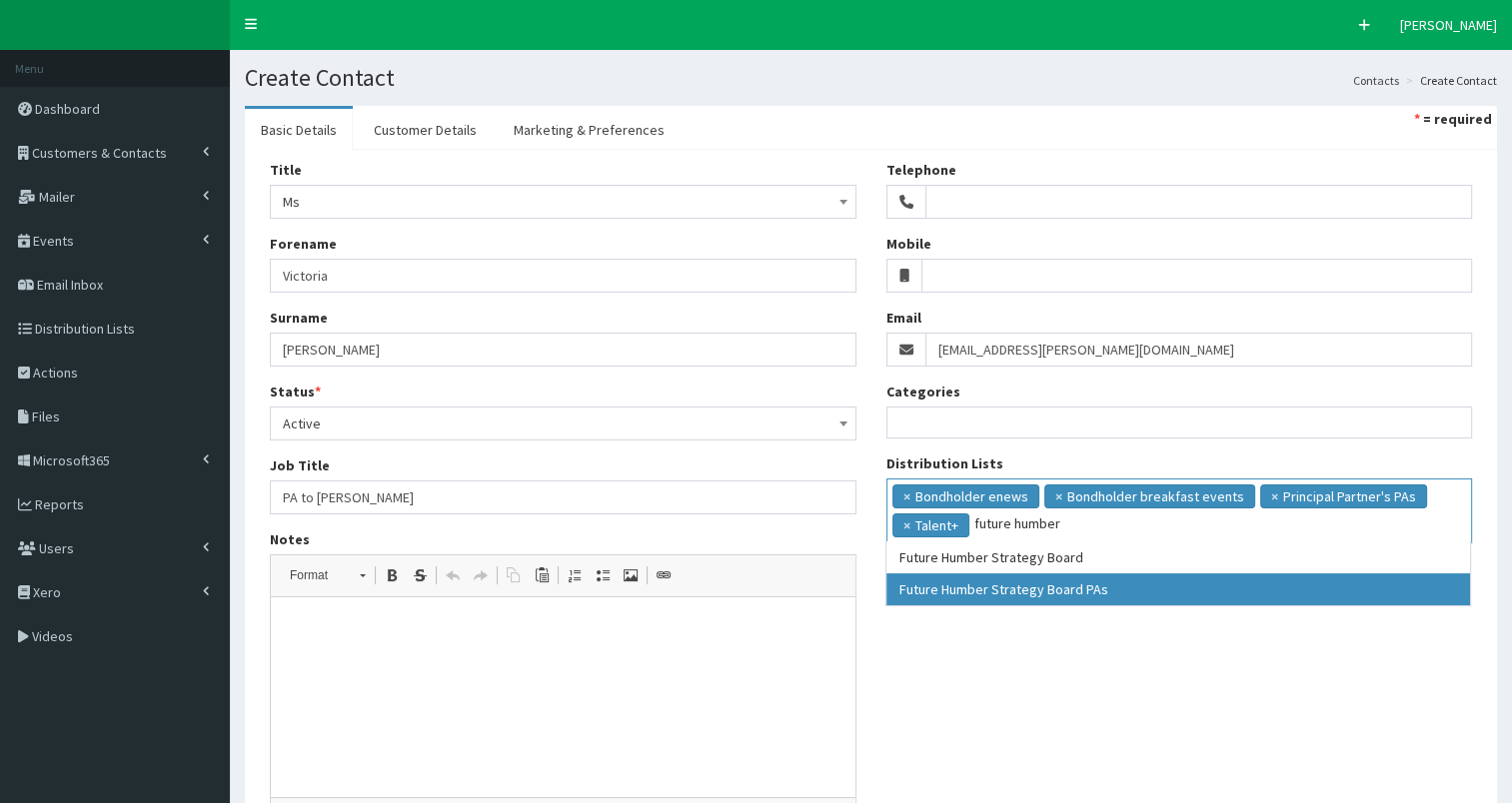 type on "future humber" 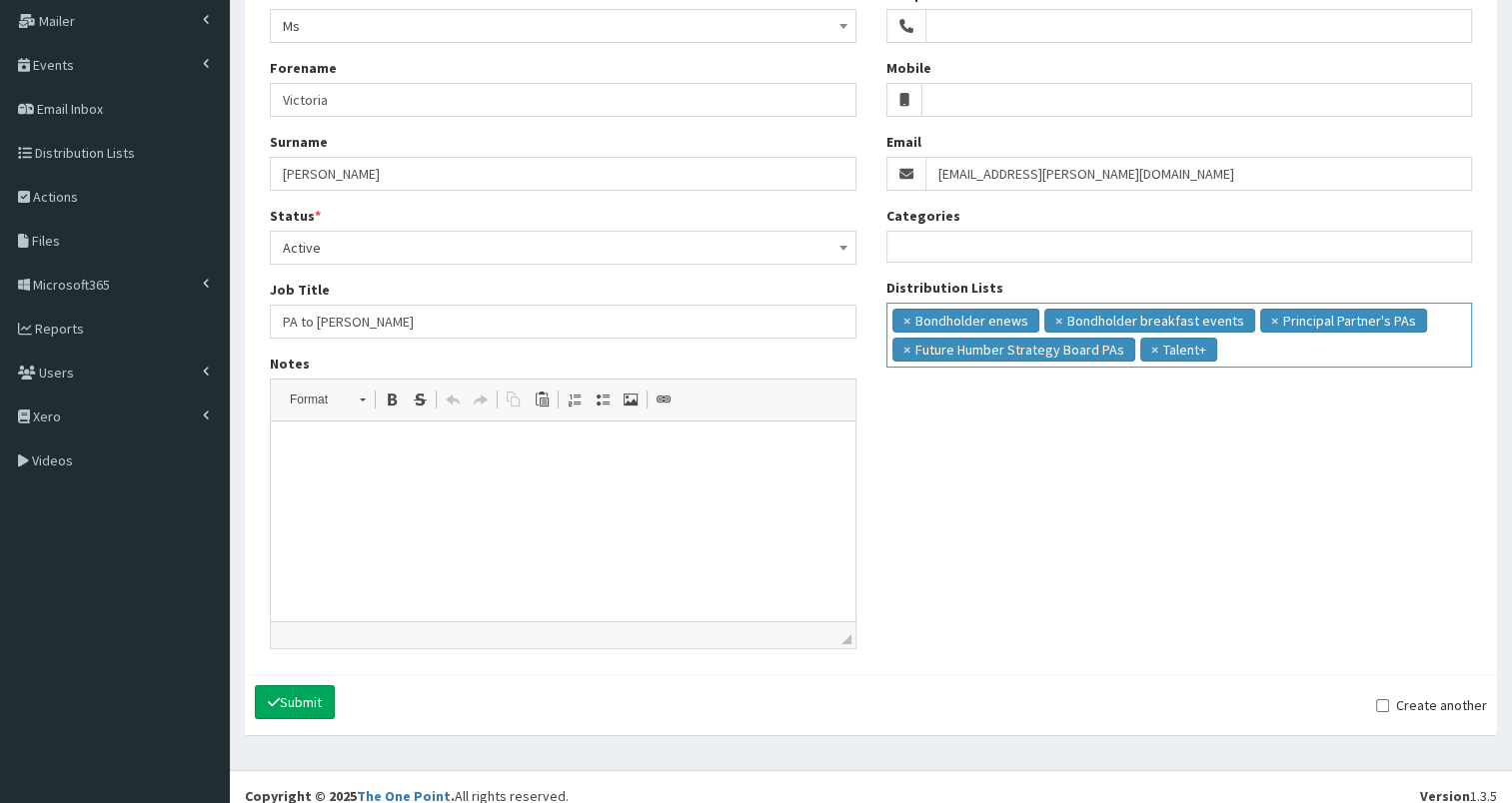 scroll, scrollTop: 192, scrollLeft: 0, axis: vertical 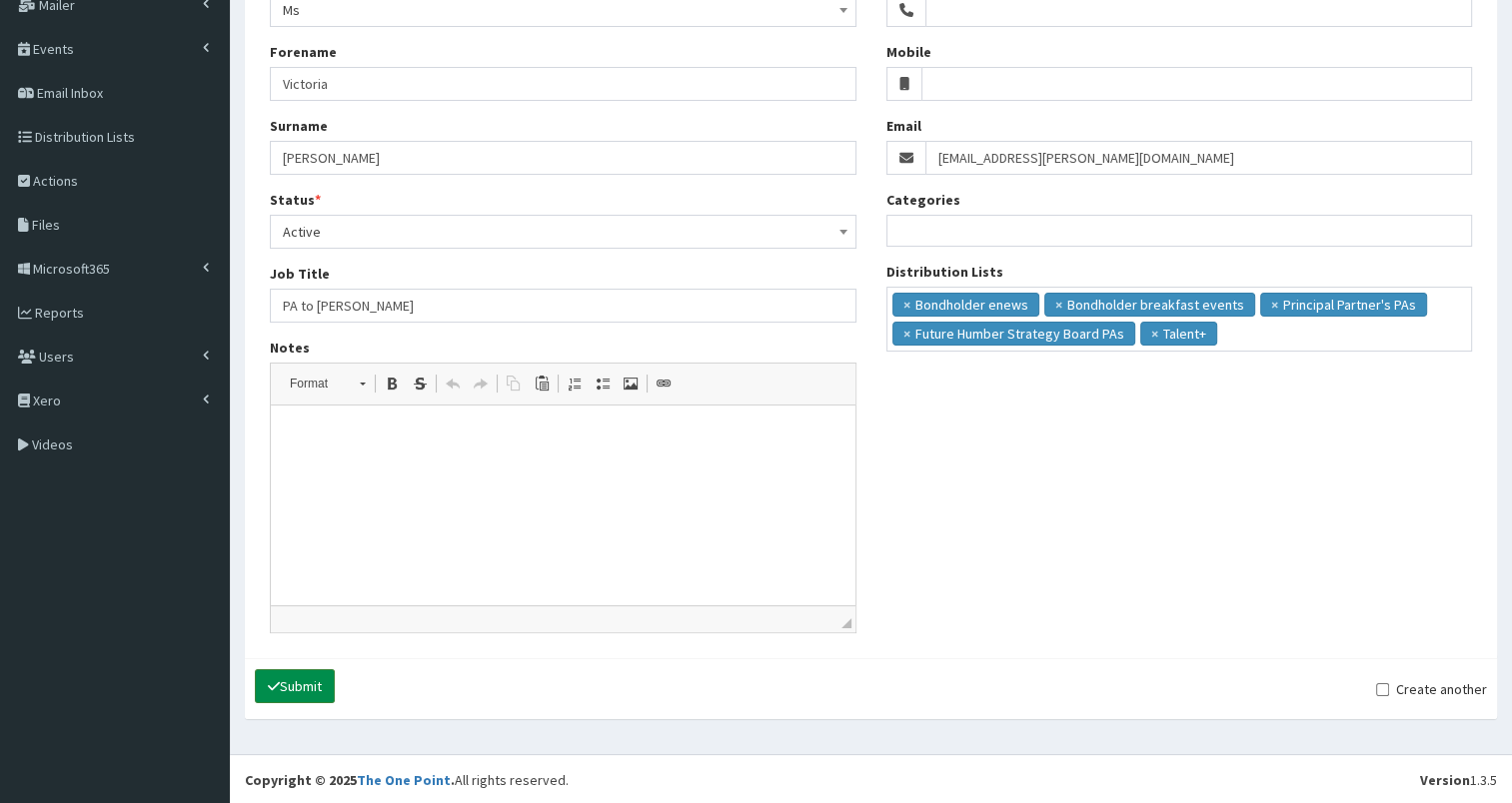 click on "Submit" at bounding box center [295, 686] 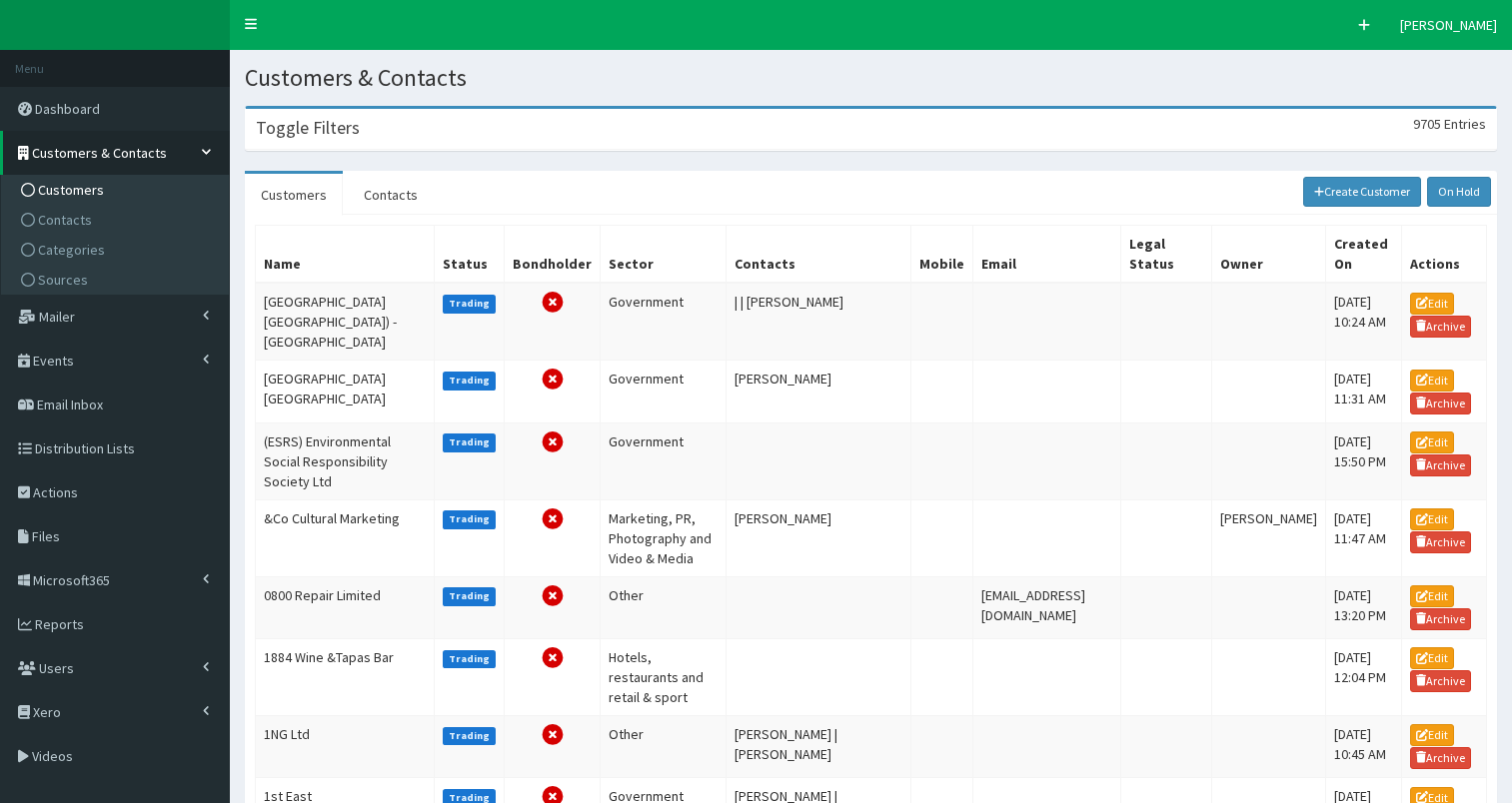 scroll, scrollTop: 0, scrollLeft: 0, axis: both 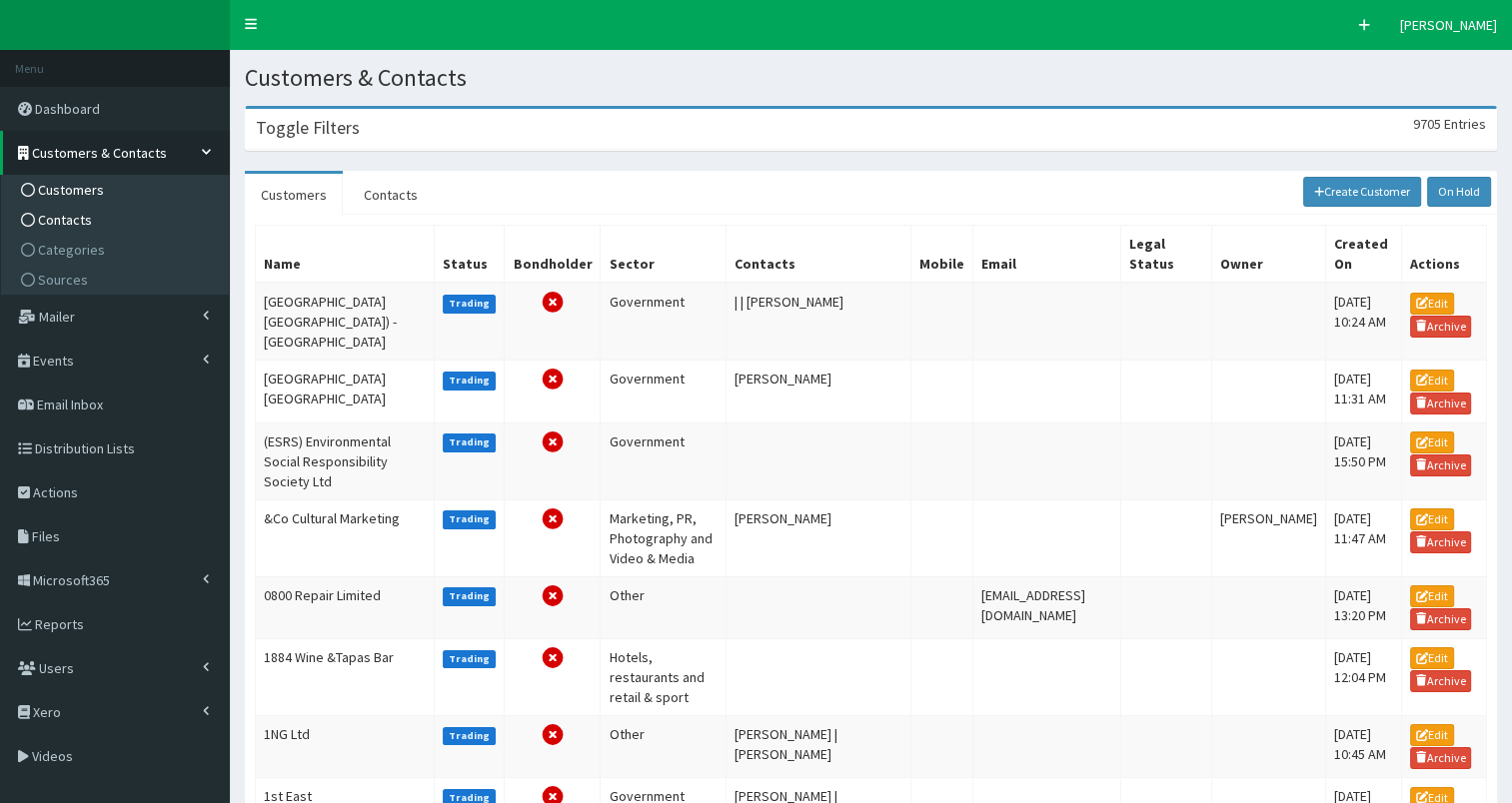 click on "Contacts" at bounding box center [117, 220] 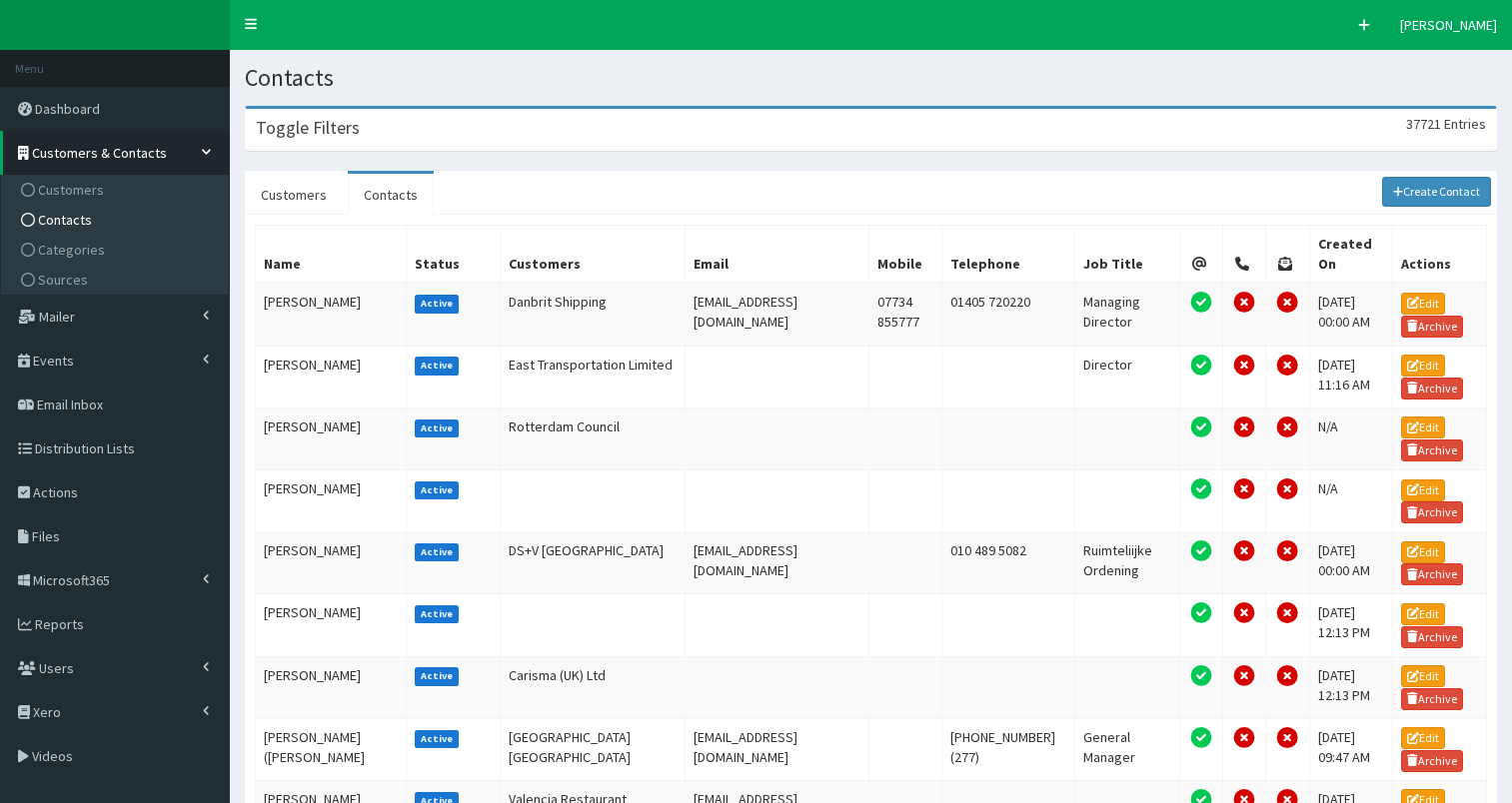 scroll, scrollTop: 0, scrollLeft: 0, axis: both 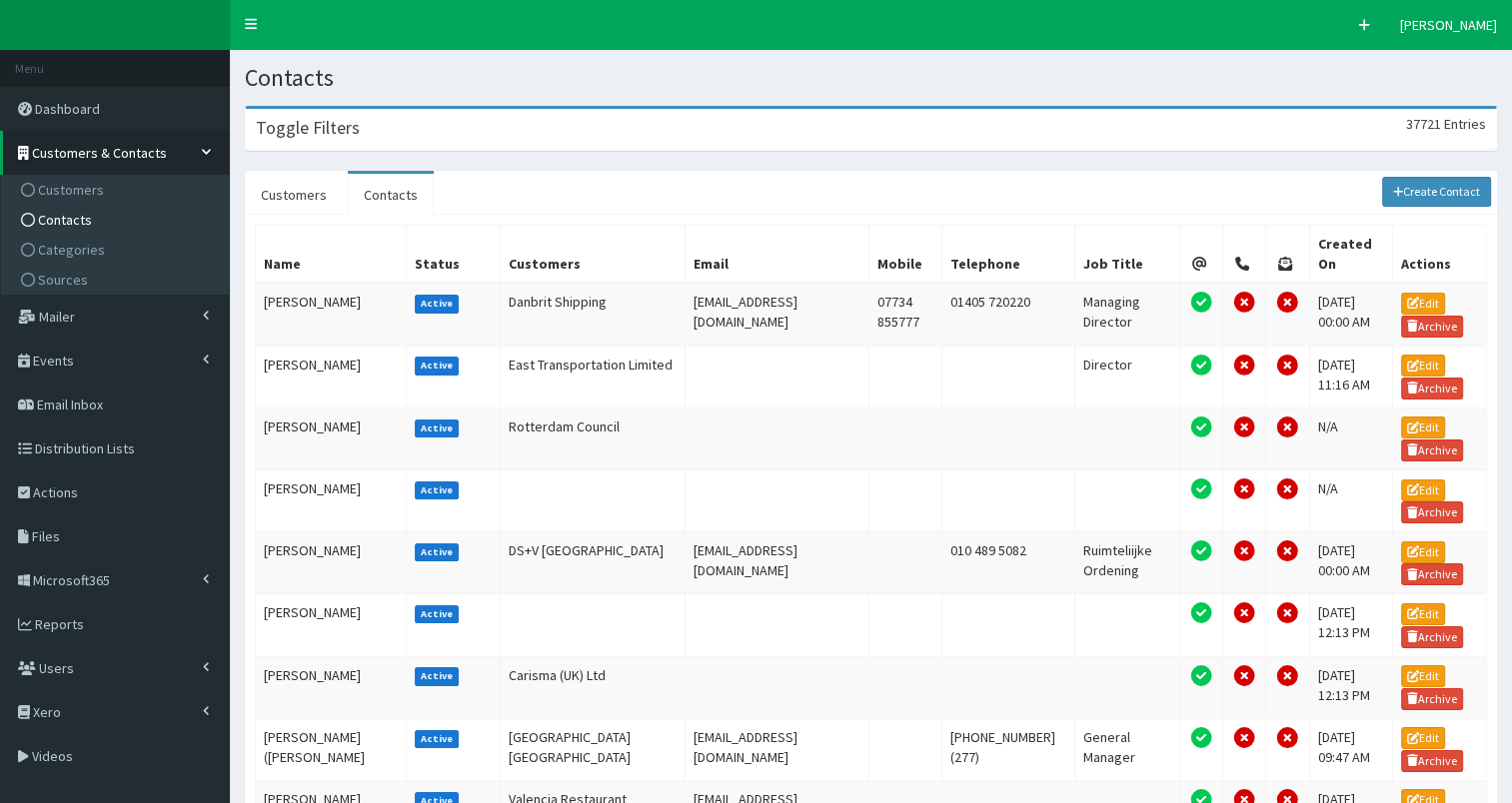 click on "Toggle Filters
37721   Entries" at bounding box center [870, 129] 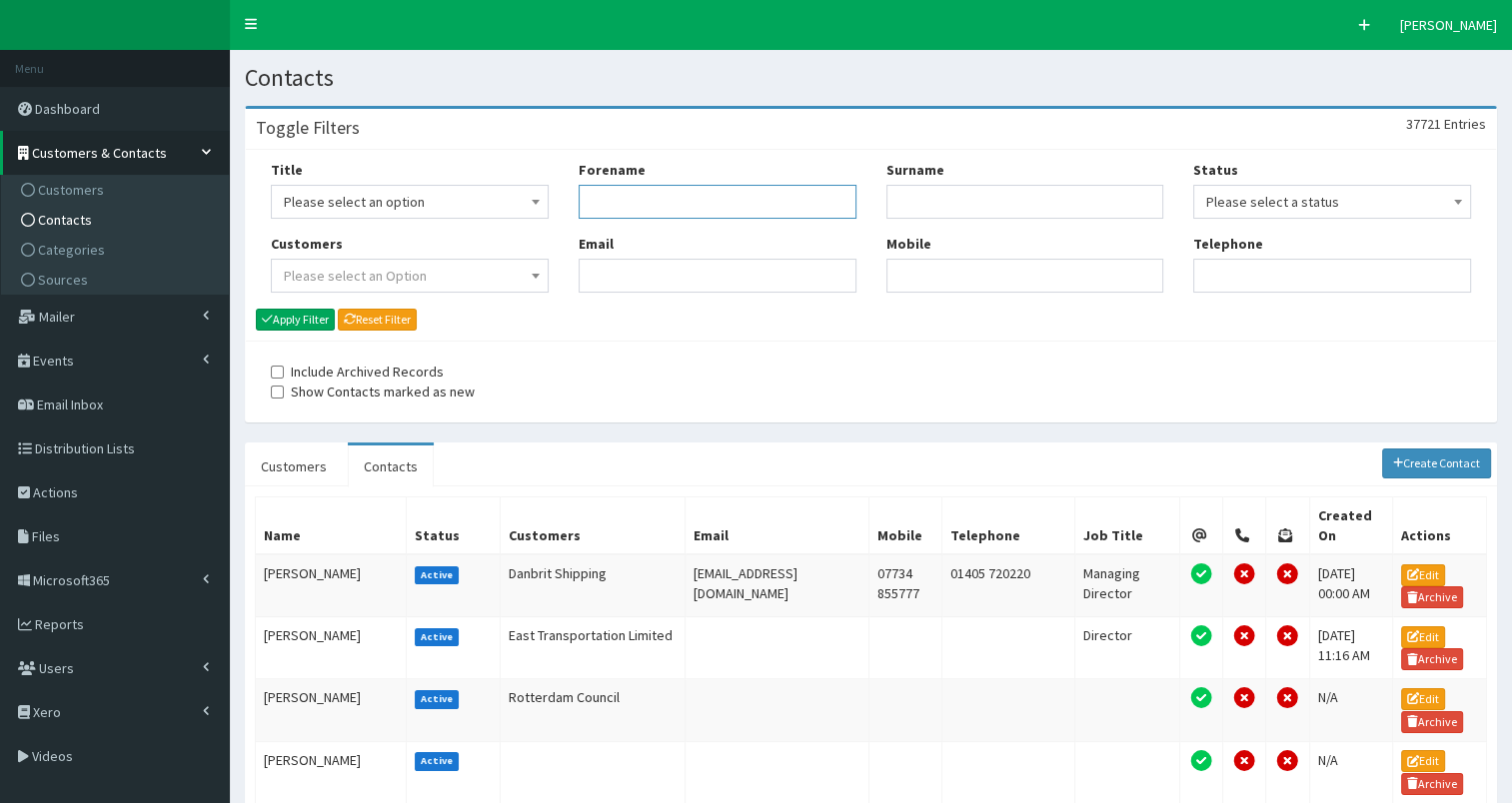 click on "Forename" at bounding box center (718, 202) 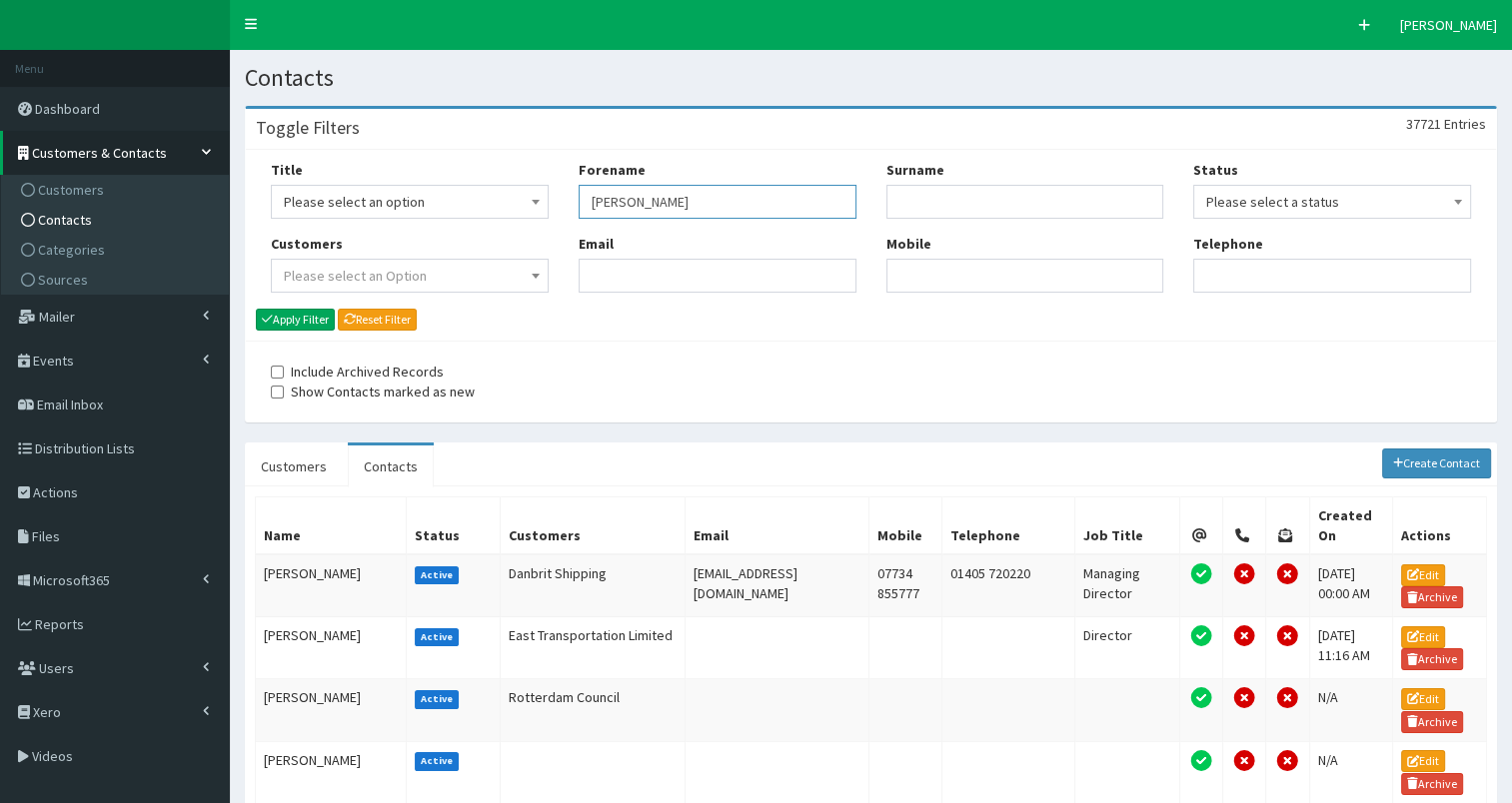 type on "[PERSON_NAME]" 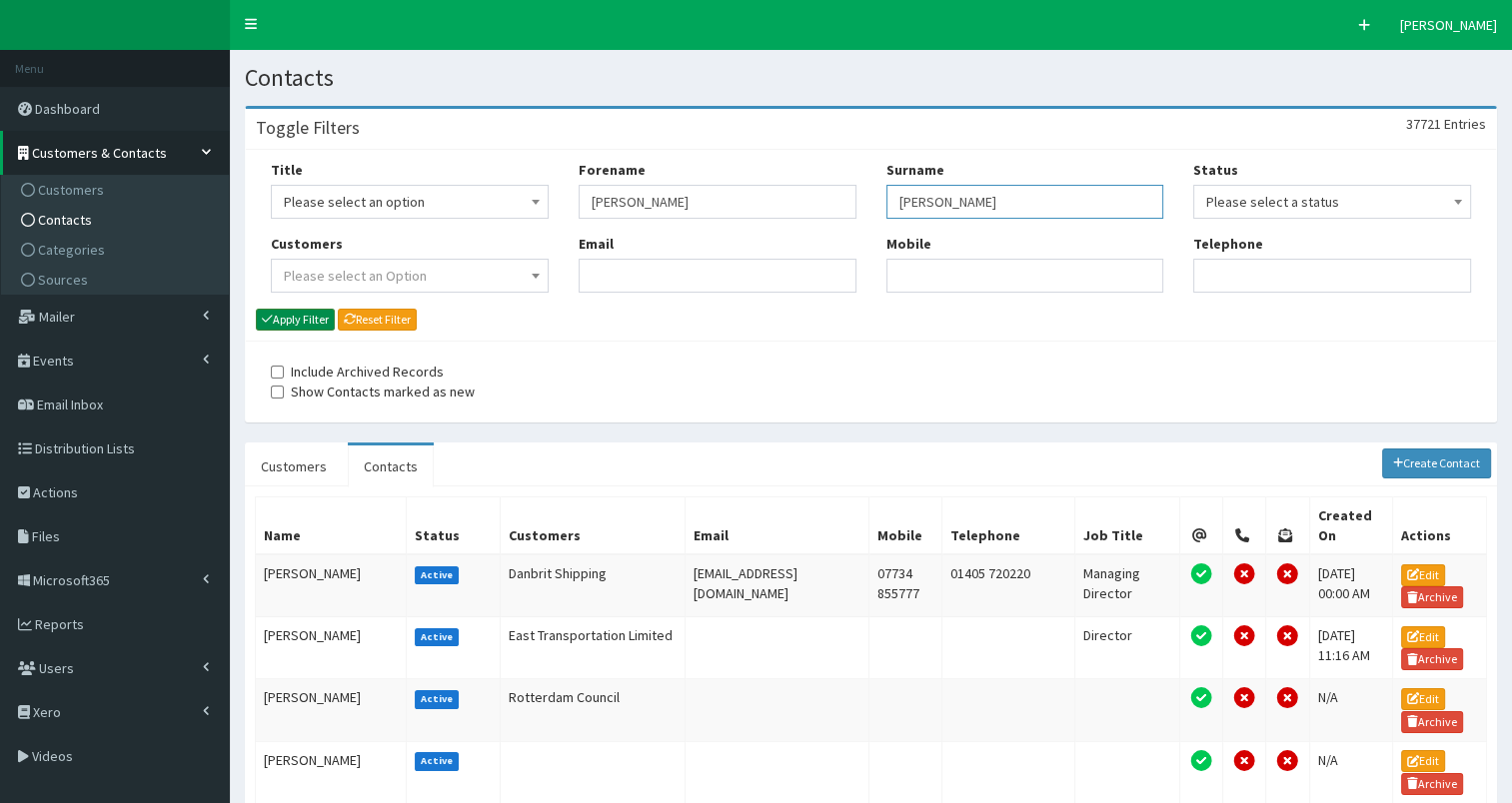 type on "[PERSON_NAME]" 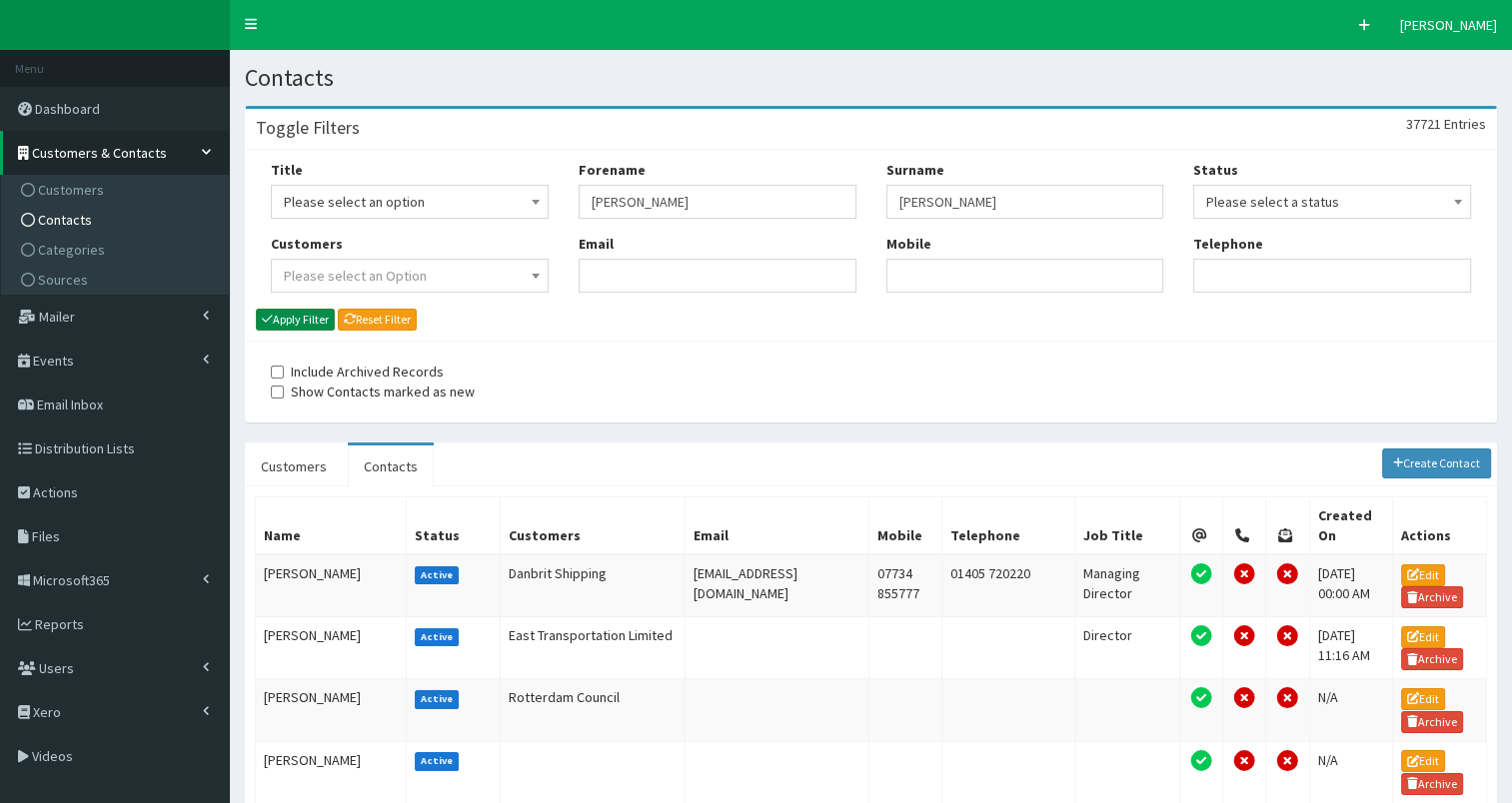 click on "Apply Filter" at bounding box center [295, 320] 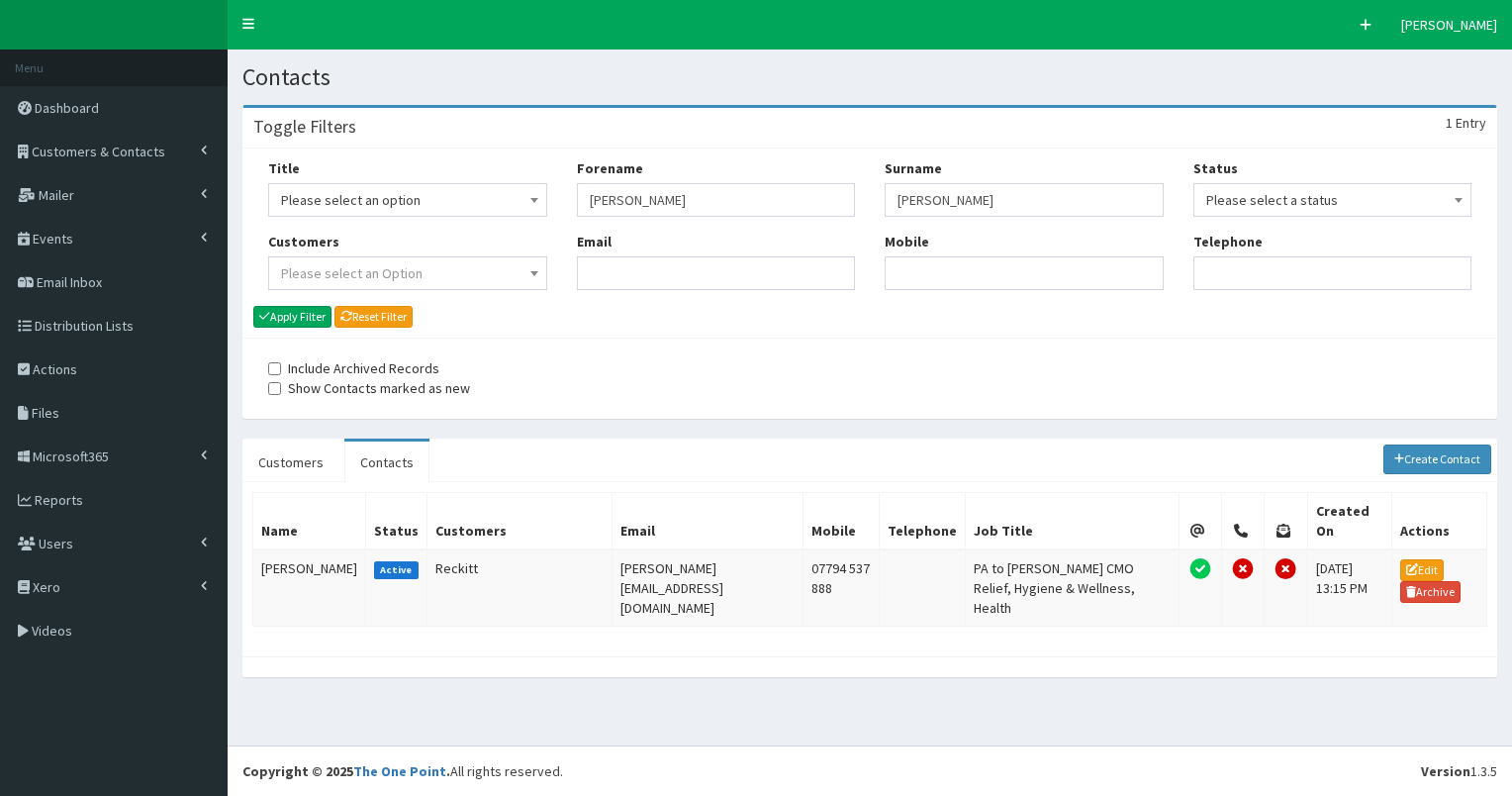 scroll, scrollTop: 0, scrollLeft: 0, axis: both 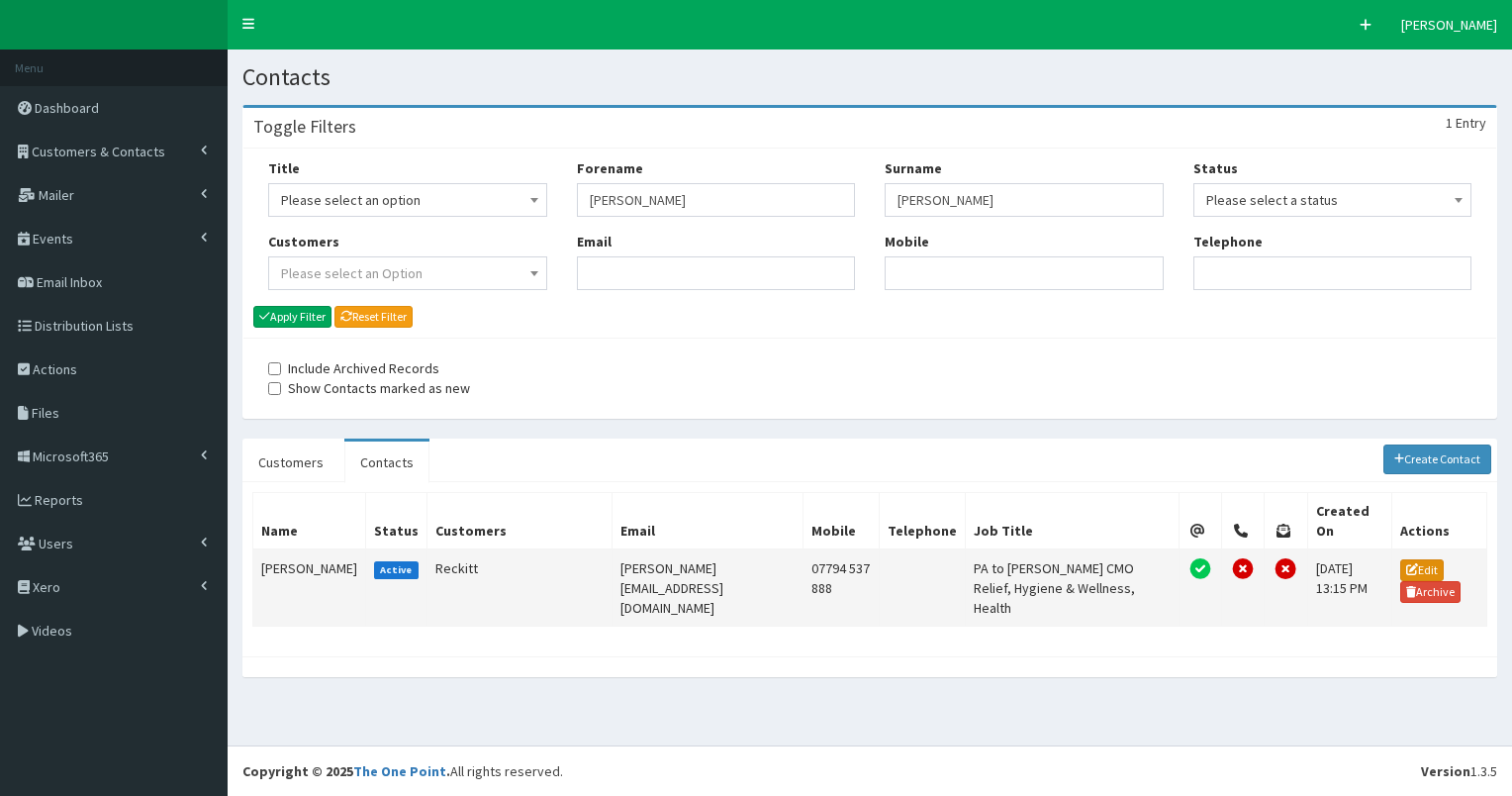 click on "Edit" at bounding box center (1422, 570) 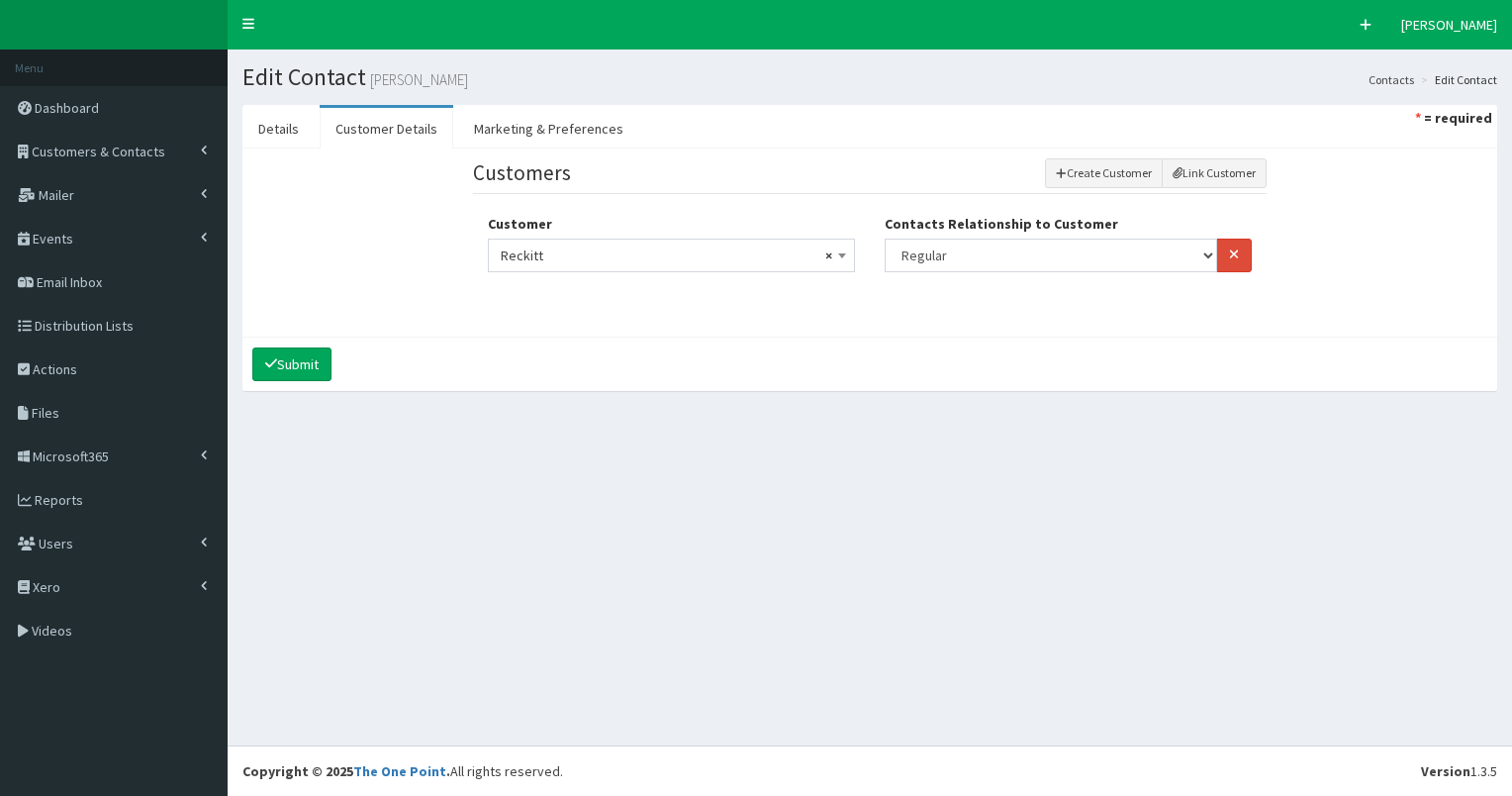 select 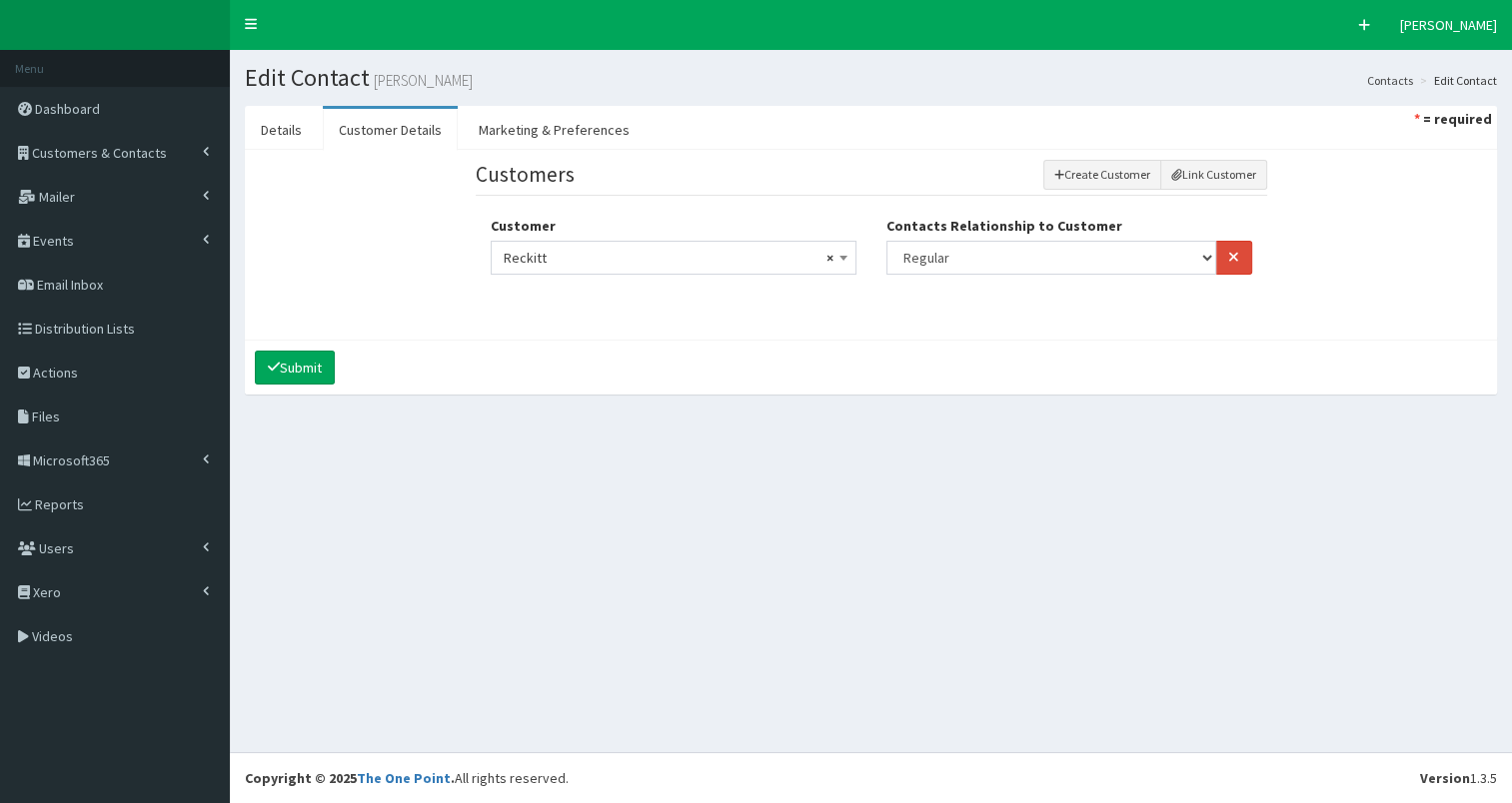scroll, scrollTop: 0, scrollLeft: 0, axis: both 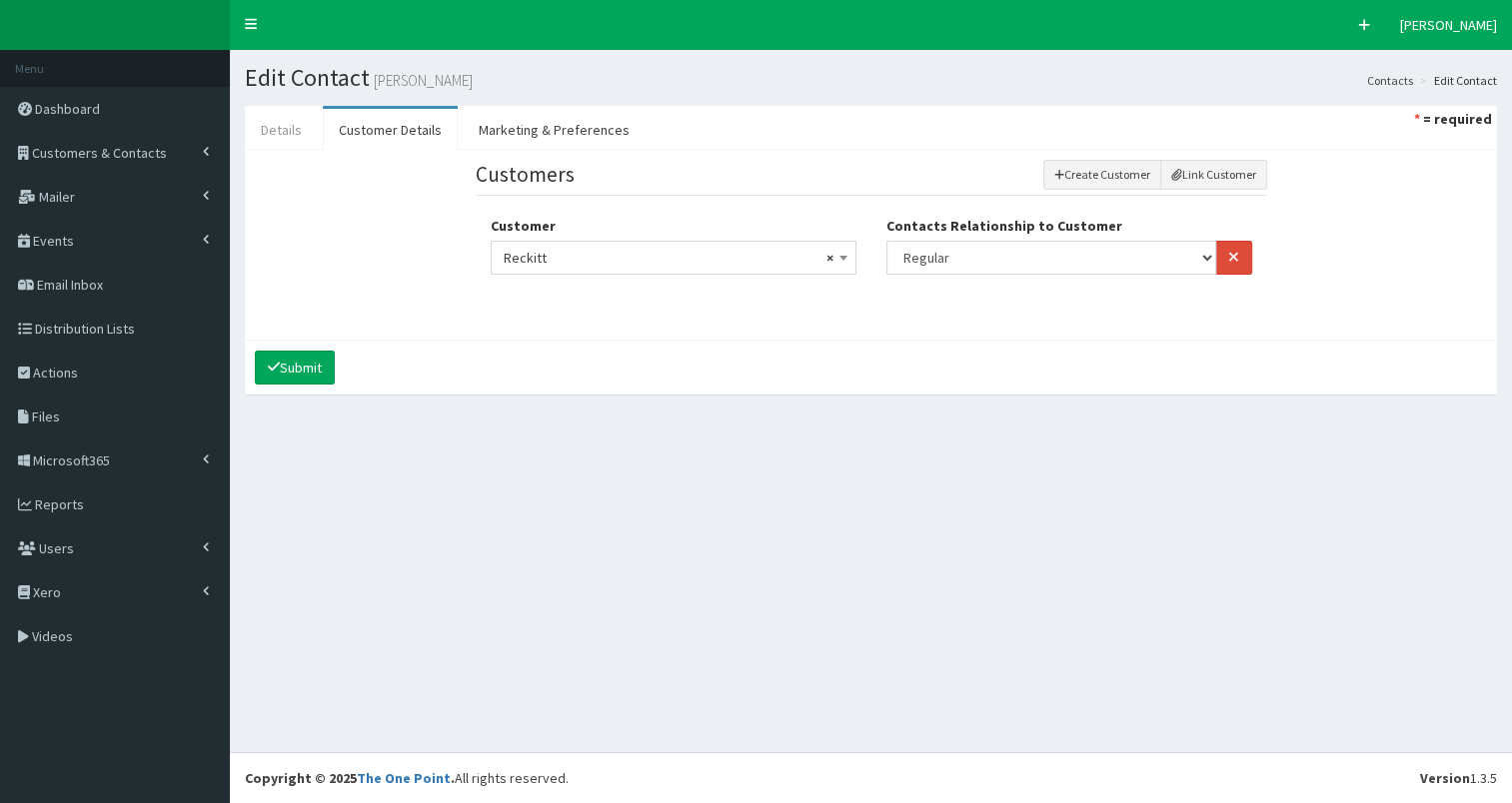 click on "Details" at bounding box center [281, 130] 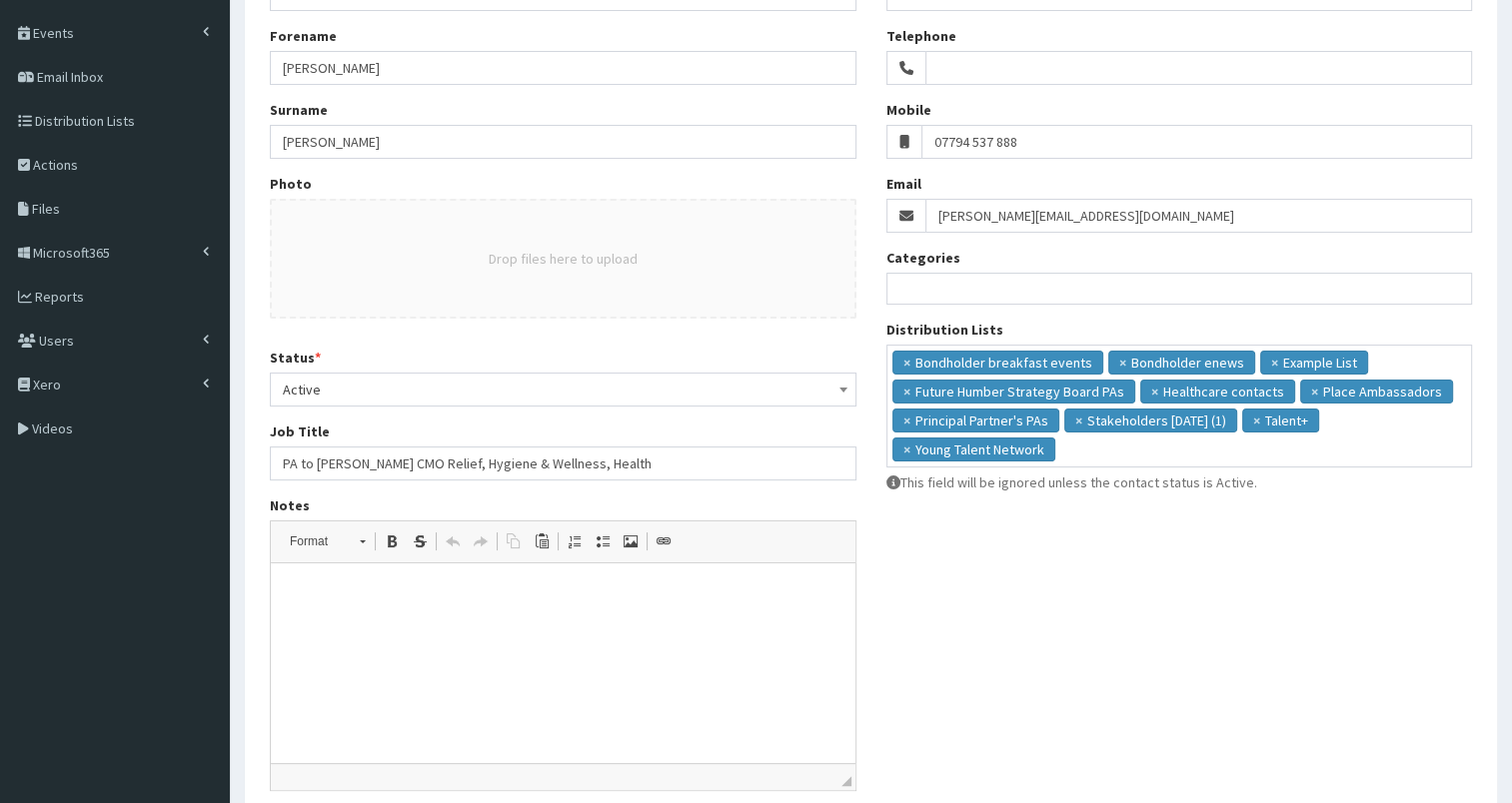 scroll, scrollTop: 212, scrollLeft: 0, axis: vertical 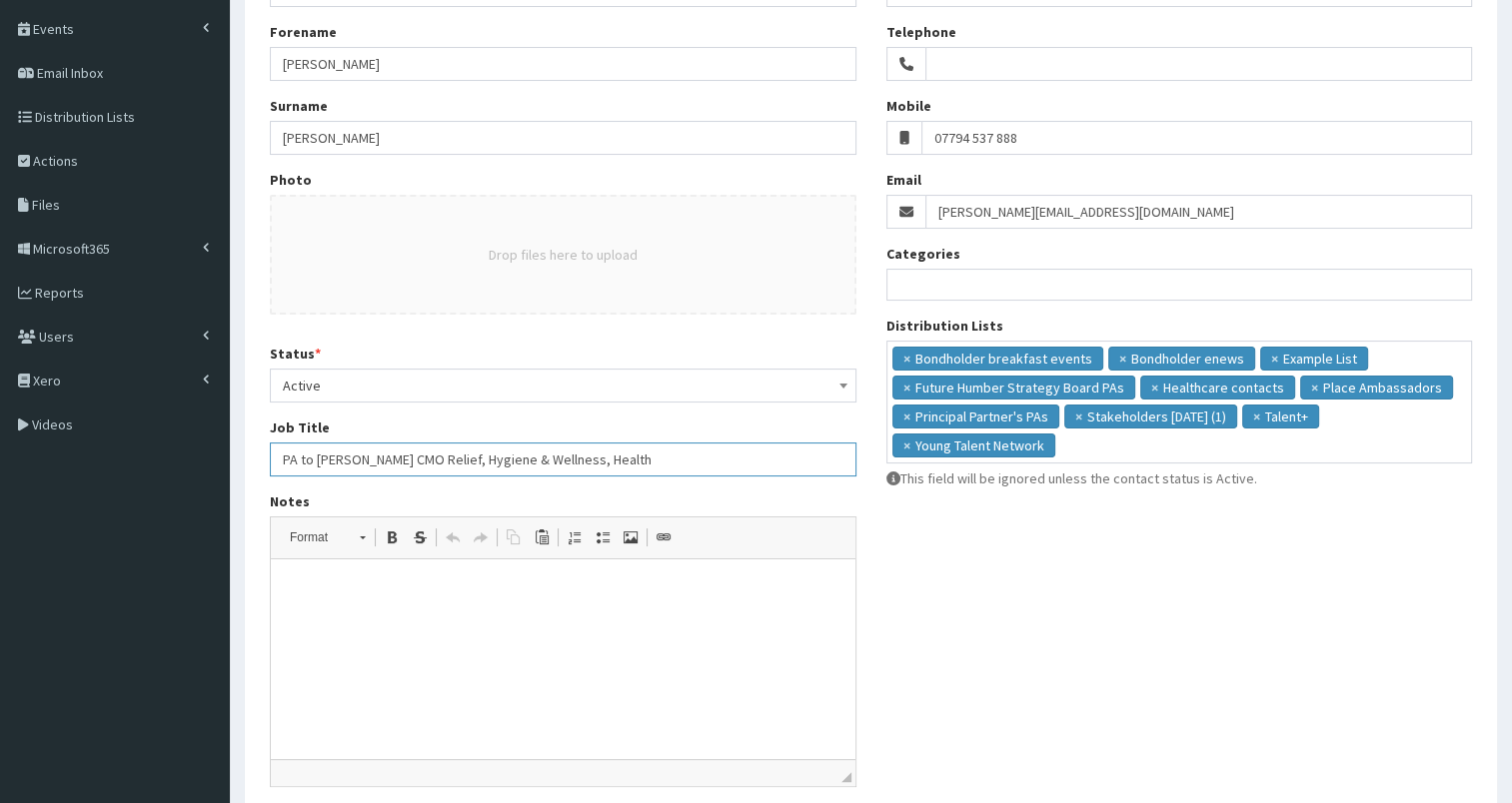 drag, startPoint x: 283, startPoint y: 453, endPoint x: 671, endPoint y: 464, distance: 388.1559 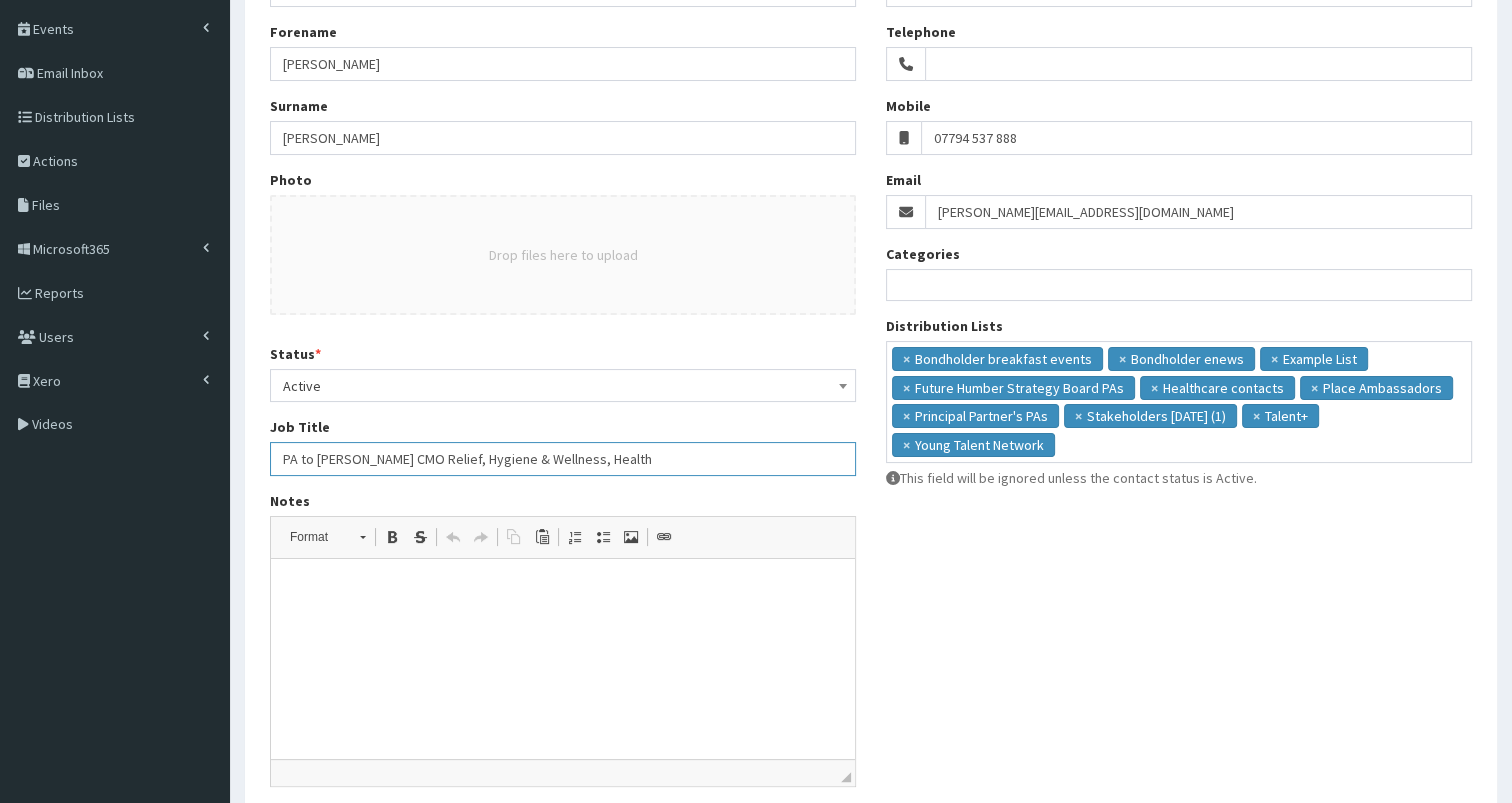 click on "PA to Bruce Charlesworth CMO Relief, Hygiene & Wellness, Health" at bounding box center (563, 459) 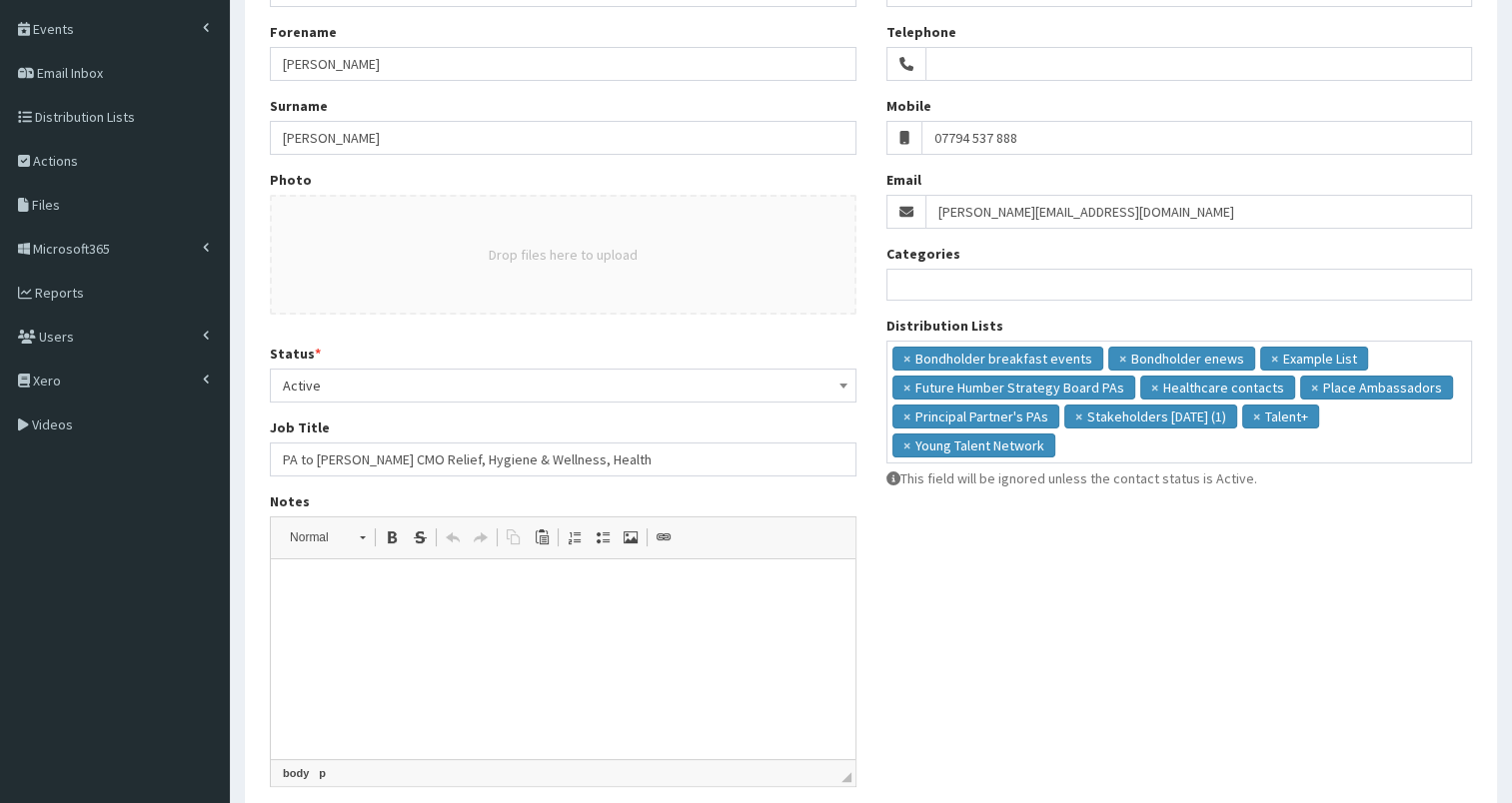 click at bounding box center [563, 589] 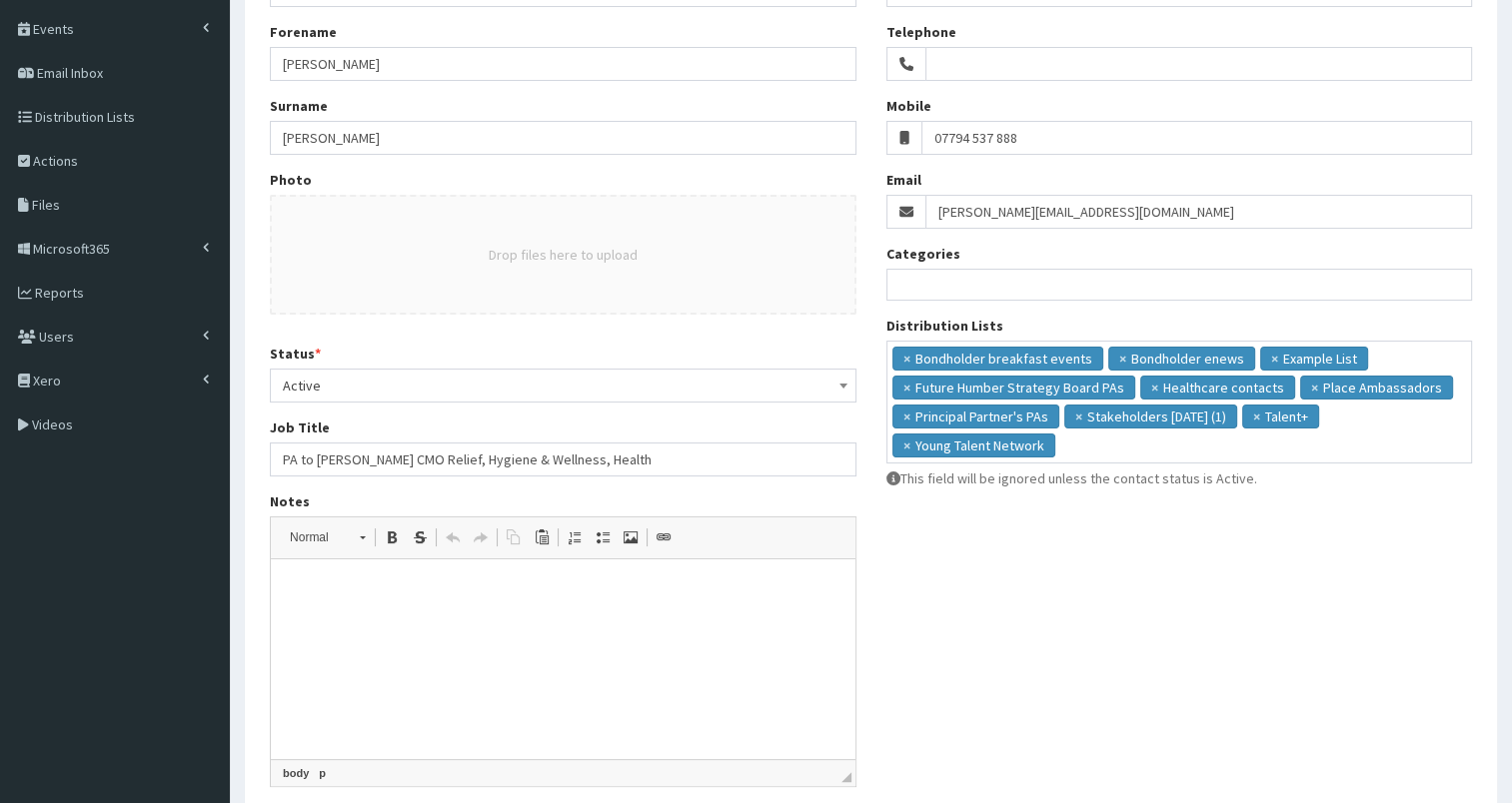 click on "PA to Bruce Charlesworth CMO Relief, Hygiene & Wellness, Health" at bounding box center [563, 459] 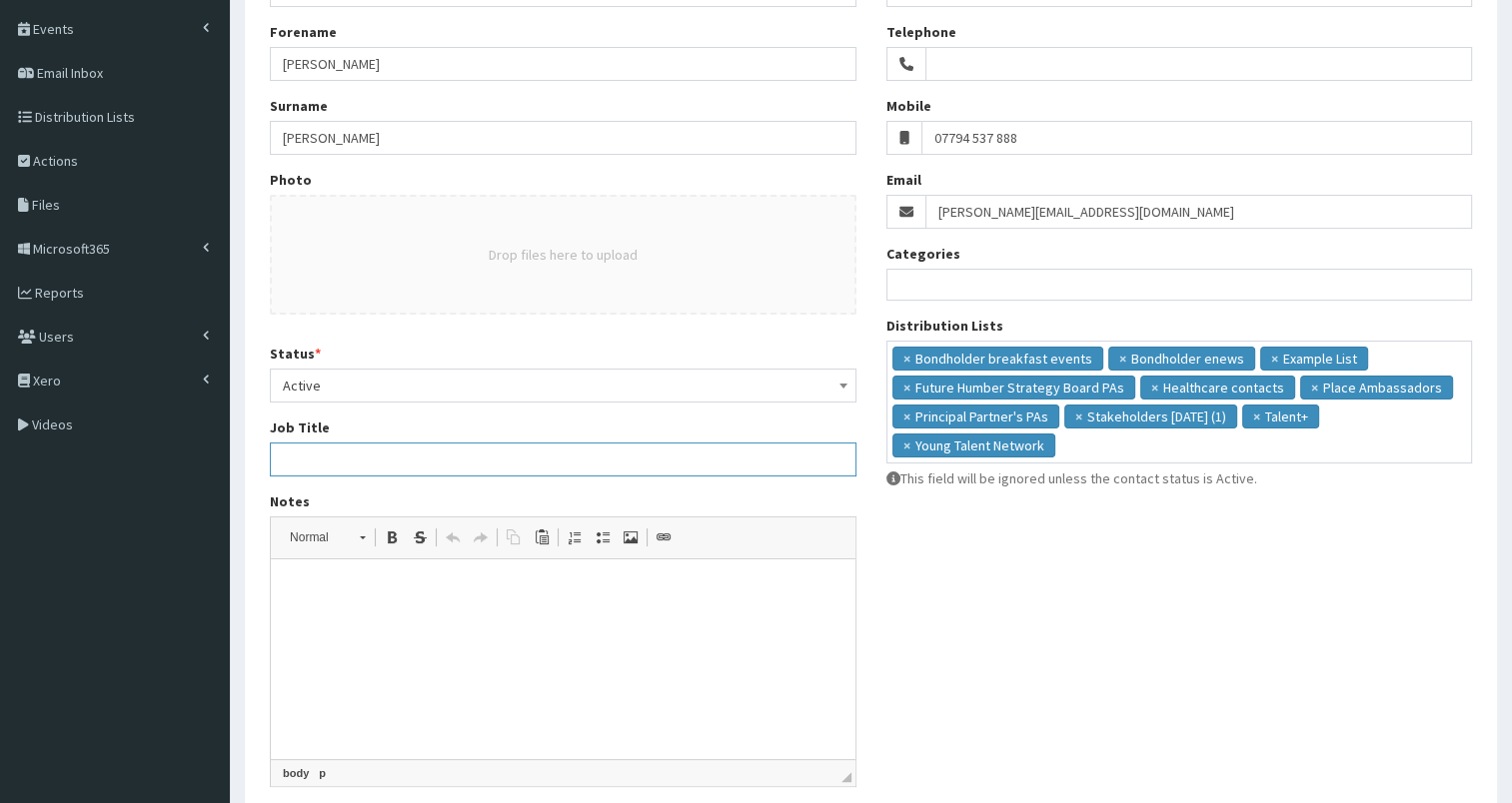 paste on "Operational Effectiveness Associate" 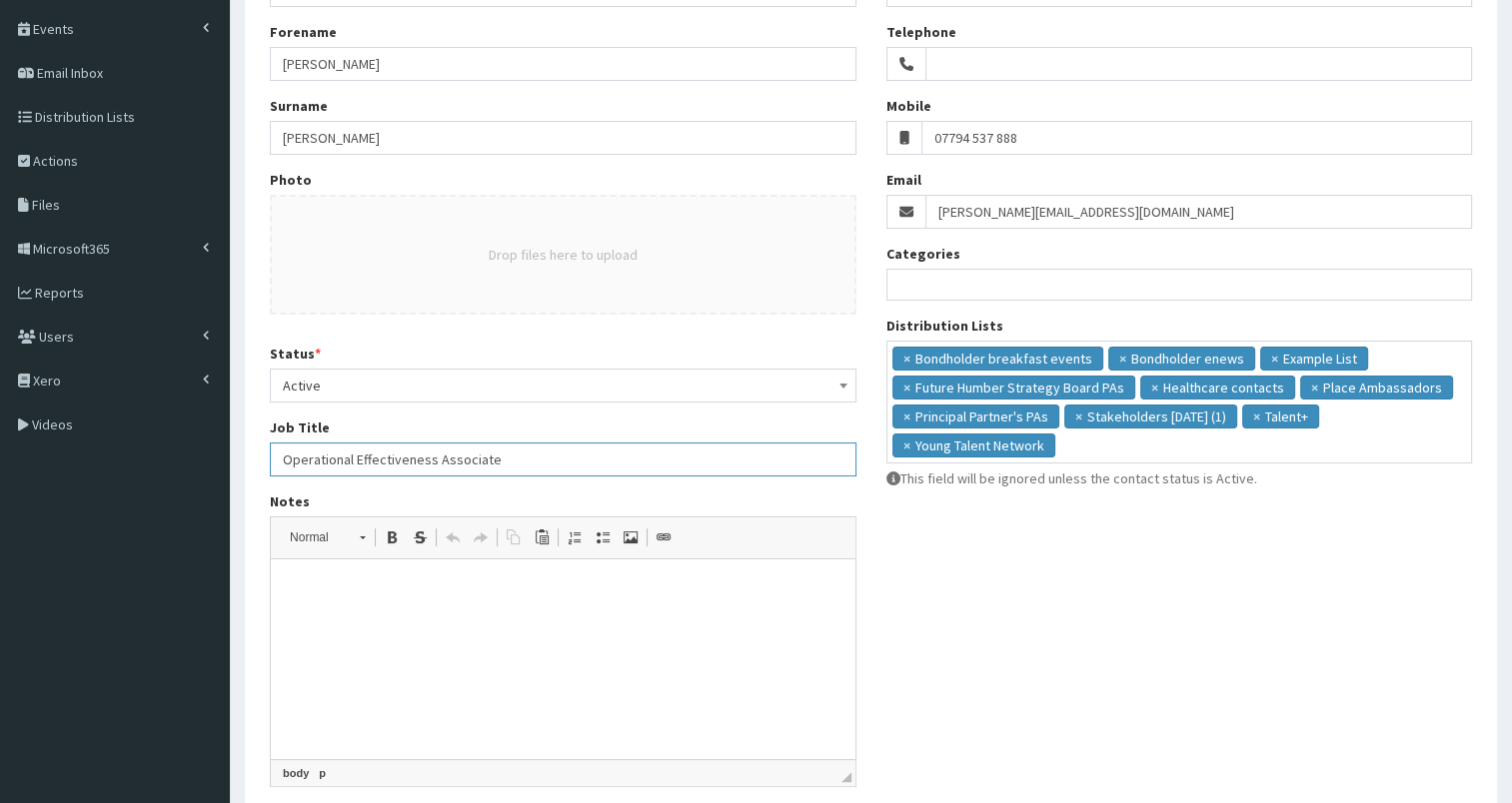 scroll, scrollTop: 360, scrollLeft: 0, axis: vertical 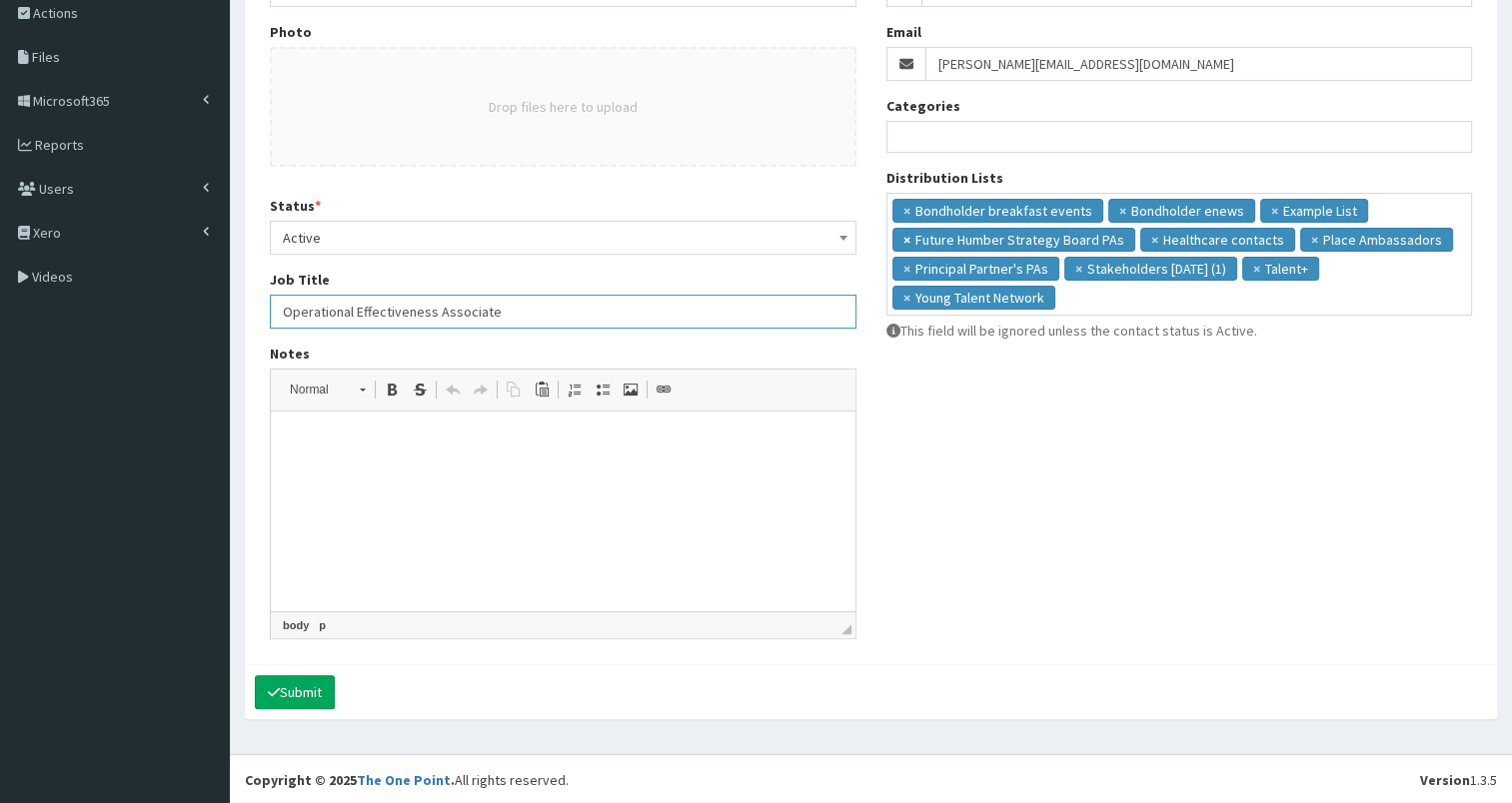 type on "Operational Effectiveness Associate" 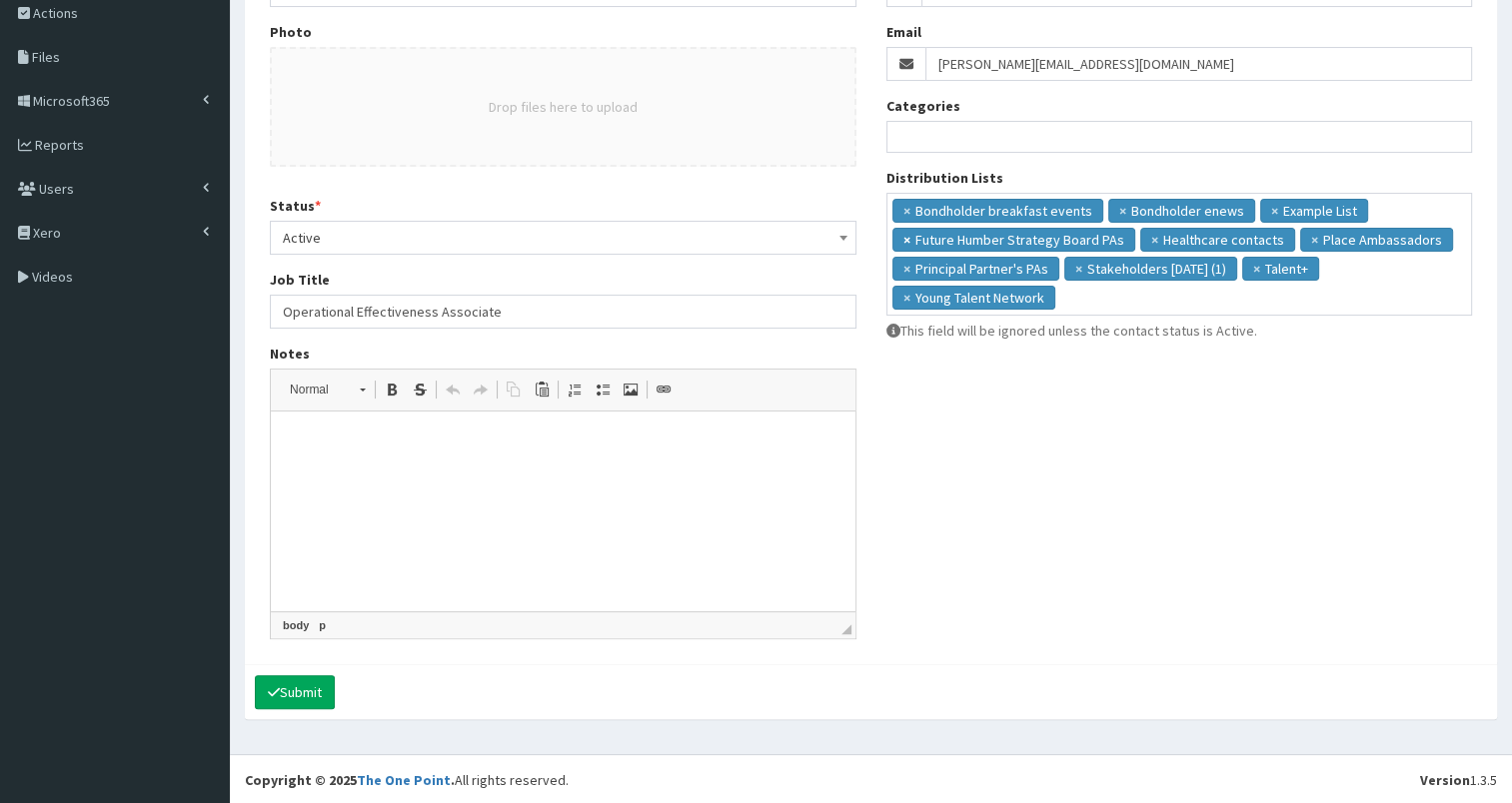 click on "×" at bounding box center (906, 240) 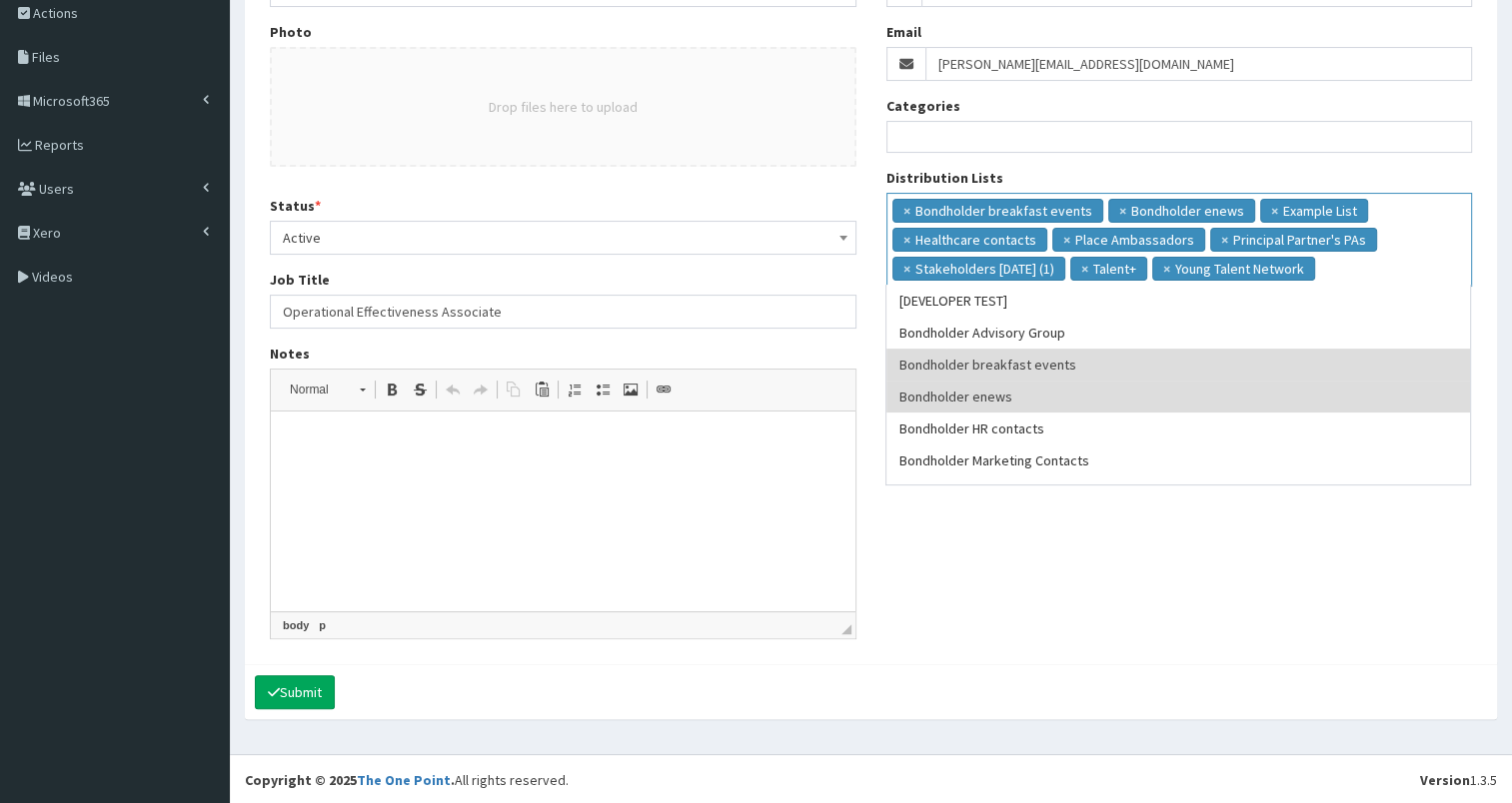 scroll, scrollTop: 37, scrollLeft: 0, axis: vertical 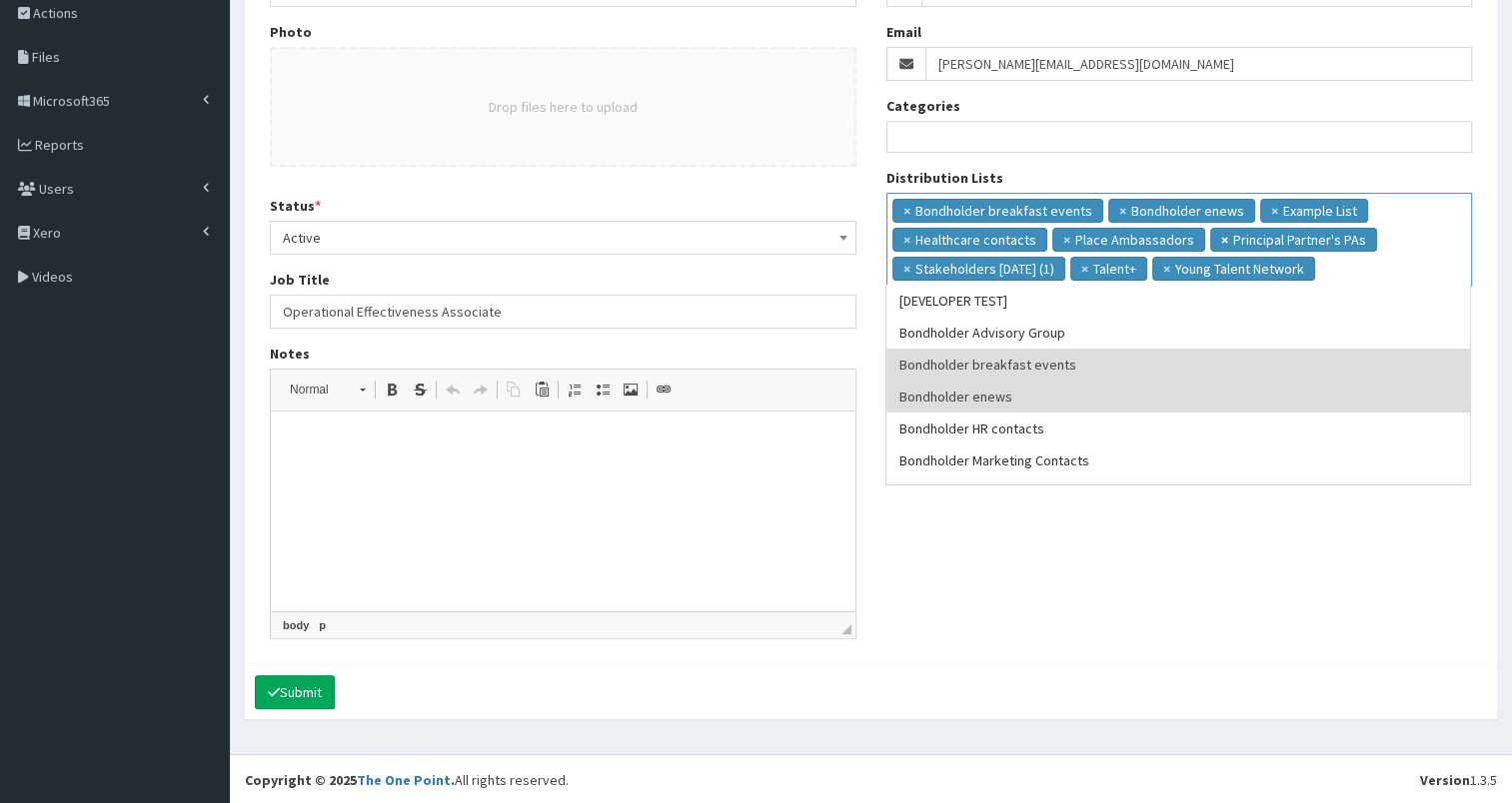 click on "×" at bounding box center [1224, 240] 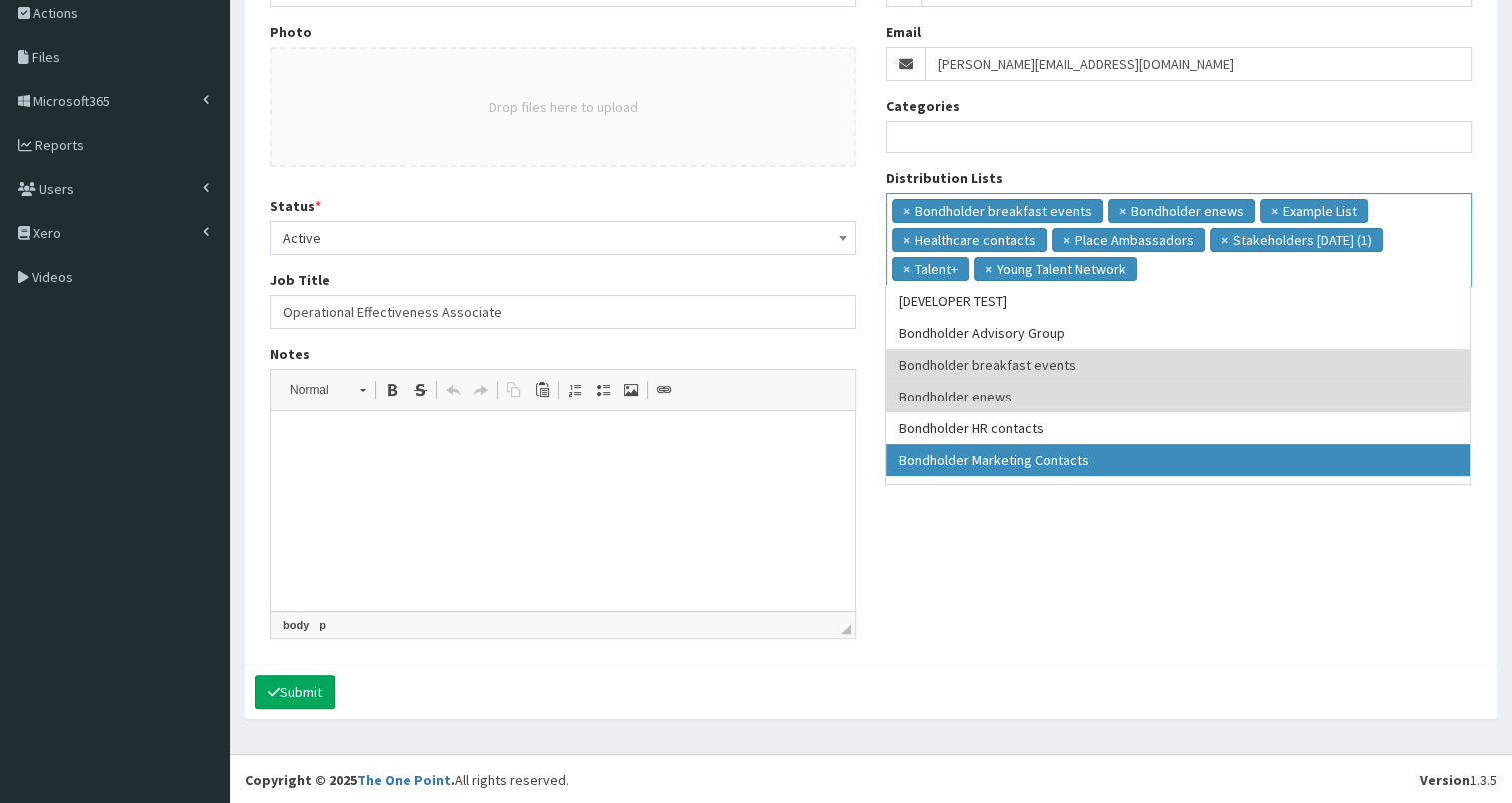 click on "Title
Please select an option
Mr
Mrs
Ms
Miss
Dr
MP
QC
MBE
MEP
CBE
Cllr
Professor
Rt Hon
Rt Hon Dame
Baroness
Sir
Reverend KC Rt Hon Sir Ms
Hannah" at bounding box center [870, 227] 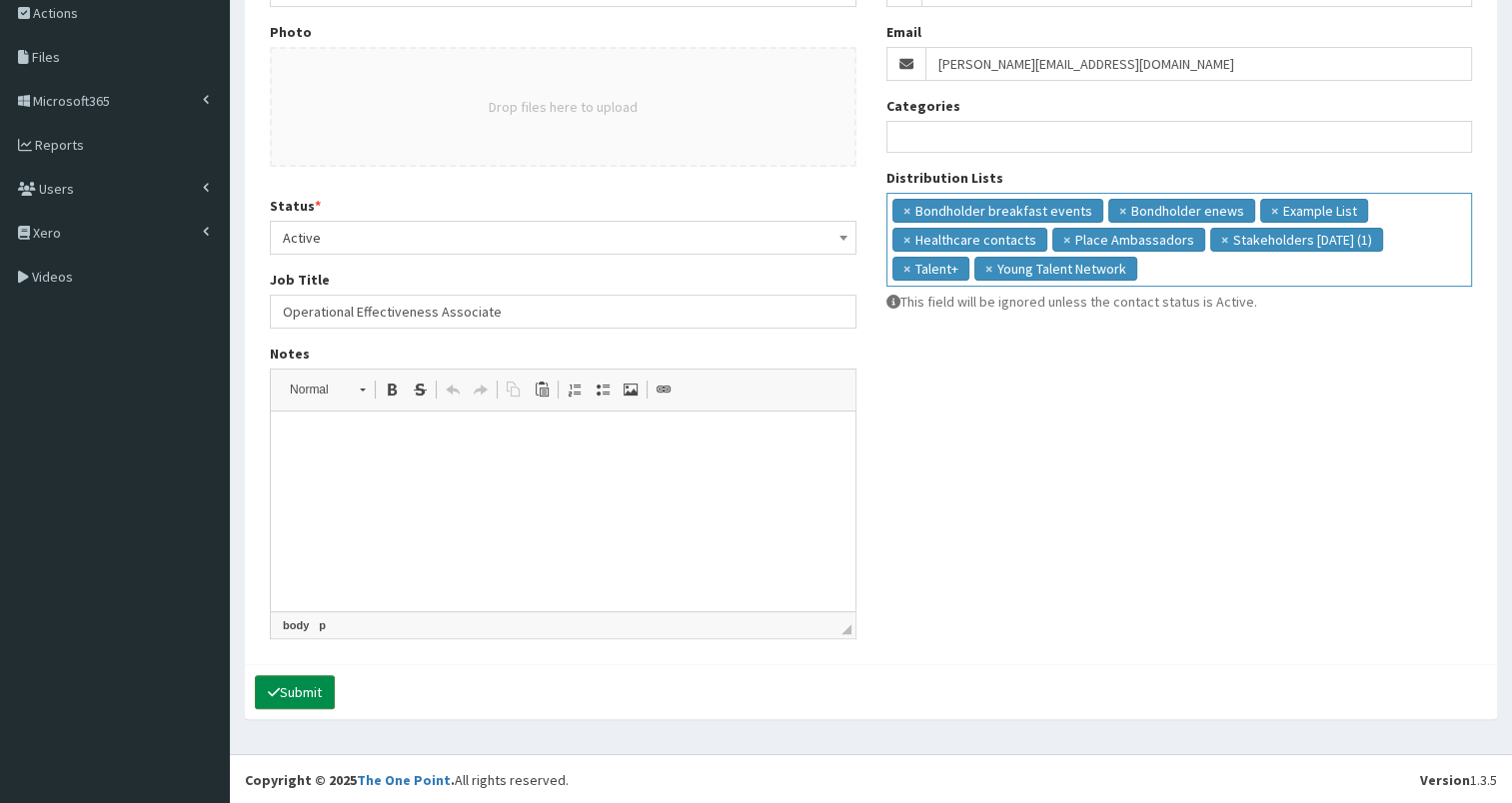 click on "Submit" at bounding box center [295, 692] 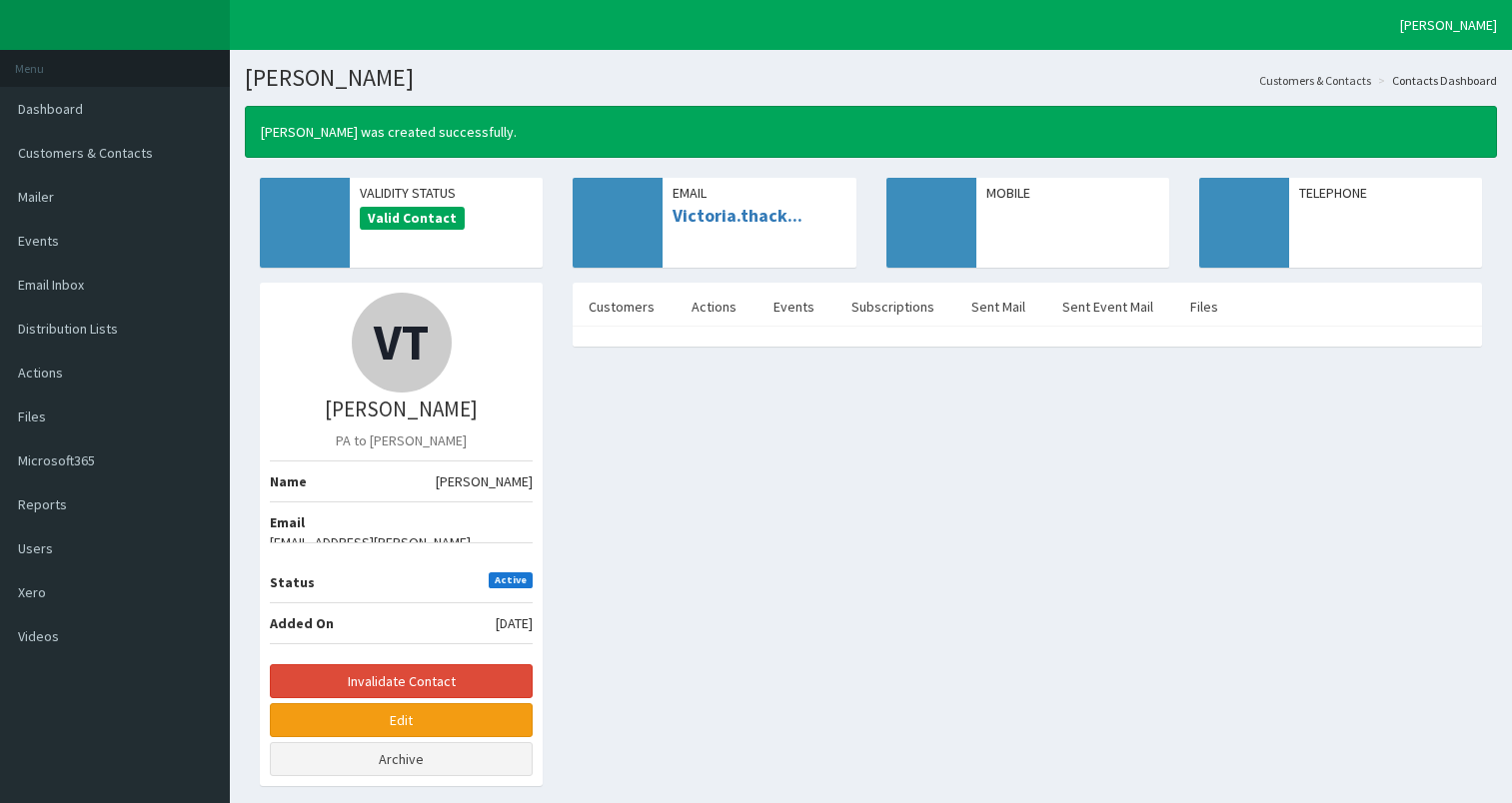 scroll, scrollTop: 0, scrollLeft: 0, axis: both 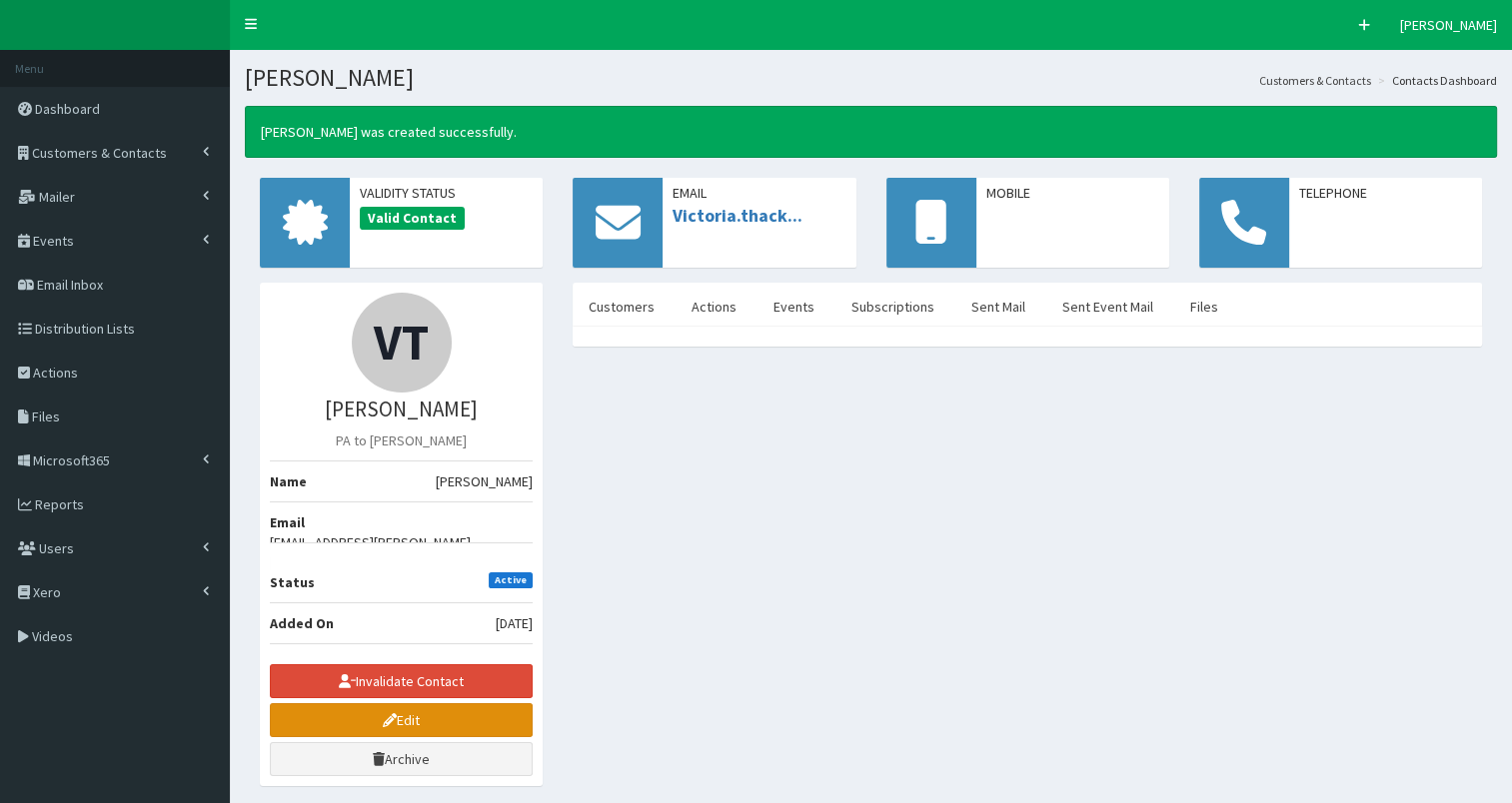 click on "Edit" at bounding box center (401, 720) 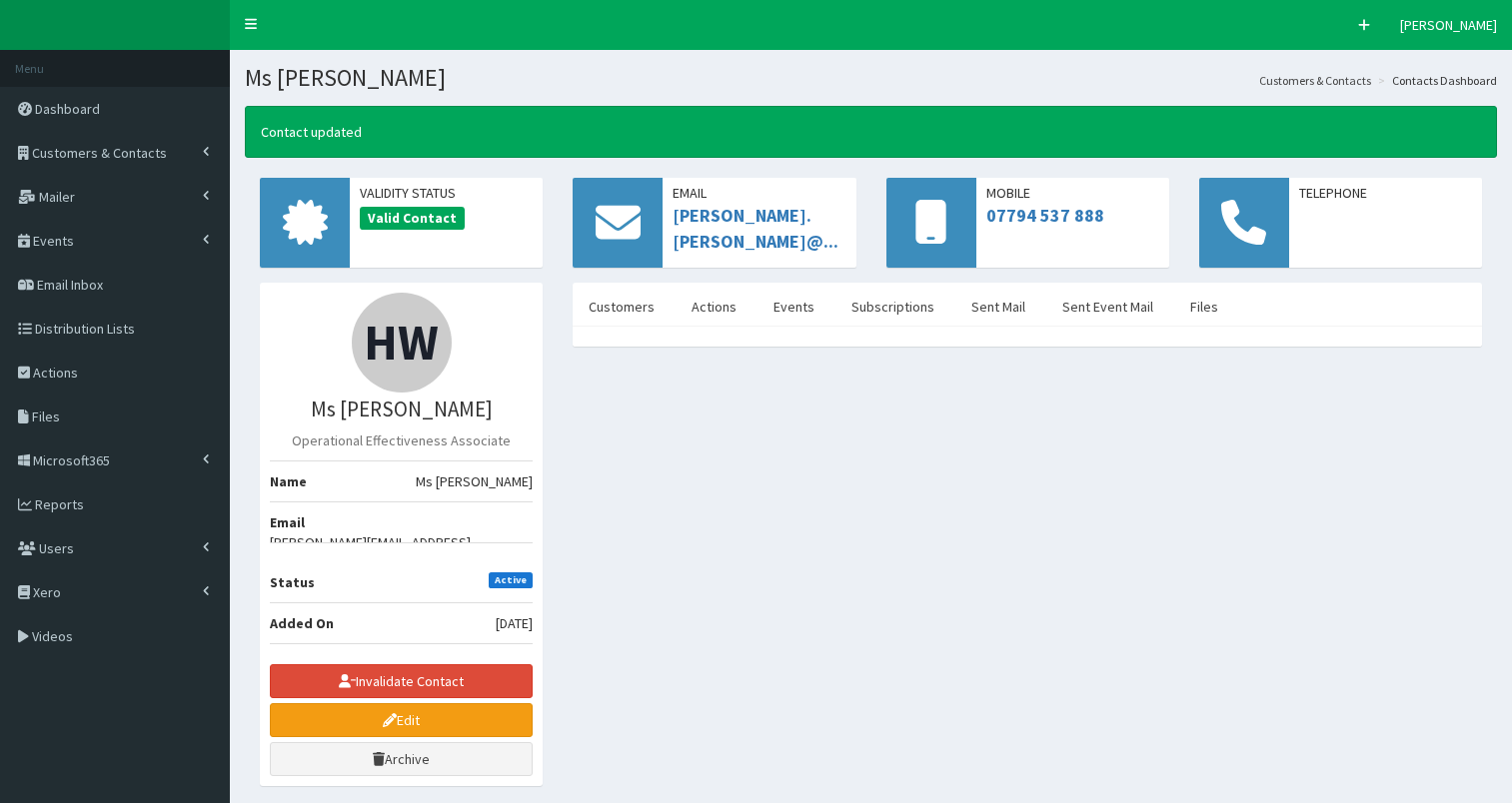 scroll, scrollTop: 0, scrollLeft: 0, axis: both 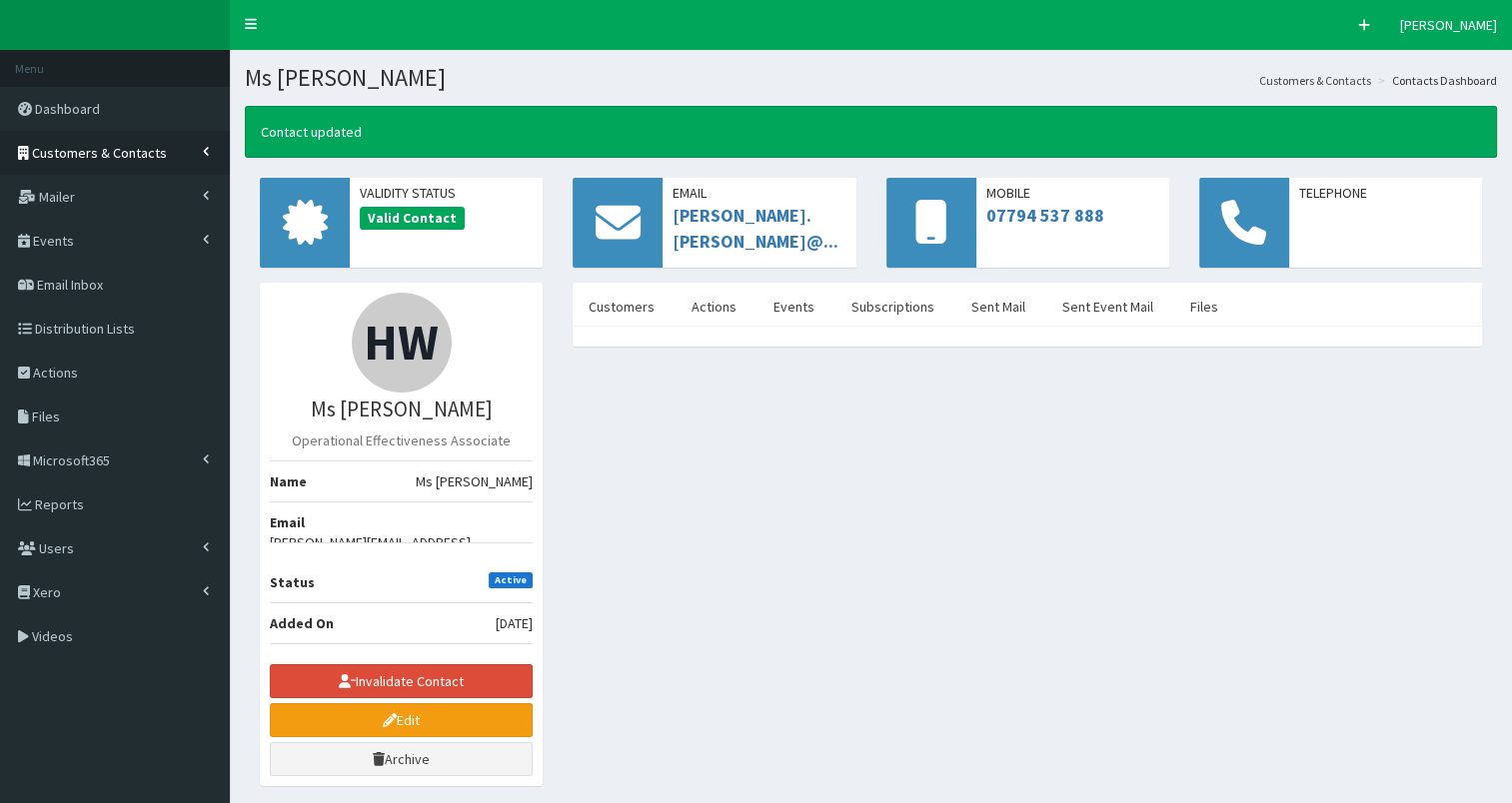 click on "Customers & Contacts" at bounding box center [99, 153] 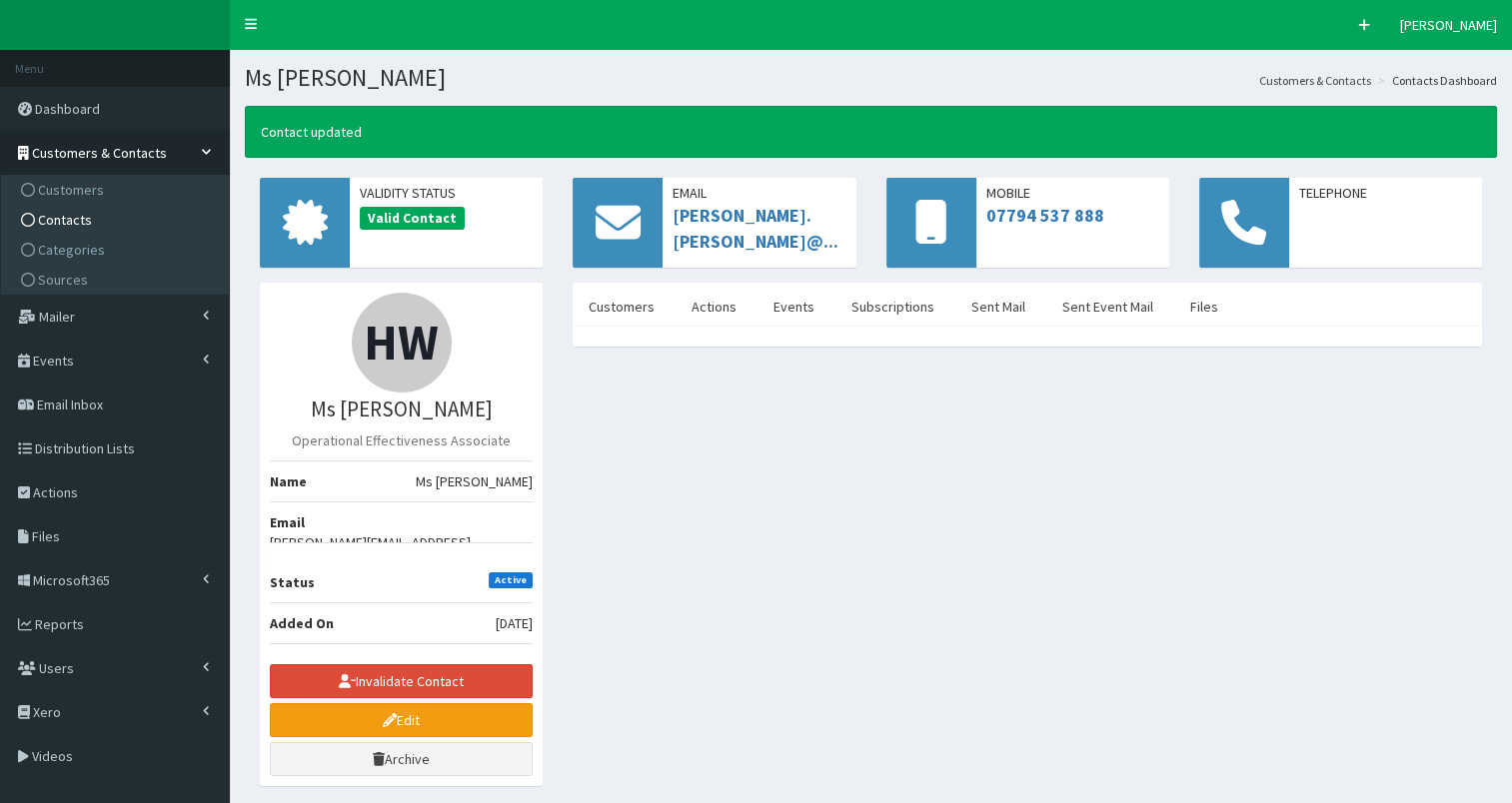 click on "Contacts" at bounding box center [117, 220] 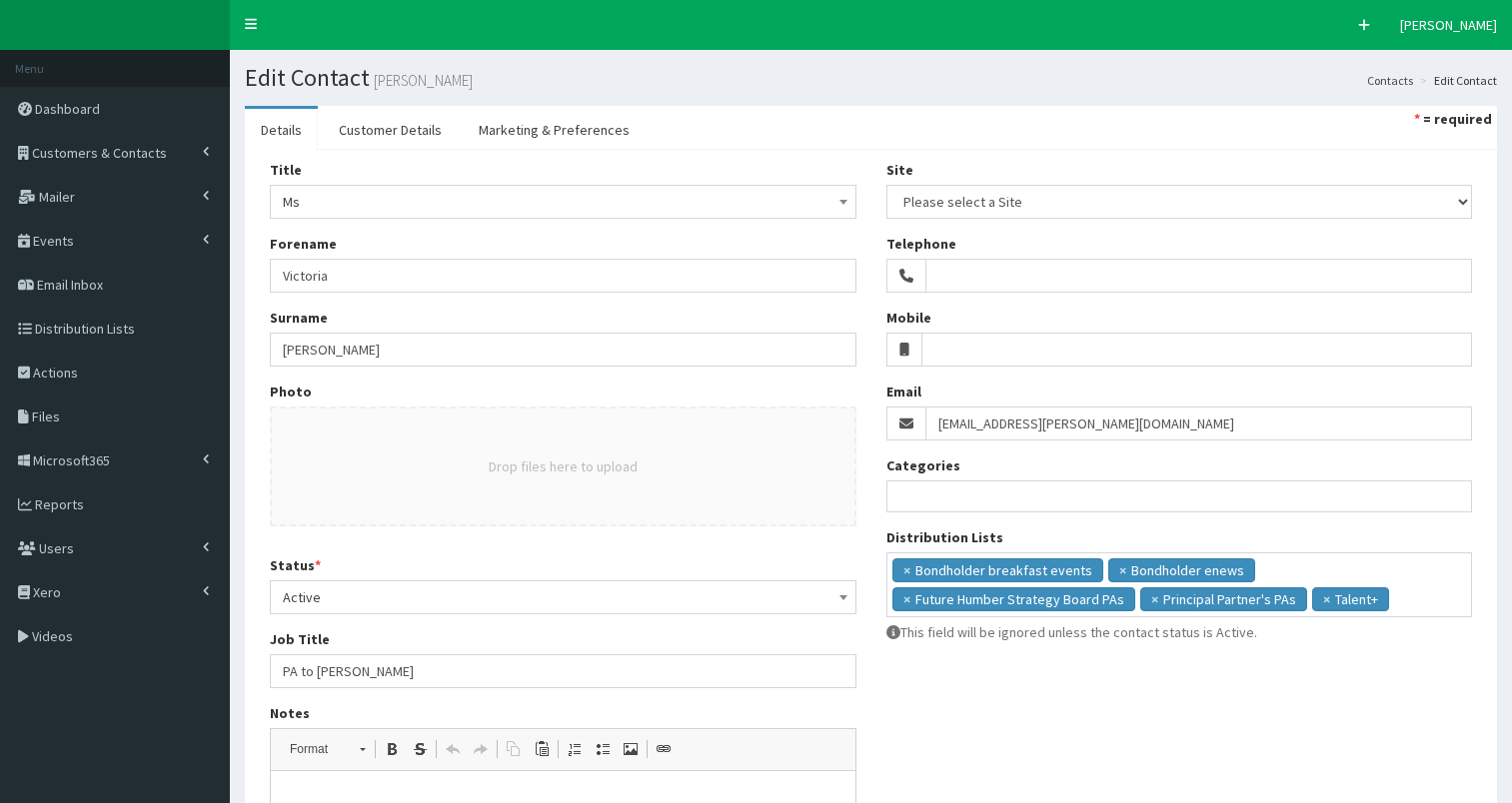 select 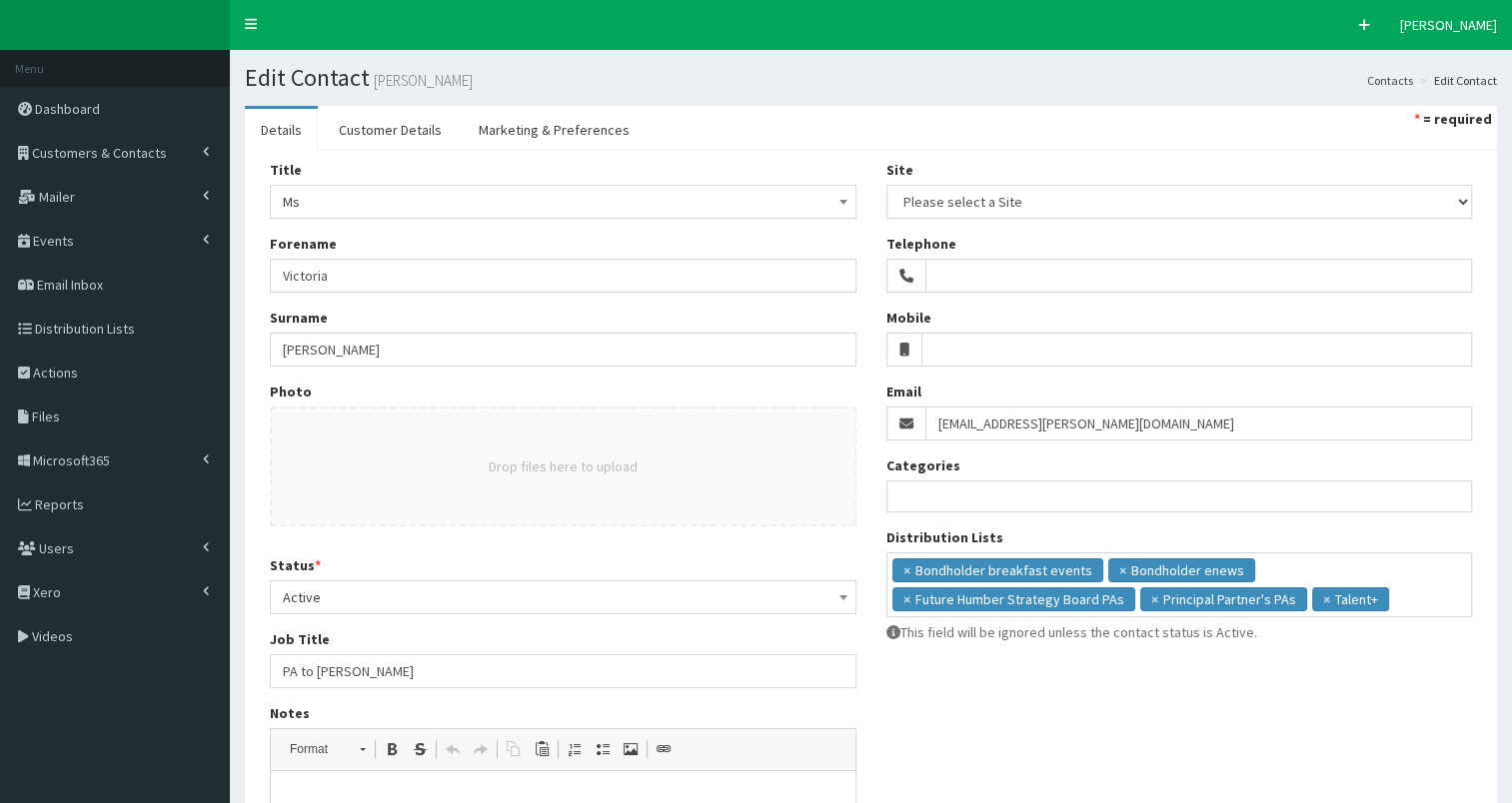 scroll, scrollTop: 0, scrollLeft: 0, axis: both 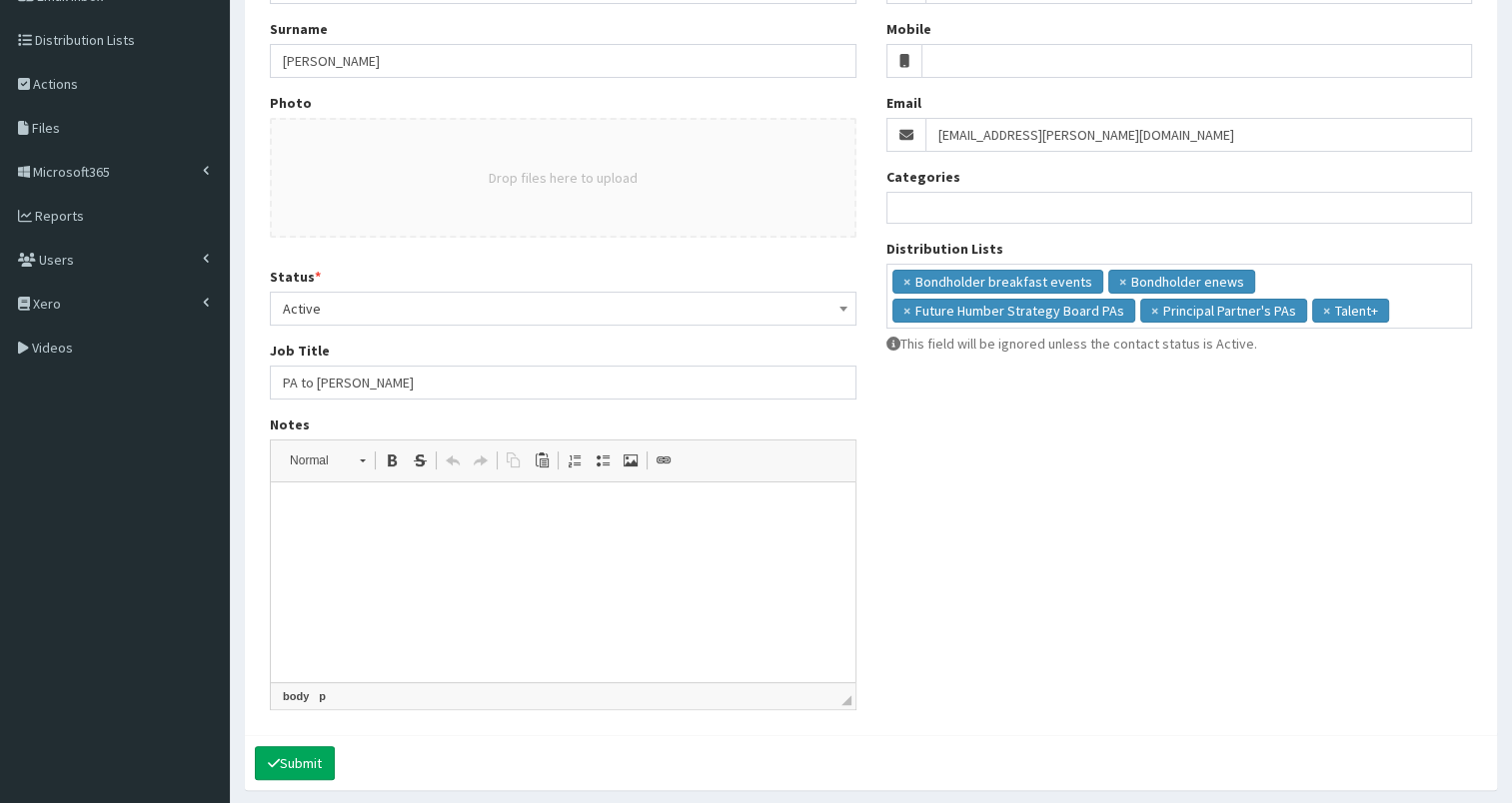 click at bounding box center (563, 512) 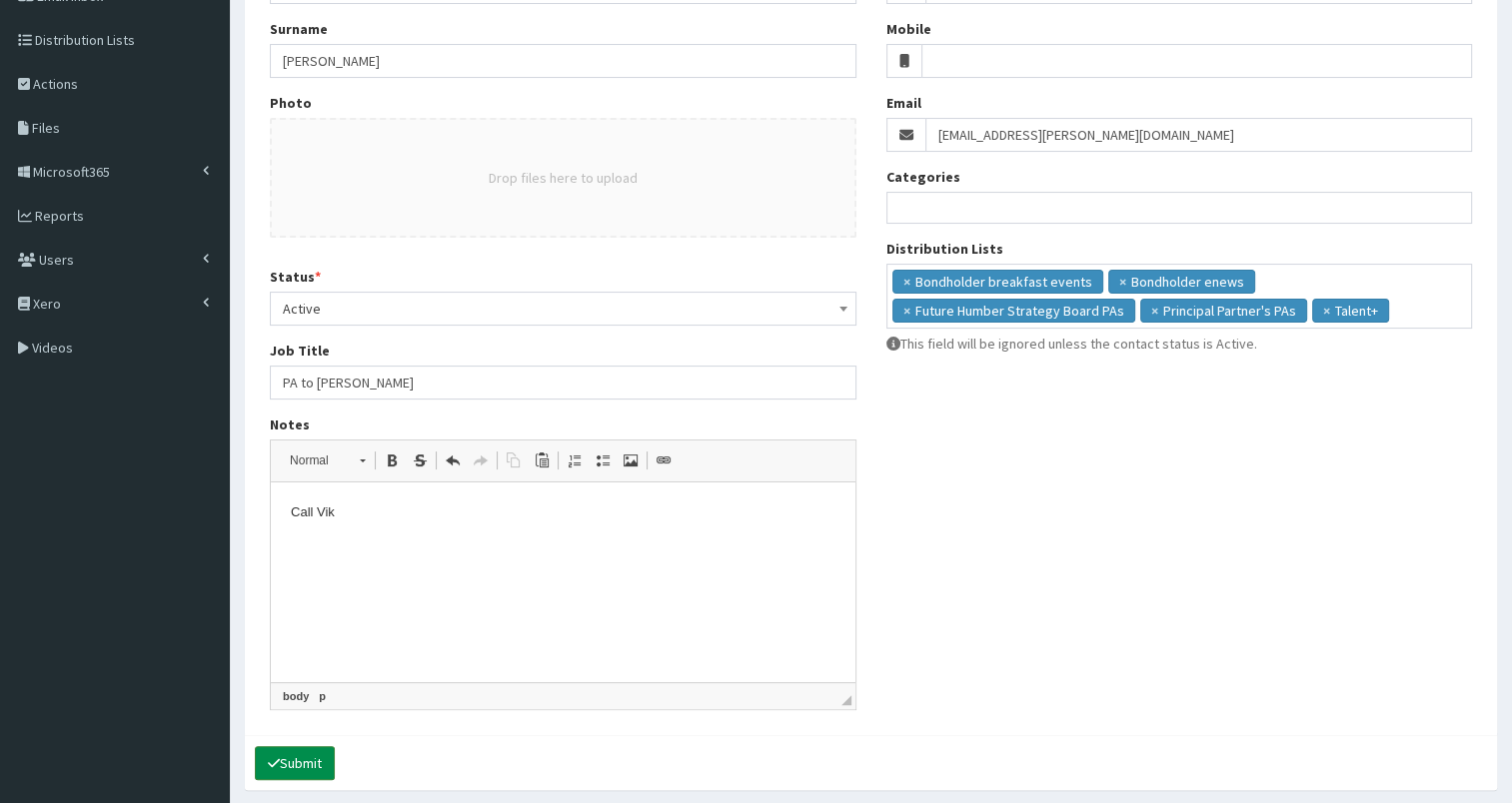 click on "Submit" at bounding box center (295, 763) 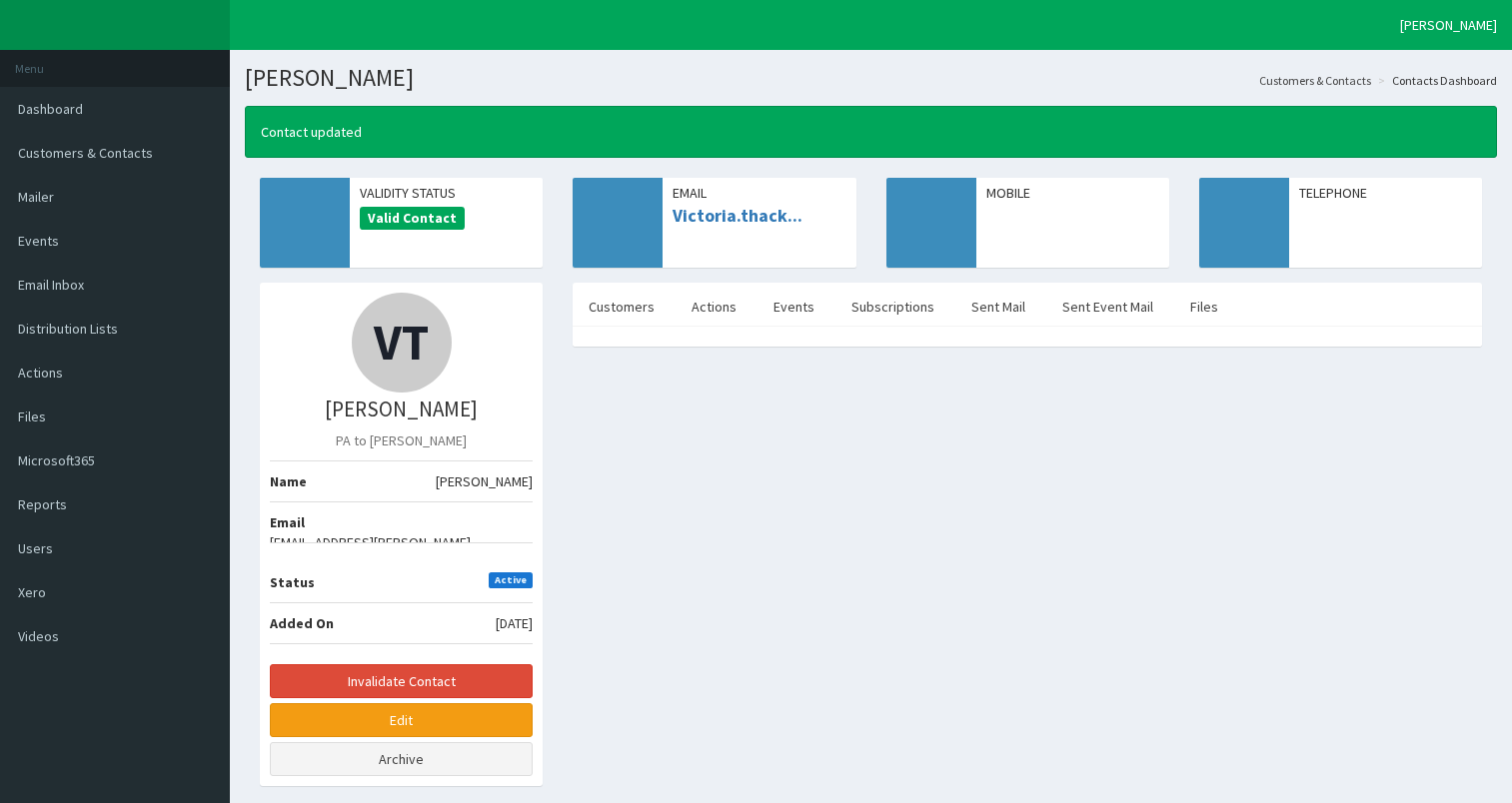 scroll, scrollTop: 0, scrollLeft: 0, axis: both 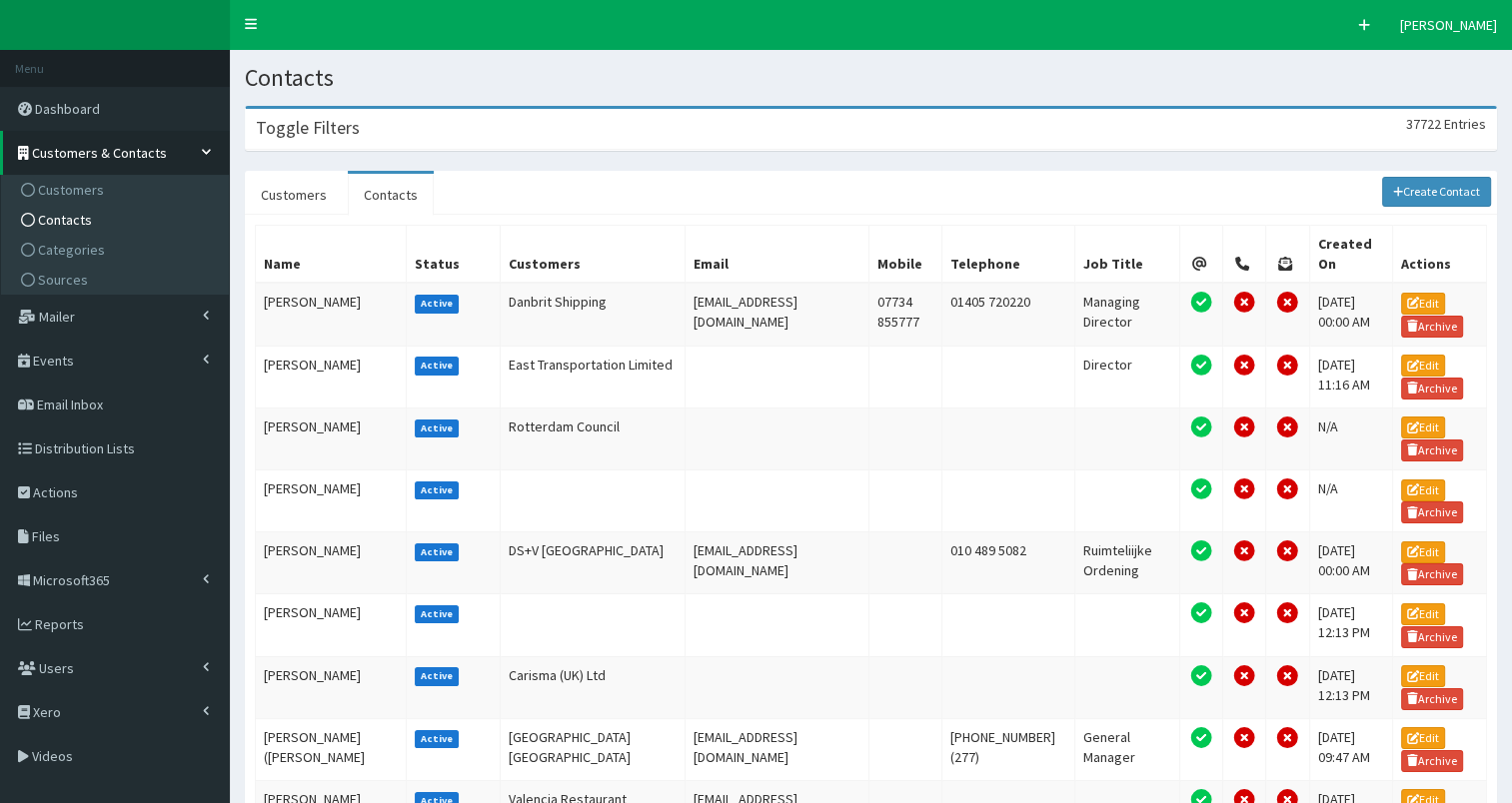 click on "Toggle Filters
37722   Entries" at bounding box center (870, 129) 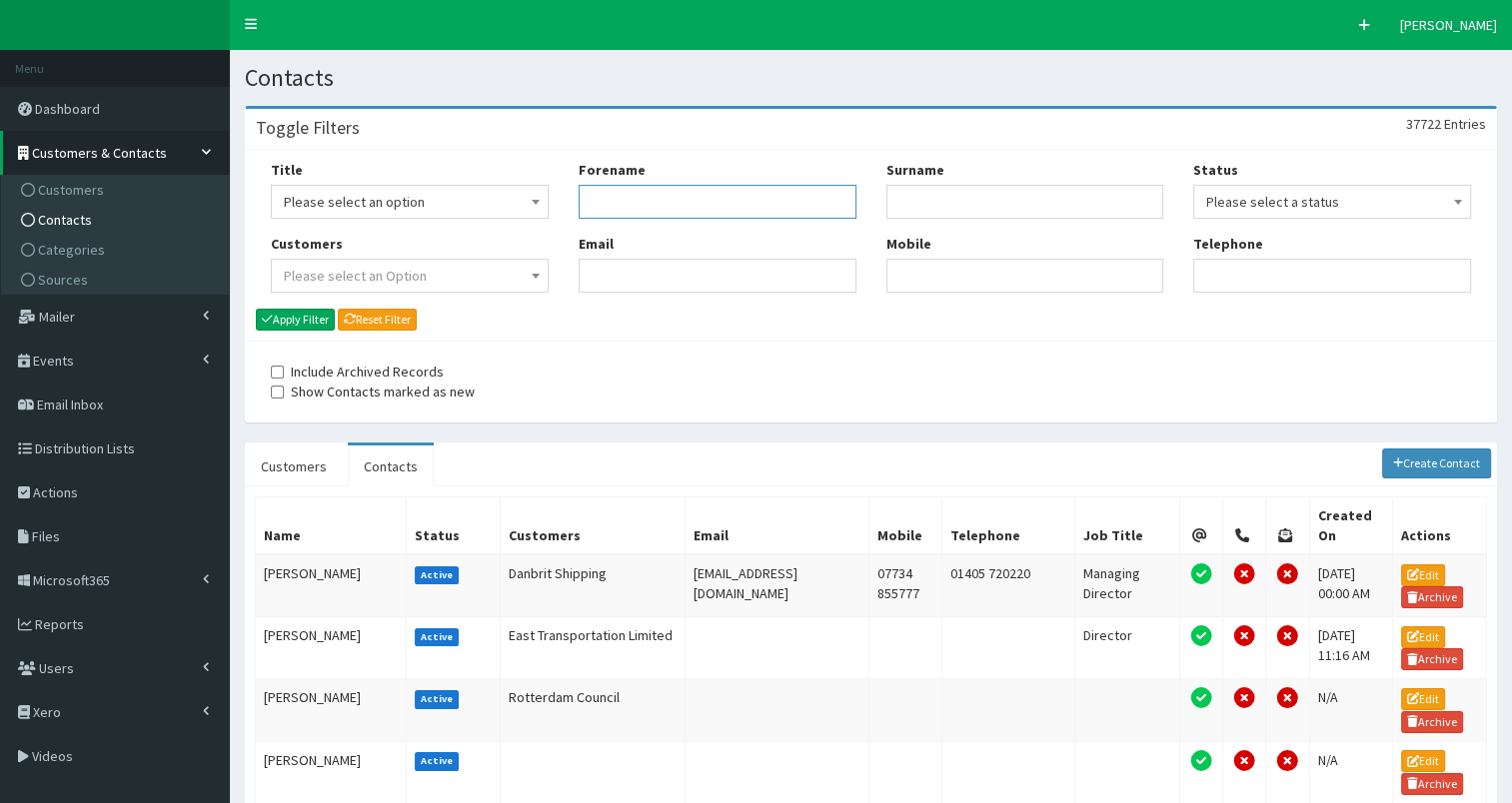 click on "Forename" at bounding box center (718, 202) 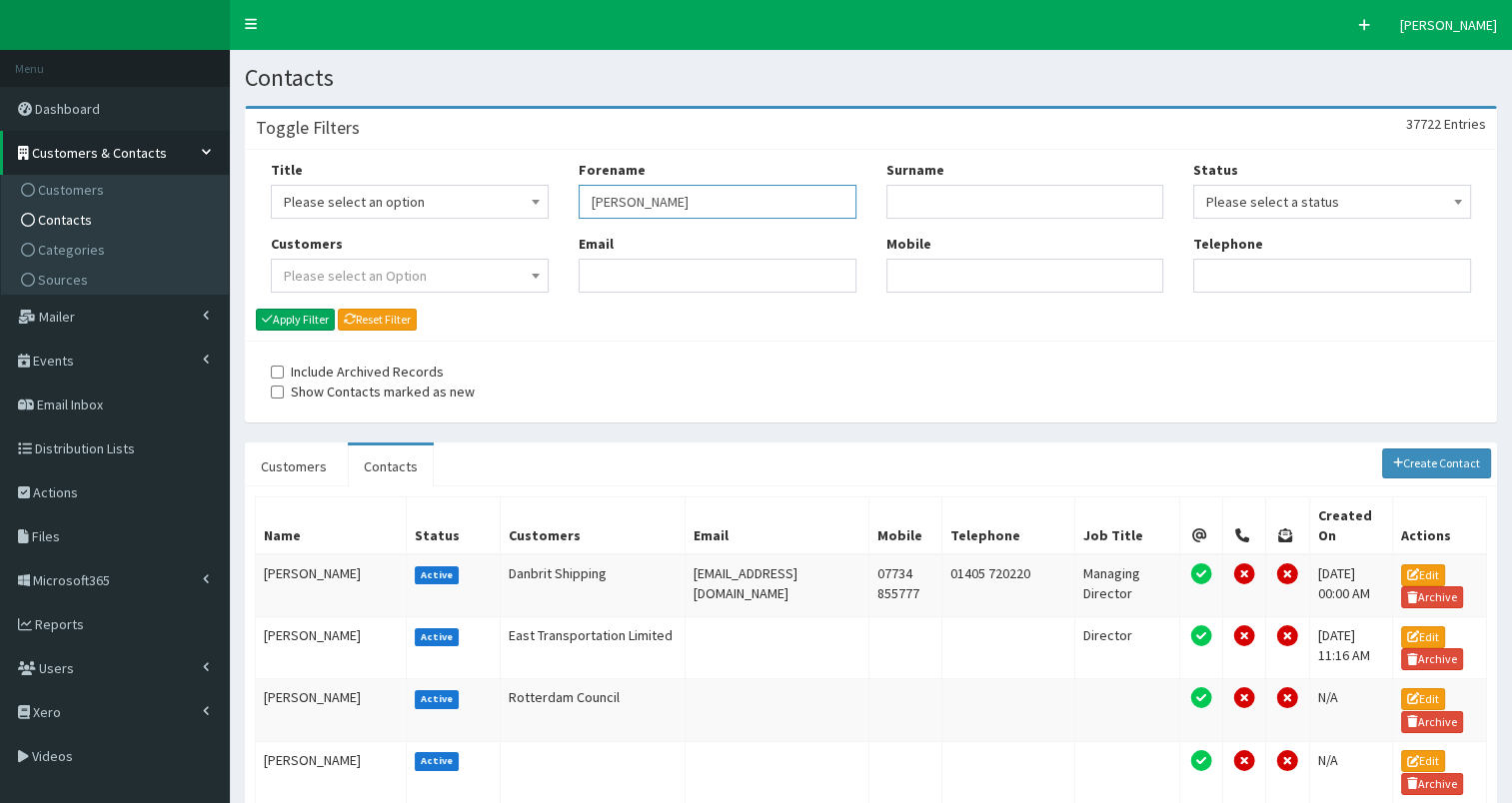 type on "bruce" 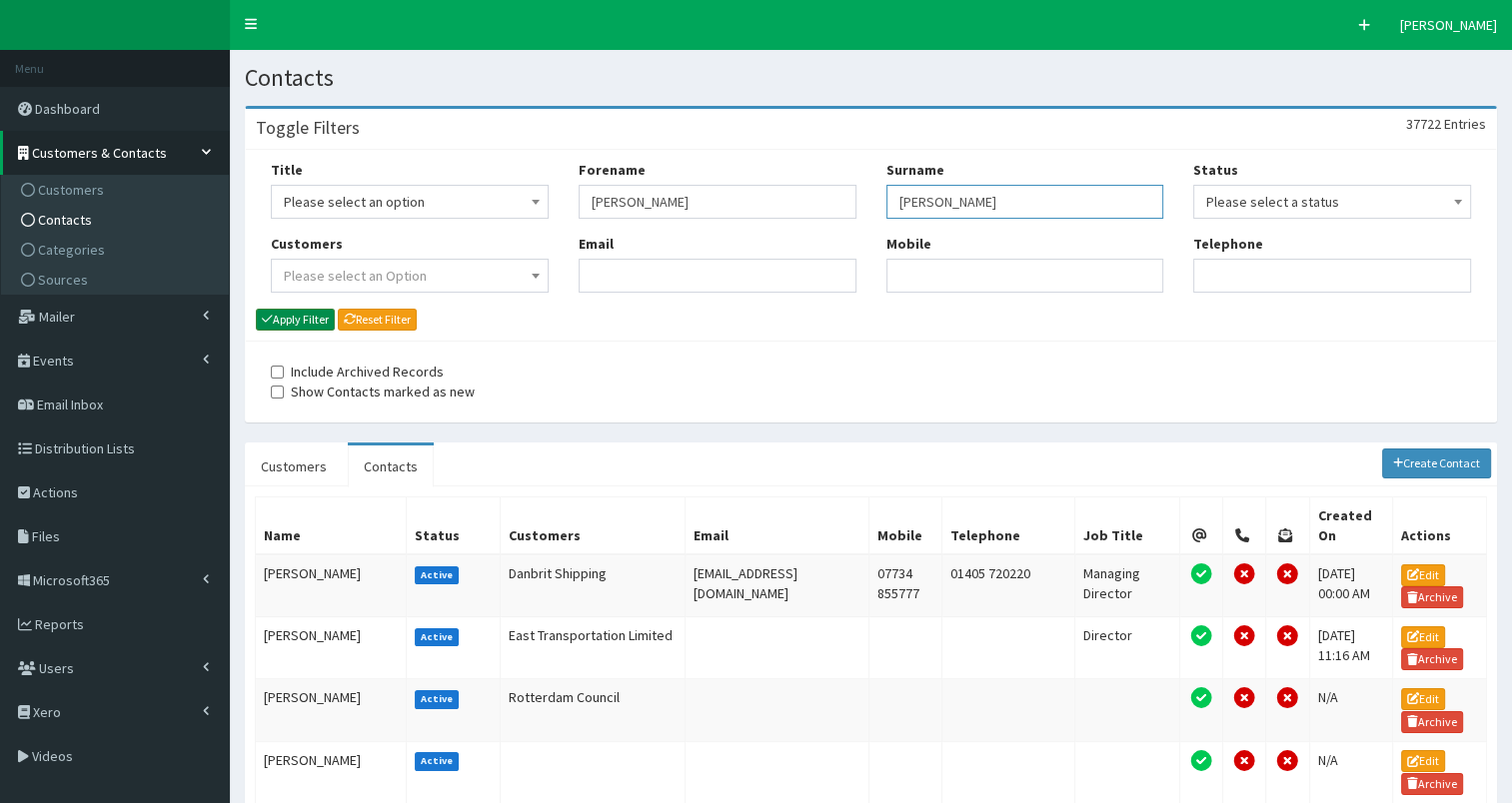 type on "charles" 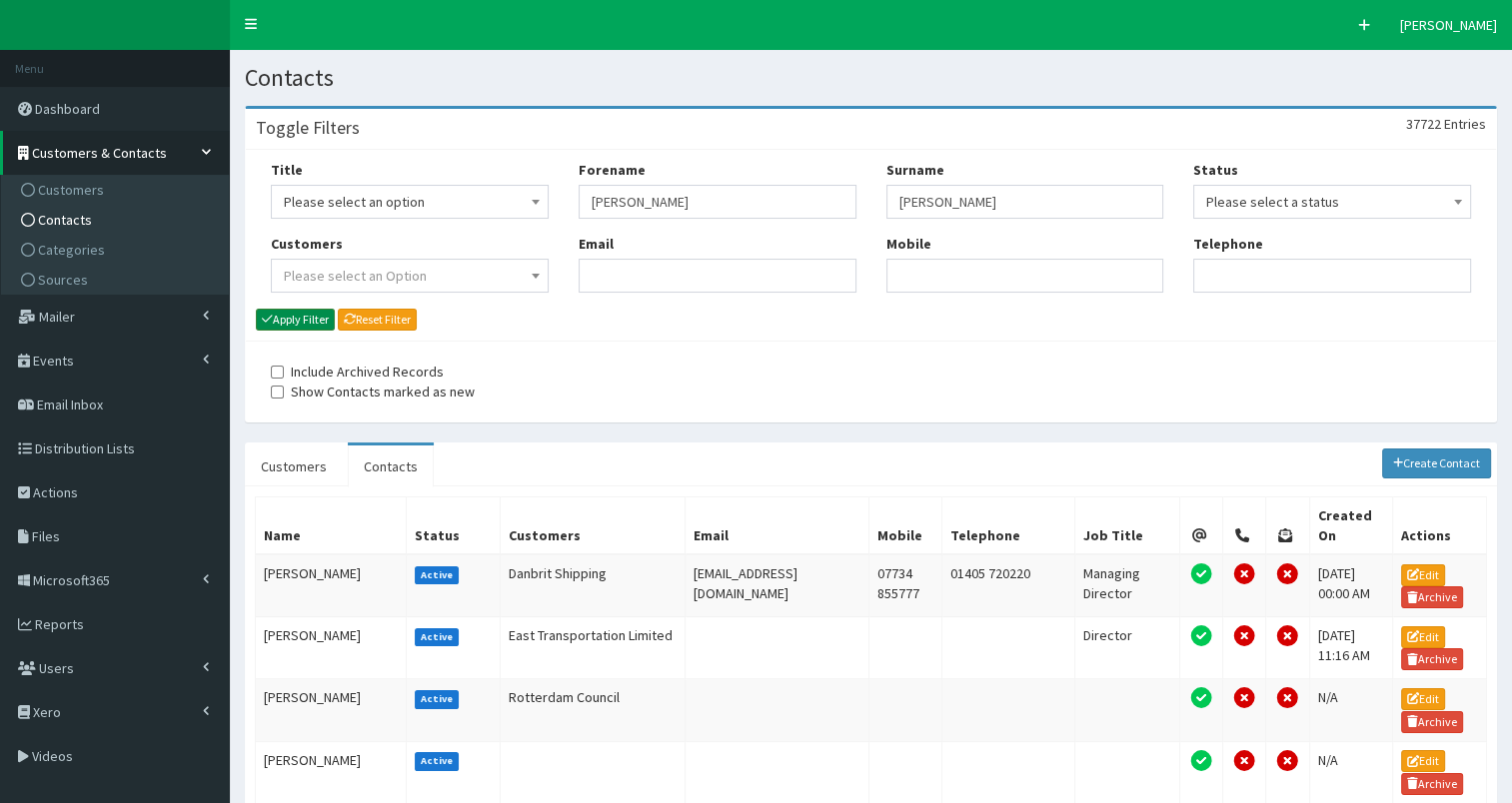 click on "Apply Filter" at bounding box center (295, 320) 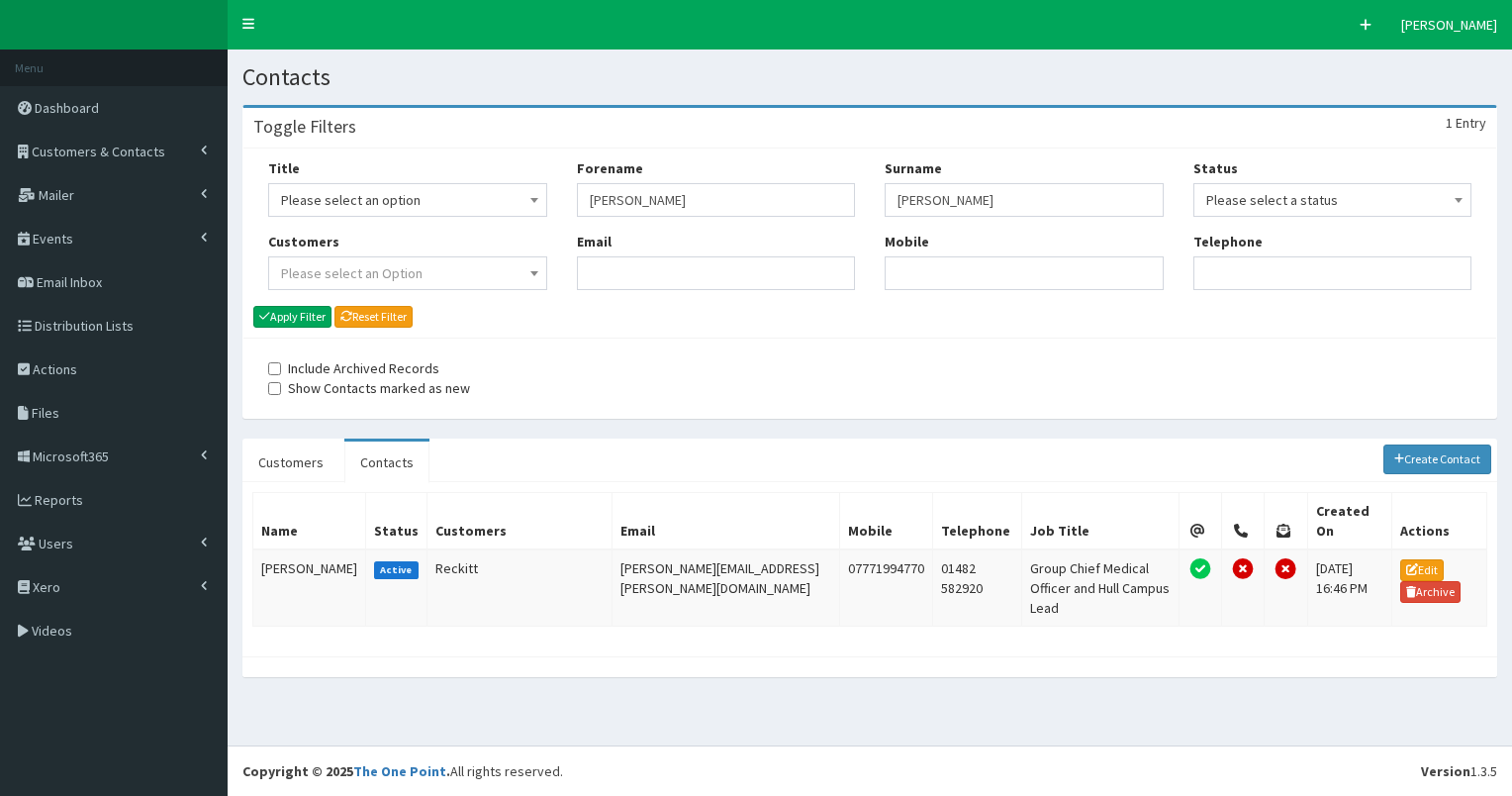scroll, scrollTop: 0, scrollLeft: 0, axis: both 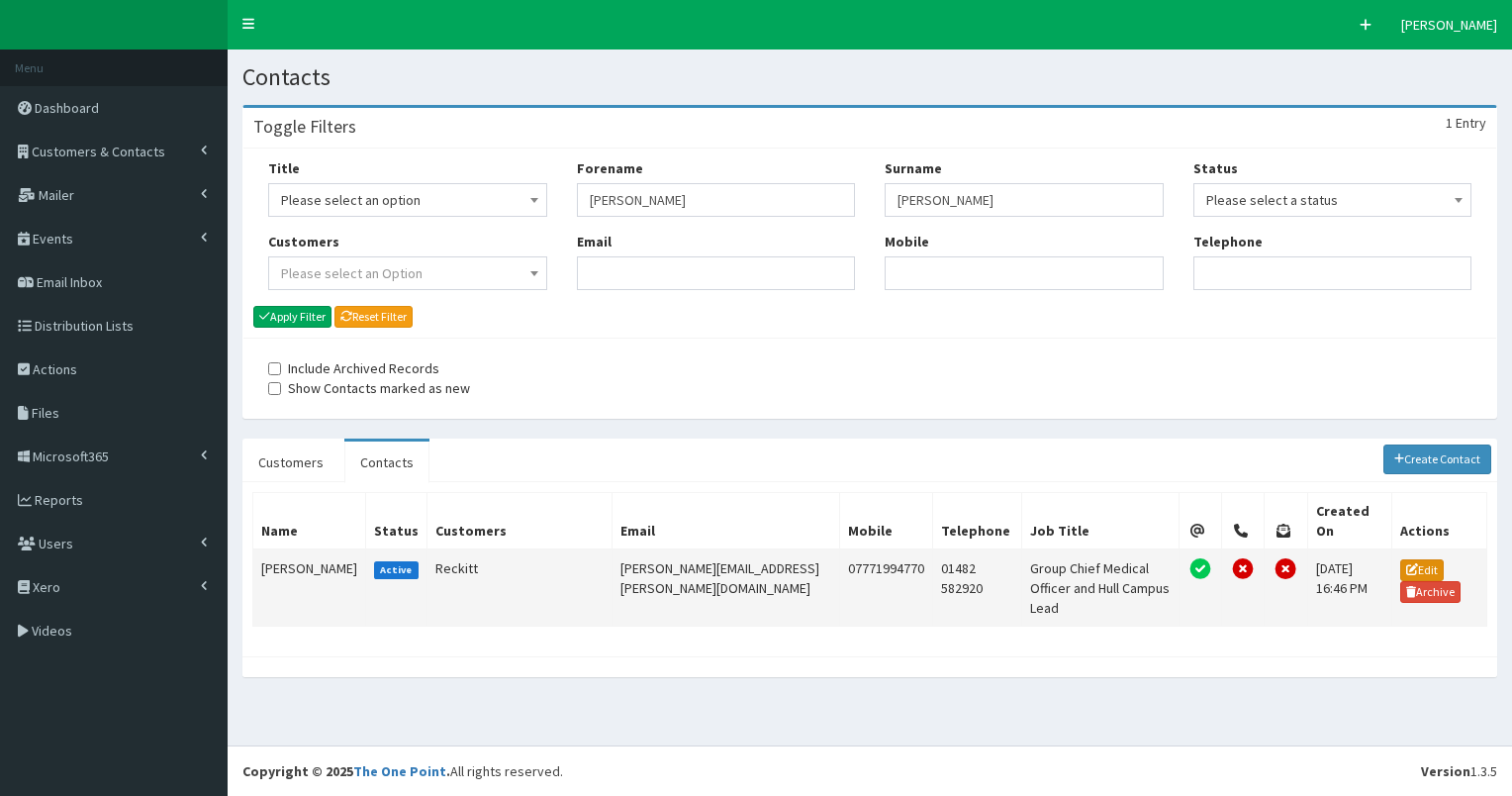 click on "Edit" at bounding box center (1422, 570) 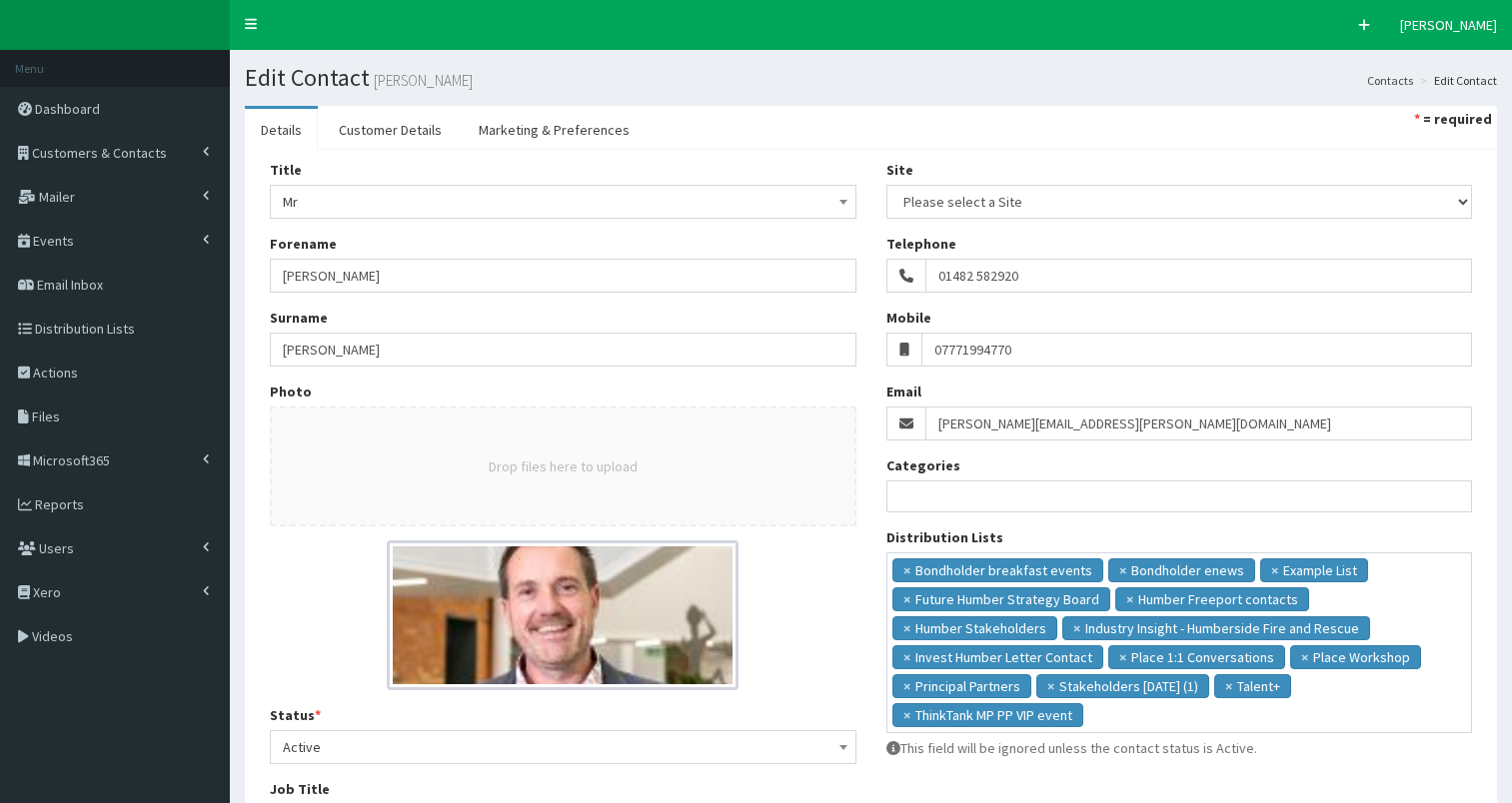 select 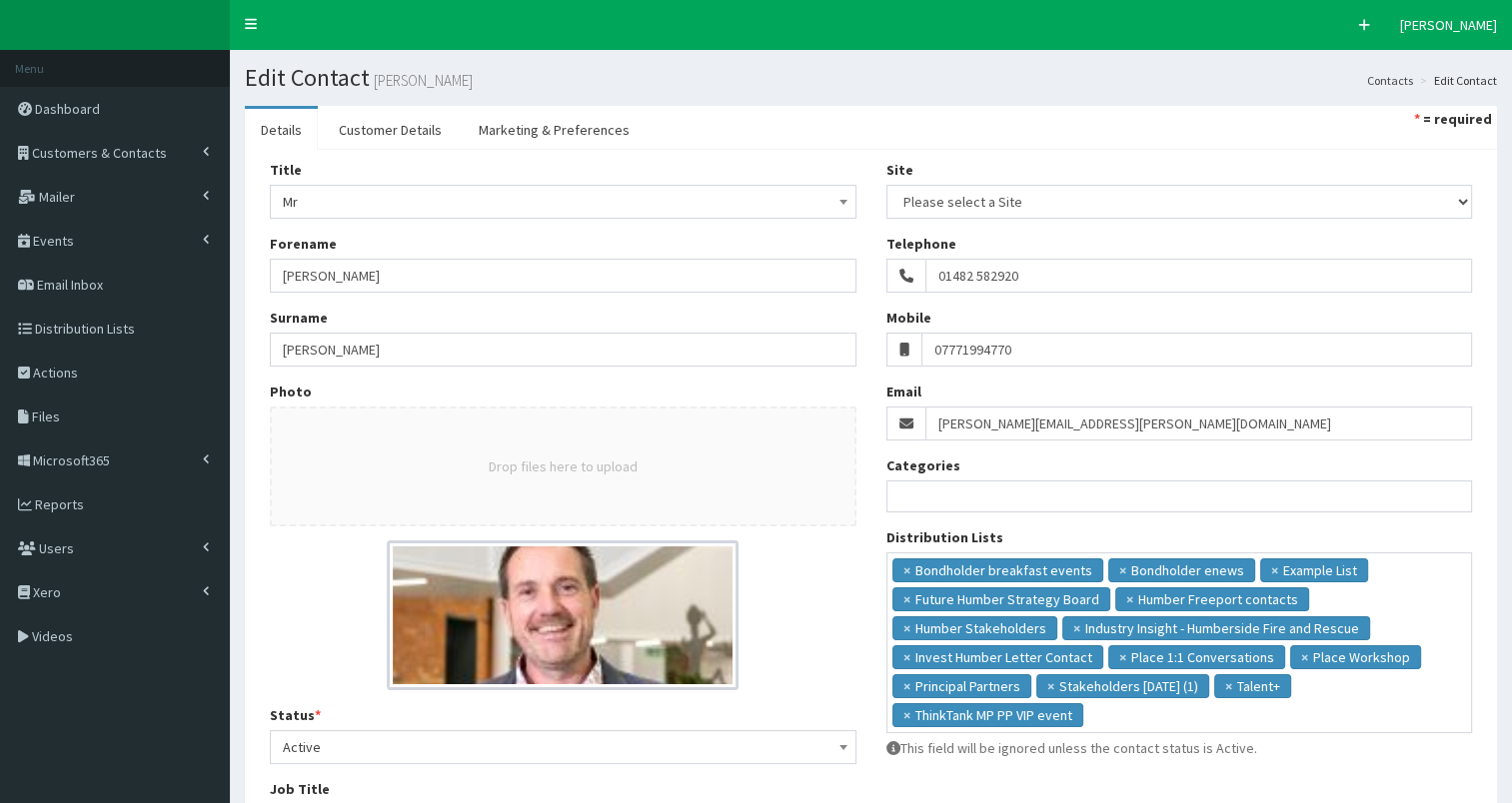 scroll, scrollTop: 0, scrollLeft: 0, axis: both 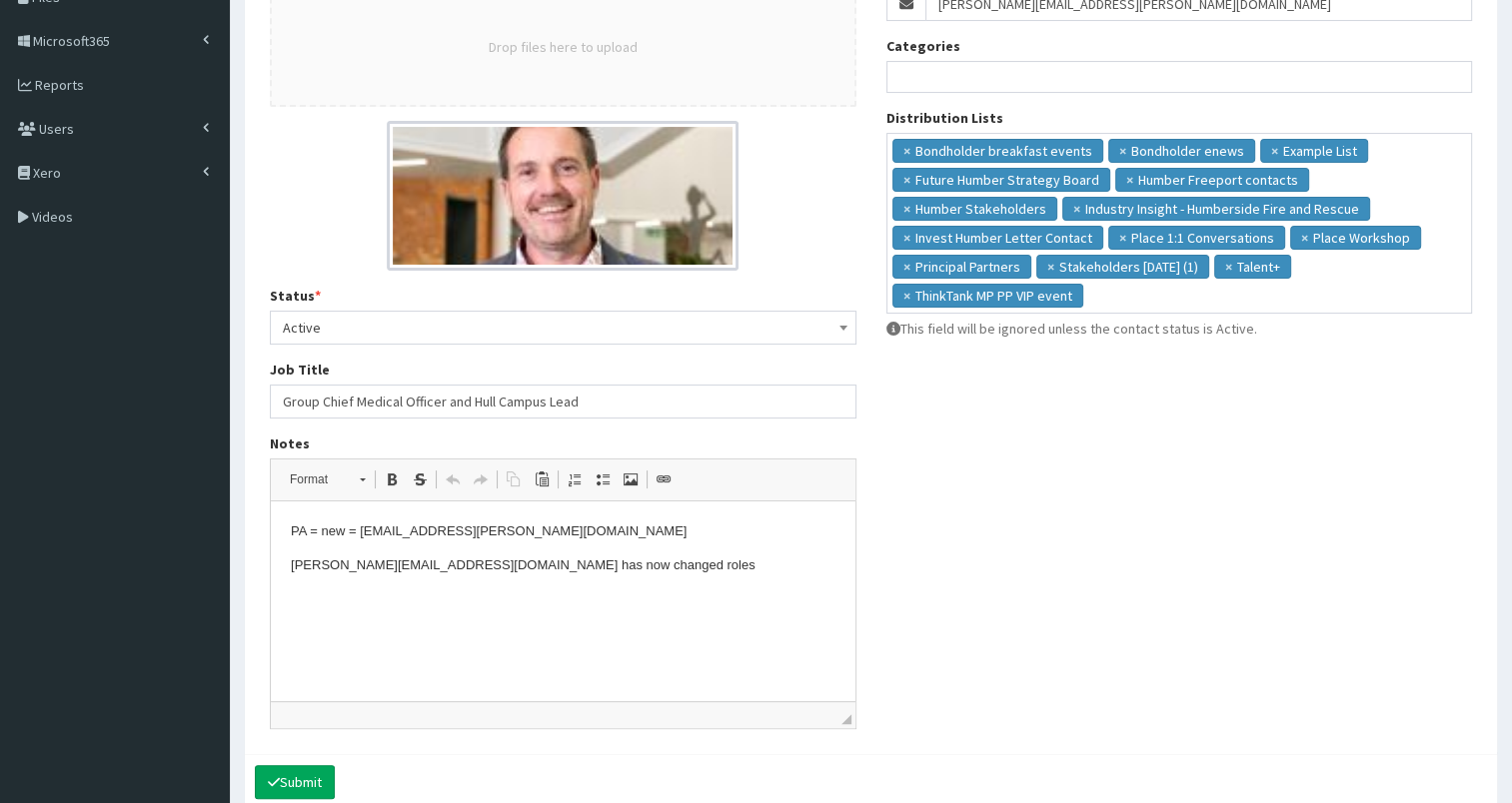 click on "PA = new = Victoria.thacker@reckitt.com" at bounding box center [563, 531] 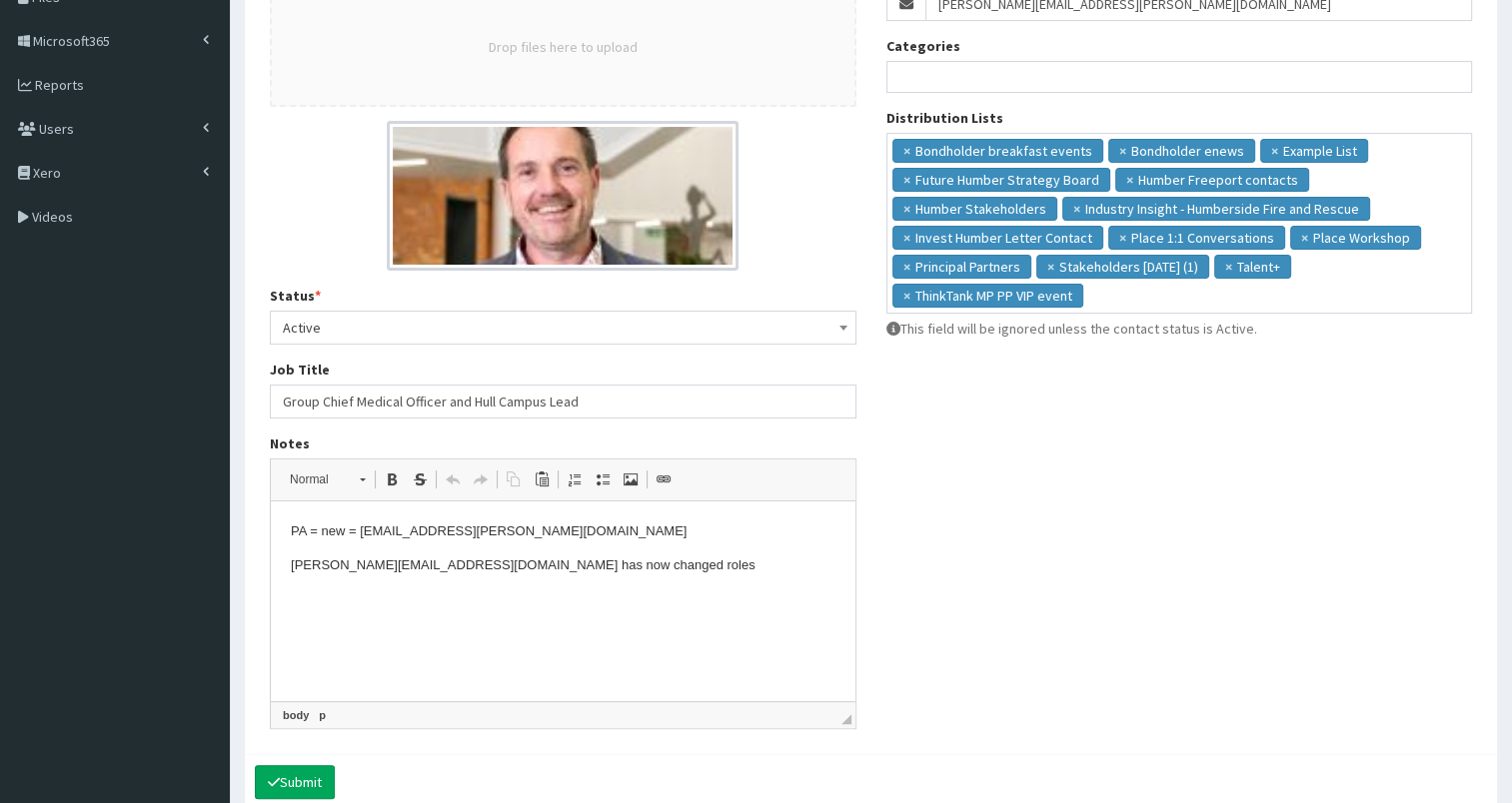 type 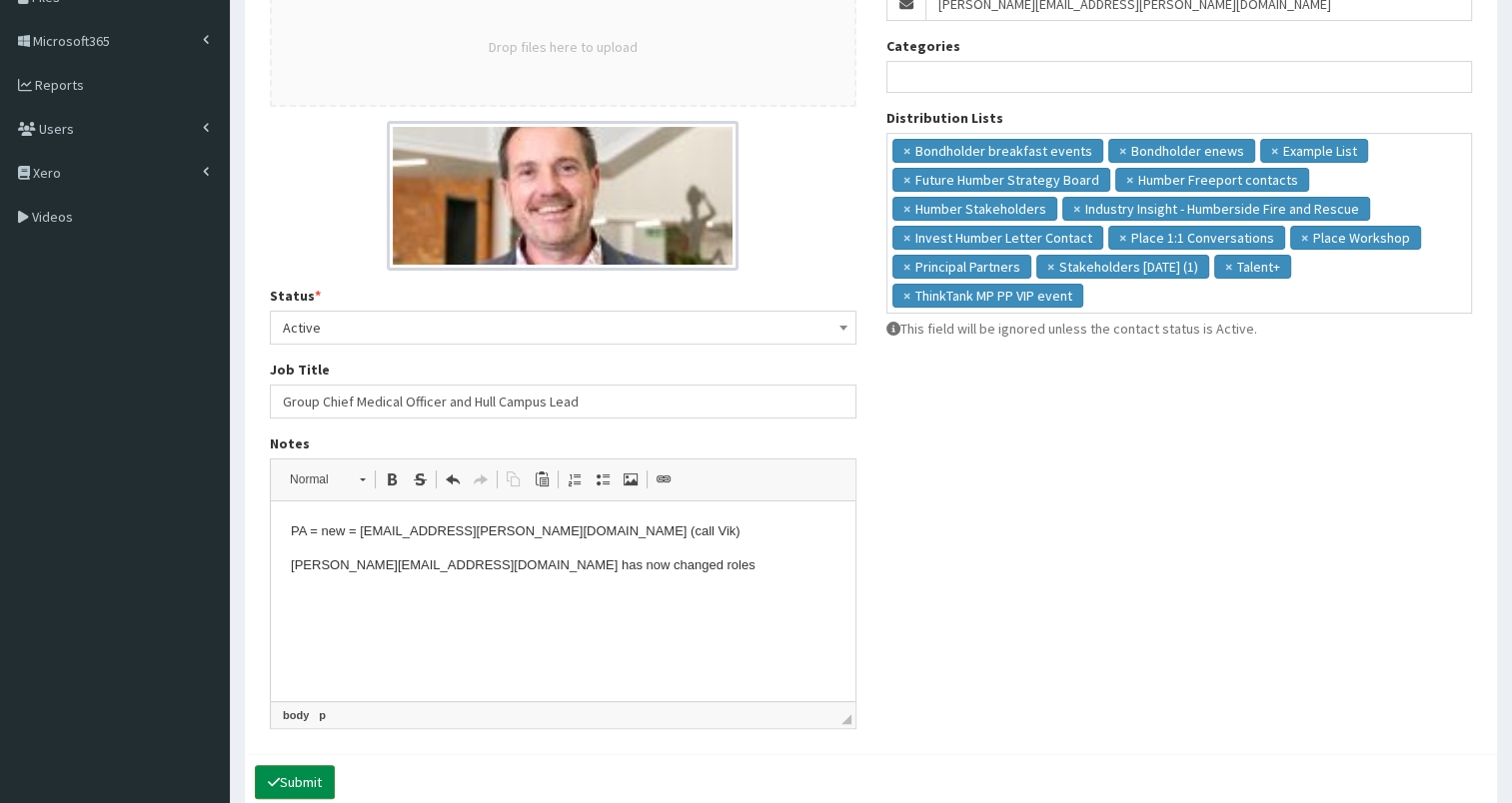 click on "Submit" at bounding box center [295, 782] 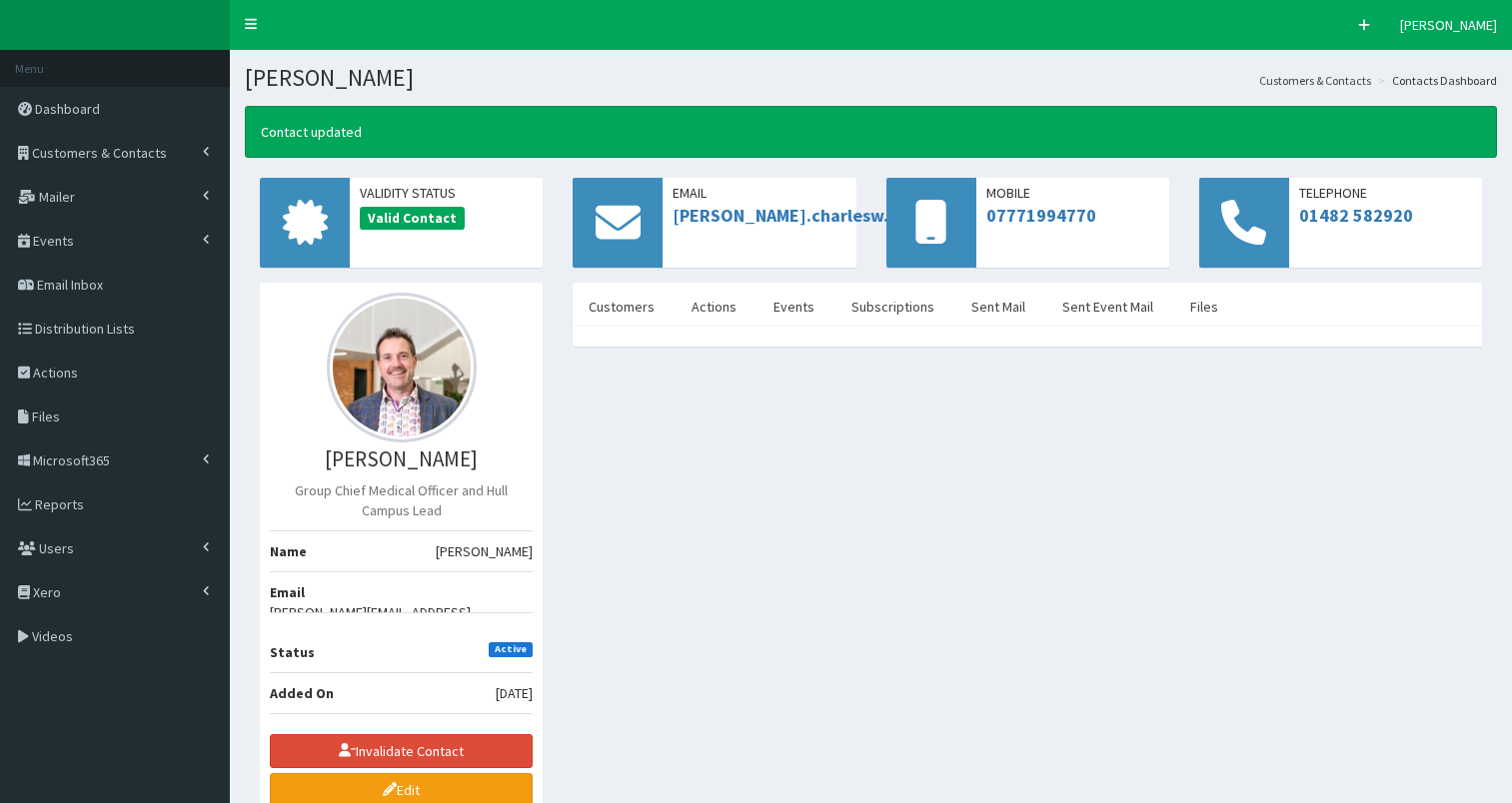 scroll, scrollTop: 0, scrollLeft: 0, axis: both 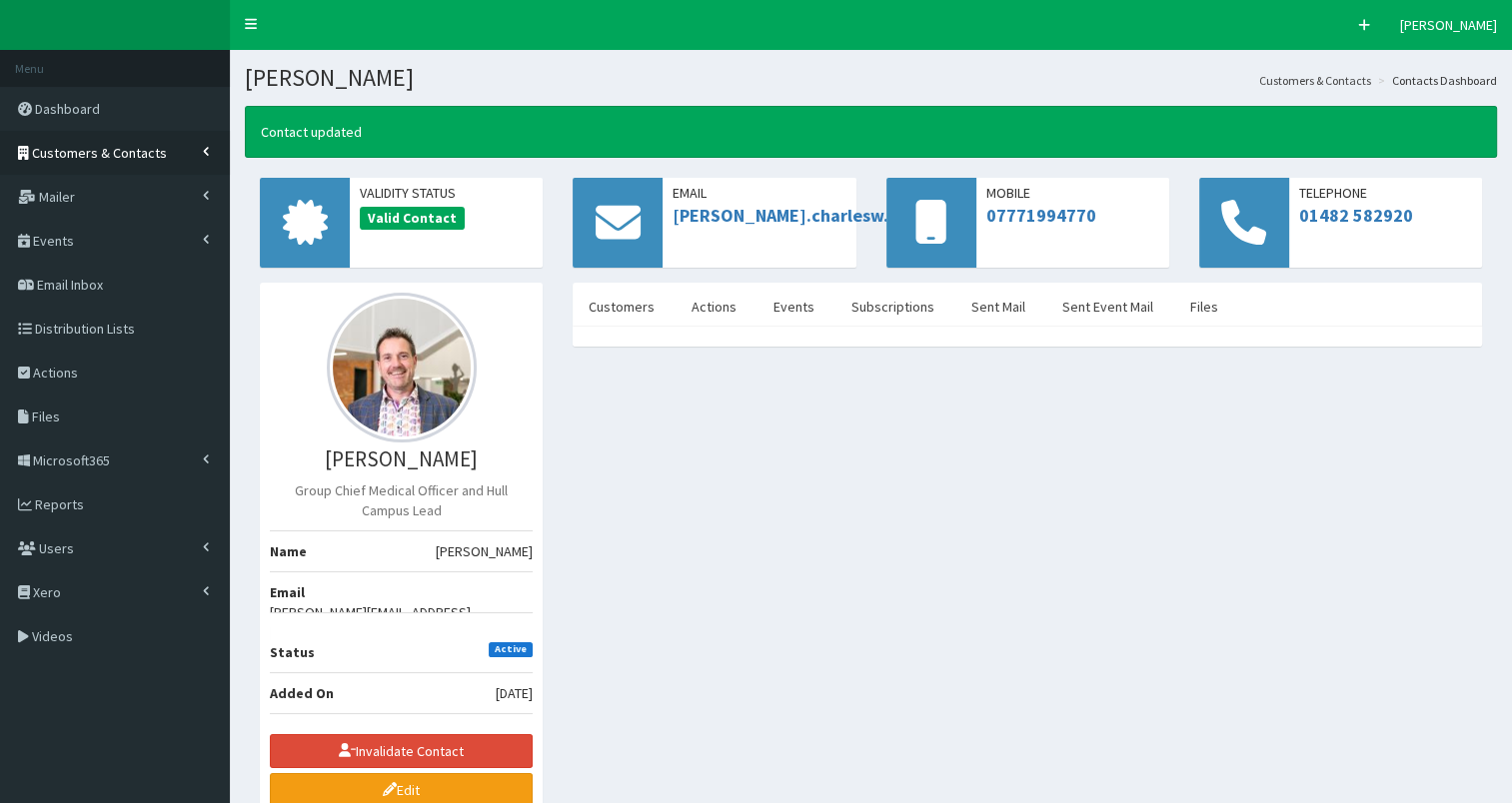 click on "Customers & Contacts" at bounding box center [99, 153] 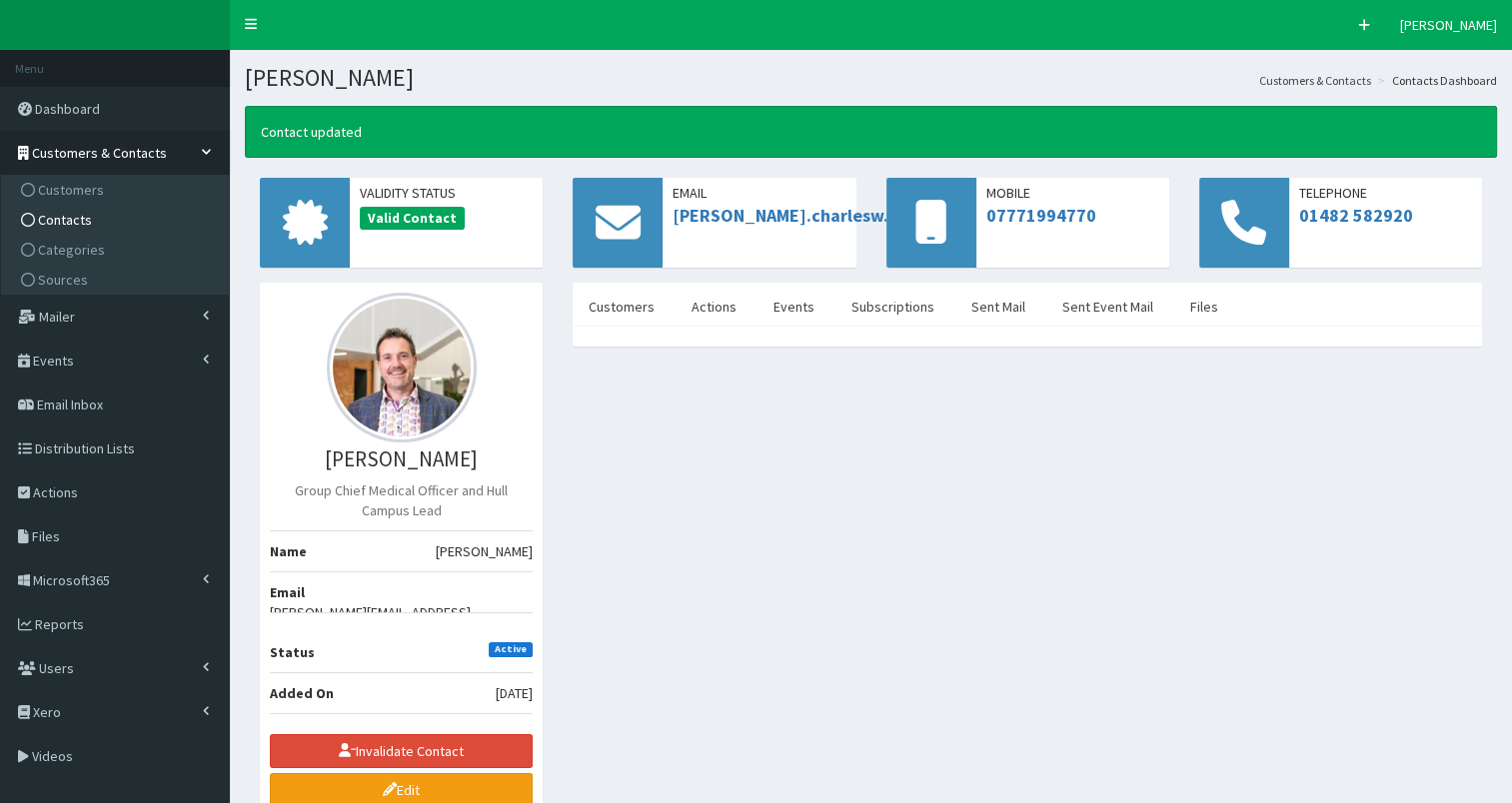 click on "Contacts" at bounding box center [117, 220] 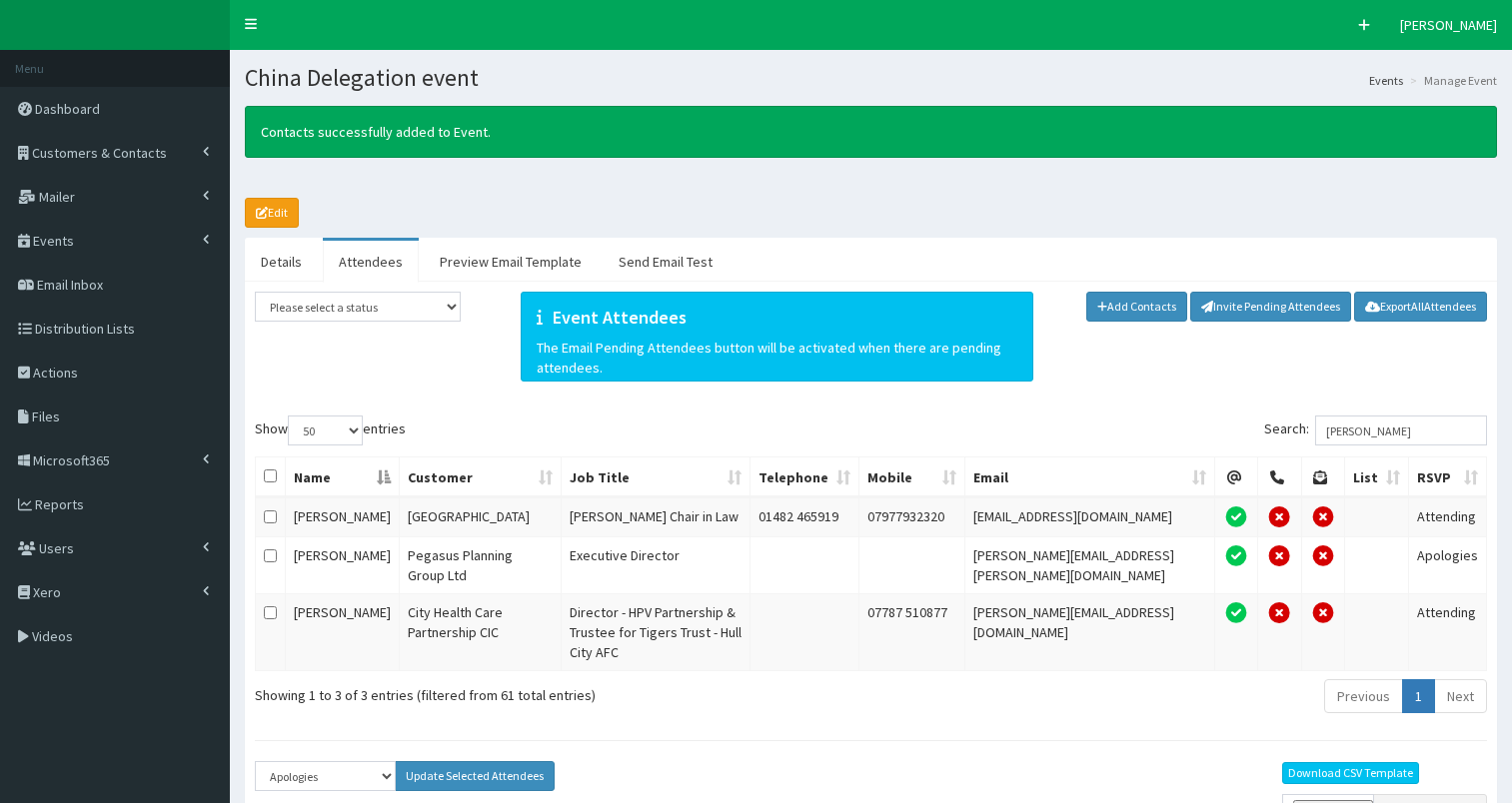 select on "50" 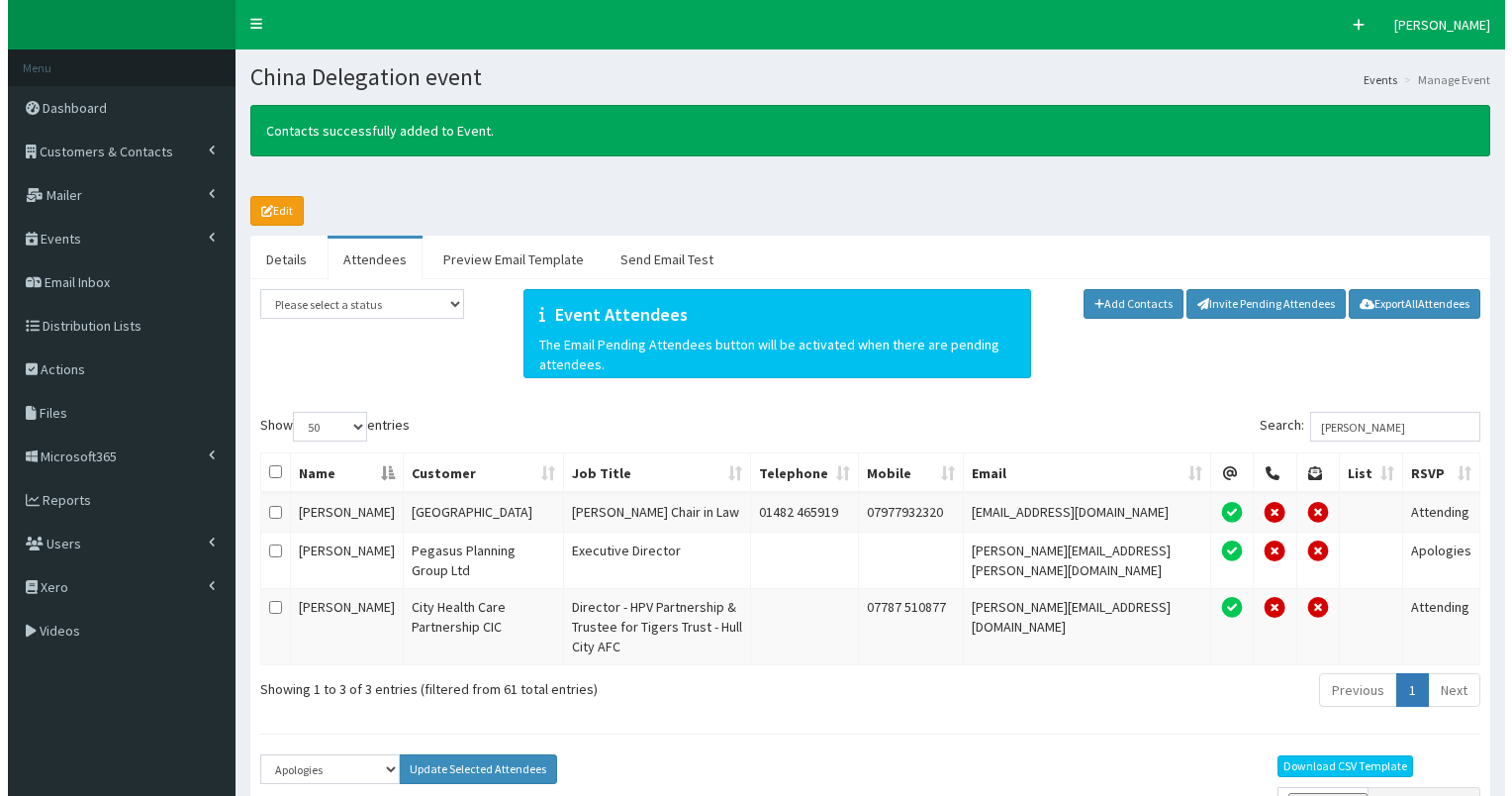 scroll, scrollTop: 4, scrollLeft: 0, axis: vertical 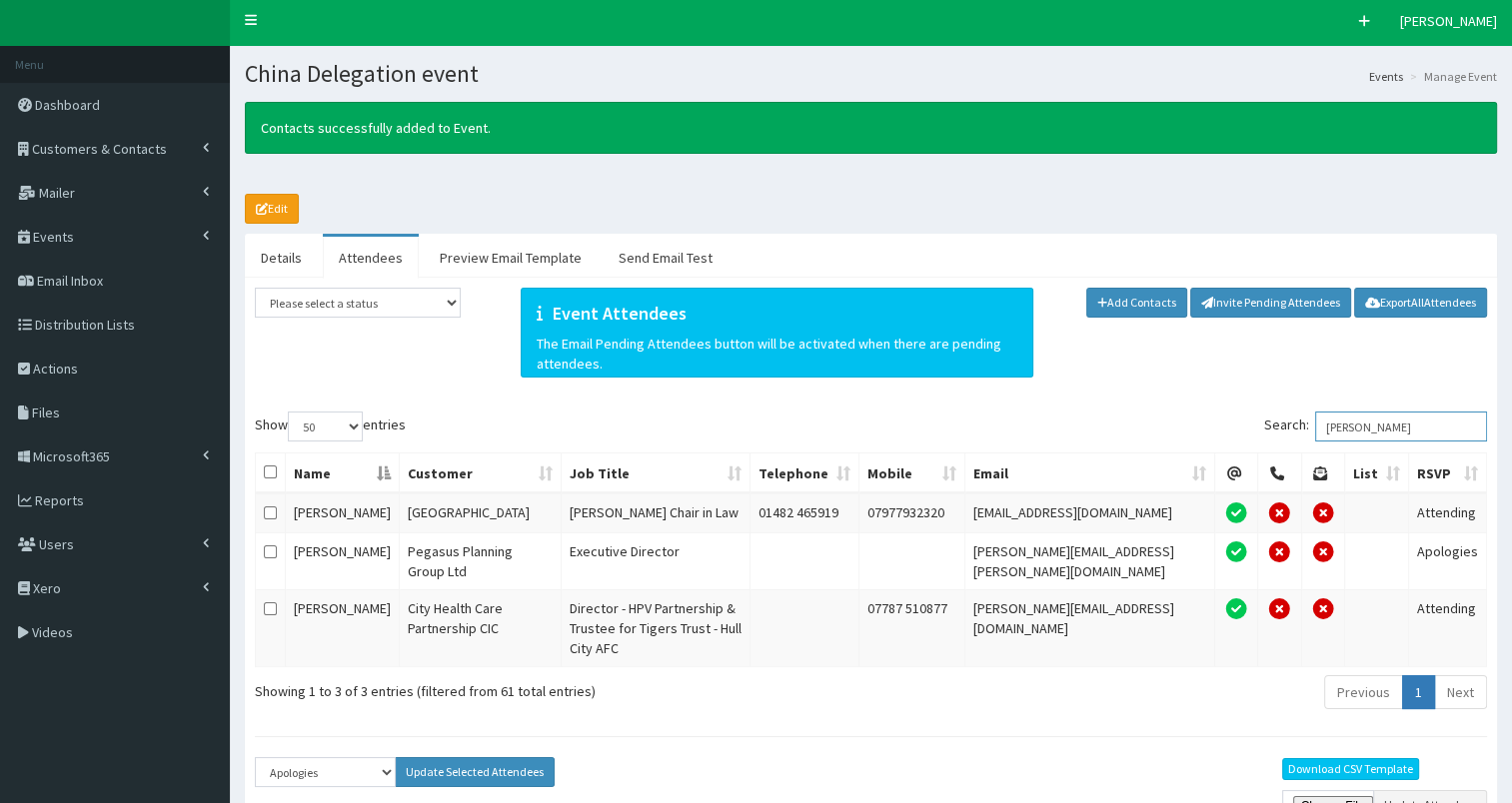 drag, startPoint x: 1332, startPoint y: 420, endPoint x: 1519, endPoint y: 424, distance: 187.04278 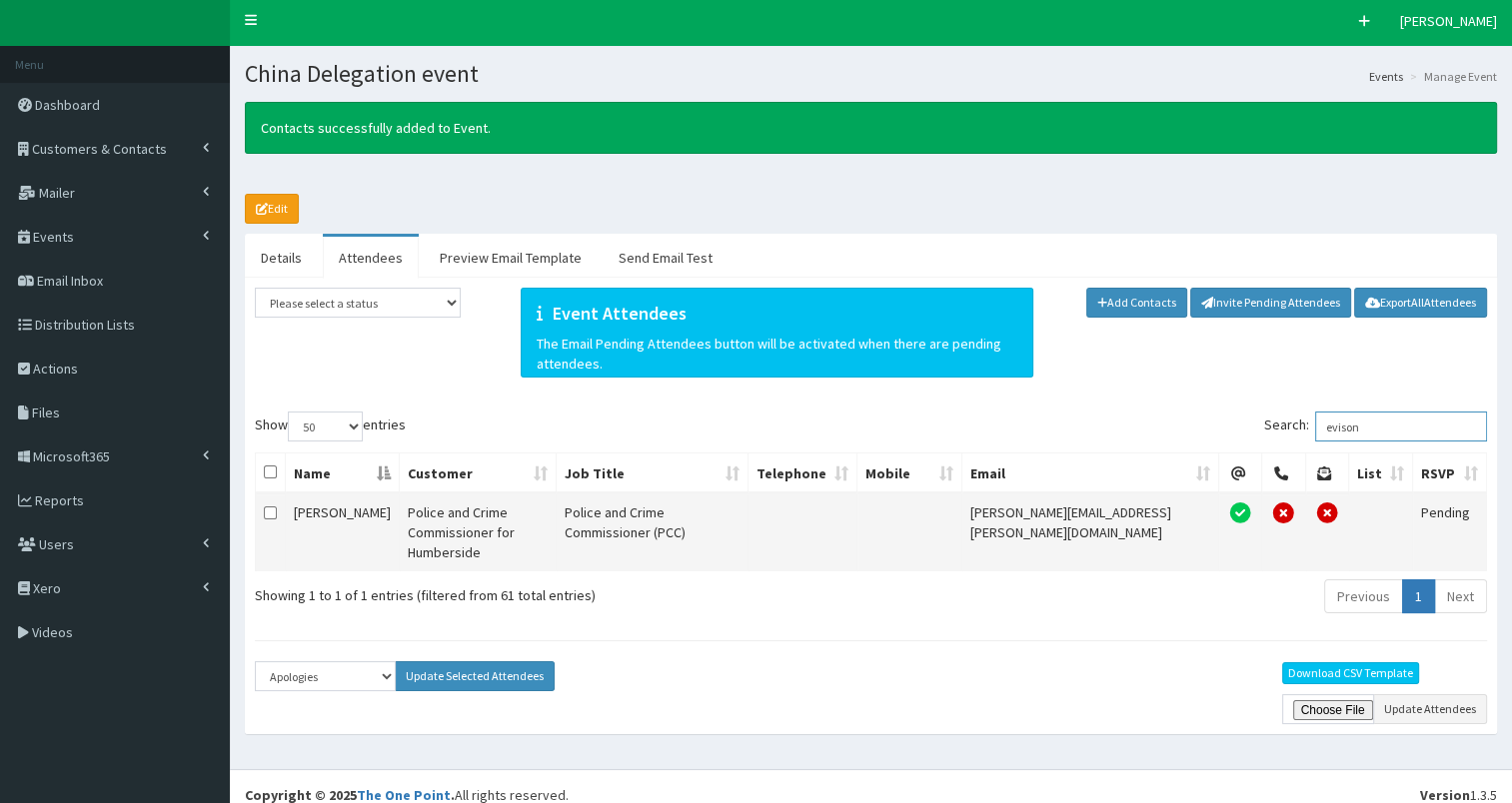 type on "evison" 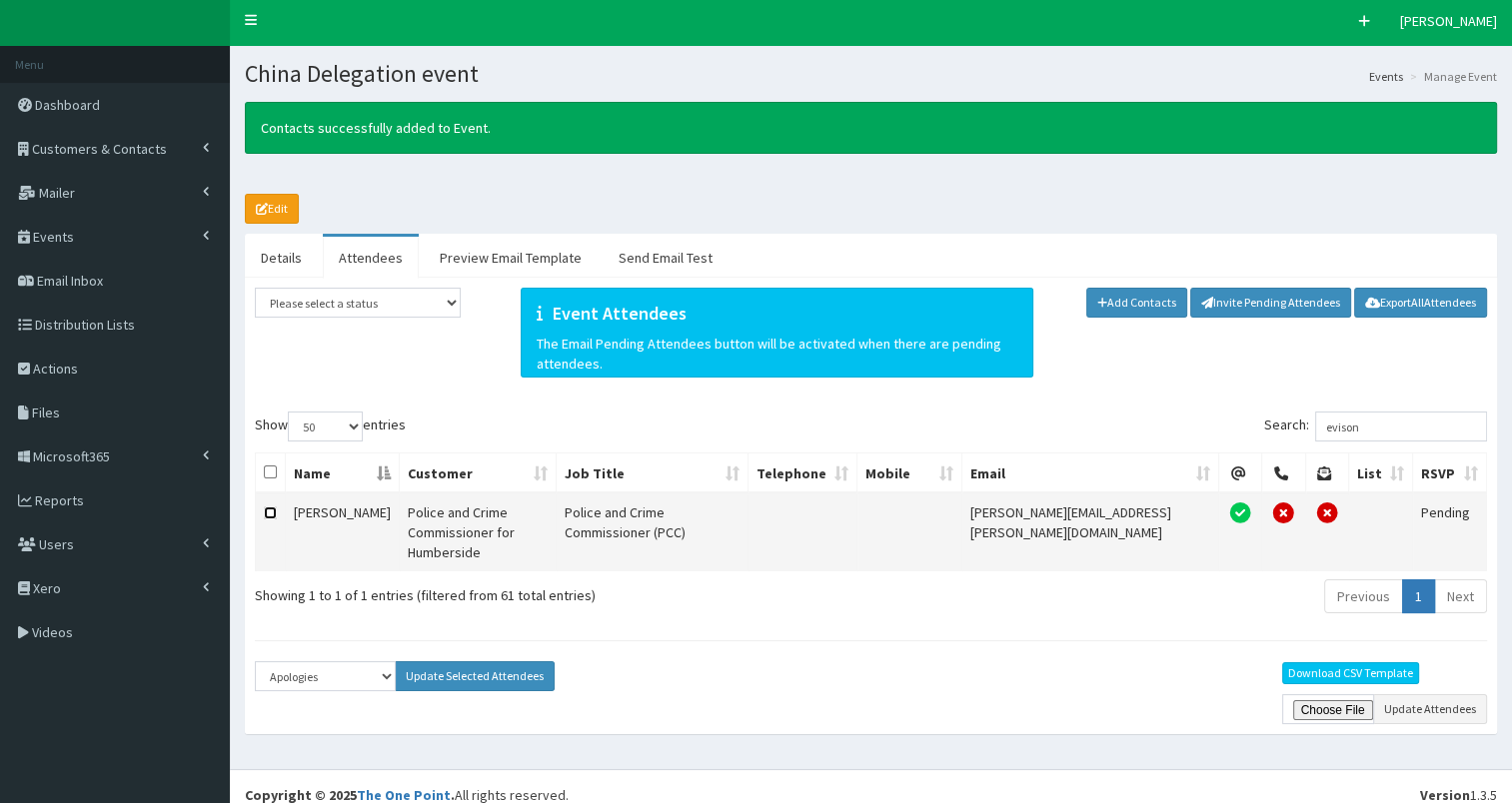 click at bounding box center (270, 512) 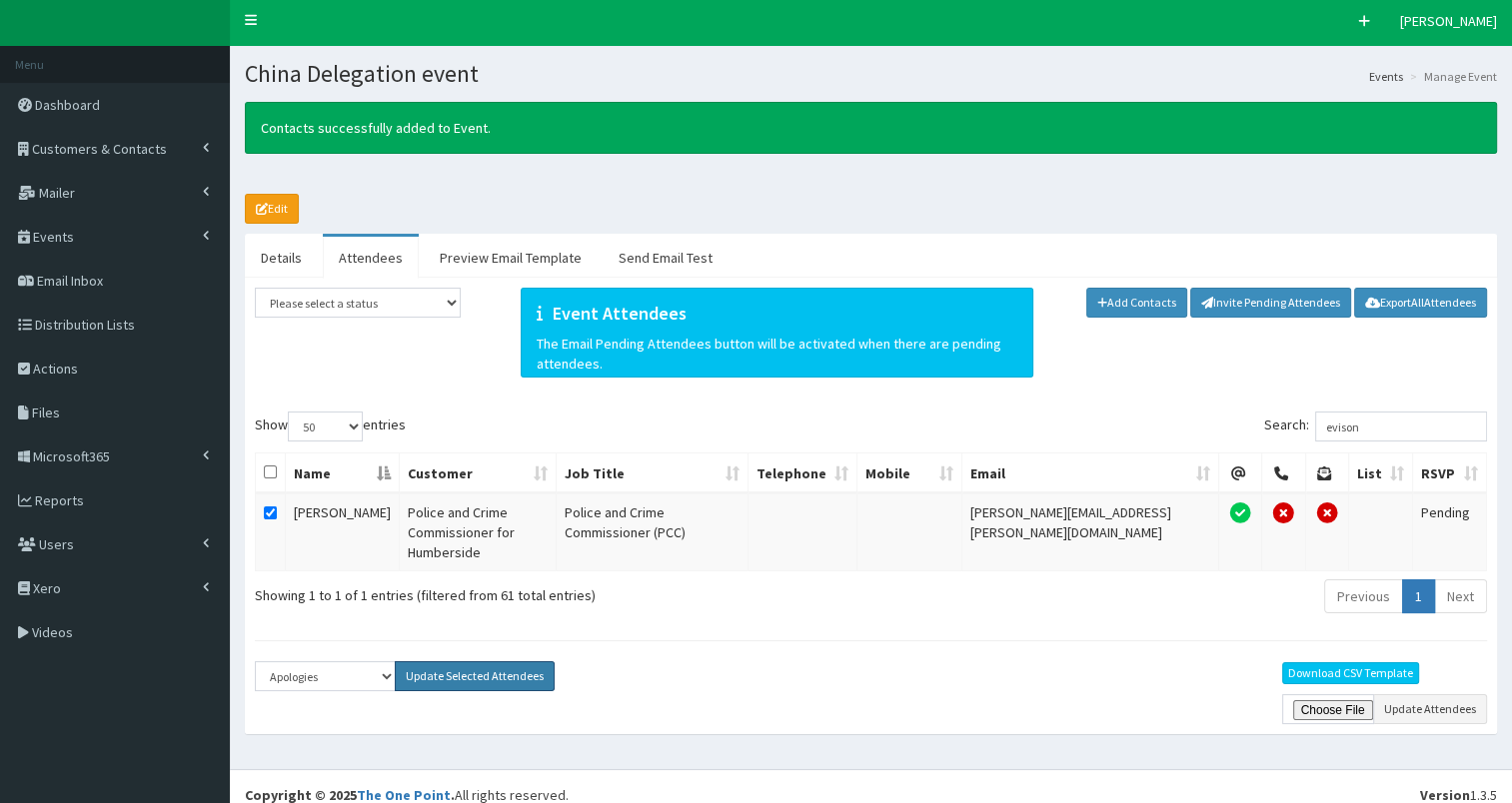 click on "Update Selected Attendees" at bounding box center [475, 676] 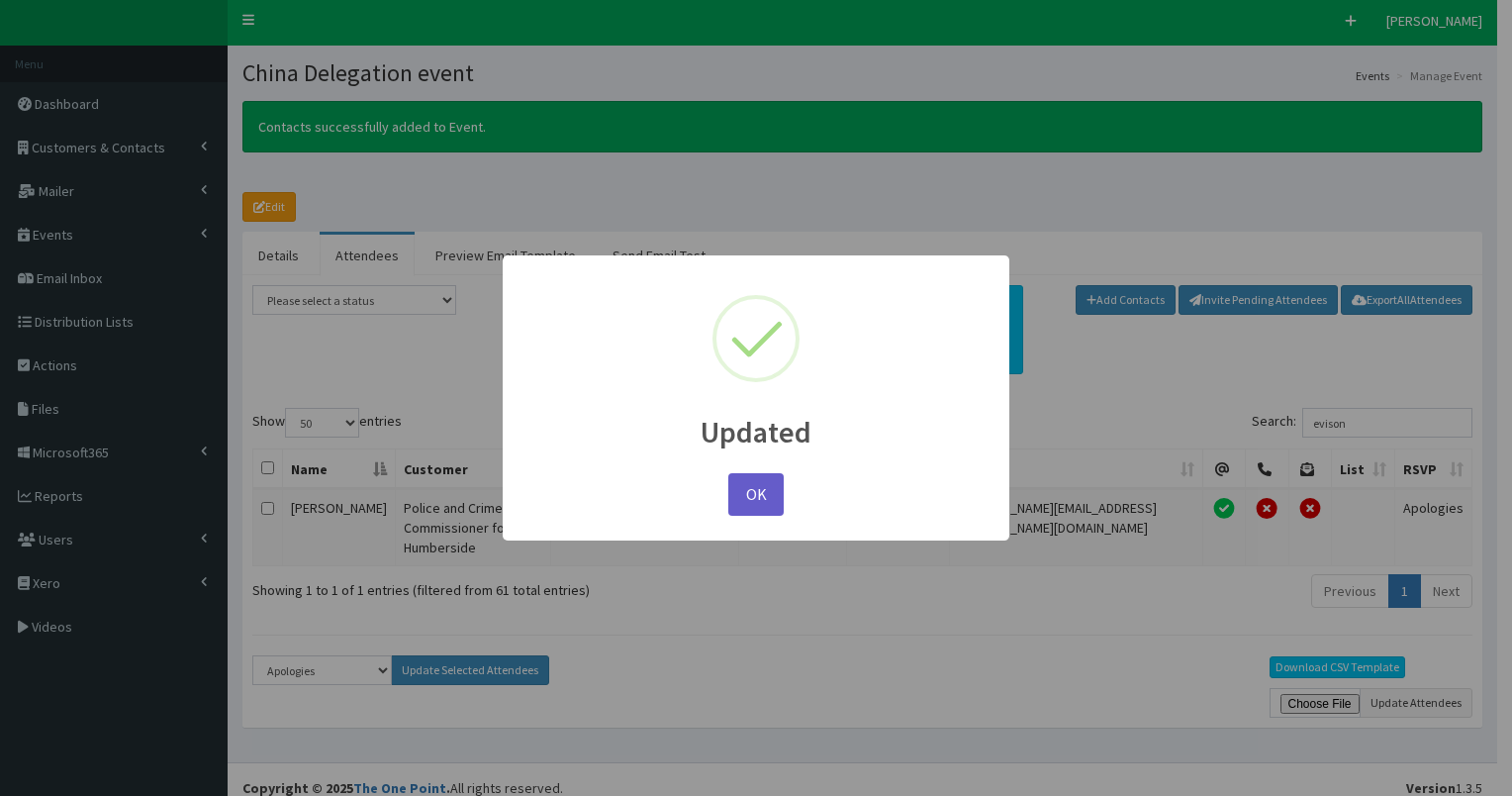 click on "OK" at bounding box center (756, 494) 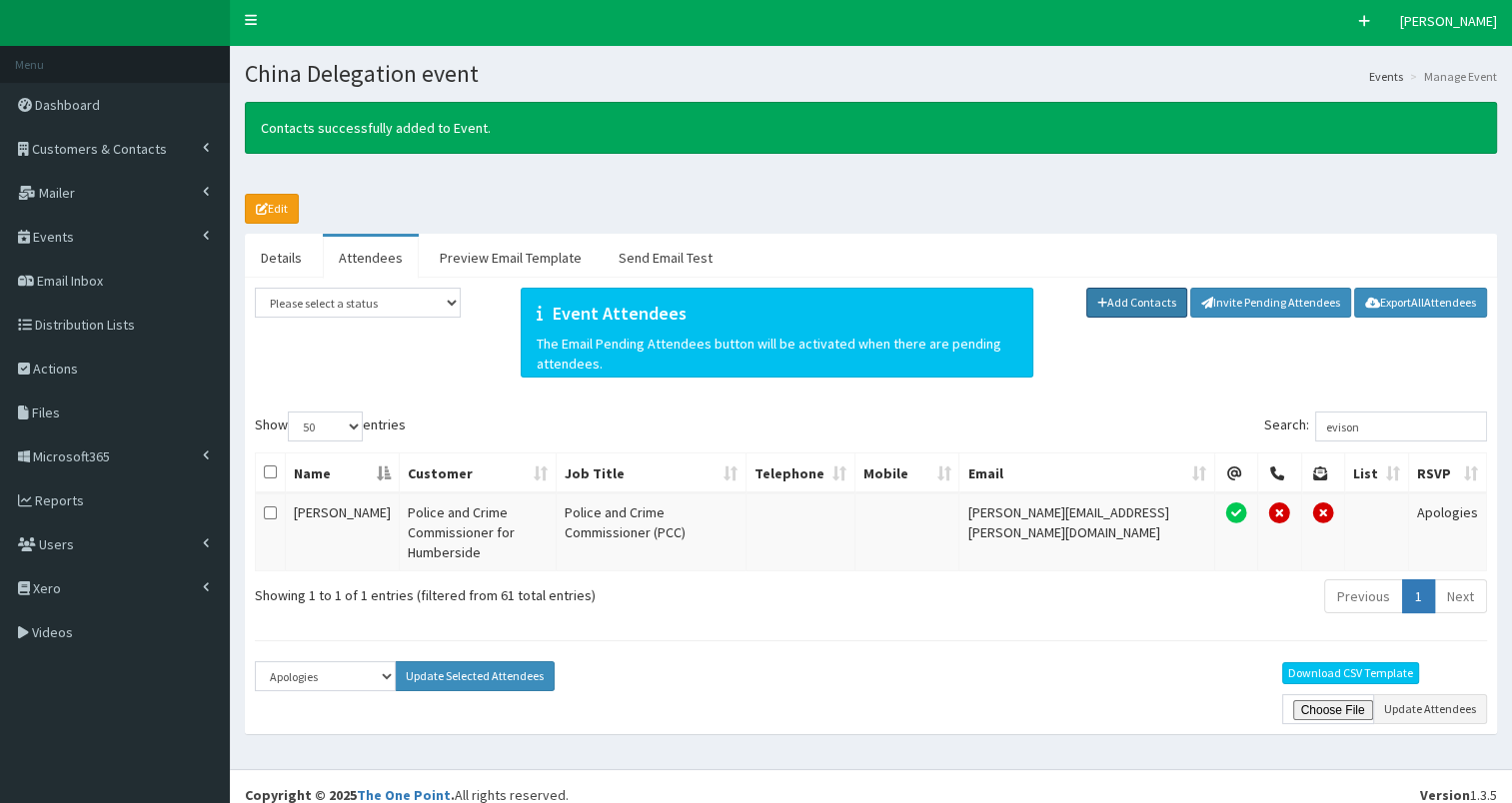 click on "Add Contacts" at bounding box center (1137, 303) 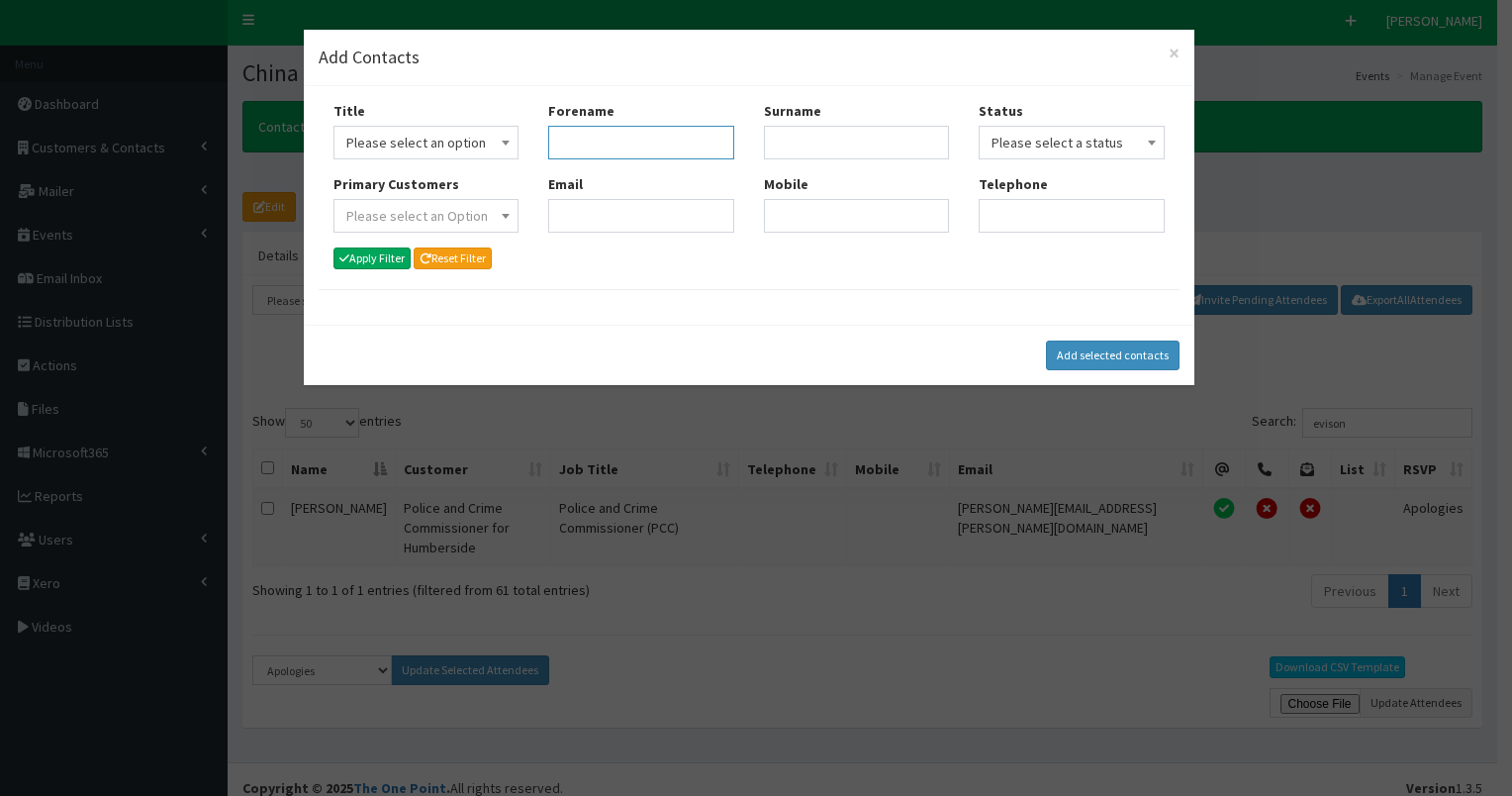 click on "Forename" at bounding box center [641, 143] 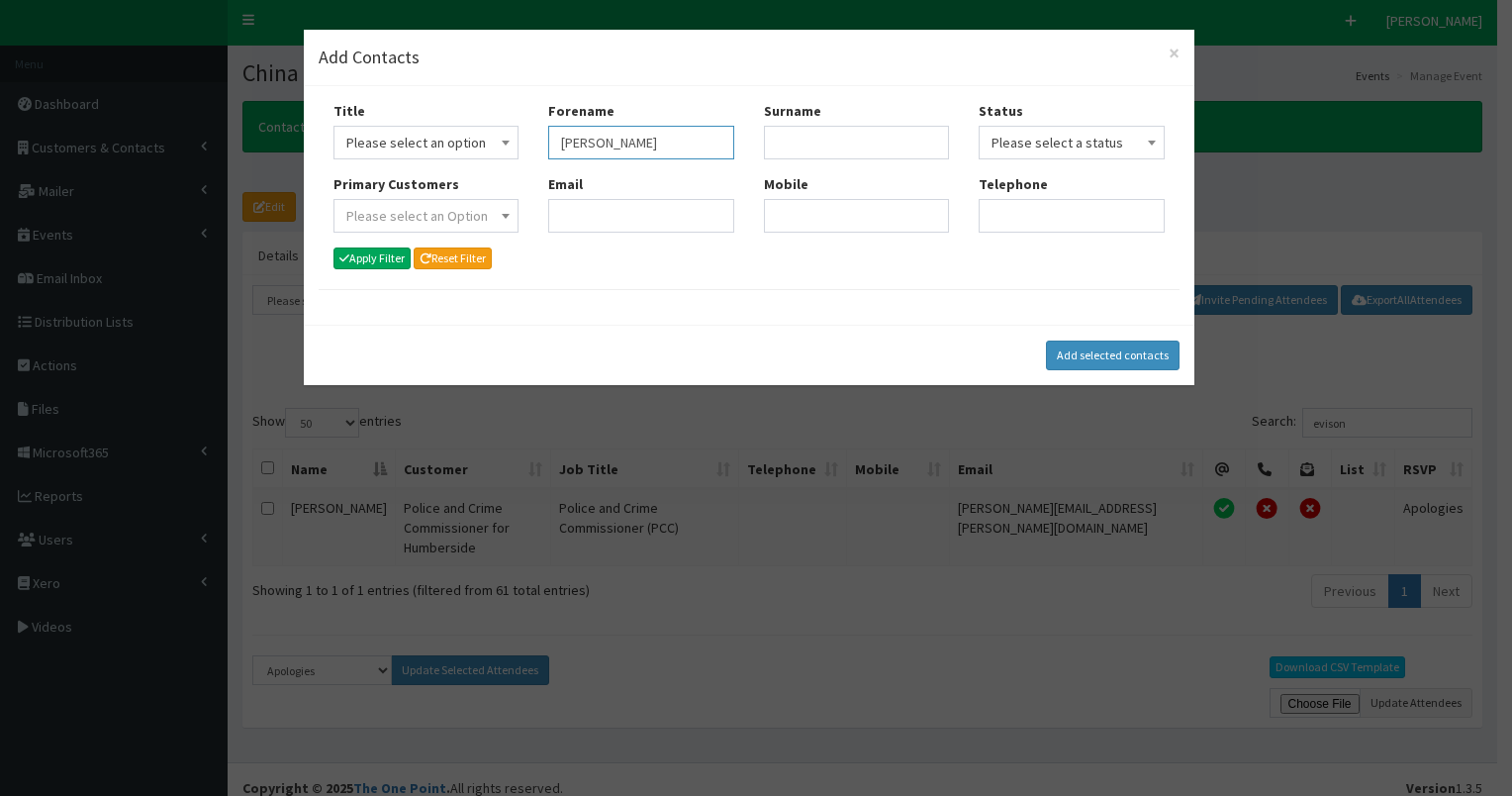type on "[PERSON_NAME]" 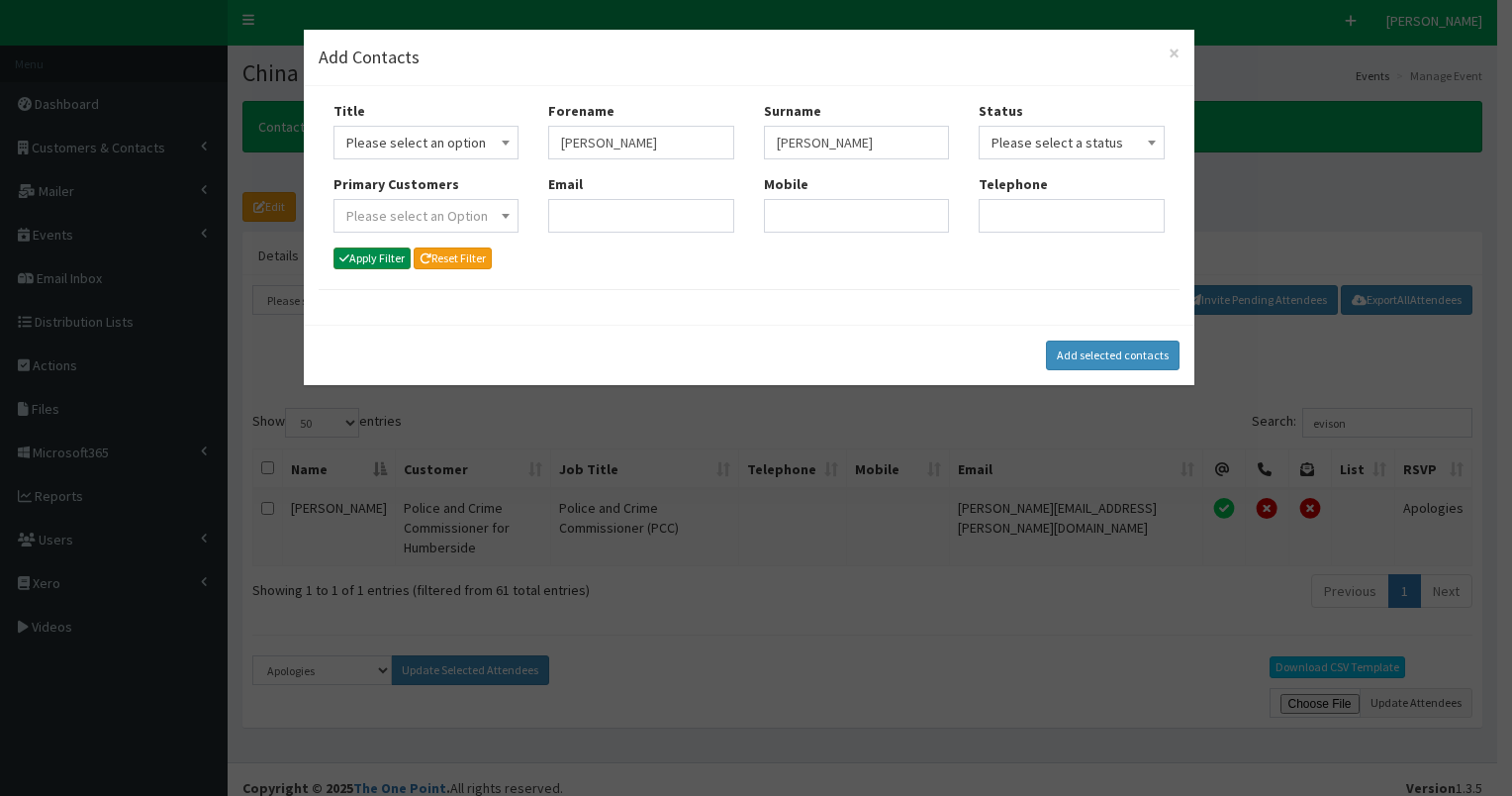 click on "Apply Filter" at bounding box center (372, 258) 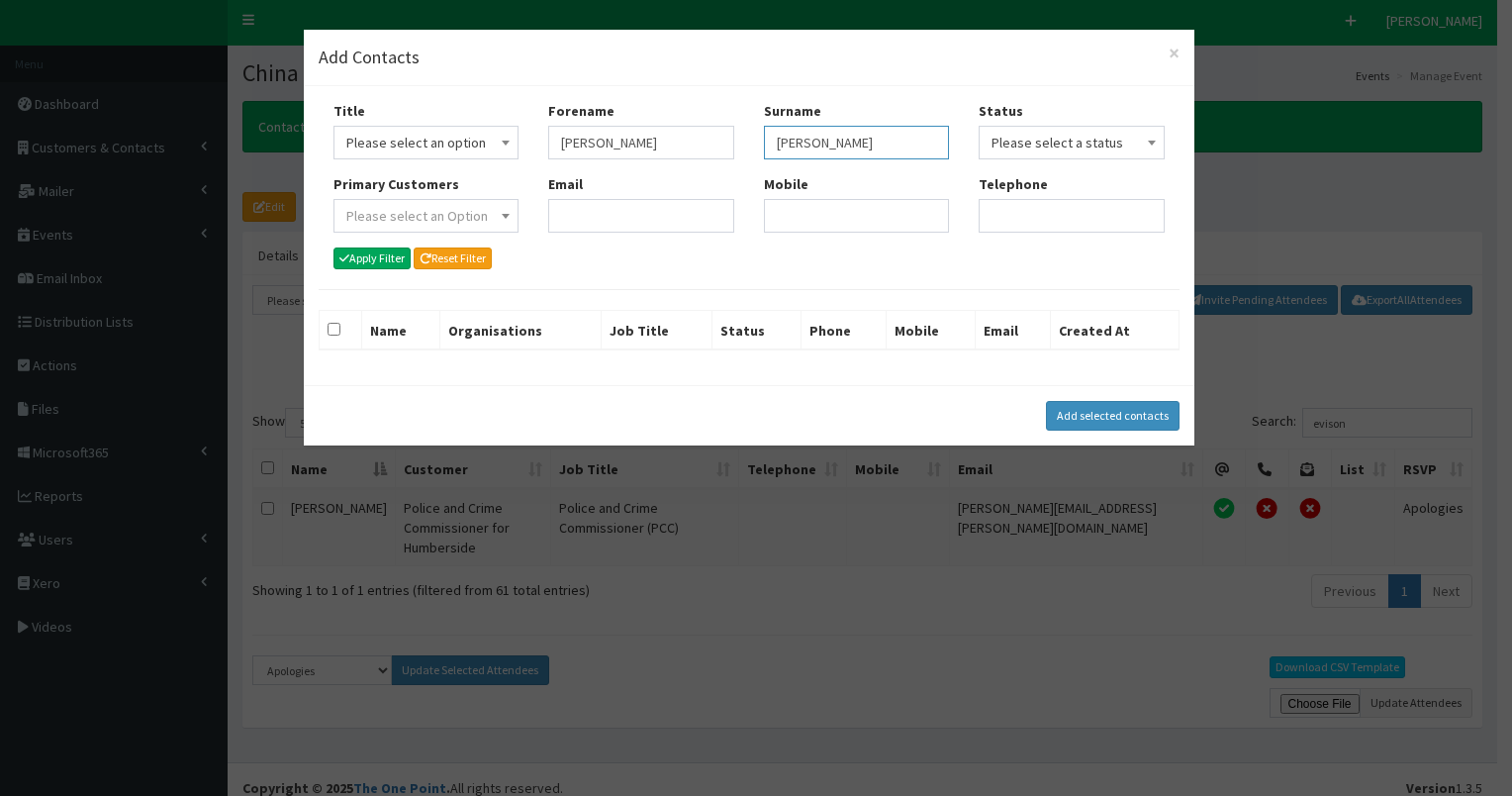 click on "hamman" at bounding box center (857, 143) 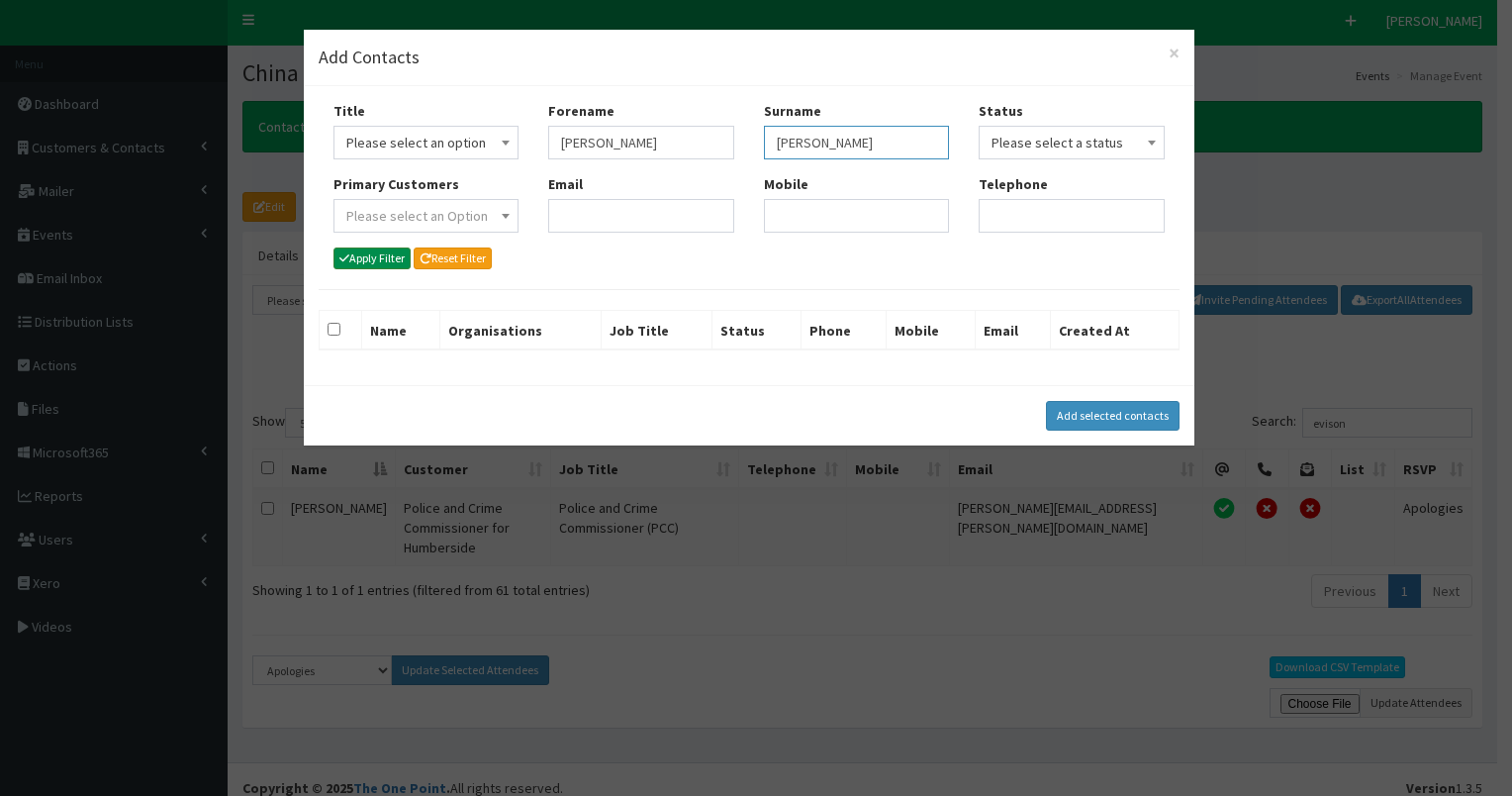 type on "[PERSON_NAME]" 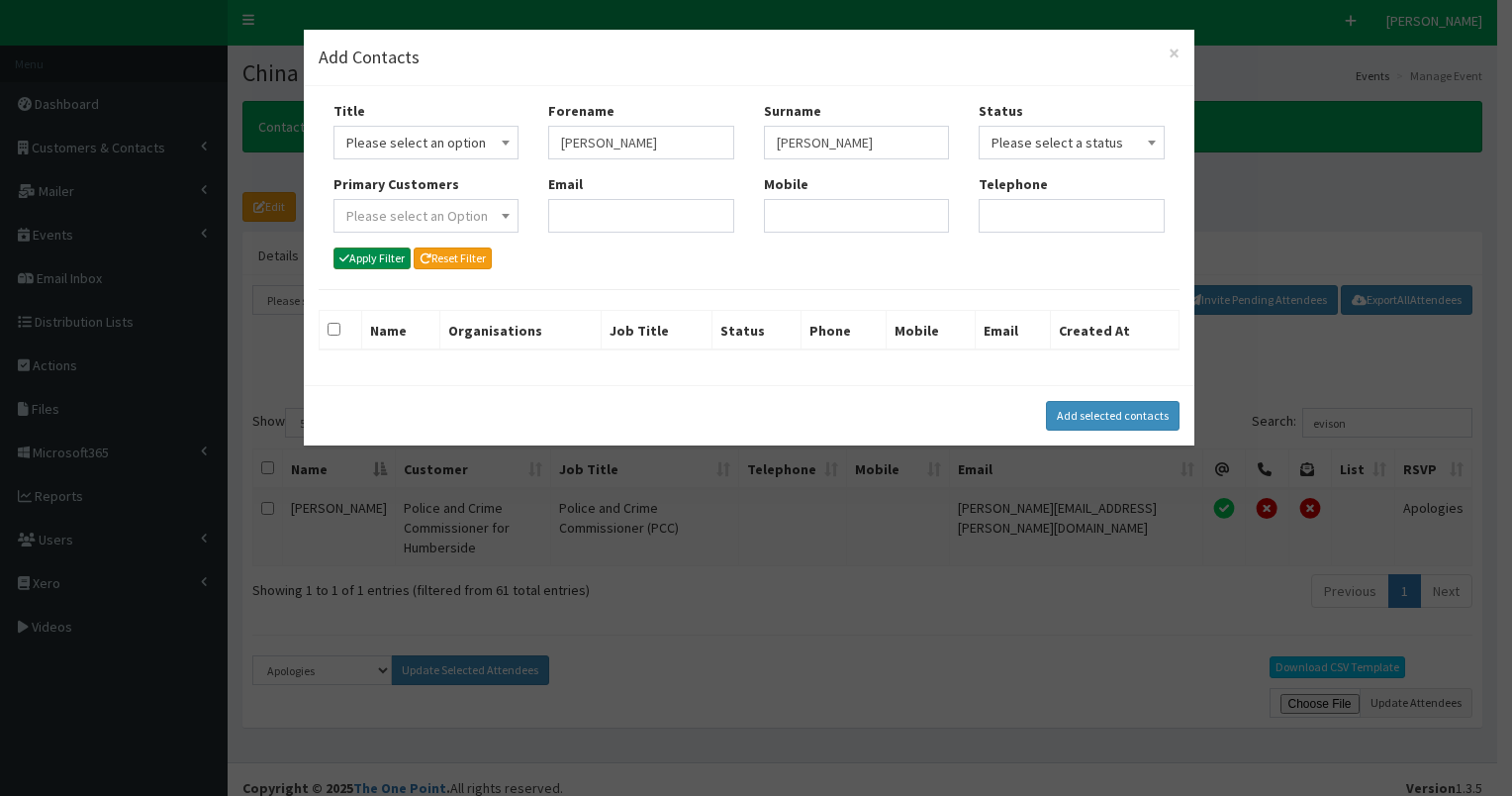 click on "Apply Filter" at bounding box center (372, 258) 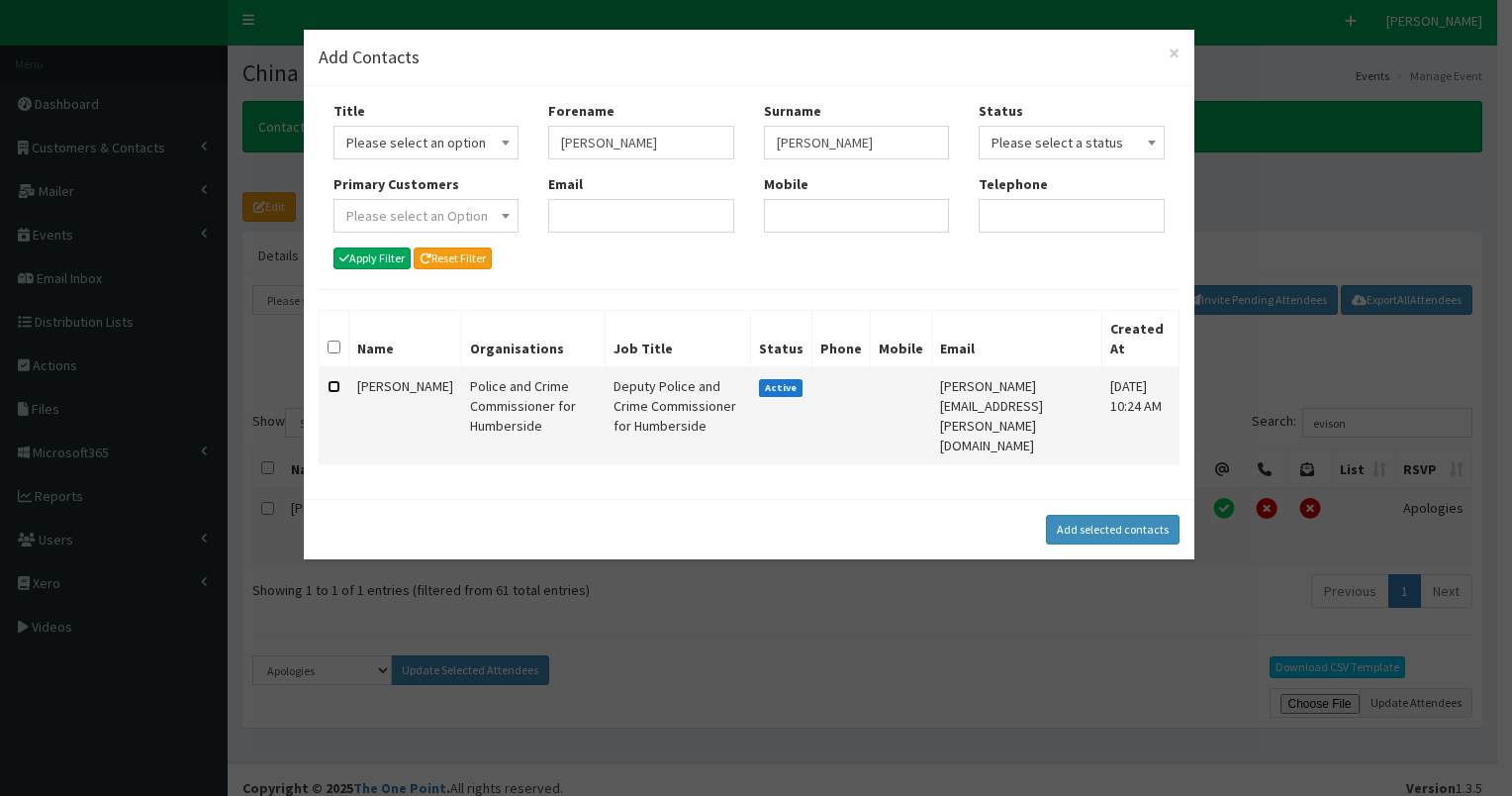 click at bounding box center (333, 386) 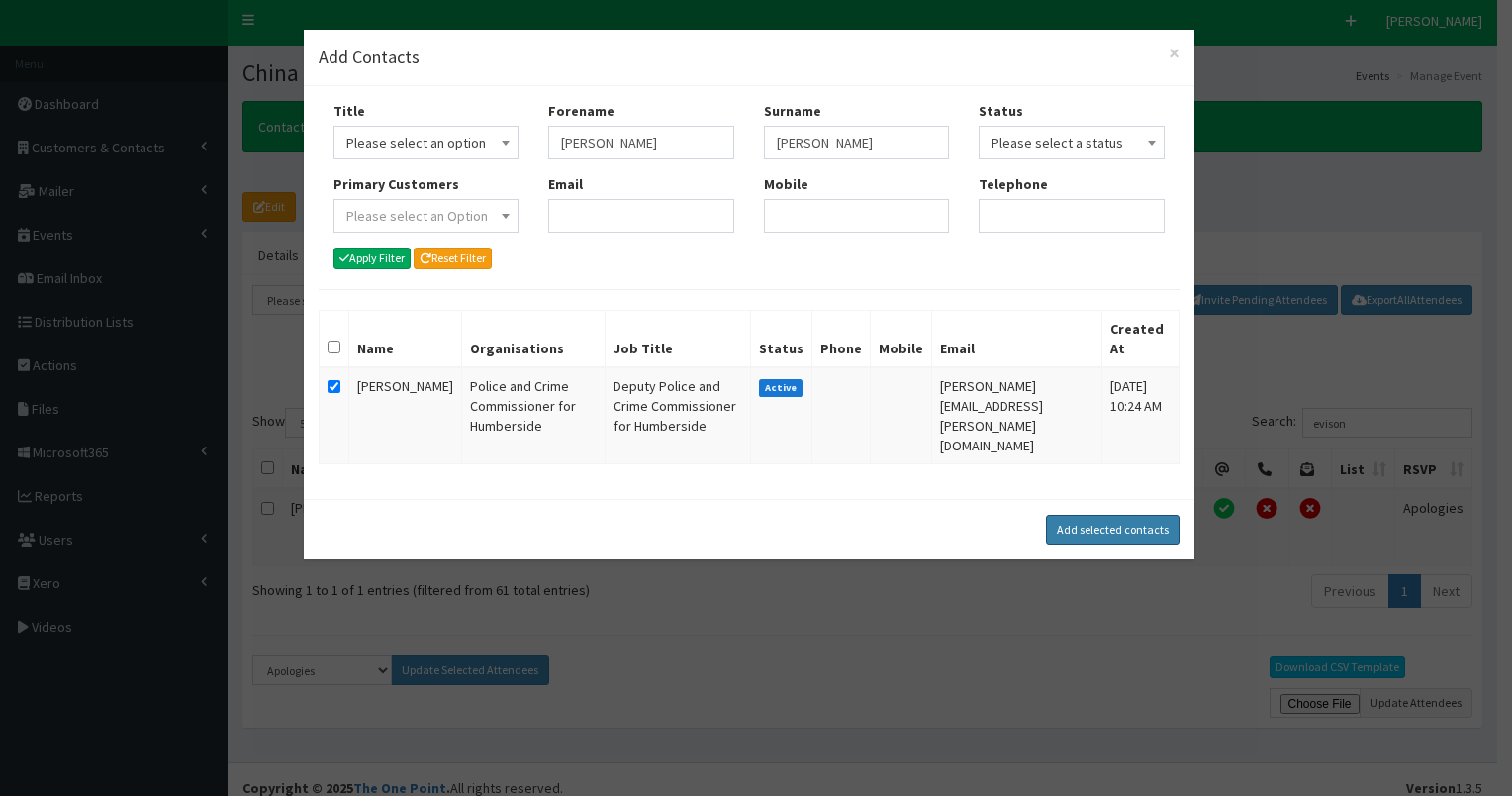 click on "Add selected contacts" at bounding box center [1112, 530] 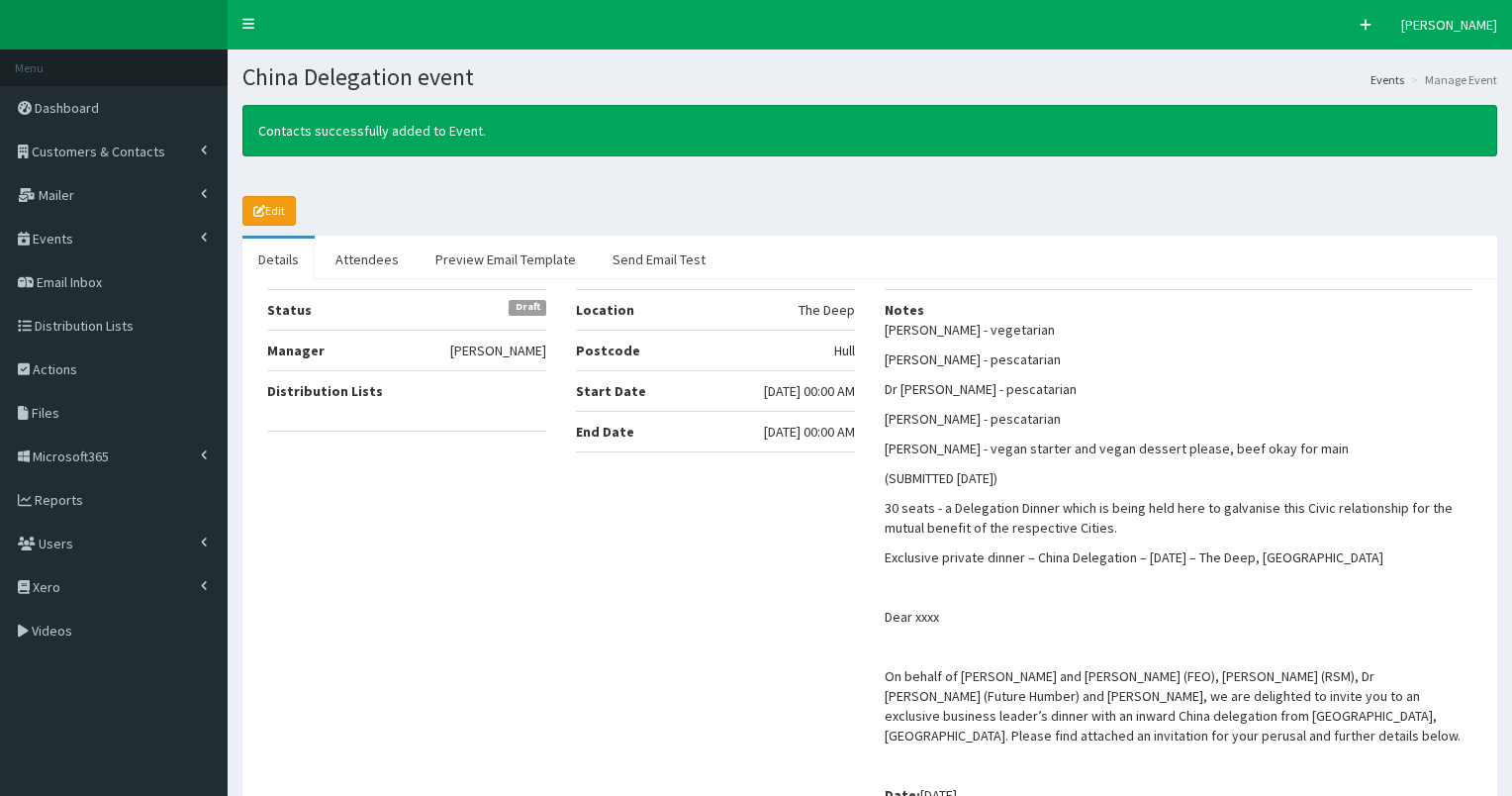 select on "50" 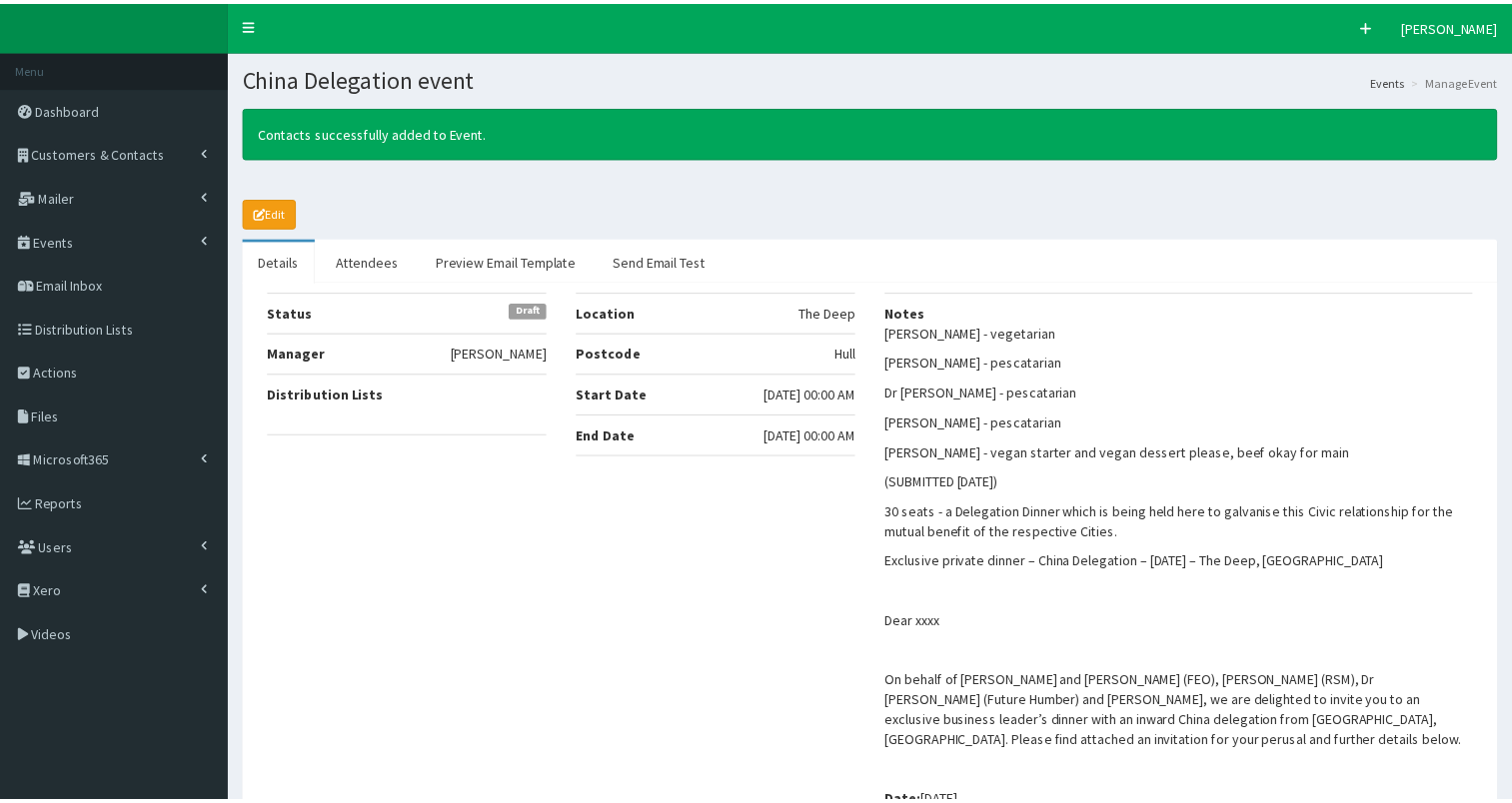 scroll, scrollTop: 4, scrollLeft: 0, axis: vertical 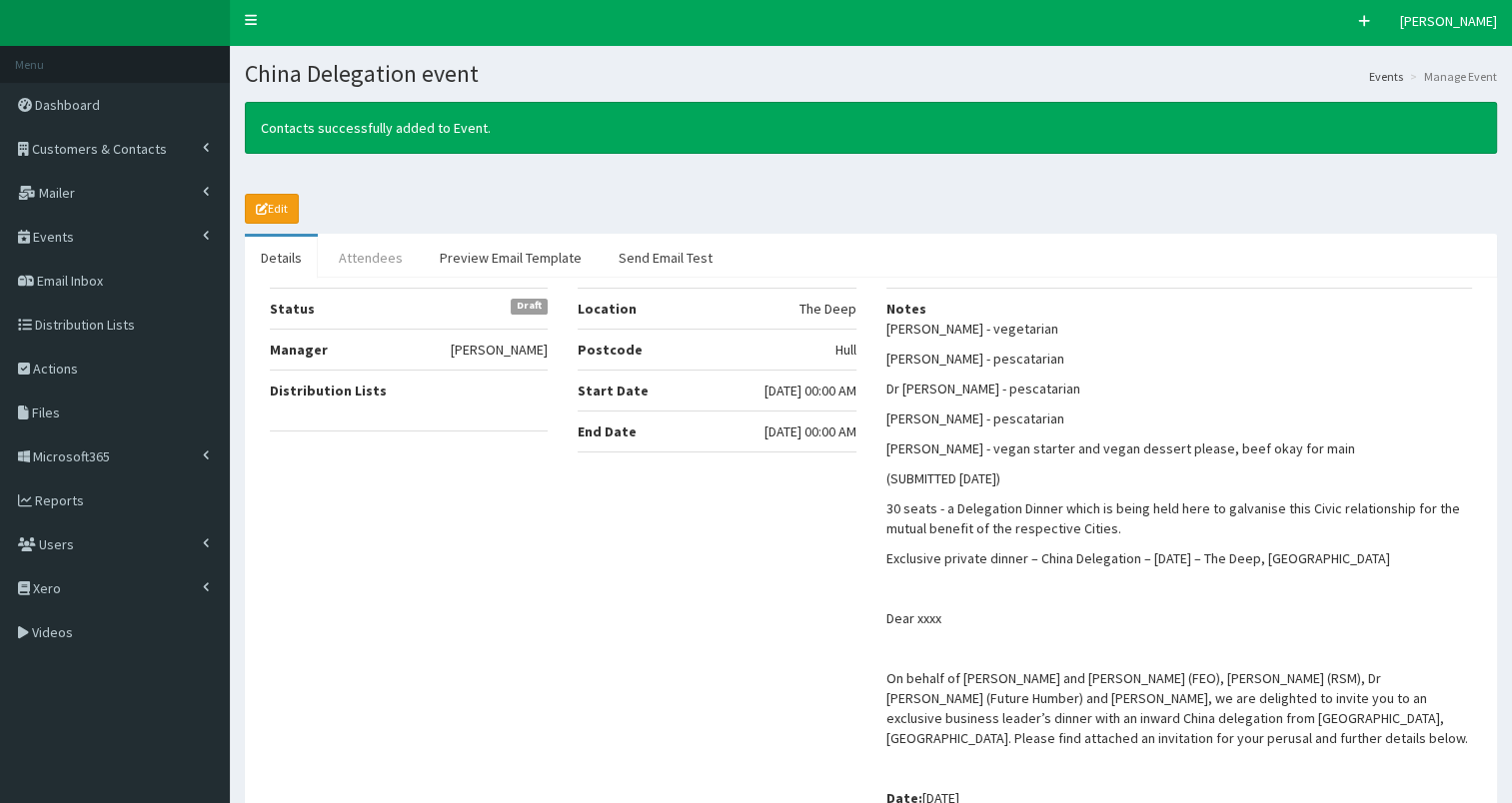 click on "Attendees" at bounding box center [371, 258] 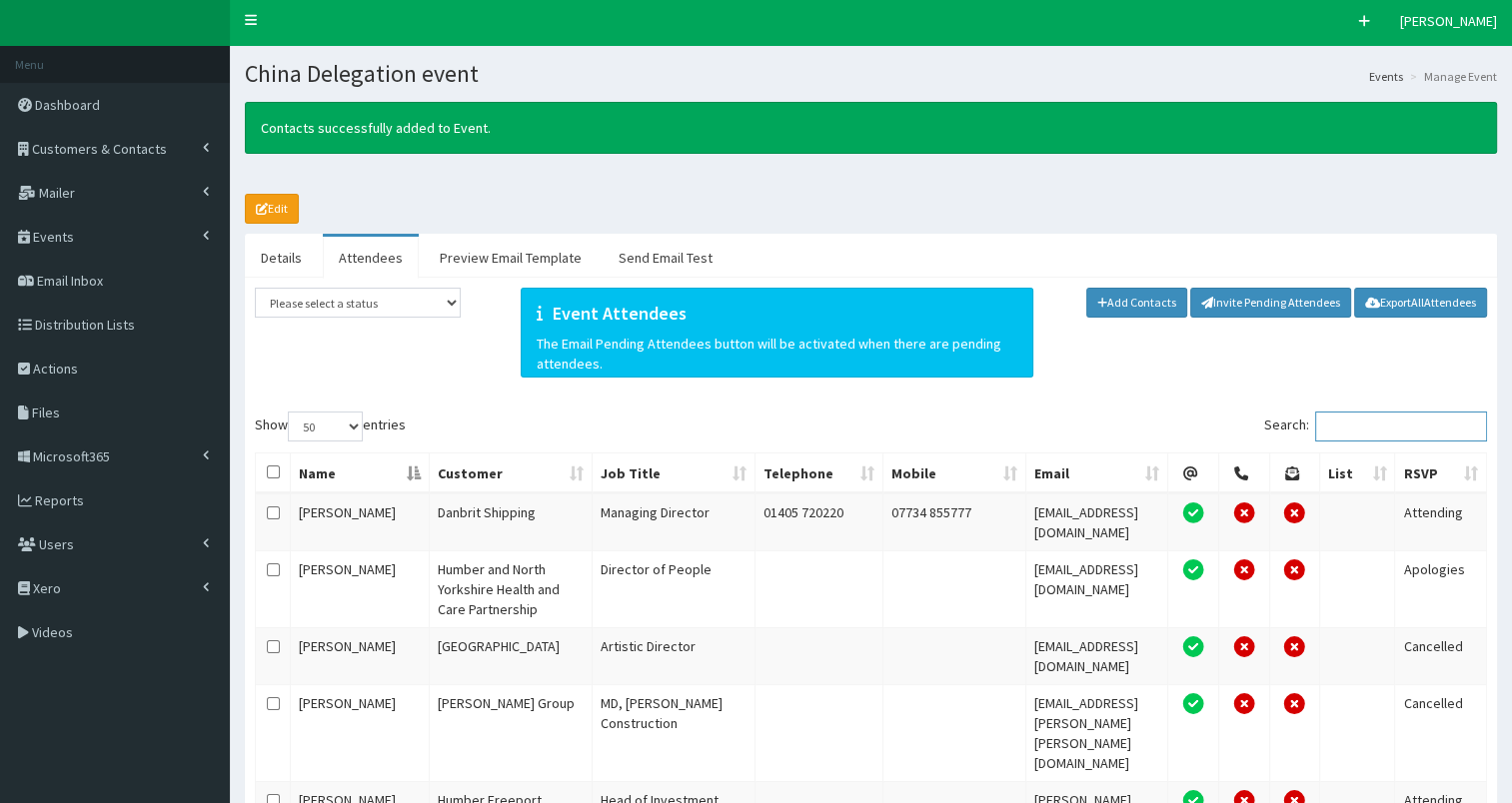 click on "Search:" at bounding box center (1401, 426) 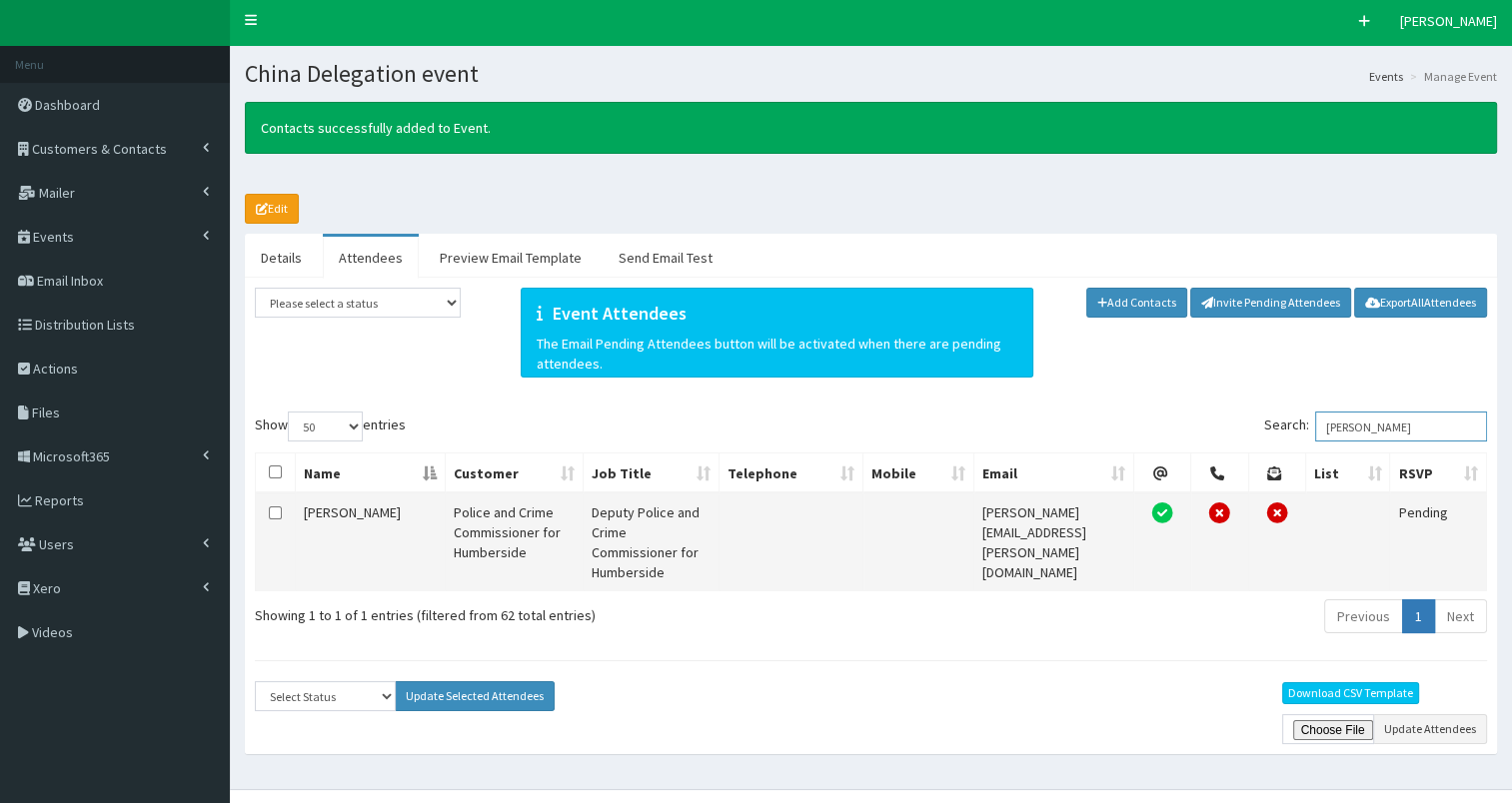 type on "[PERSON_NAME]" 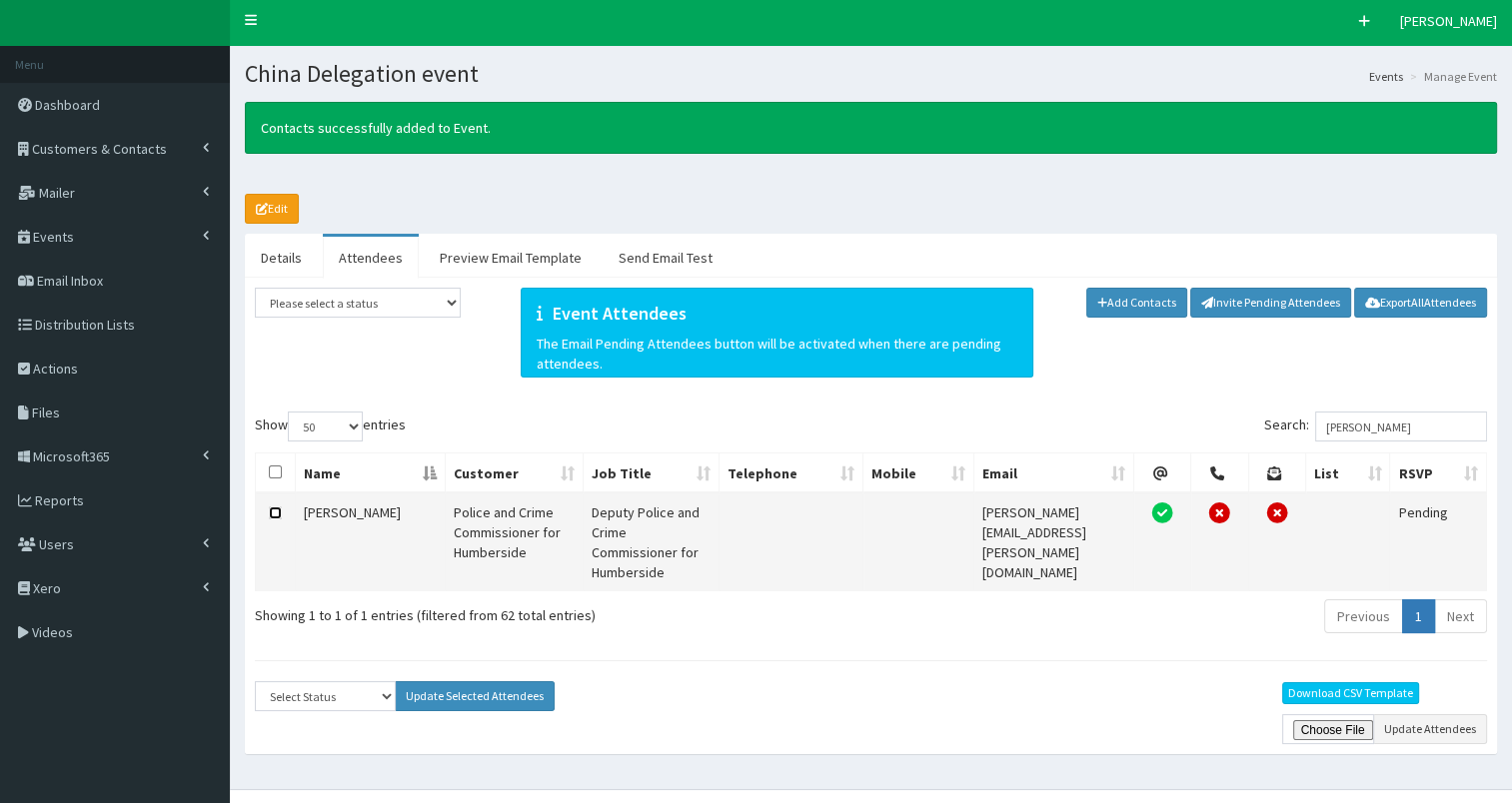 click at bounding box center [275, 512] 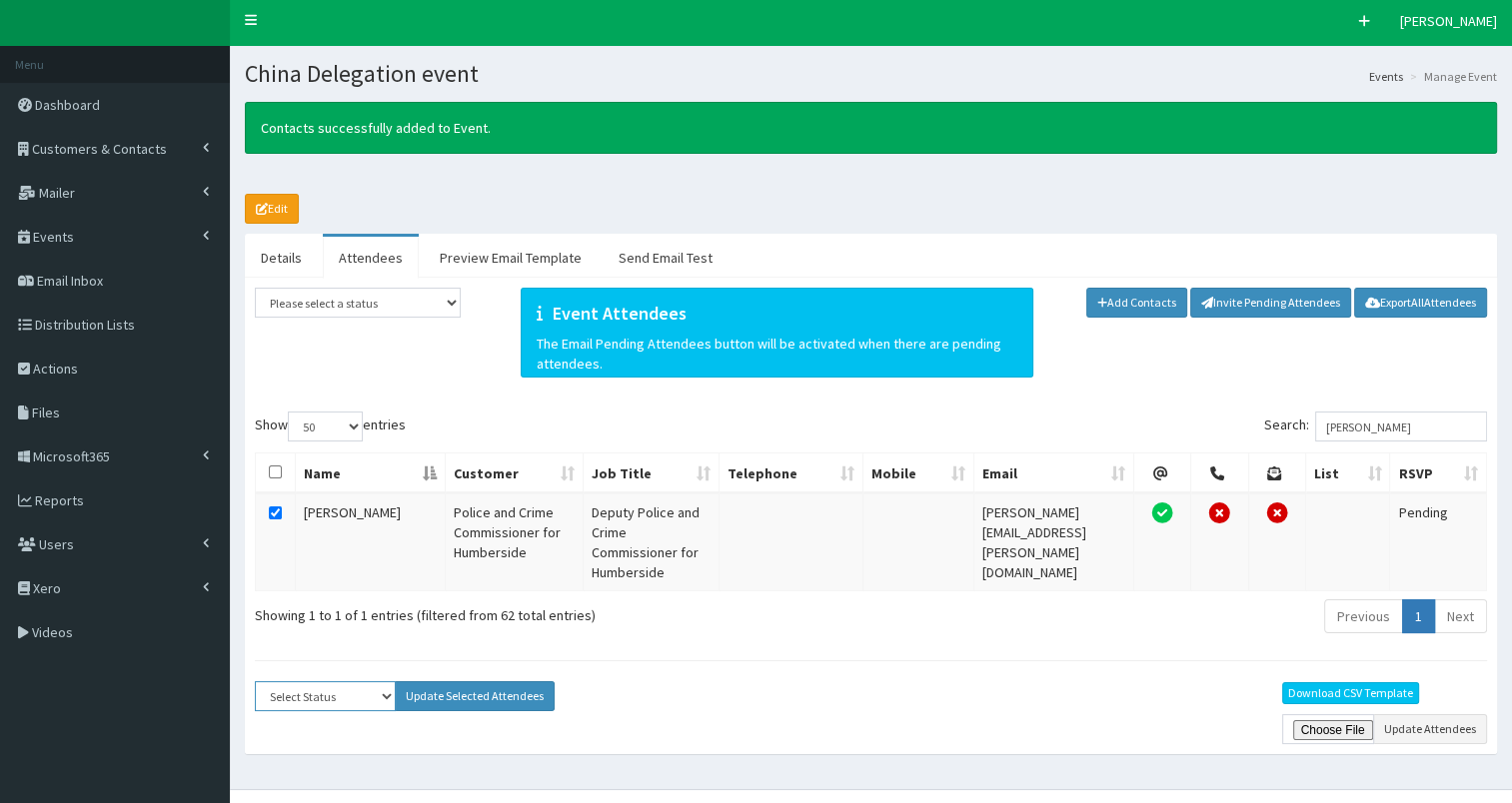 click on "Select Status
Apologies
Attended
Attending
Cancelled
Declined
Did Not Attend
Invited
Pending" at bounding box center [325, 696] 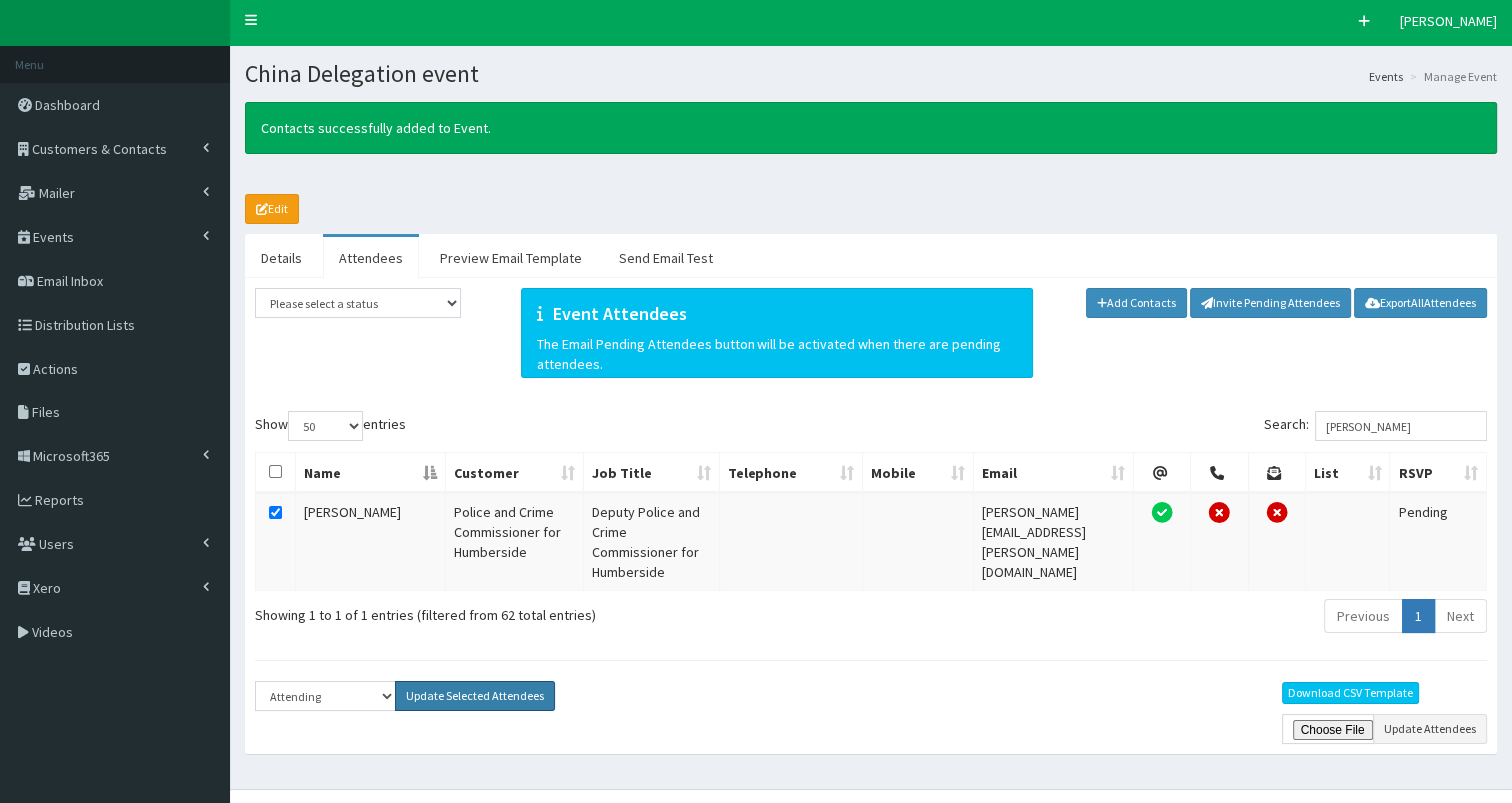 click on "Update Selected Attendees" at bounding box center (475, 696) 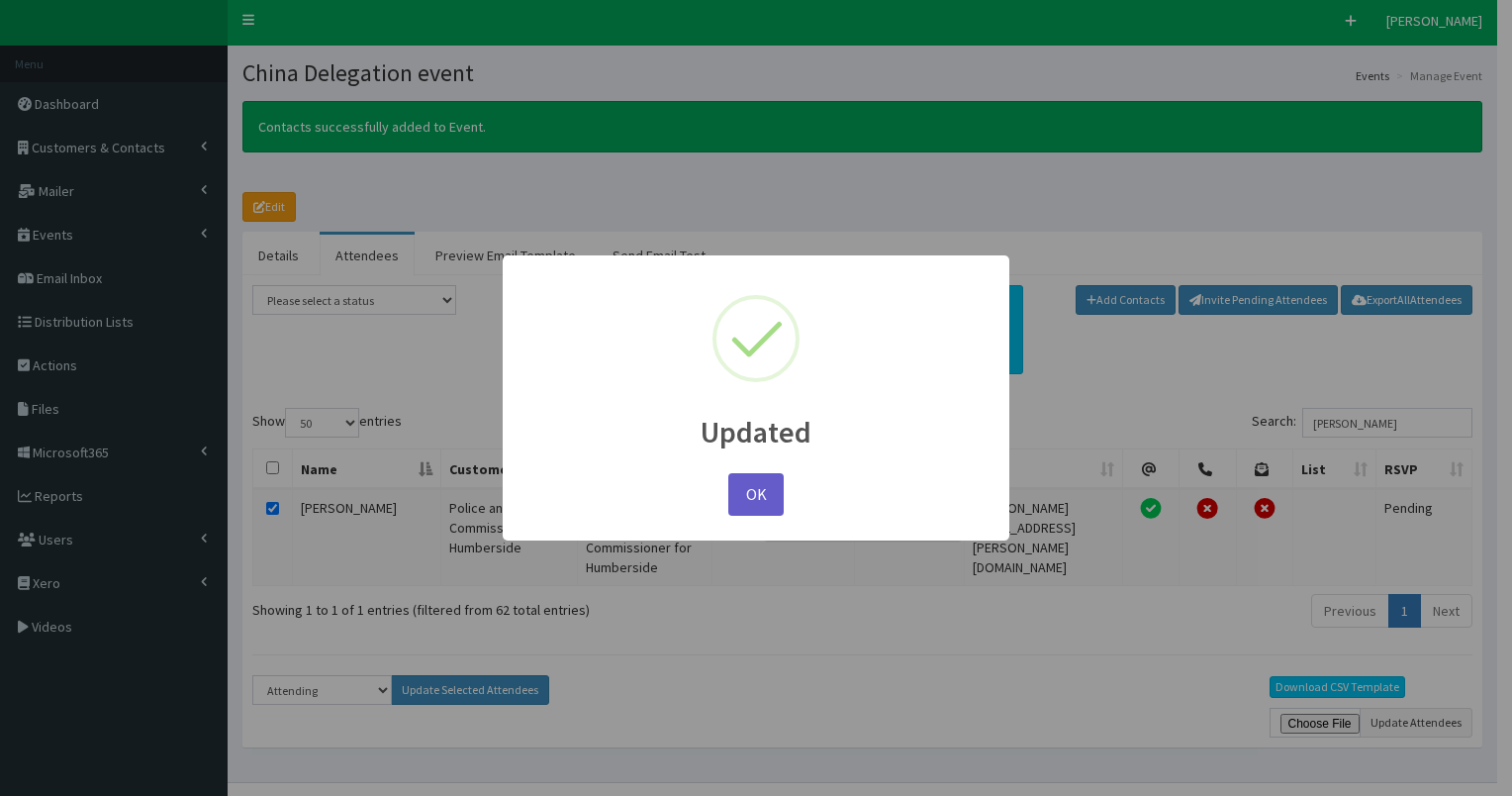 click on "OK" at bounding box center [756, 494] 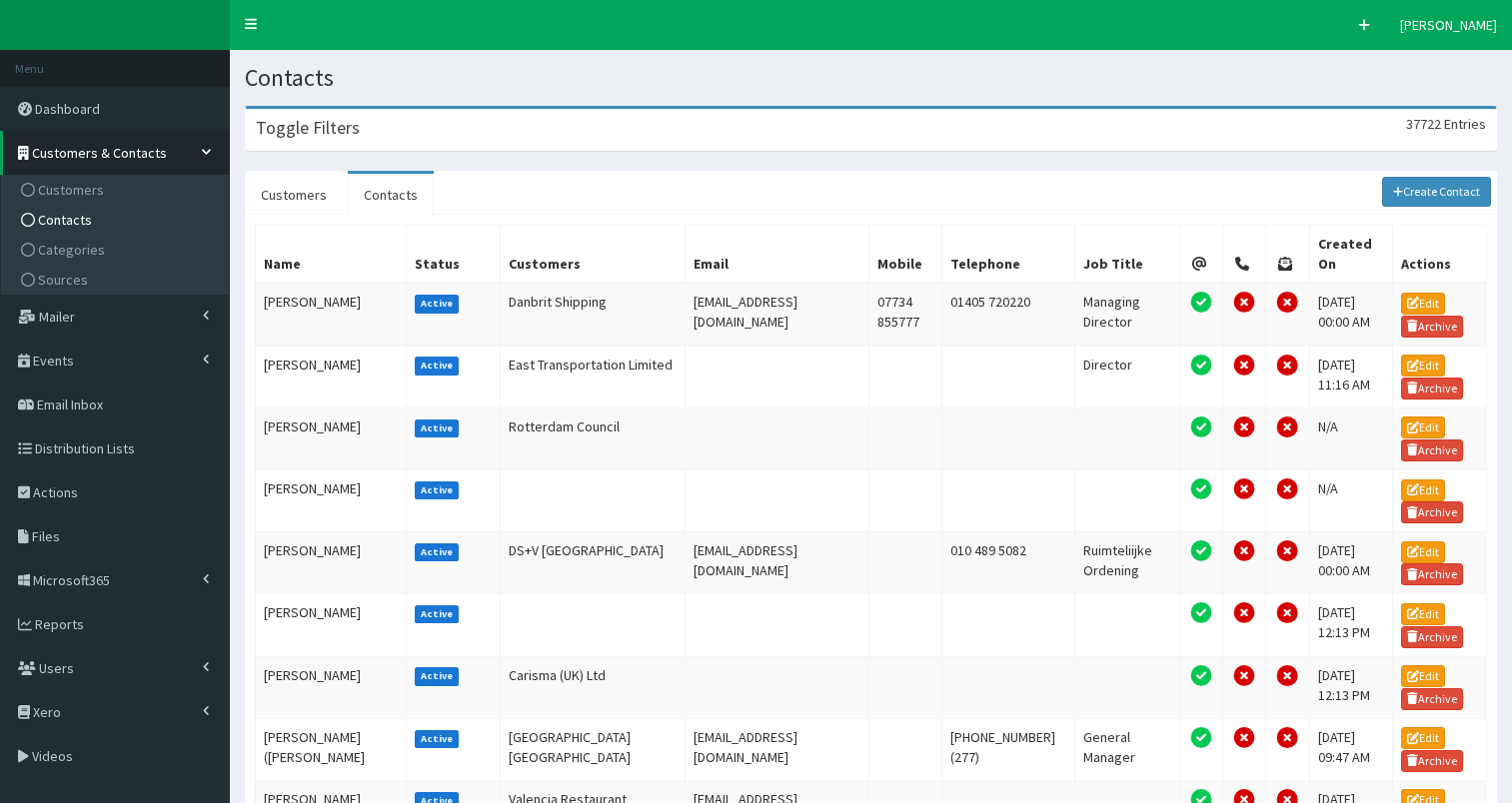 scroll, scrollTop: 0, scrollLeft: 0, axis: both 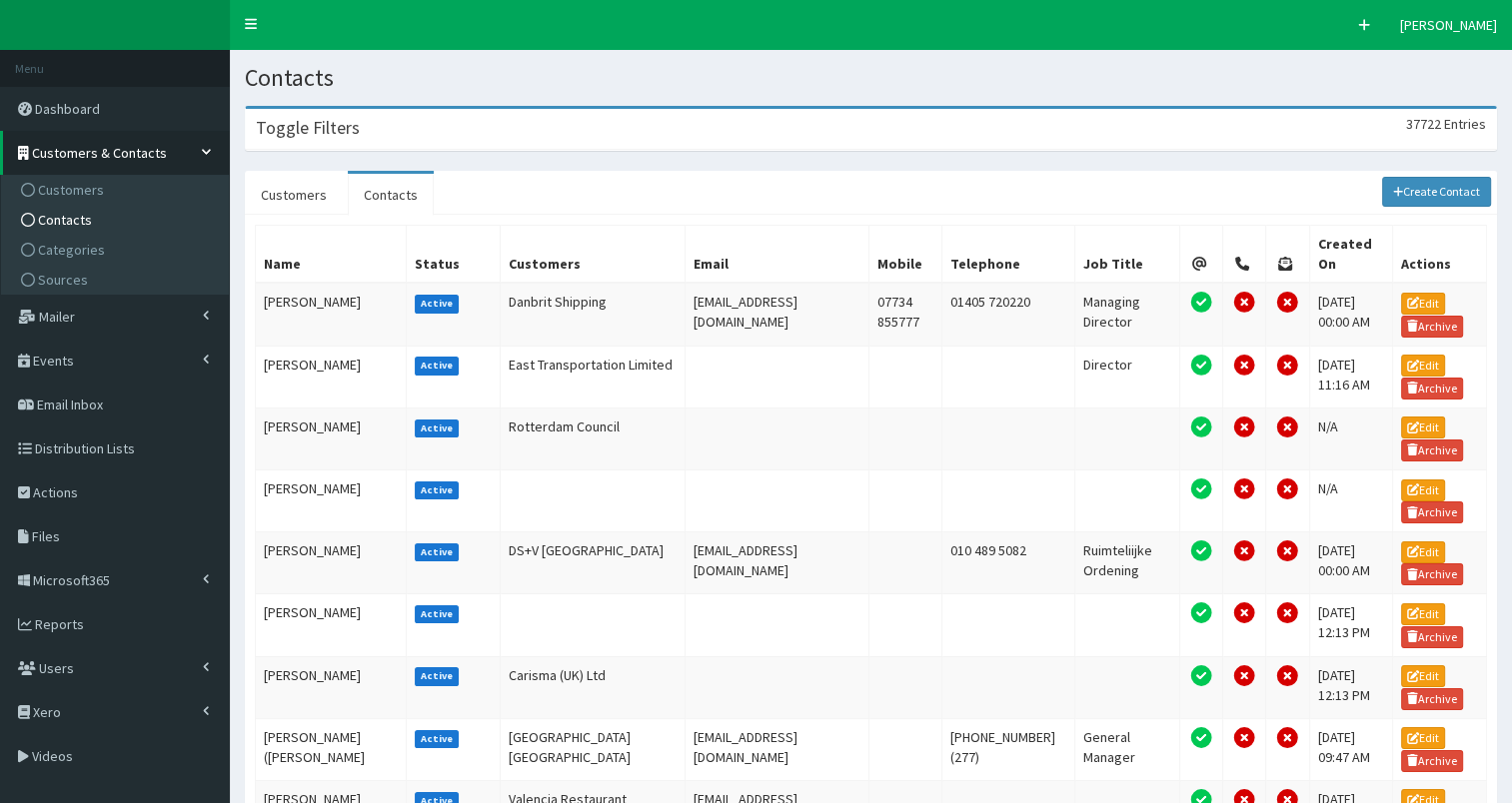 click on "Toggle Filters
37722   Entries" at bounding box center (870, 129) 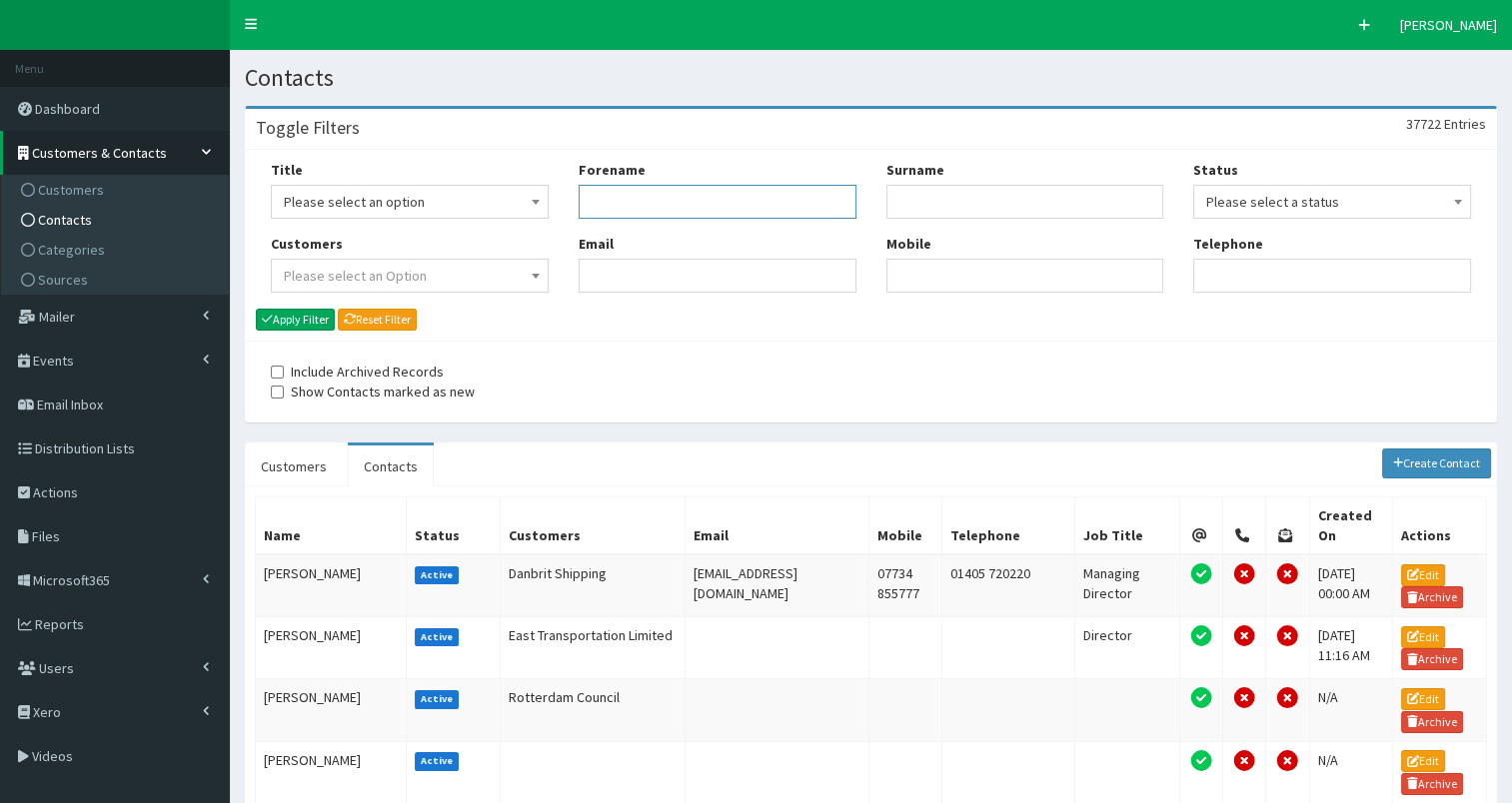 click on "Forename" at bounding box center [718, 202] 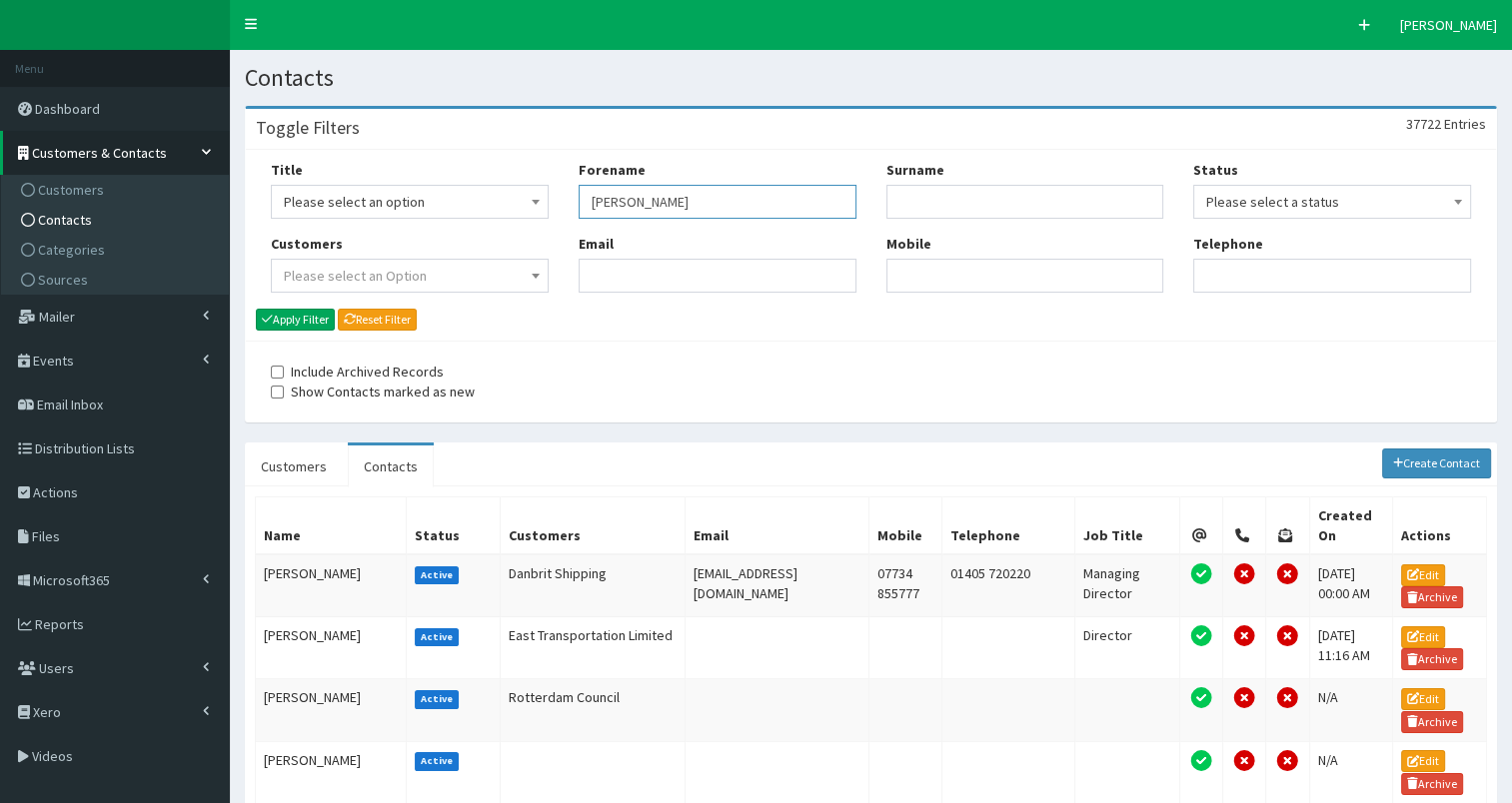 type on "[PERSON_NAME]" 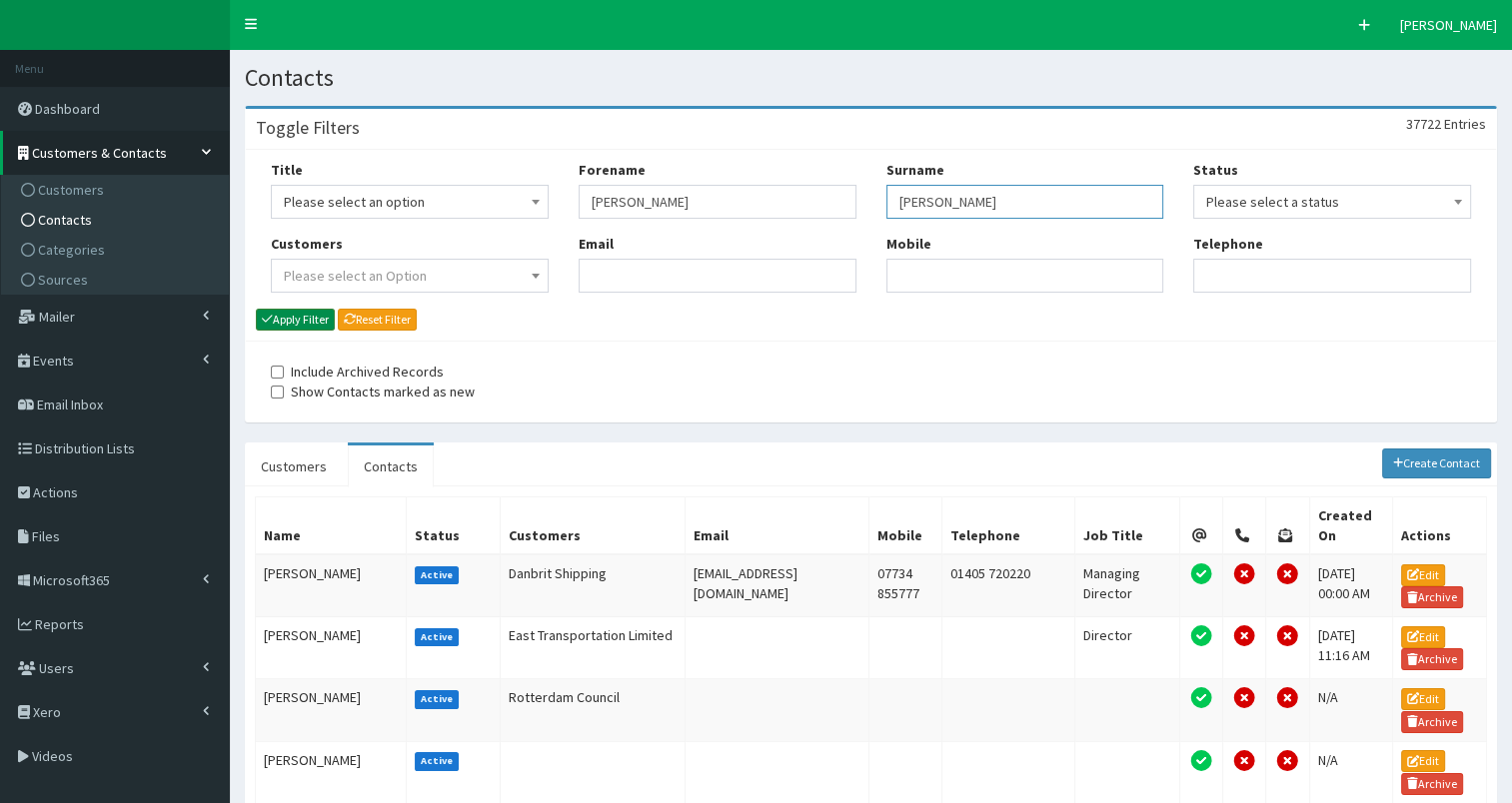 type on "[PERSON_NAME]" 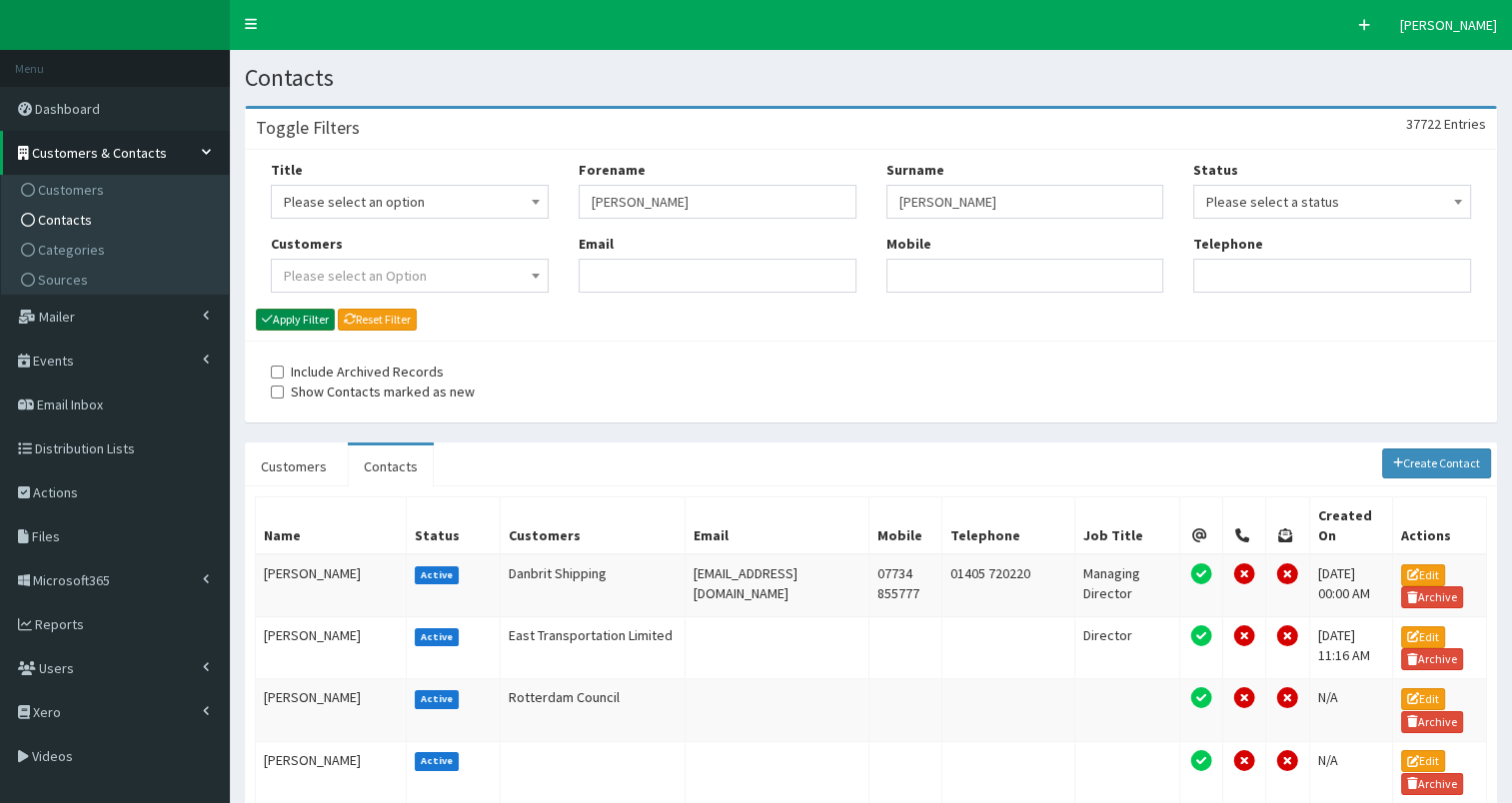 click on "Apply Filter" at bounding box center [295, 320] 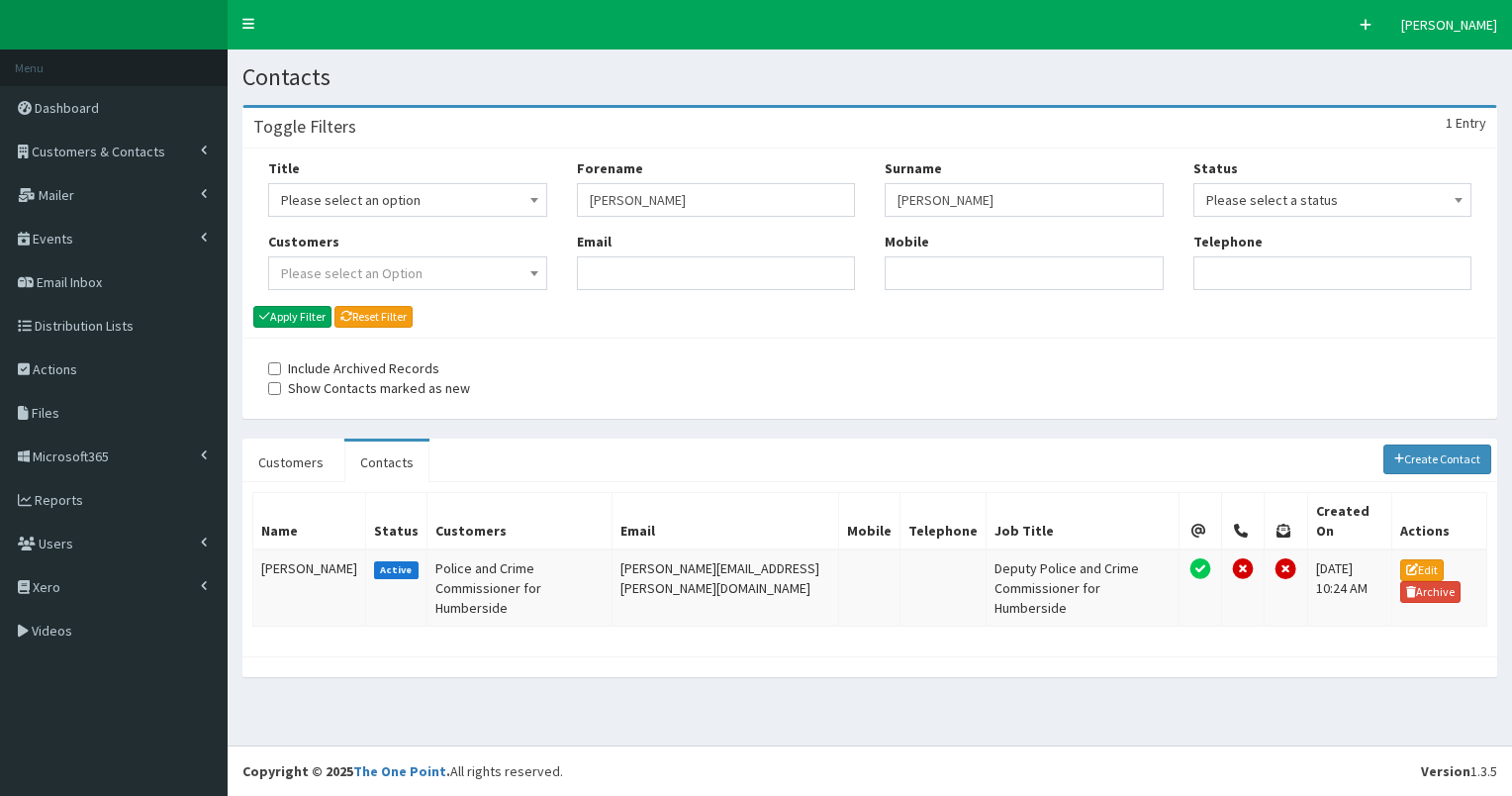 scroll, scrollTop: 0, scrollLeft: 0, axis: both 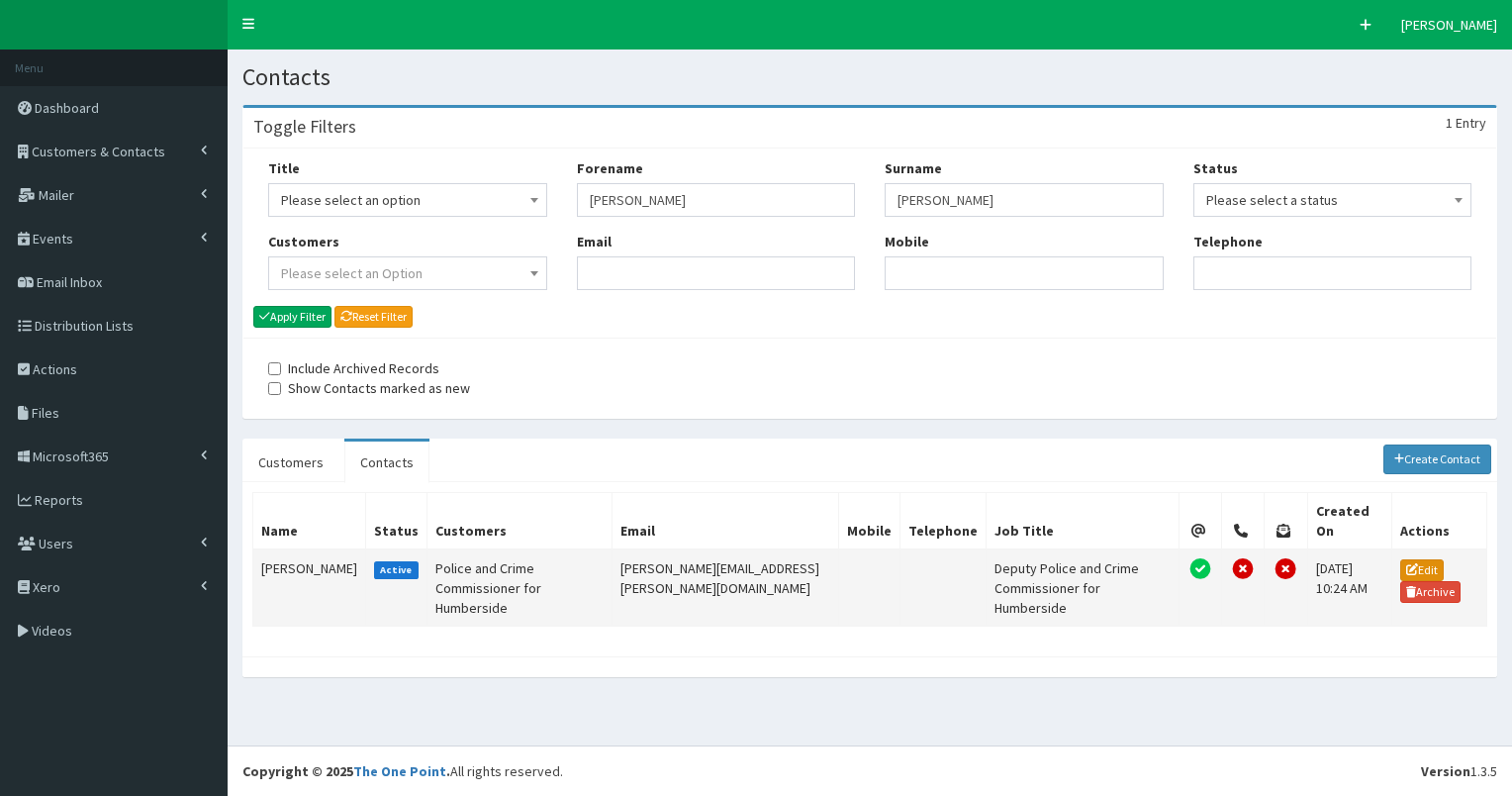 click on "Edit" at bounding box center (1422, 570) 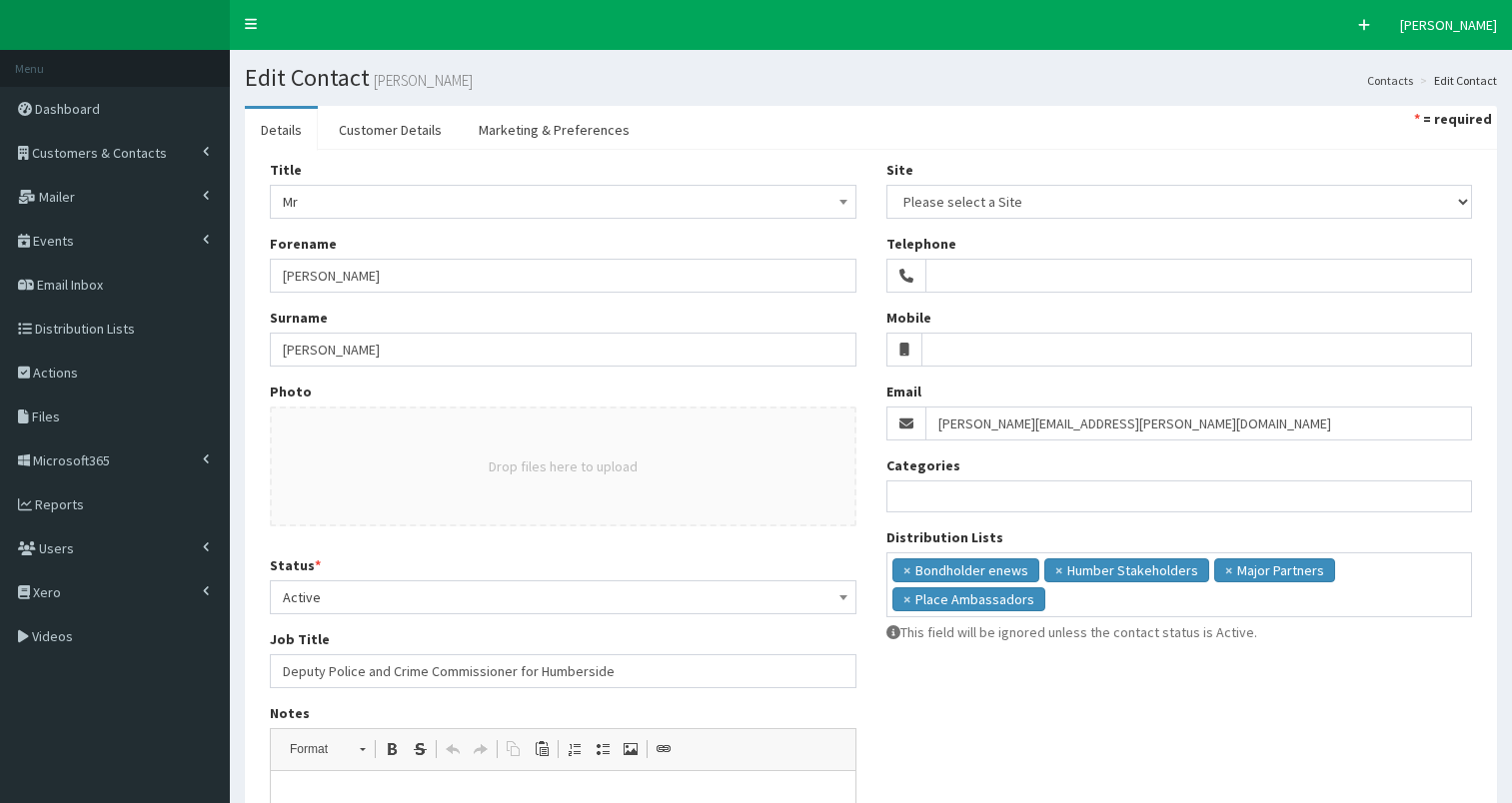 select 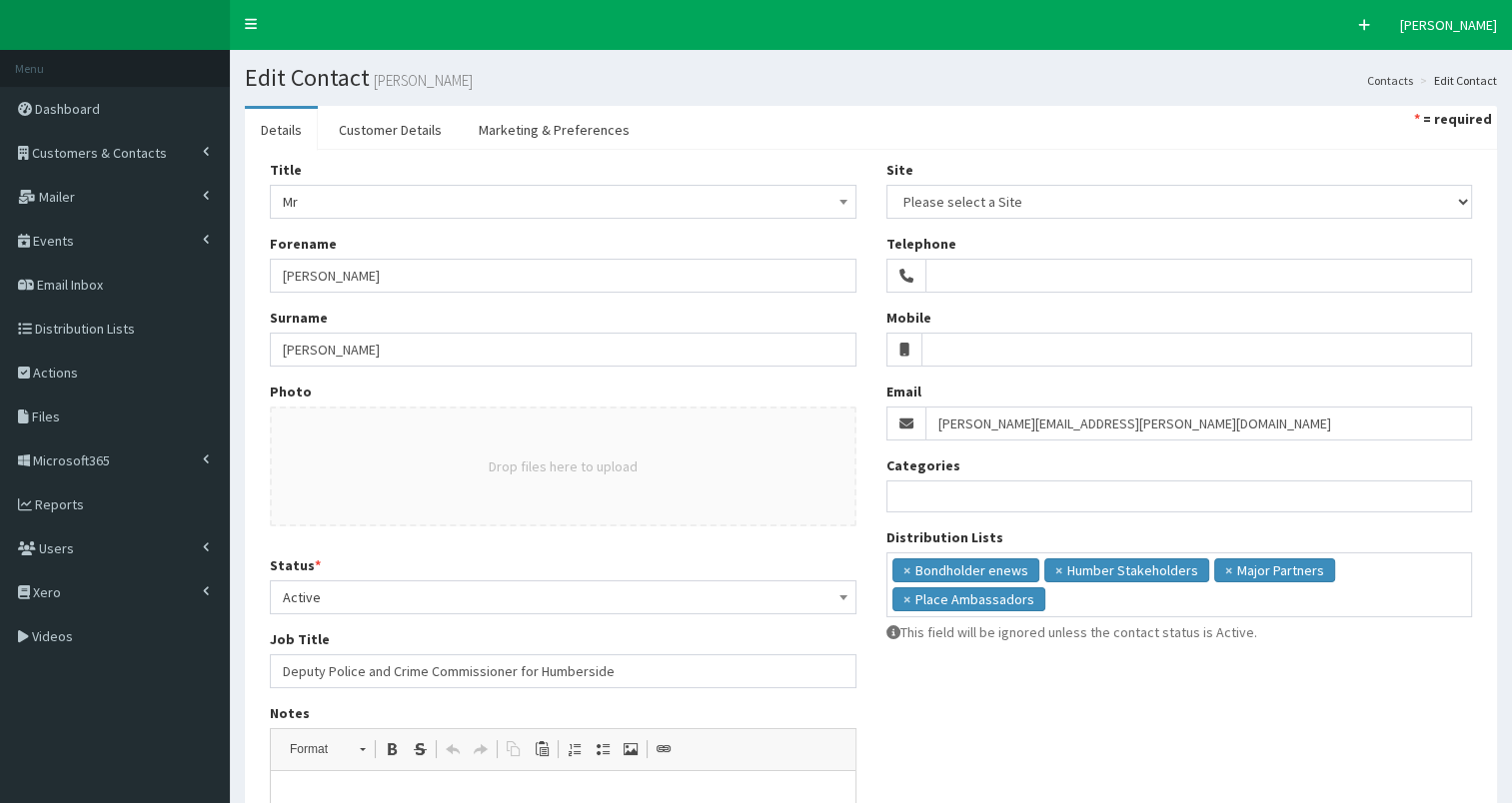 scroll, scrollTop: 0, scrollLeft: 0, axis: both 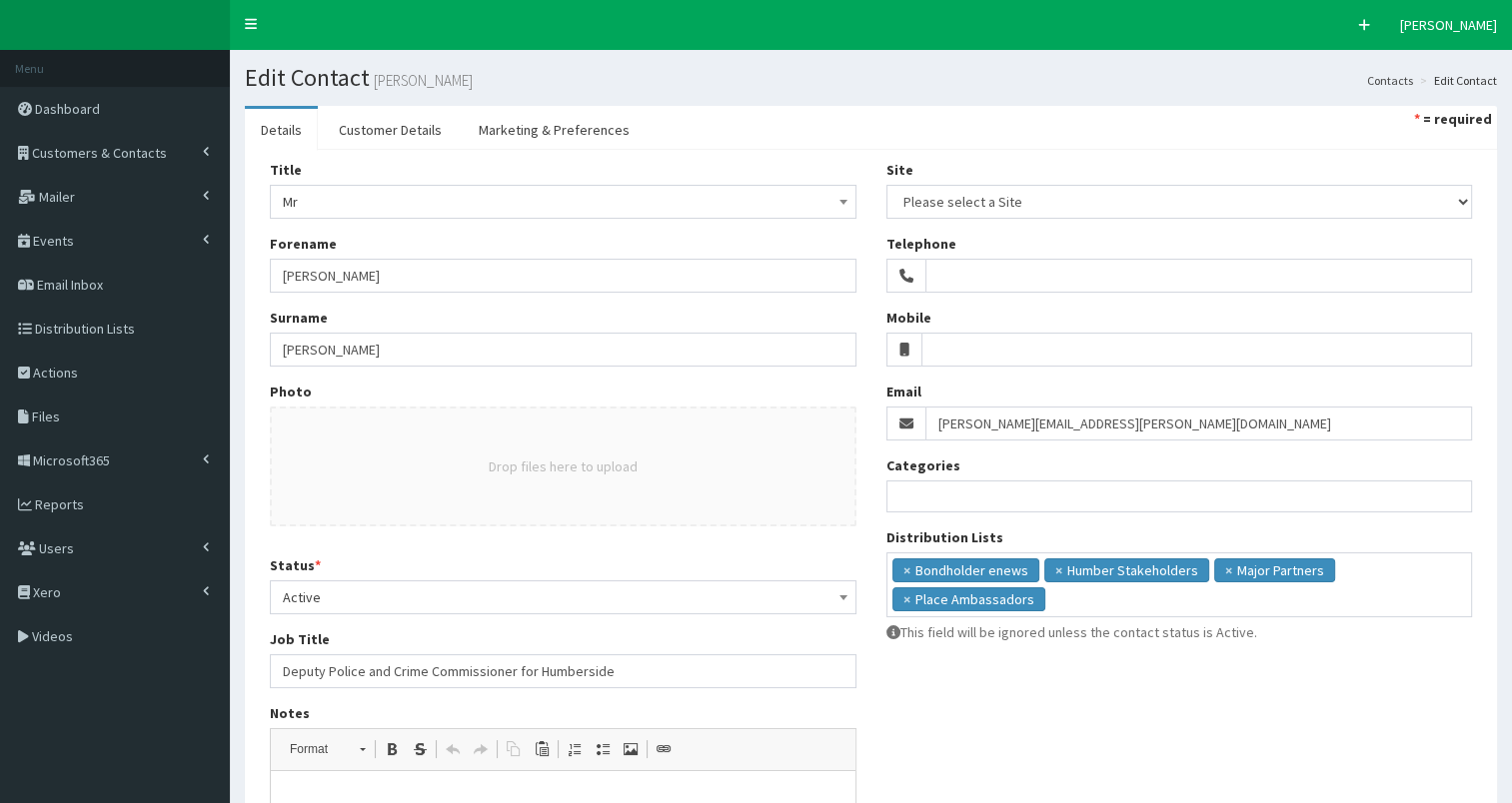 click on "Mr" at bounding box center (563, 202) 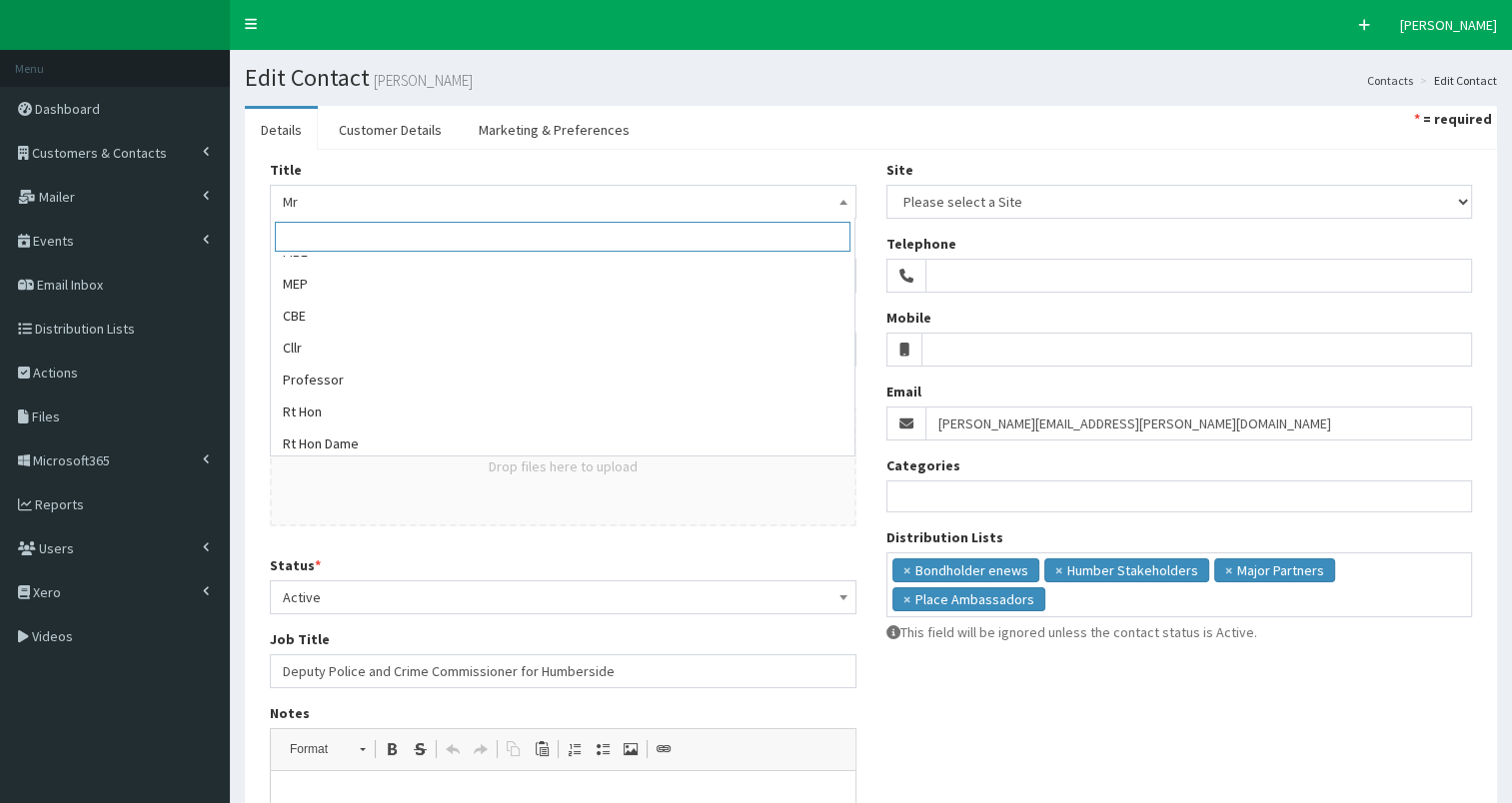scroll, scrollTop: 283, scrollLeft: 0, axis: vertical 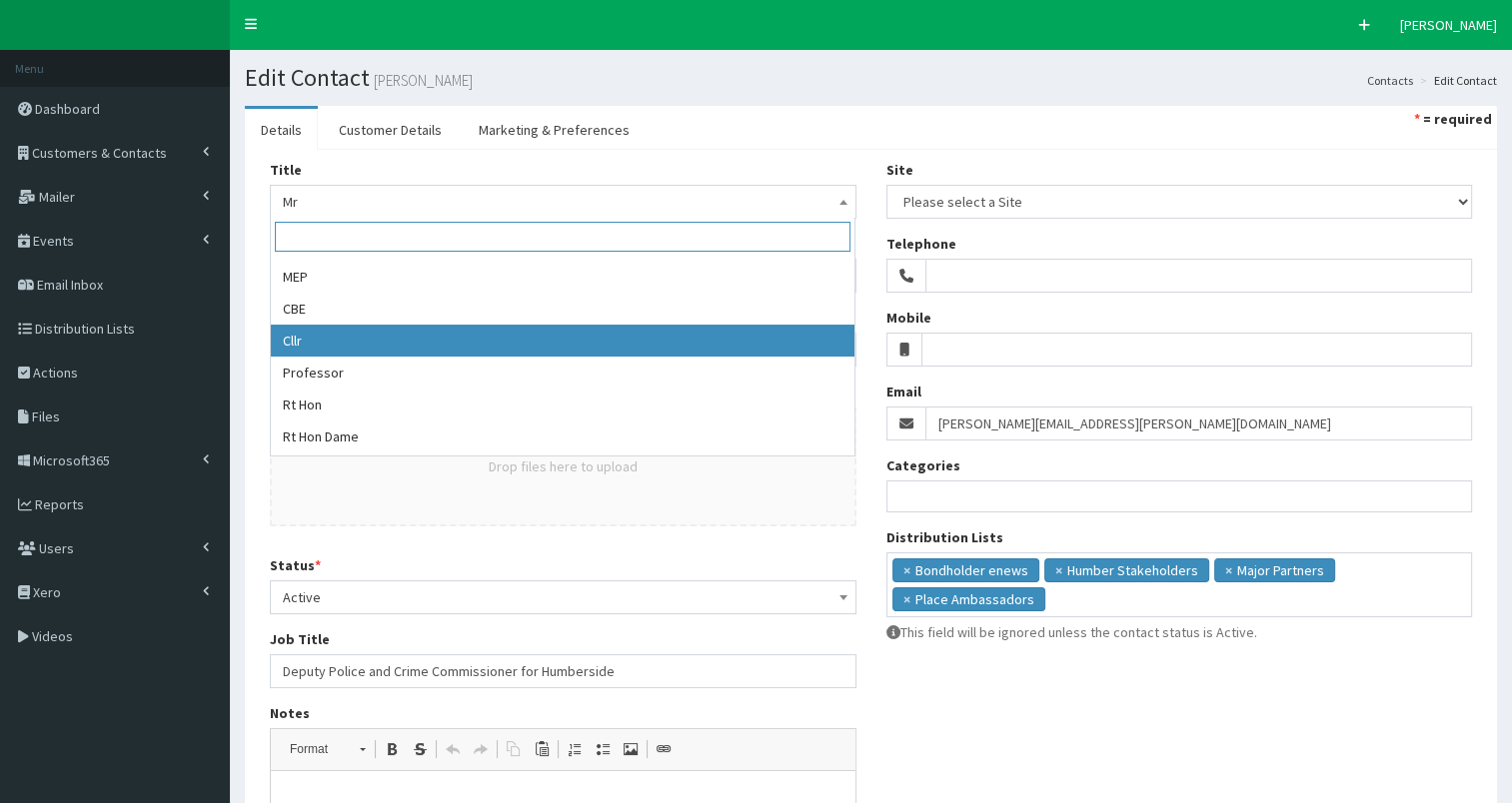 select on "11" 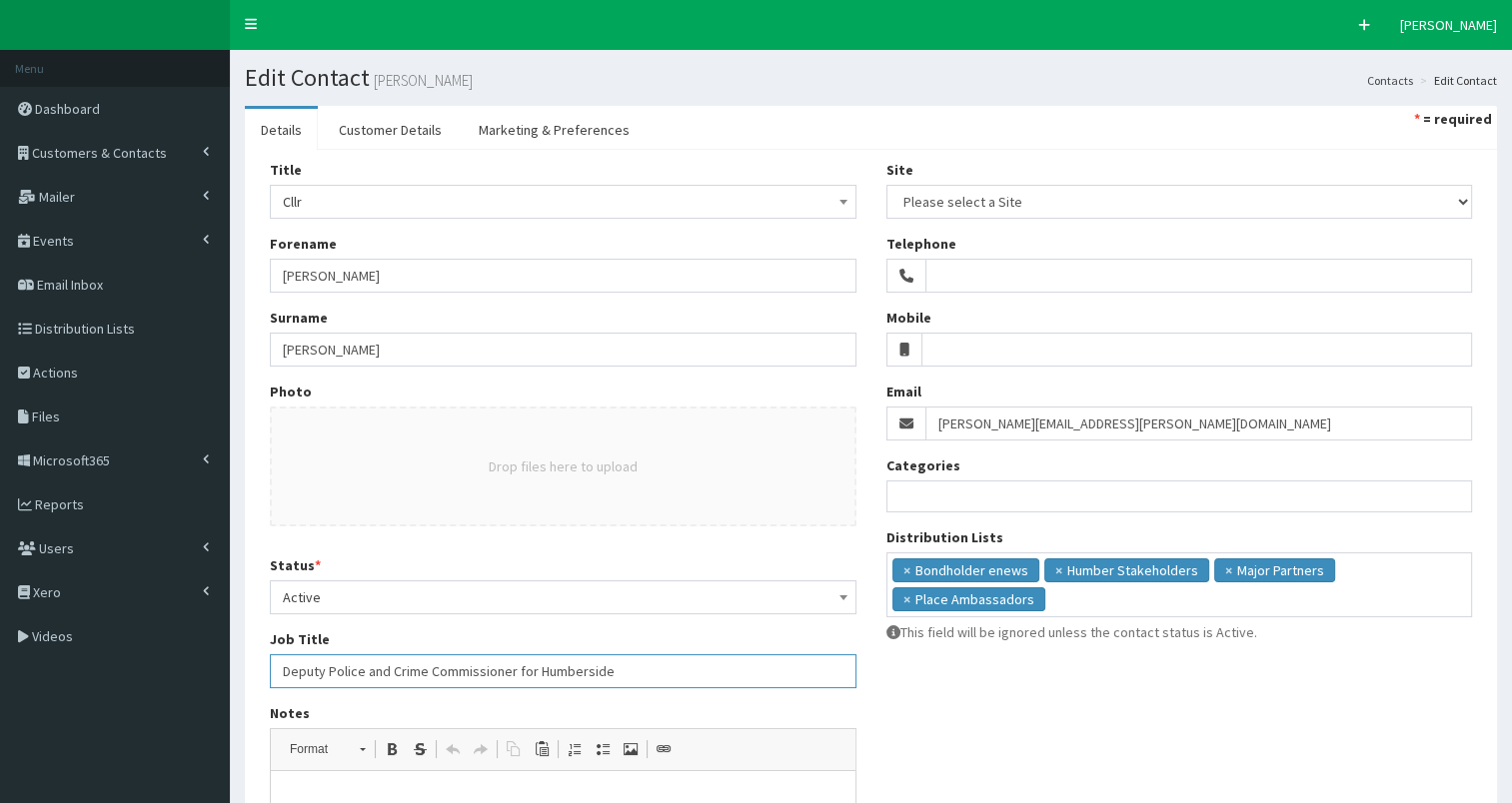 drag, startPoint x: 282, startPoint y: 669, endPoint x: 512, endPoint y: 669, distance: 230 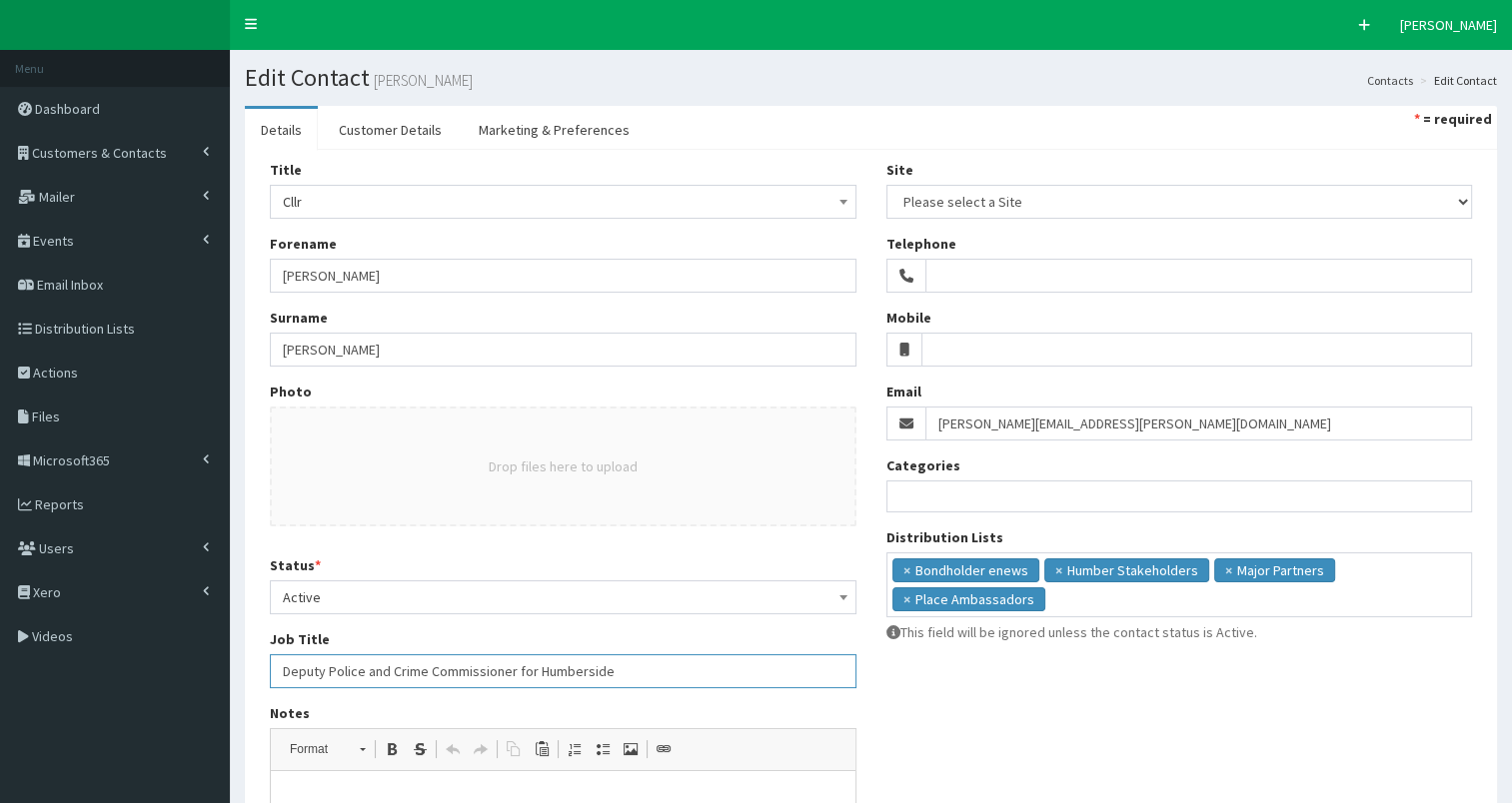 click on "Deputy Police and Crime Commissioner for Humberside" at bounding box center [563, 671] 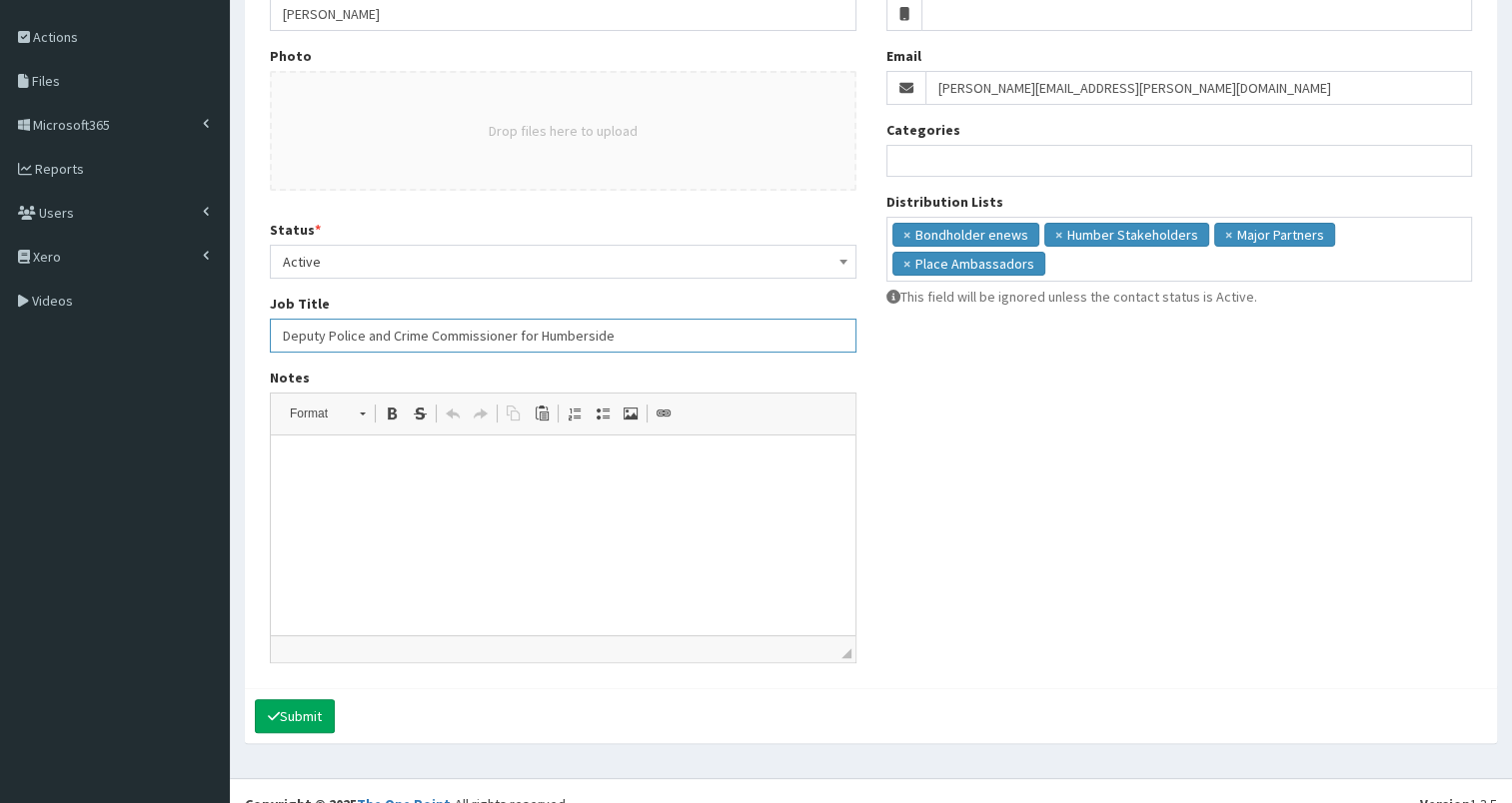 scroll, scrollTop: 360, scrollLeft: 0, axis: vertical 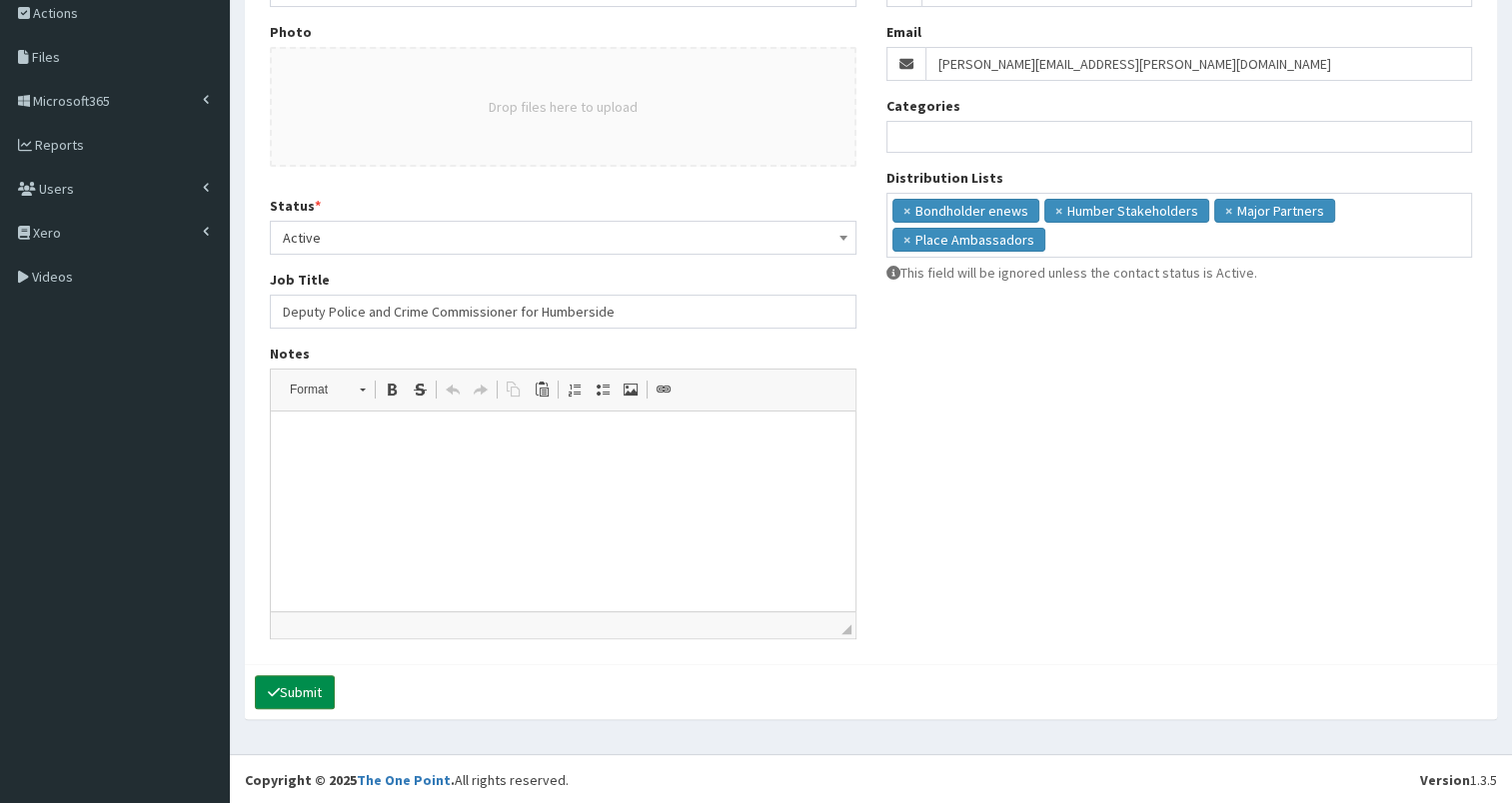 click on "Submit" at bounding box center [295, 692] 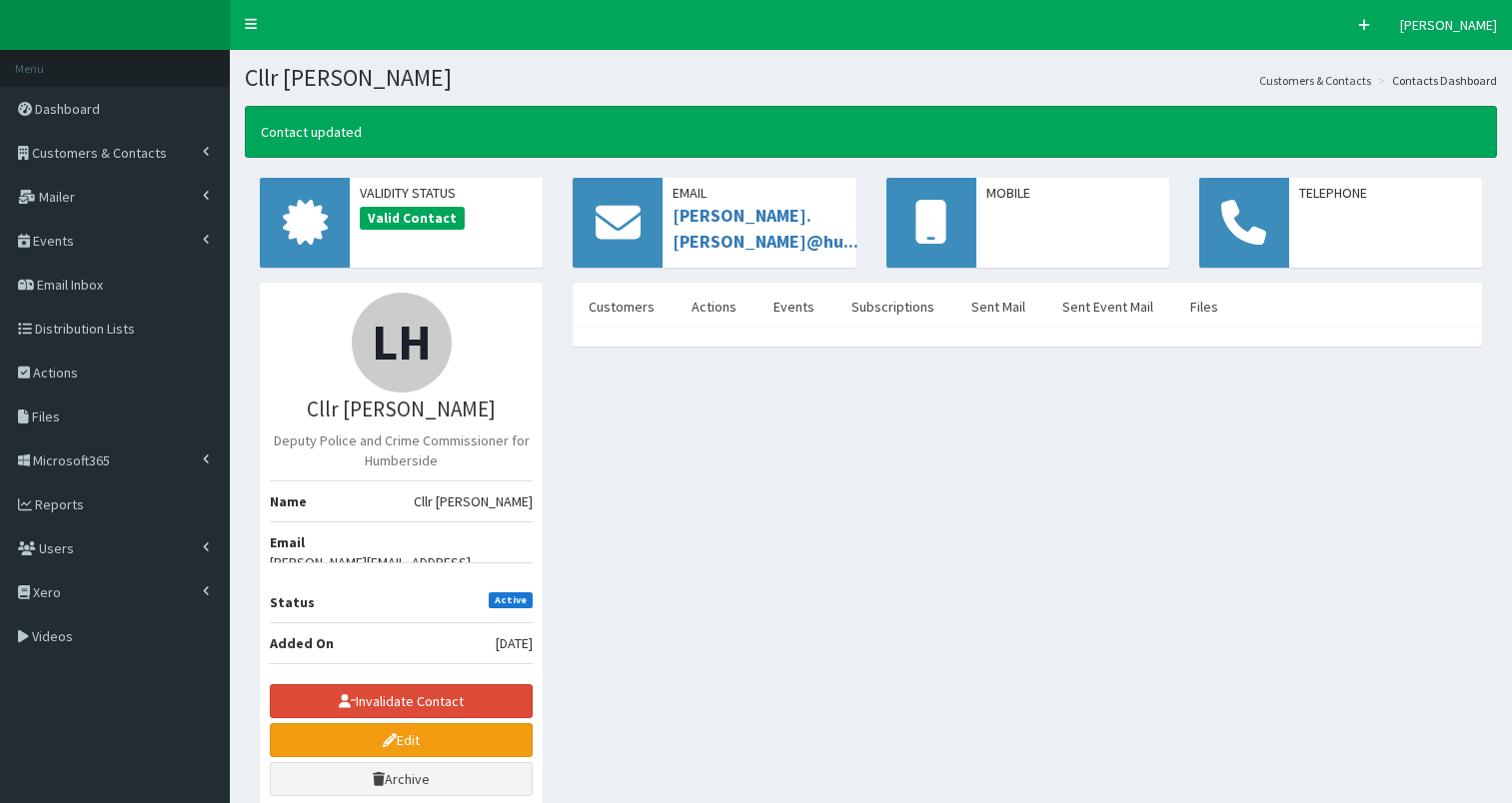 scroll, scrollTop: 0, scrollLeft: 0, axis: both 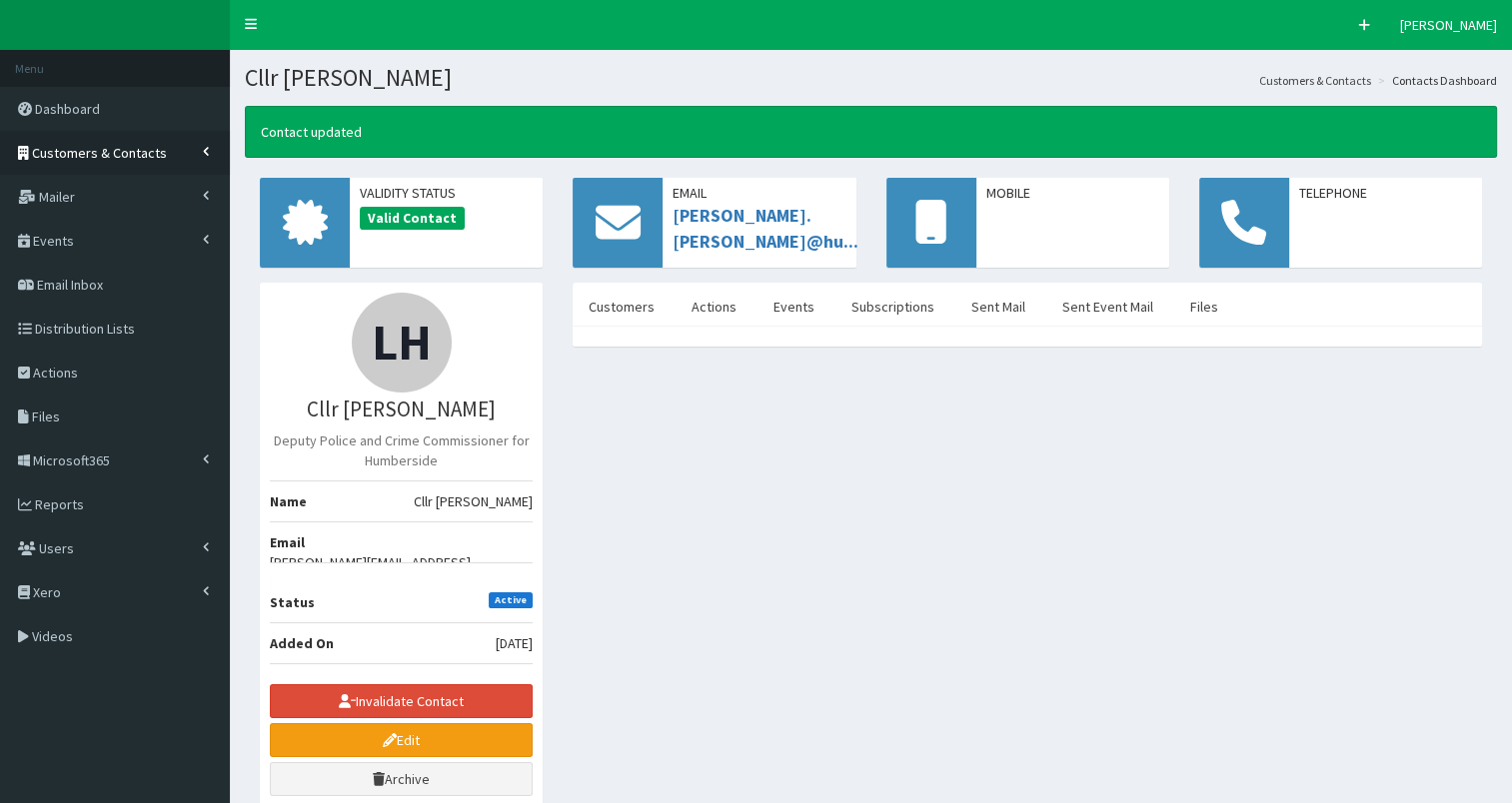 click on "Customers & Contacts" at bounding box center [99, 153] 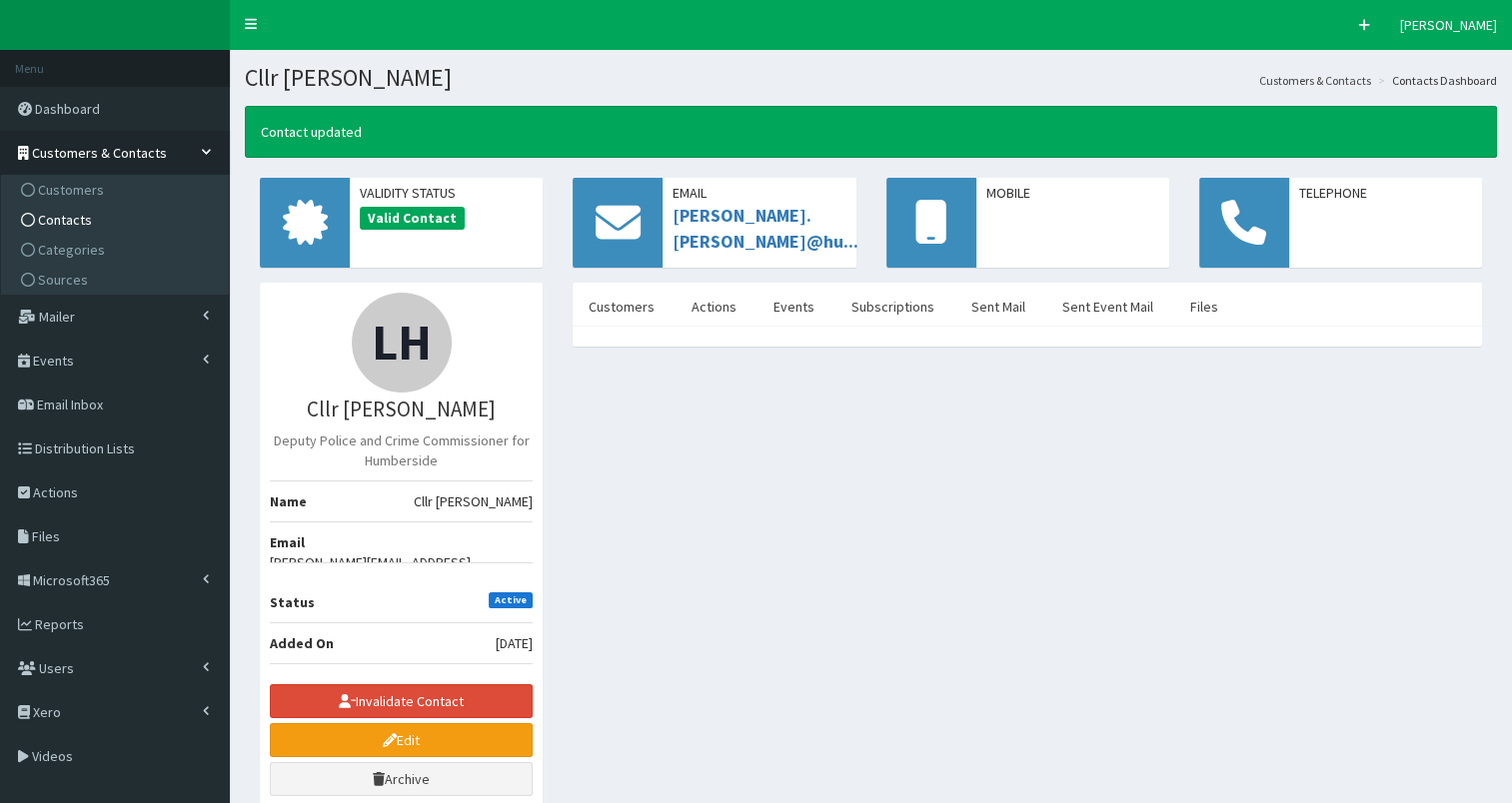 click on "Contacts" at bounding box center (117, 220) 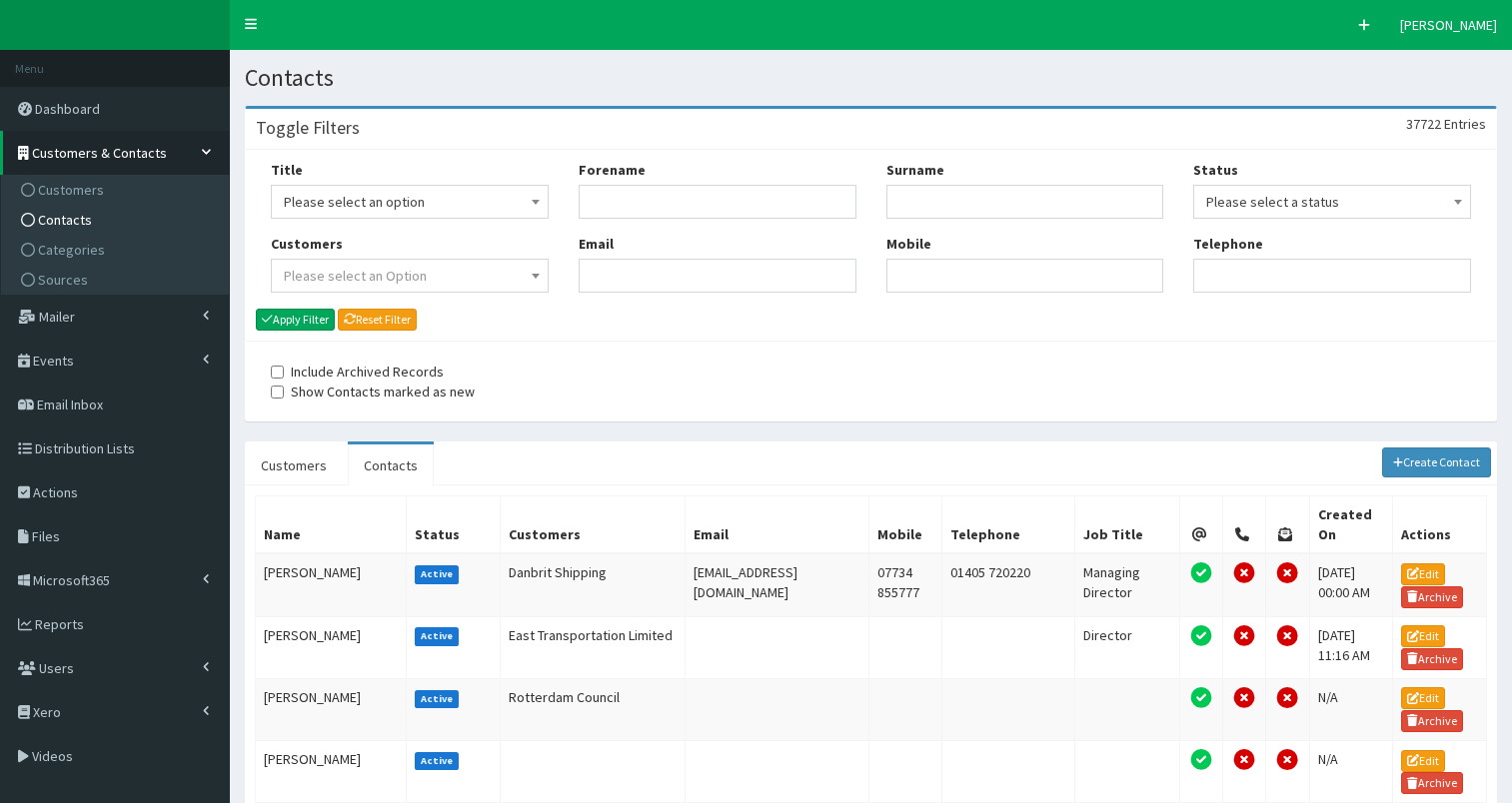 scroll, scrollTop: 0, scrollLeft: 0, axis: both 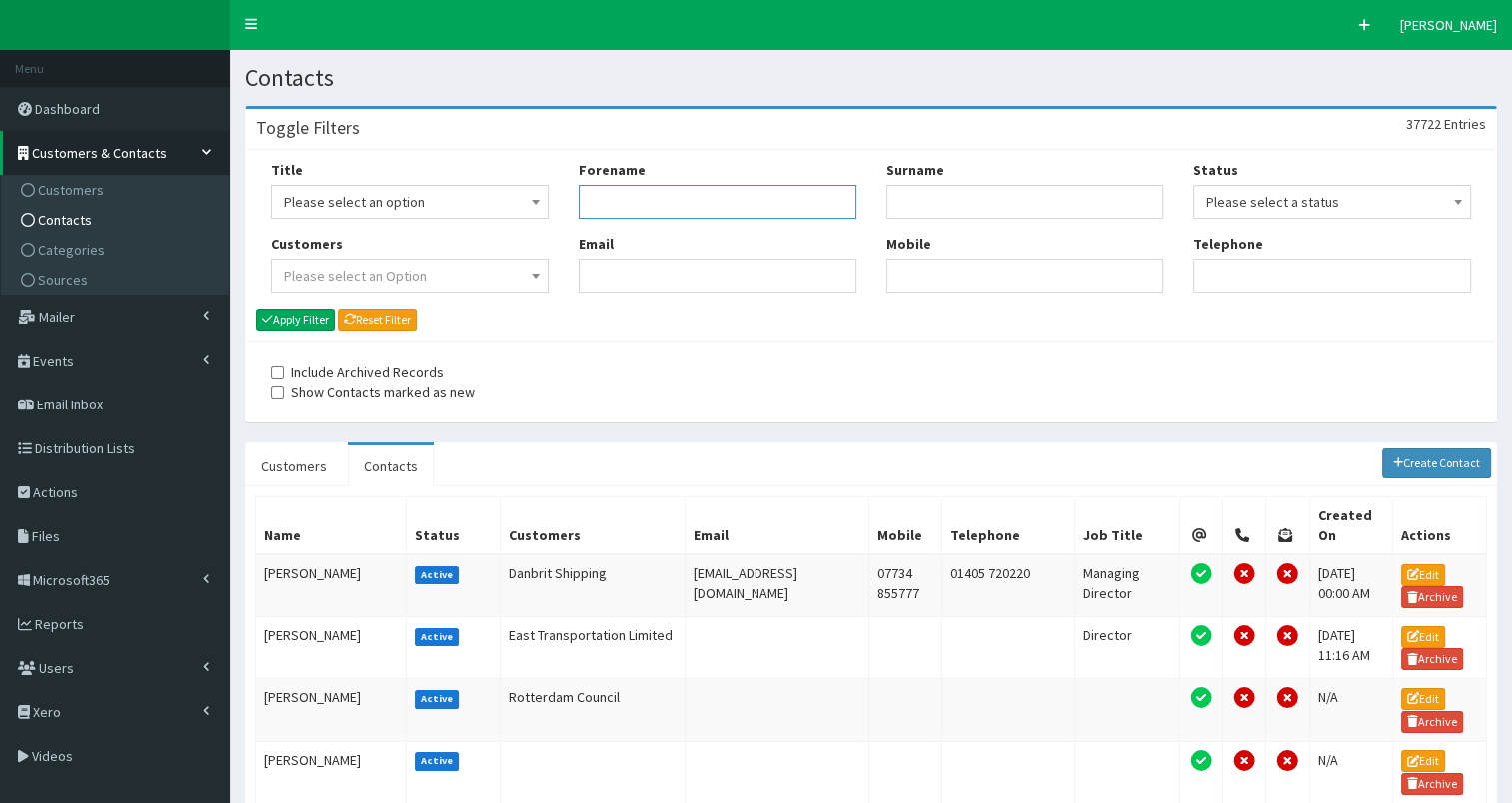 click on "Forename" at bounding box center [718, 202] 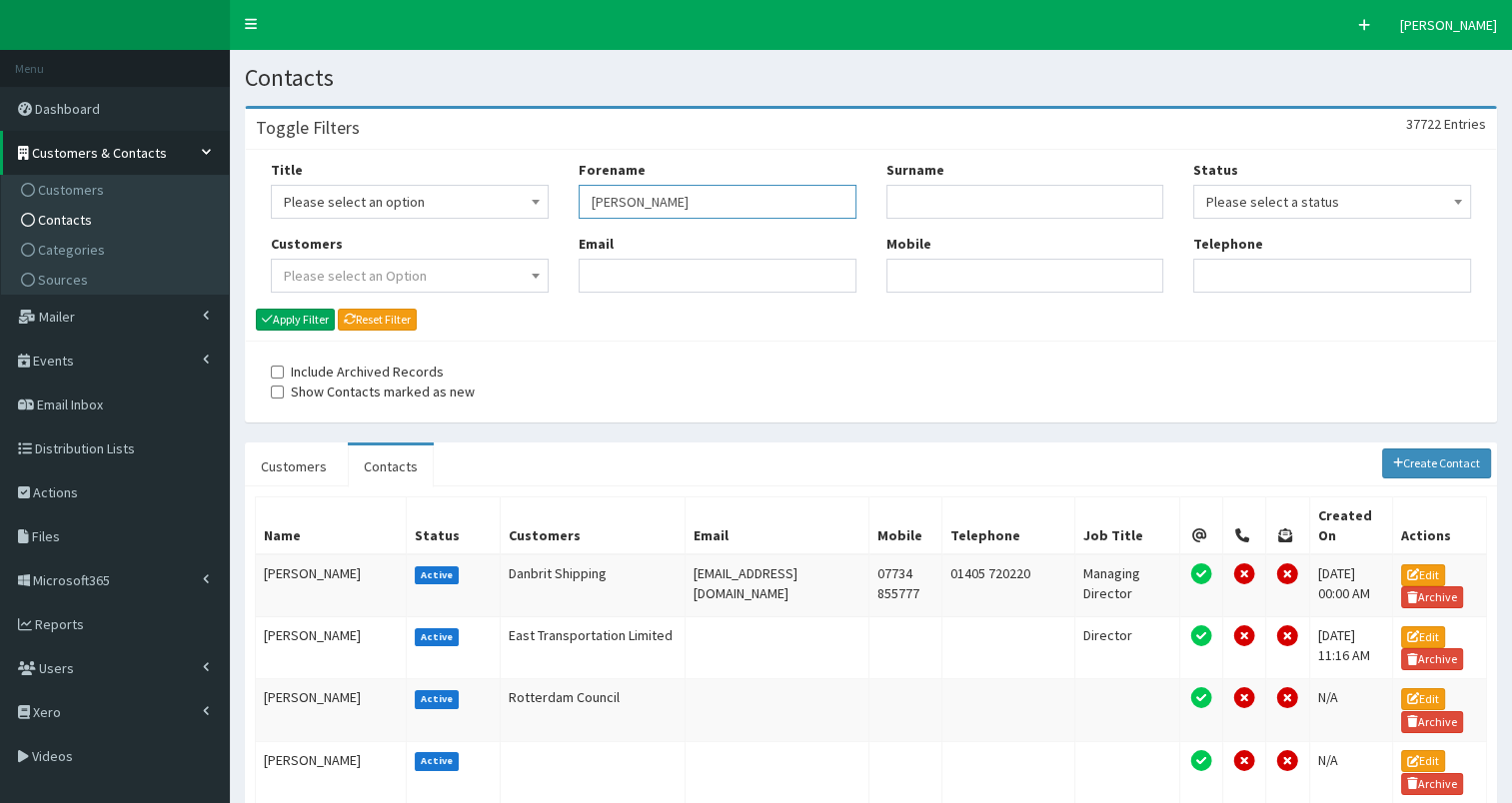 type on "leo" 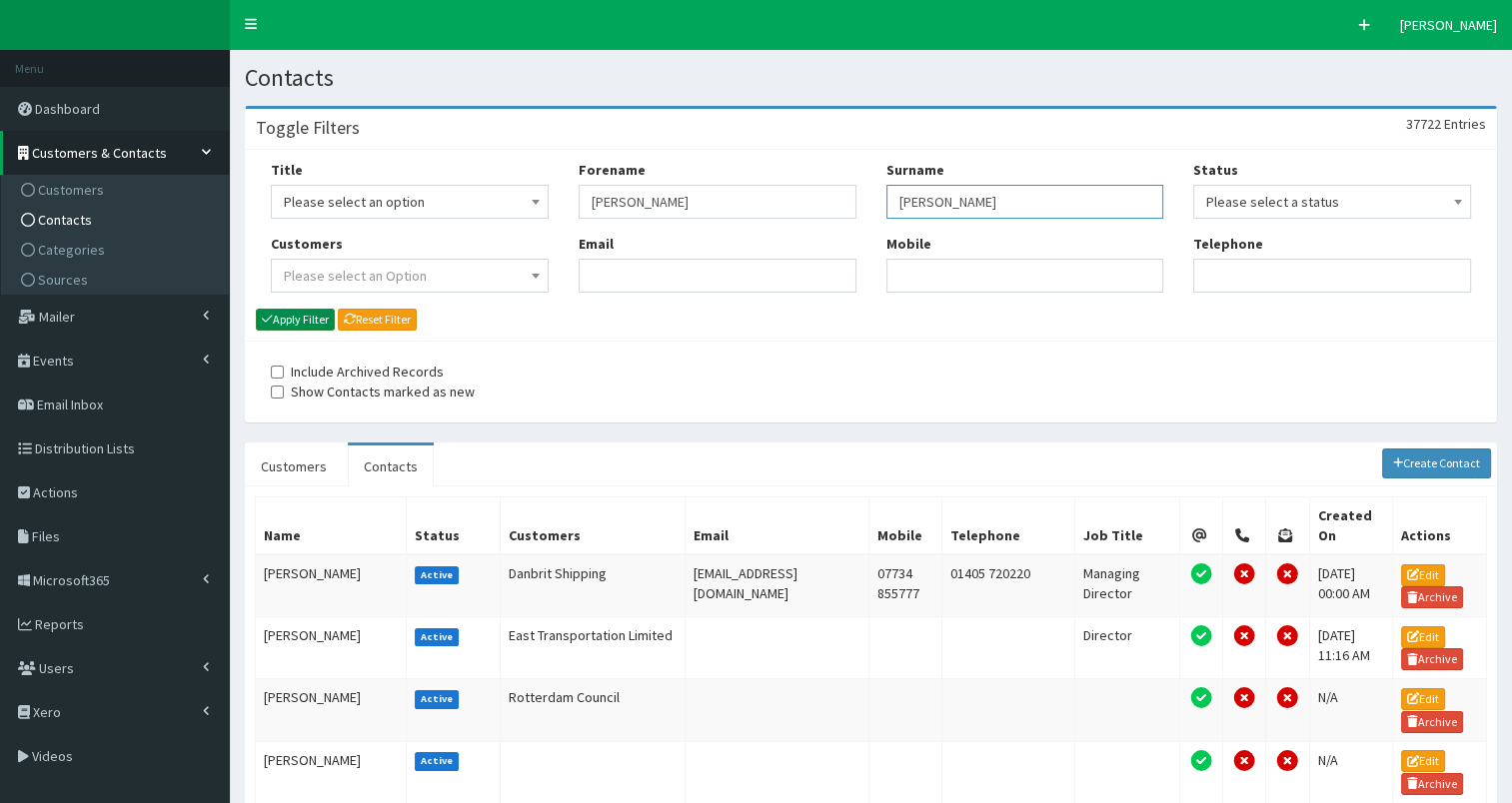 type on "hamm" 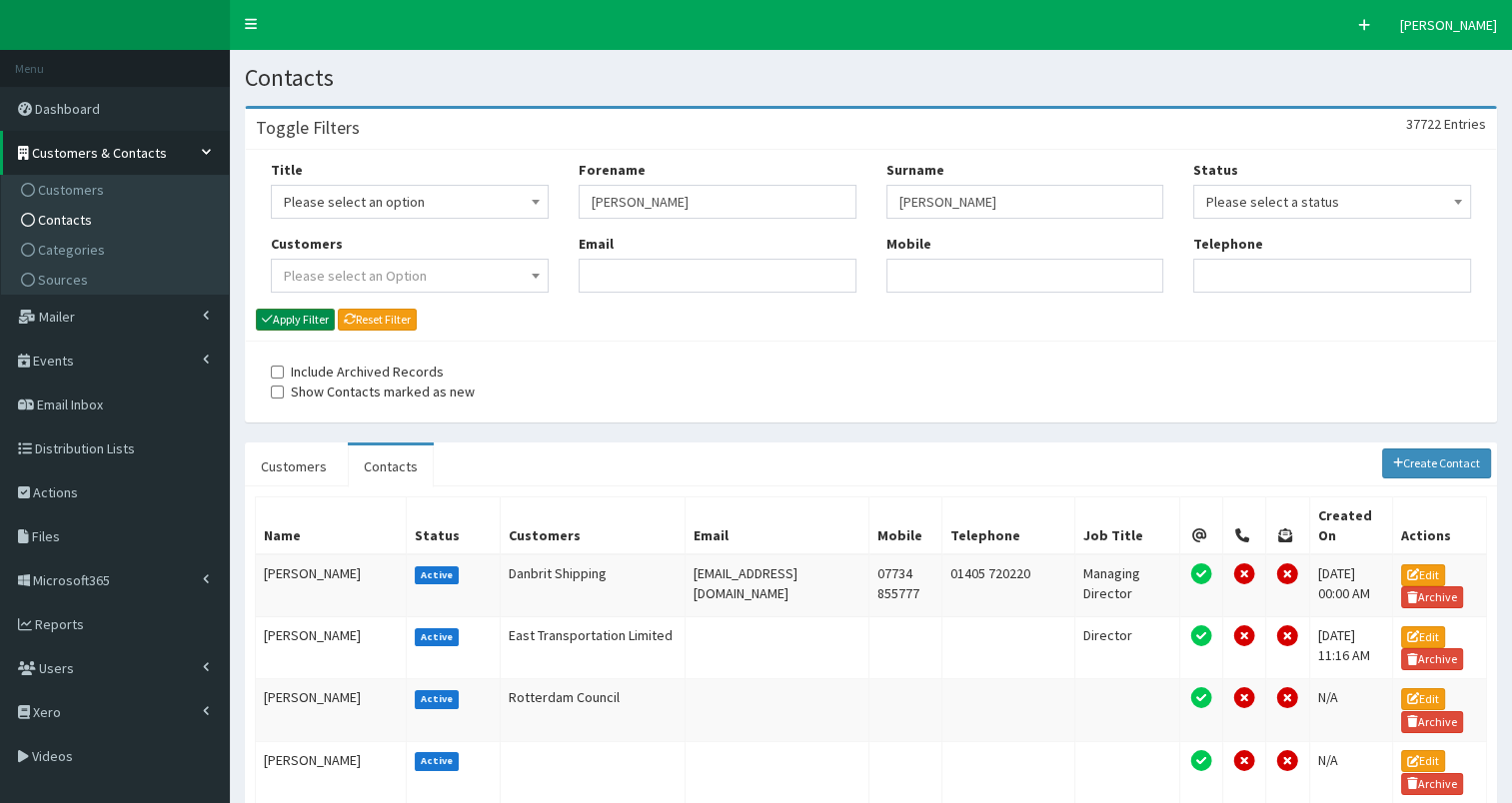 click on "Apply Filter" at bounding box center (295, 320) 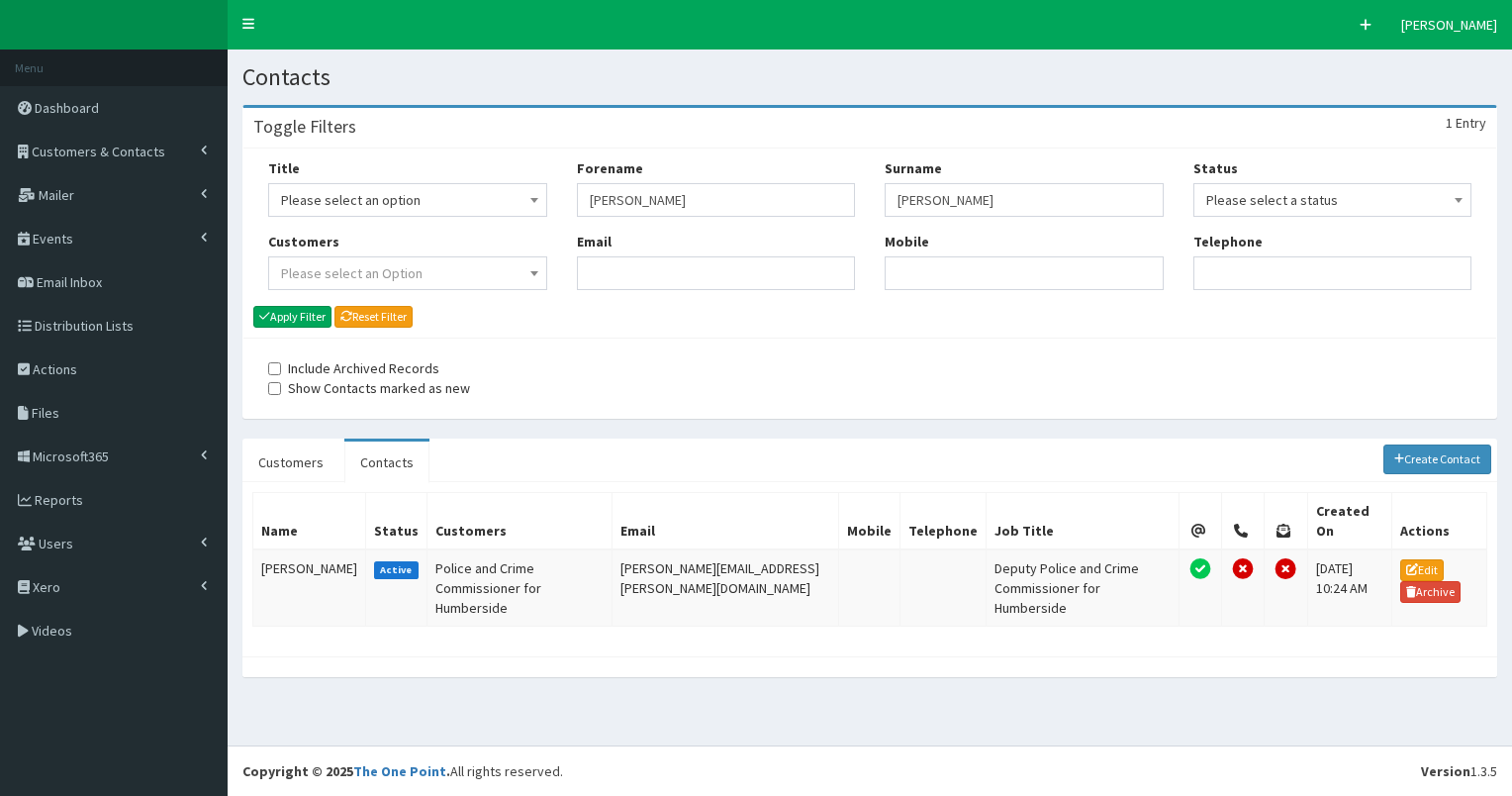 scroll, scrollTop: 0, scrollLeft: 0, axis: both 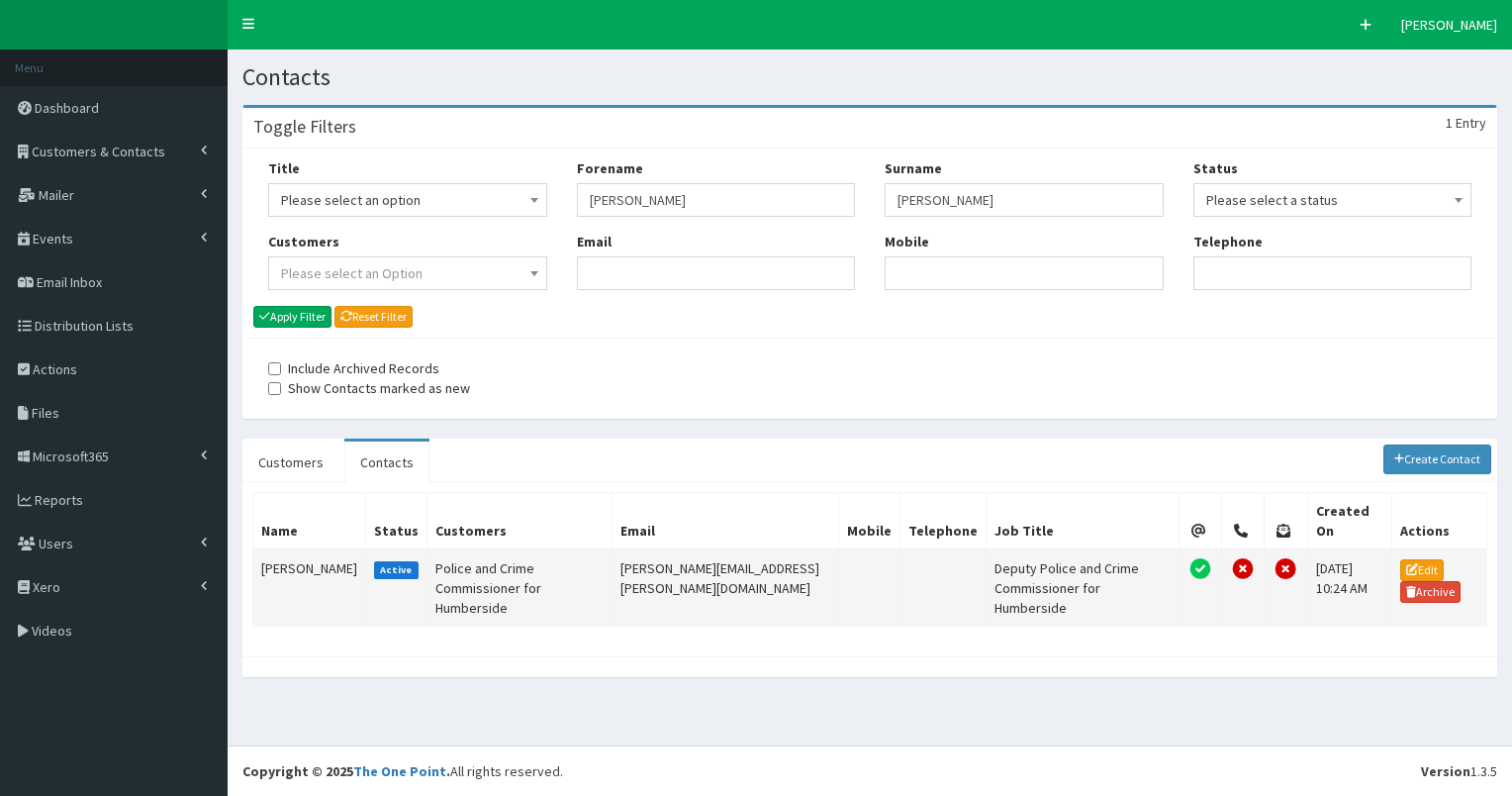 click on "Leo Hammond" at bounding box center [310, 588] 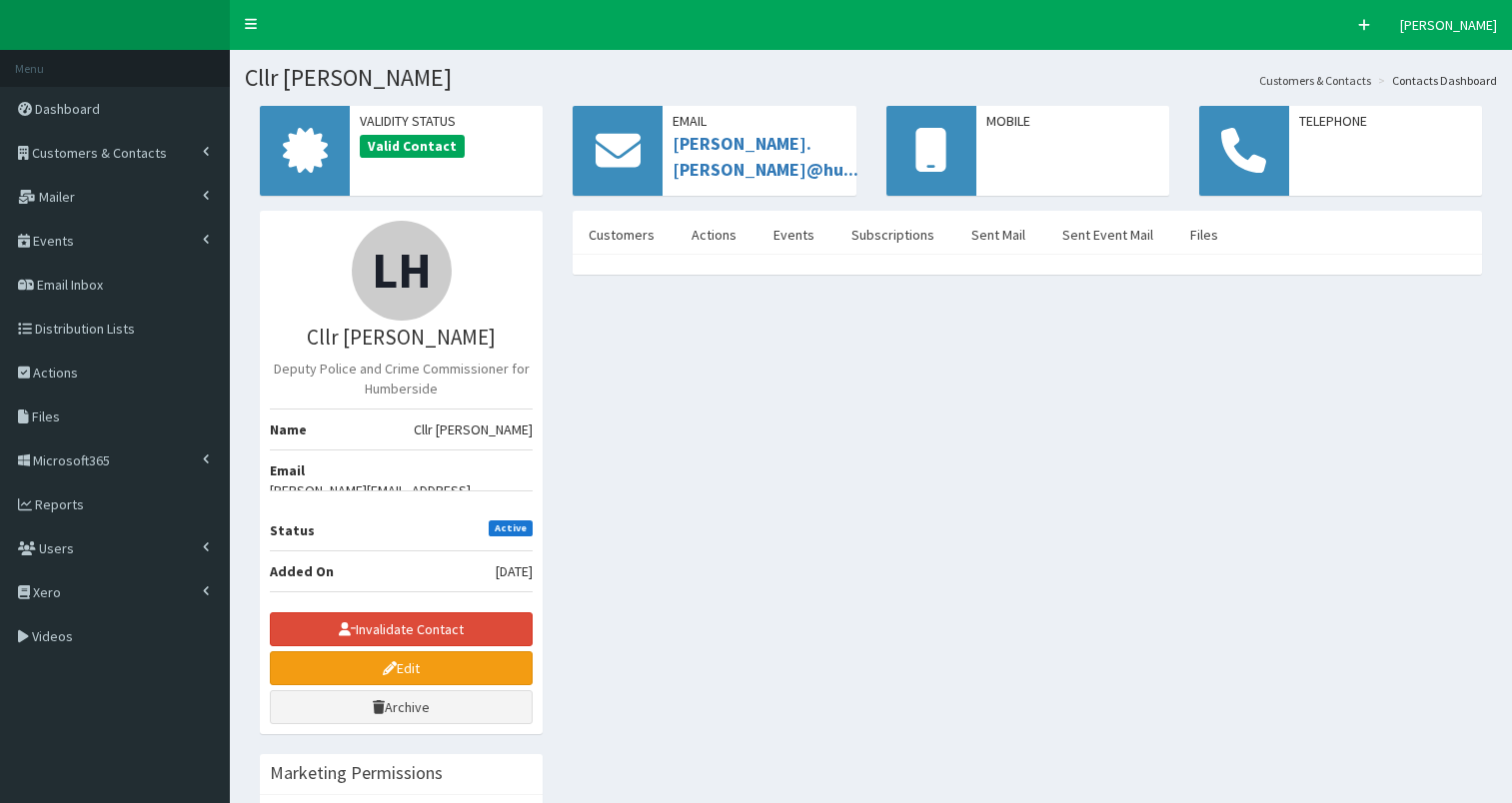 scroll, scrollTop: 0, scrollLeft: 0, axis: both 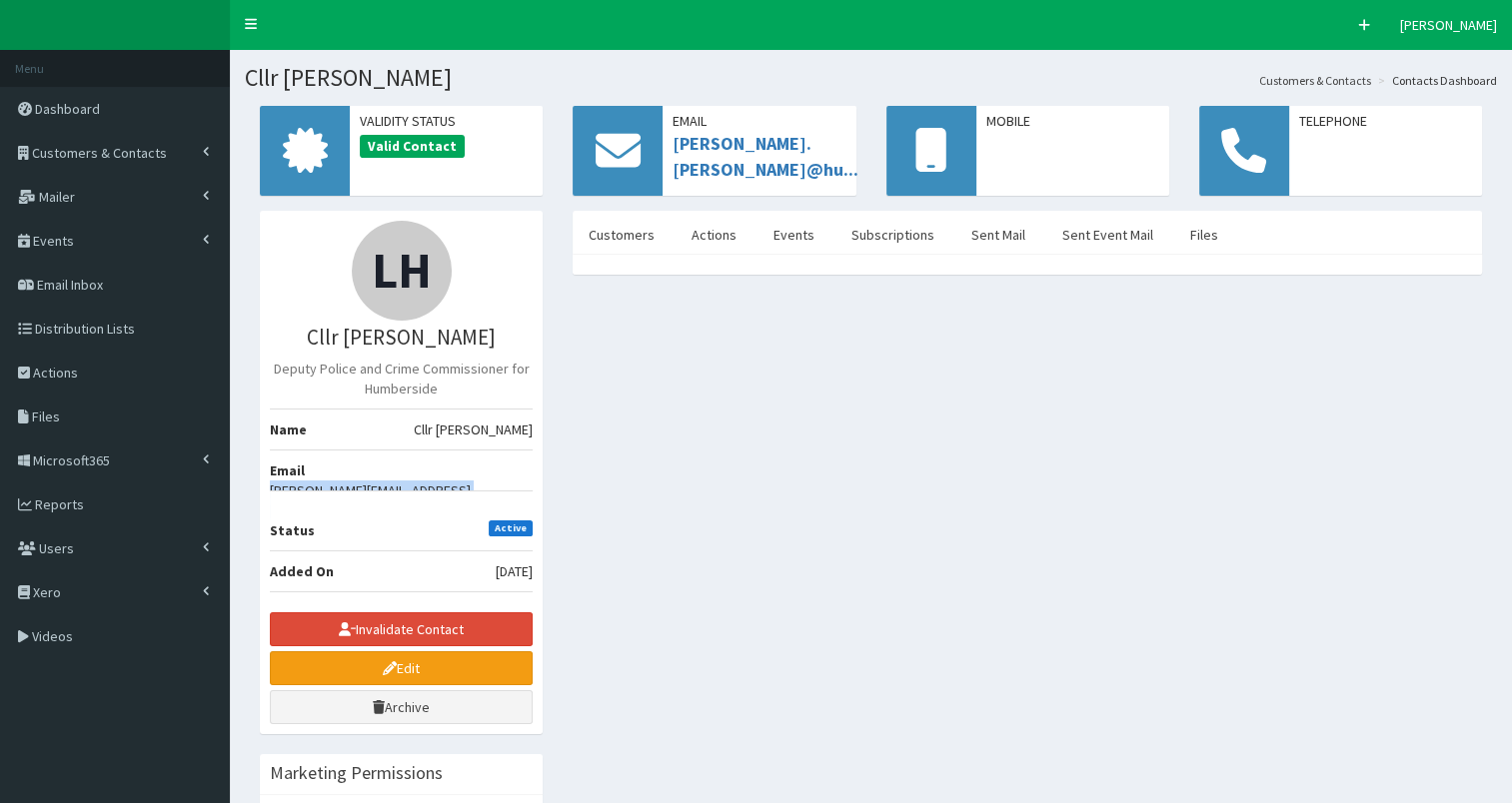 drag, startPoint x: 312, startPoint y: 467, endPoint x: 532, endPoint y: 467, distance: 220 